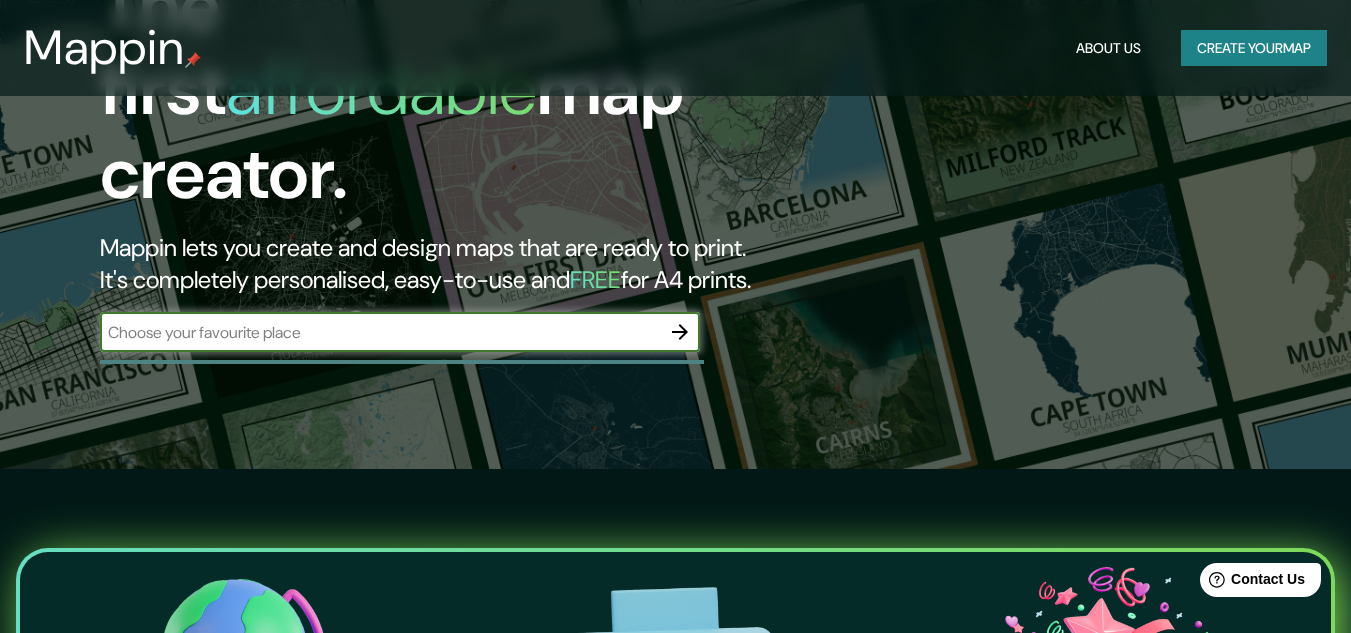 scroll, scrollTop: 200, scrollLeft: 0, axis: vertical 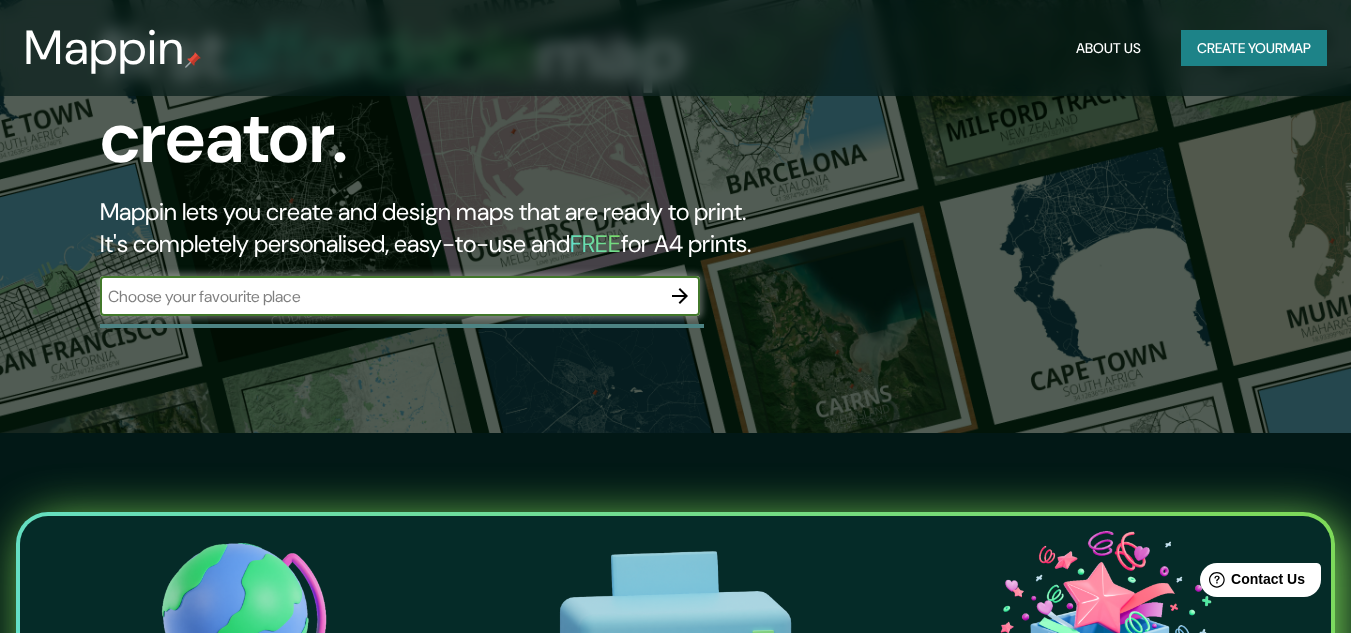 click at bounding box center [380, 296] 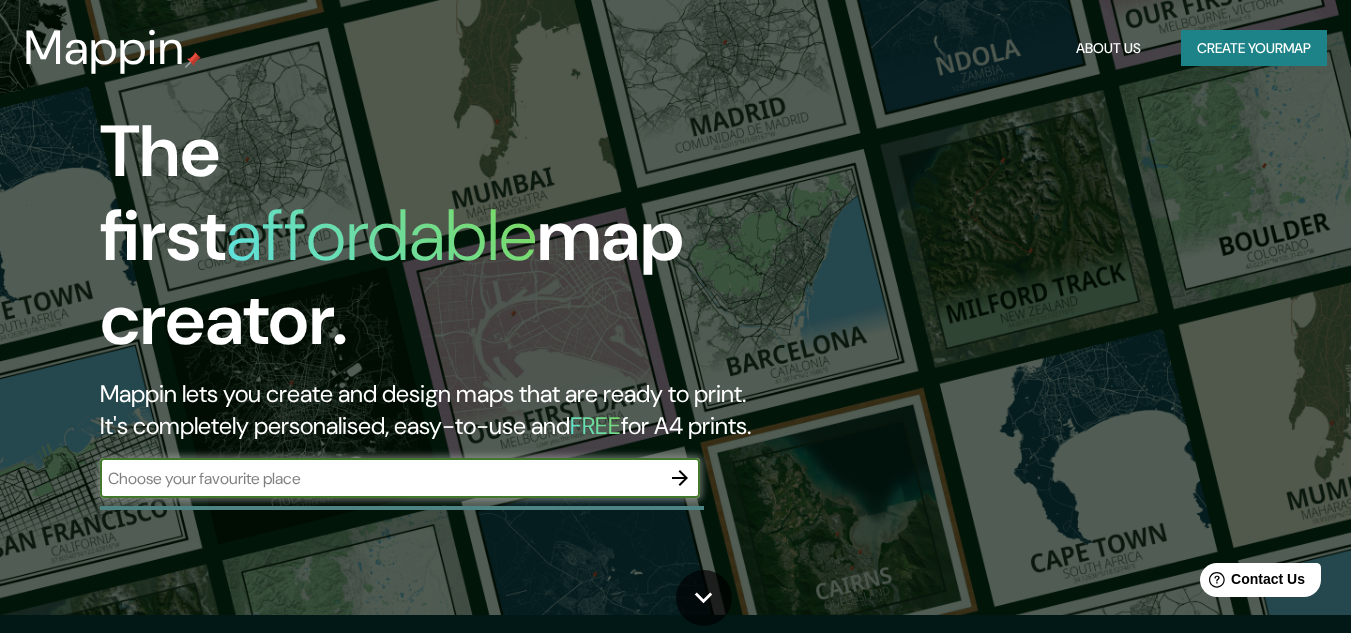 scroll, scrollTop: 0, scrollLeft: 0, axis: both 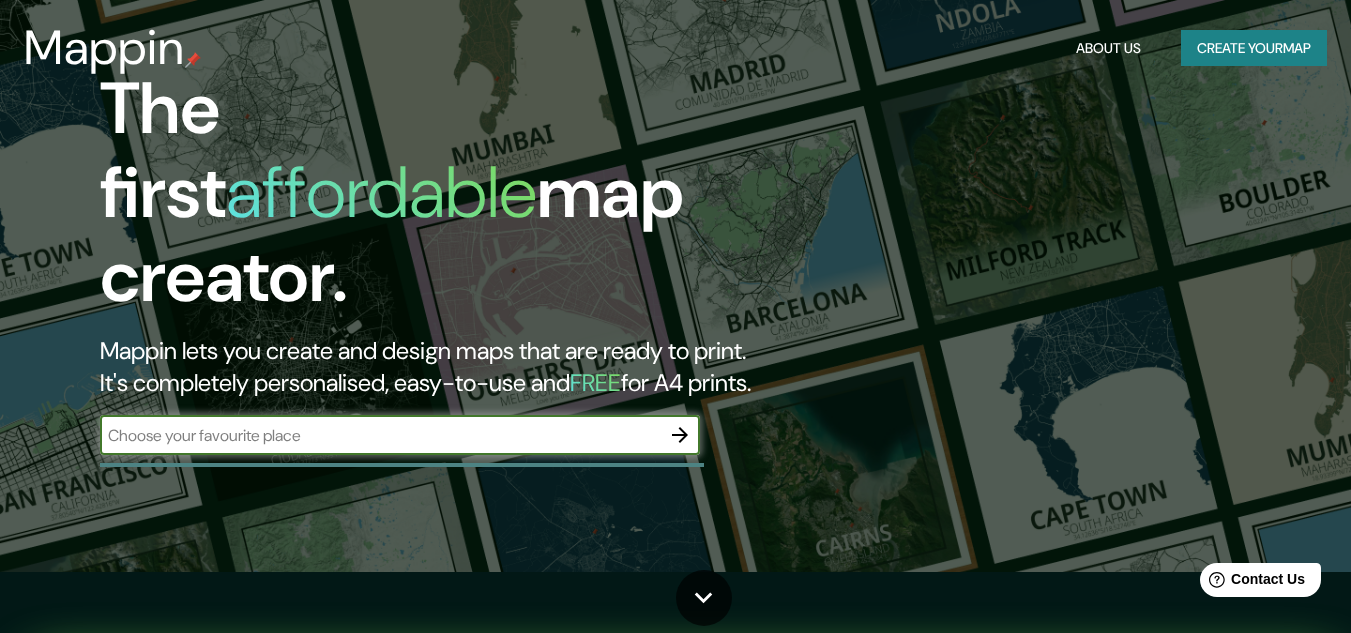click at bounding box center [380, 435] 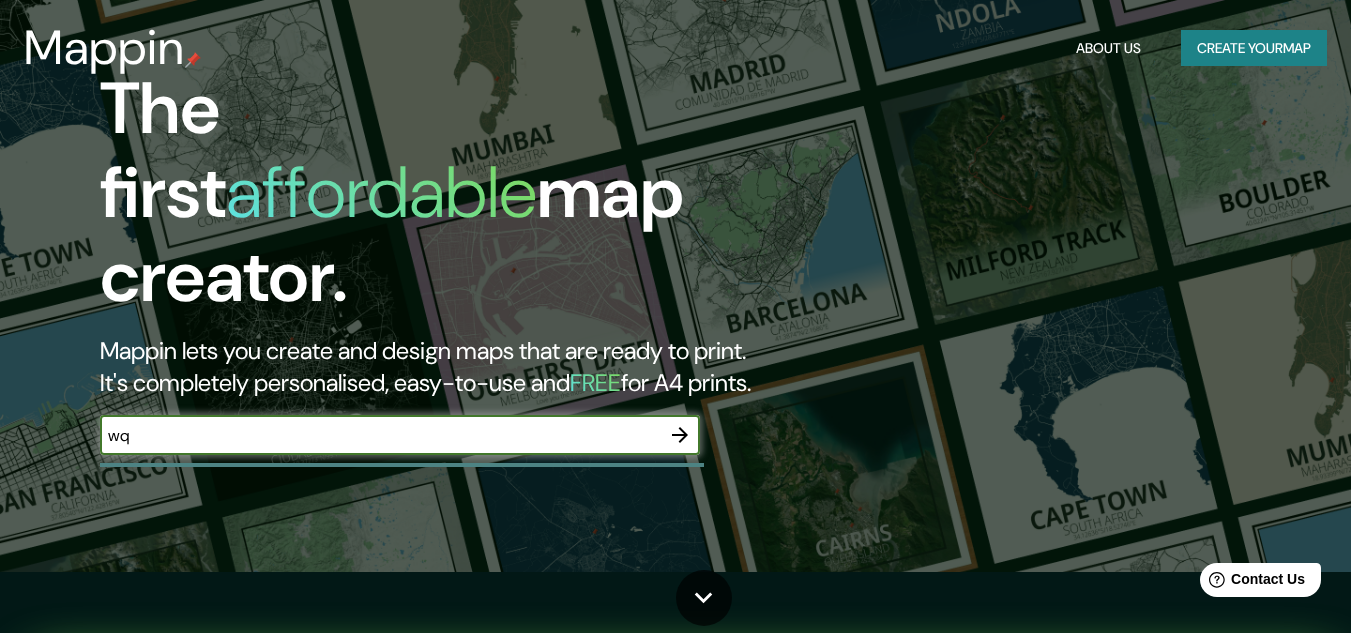 type on "w" 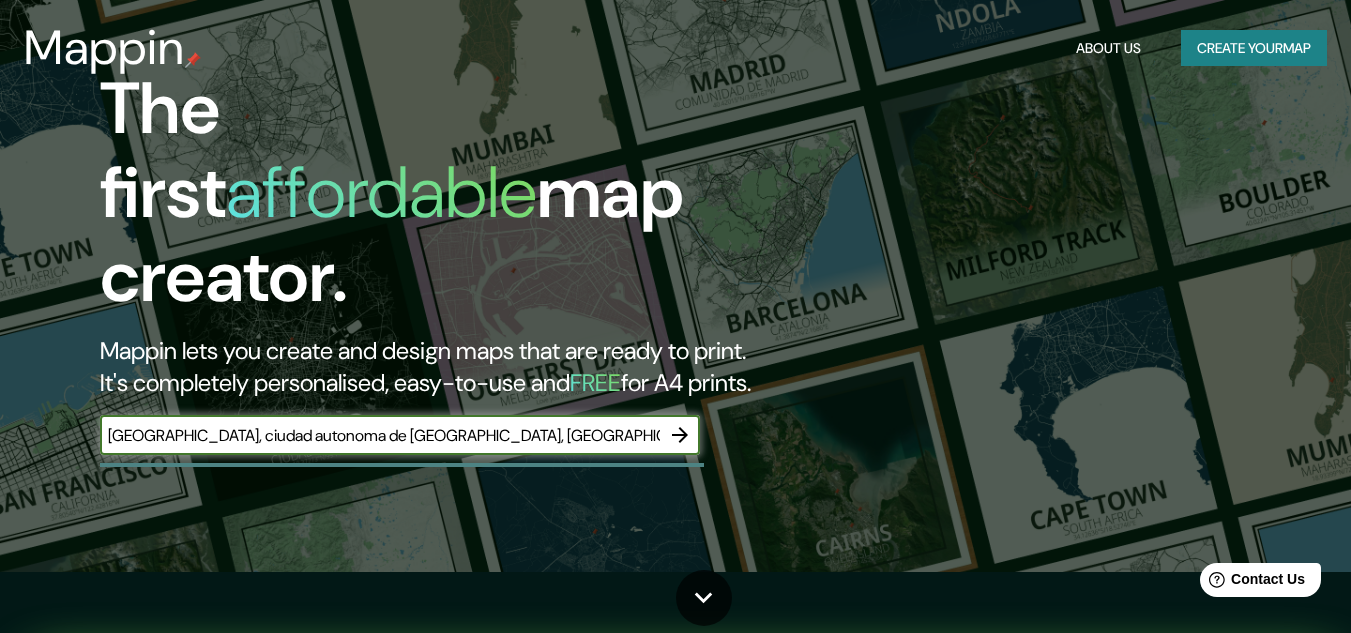 type on "[GEOGRAPHIC_DATA], ciudad autonoma de [GEOGRAPHIC_DATA], [GEOGRAPHIC_DATA]" 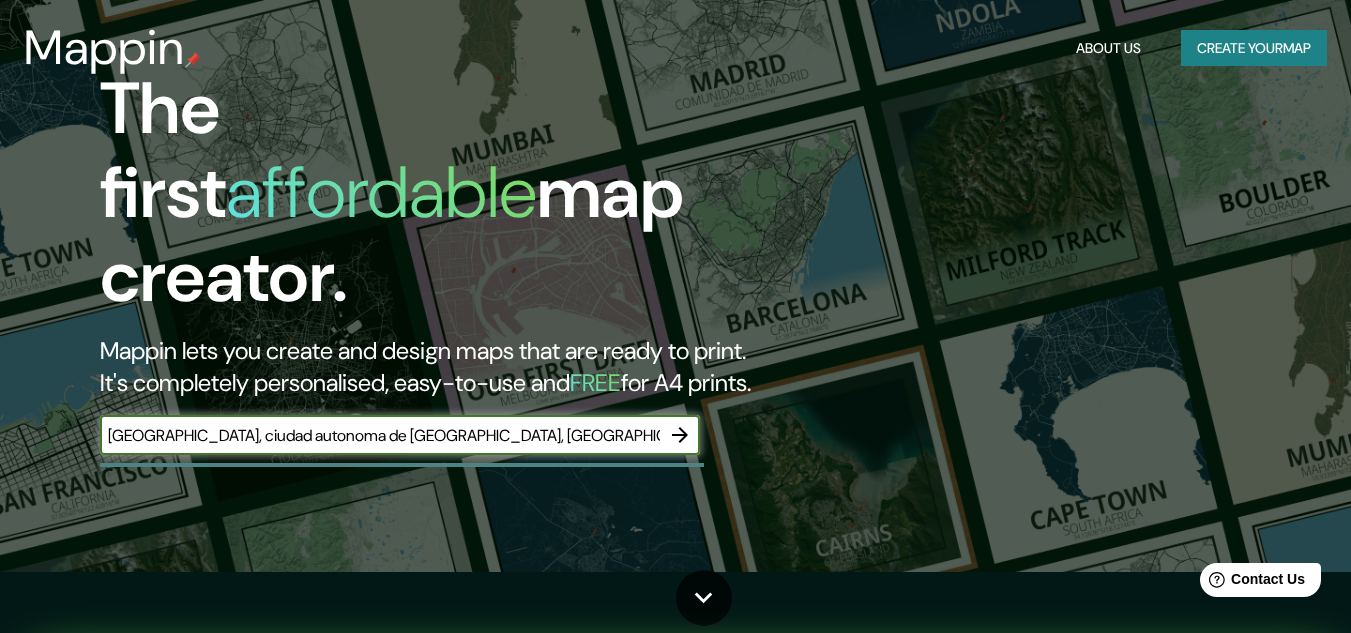 click 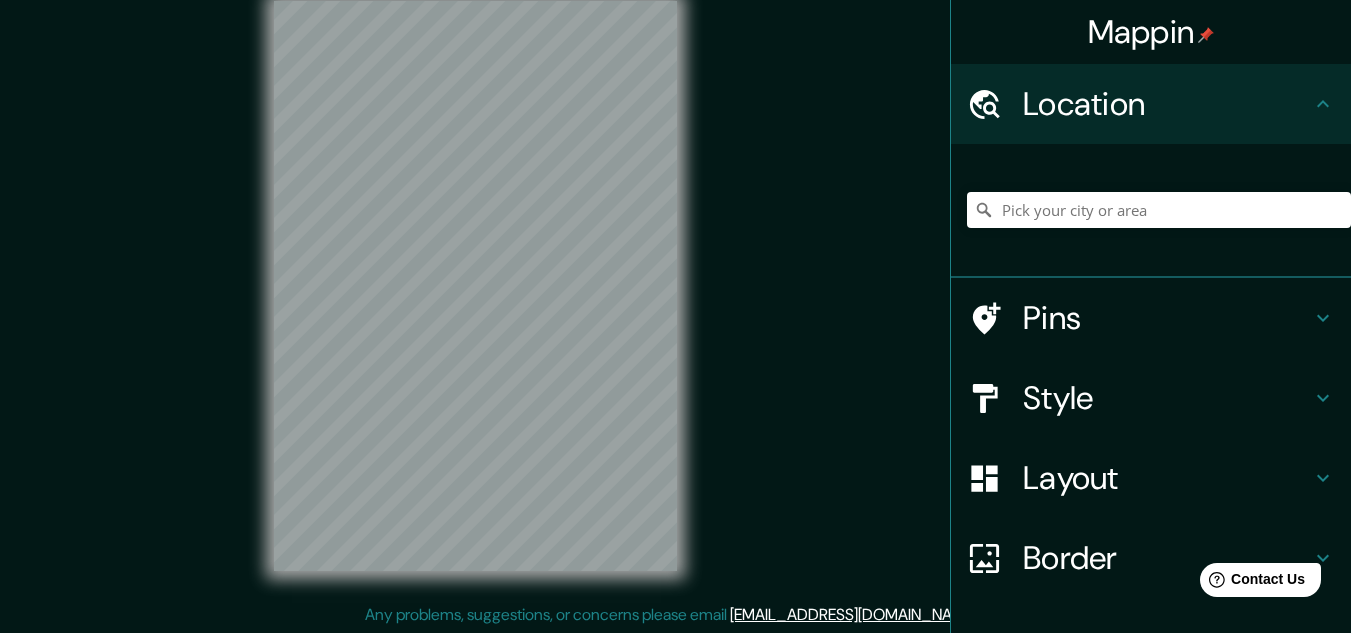 scroll, scrollTop: 0, scrollLeft: 0, axis: both 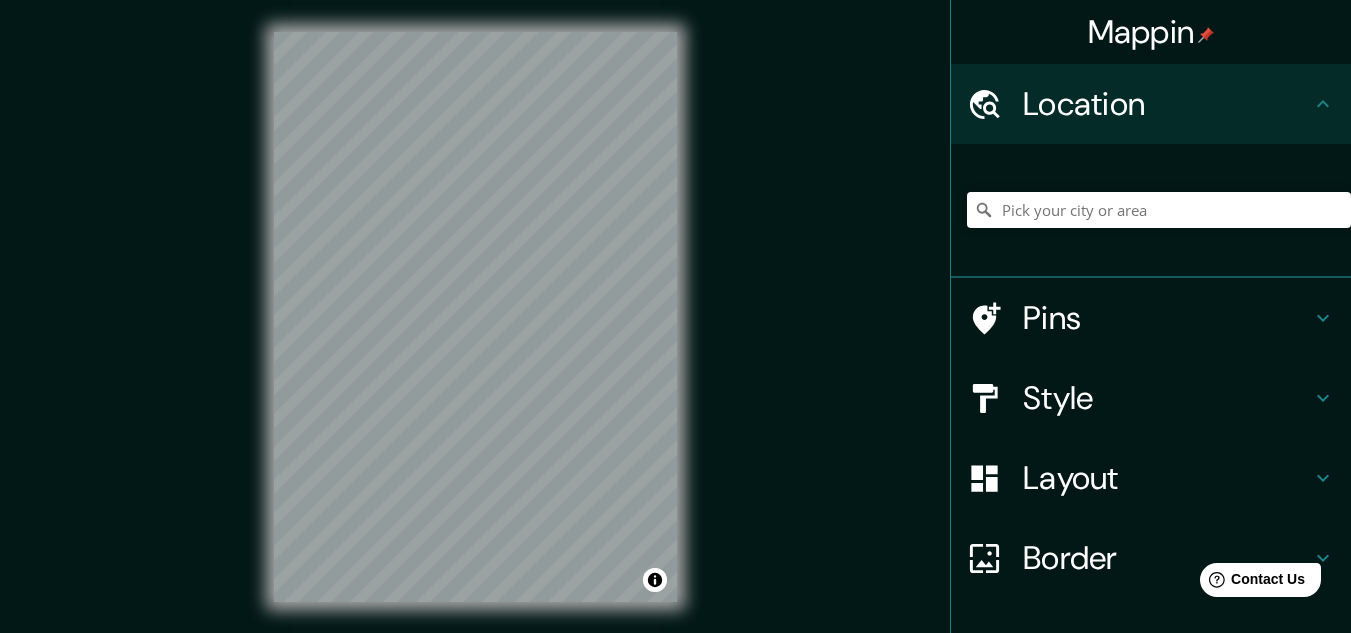 click on "Location" at bounding box center (1167, 104) 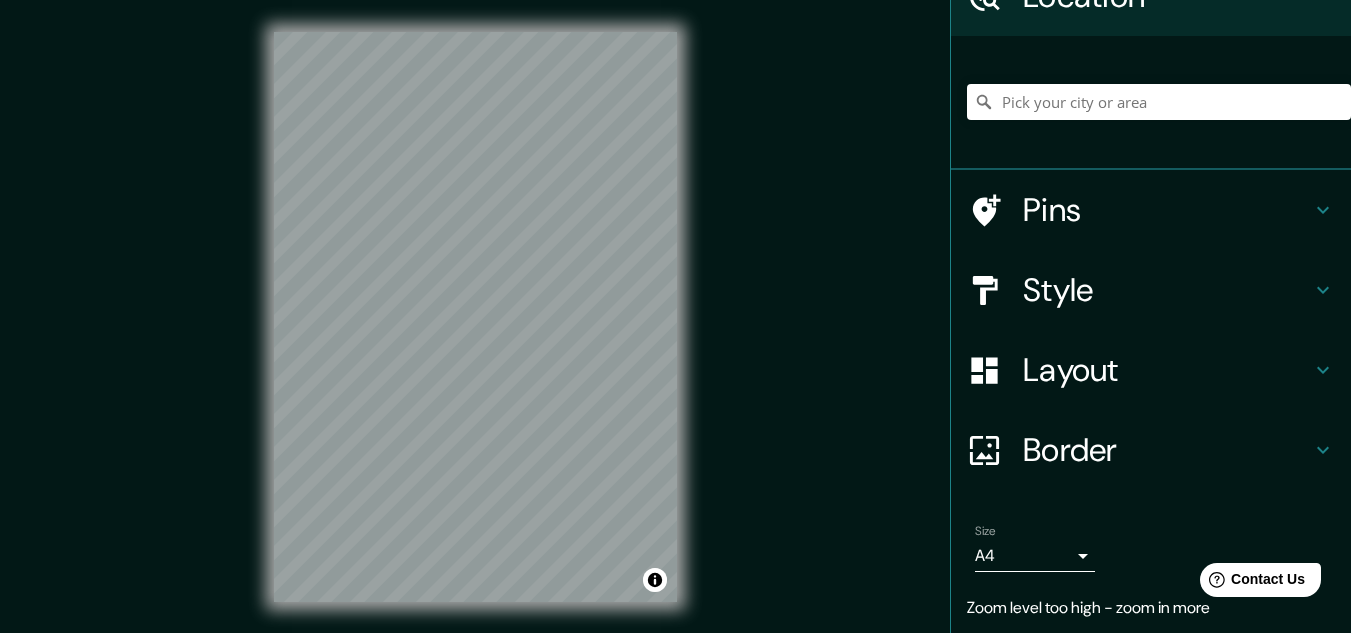 scroll, scrollTop: 72, scrollLeft: 0, axis: vertical 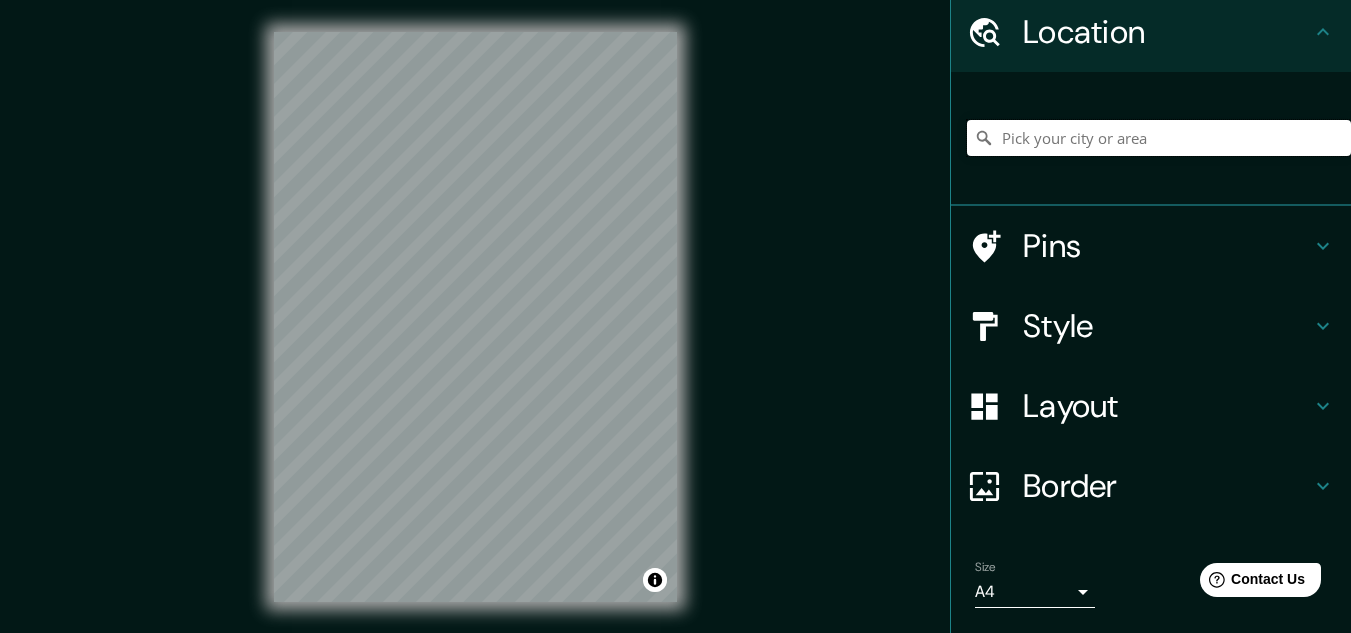 click at bounding box center [1159, 138] 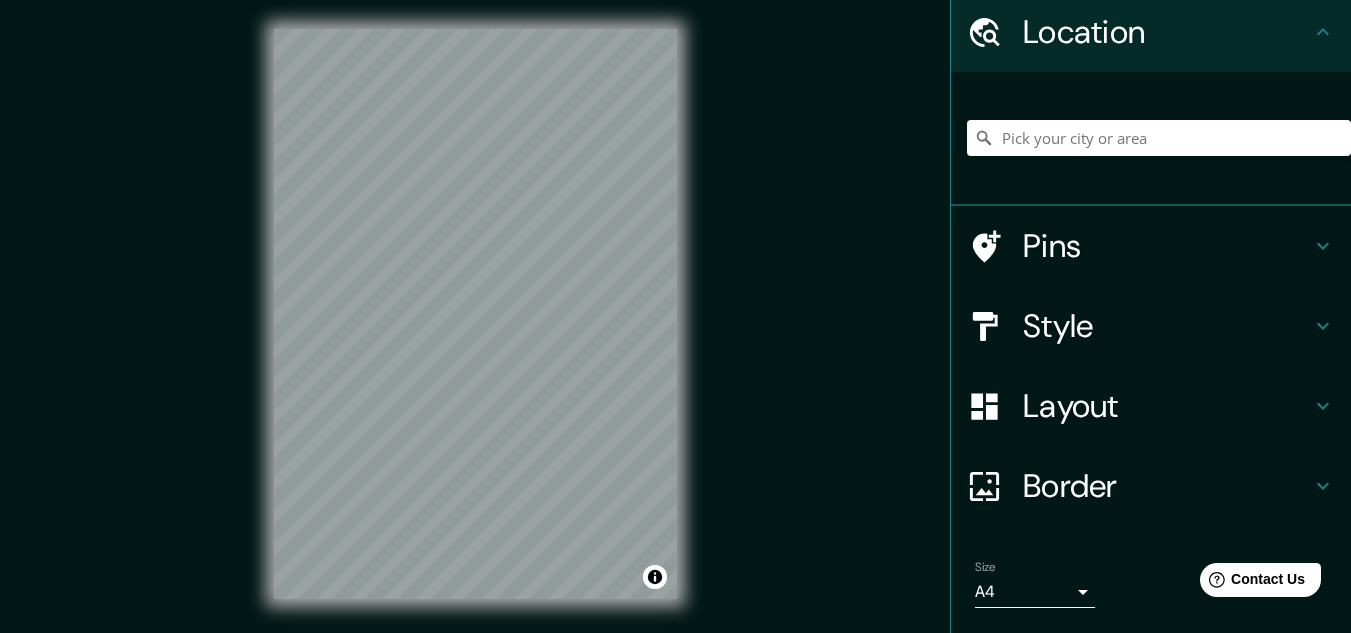 scroll, scrollTop: 33, scrollLeft: 0, axis: vertical 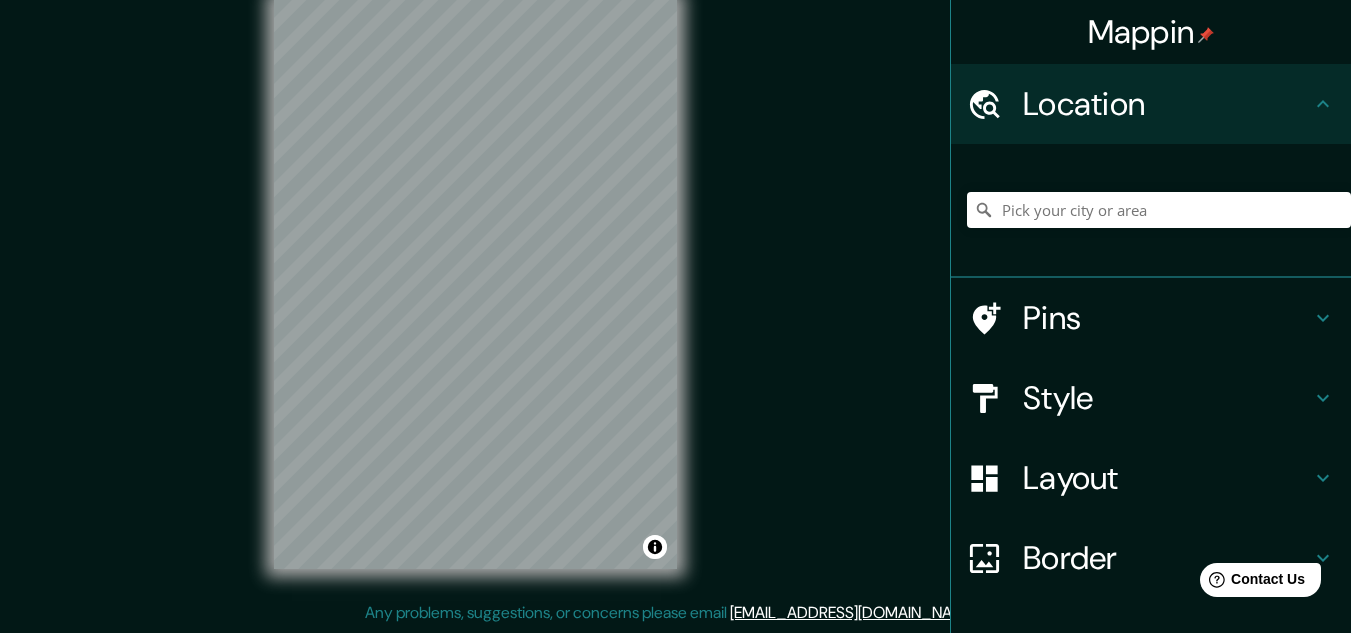 click on "© Mapbox   © OpenStreetMap   Improve this map" at bounding box center (475, 284) 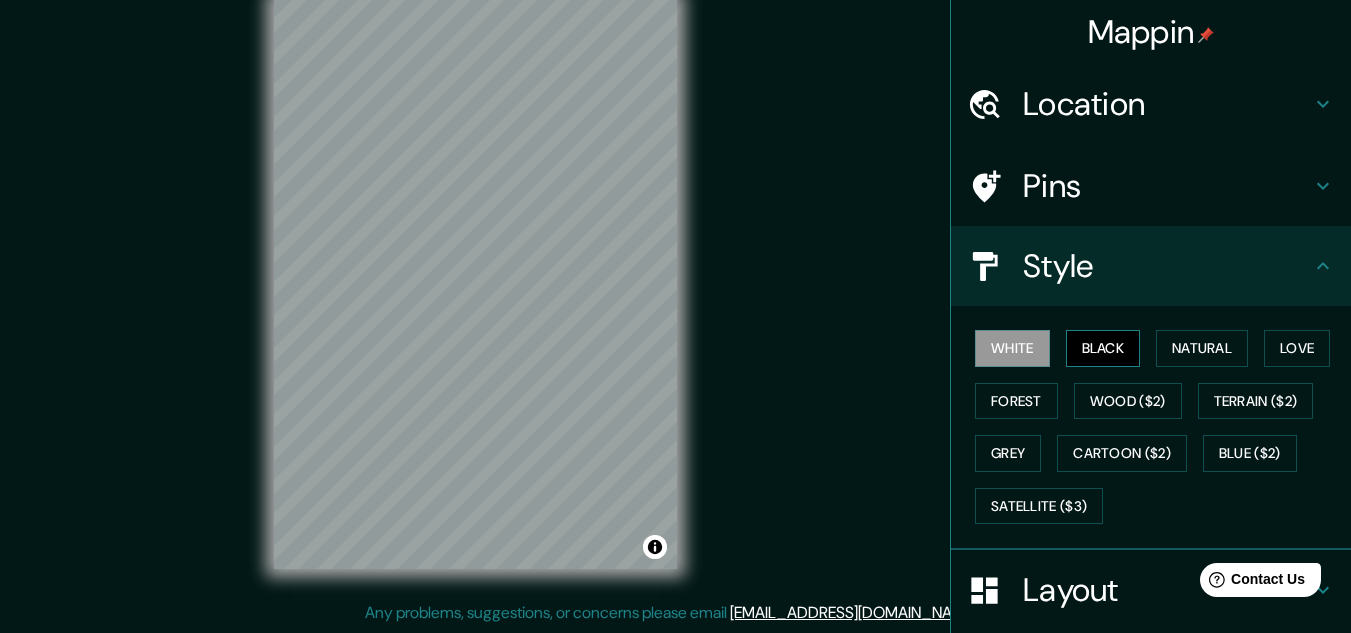 click on "Black" at bounding box center [1103, 348] 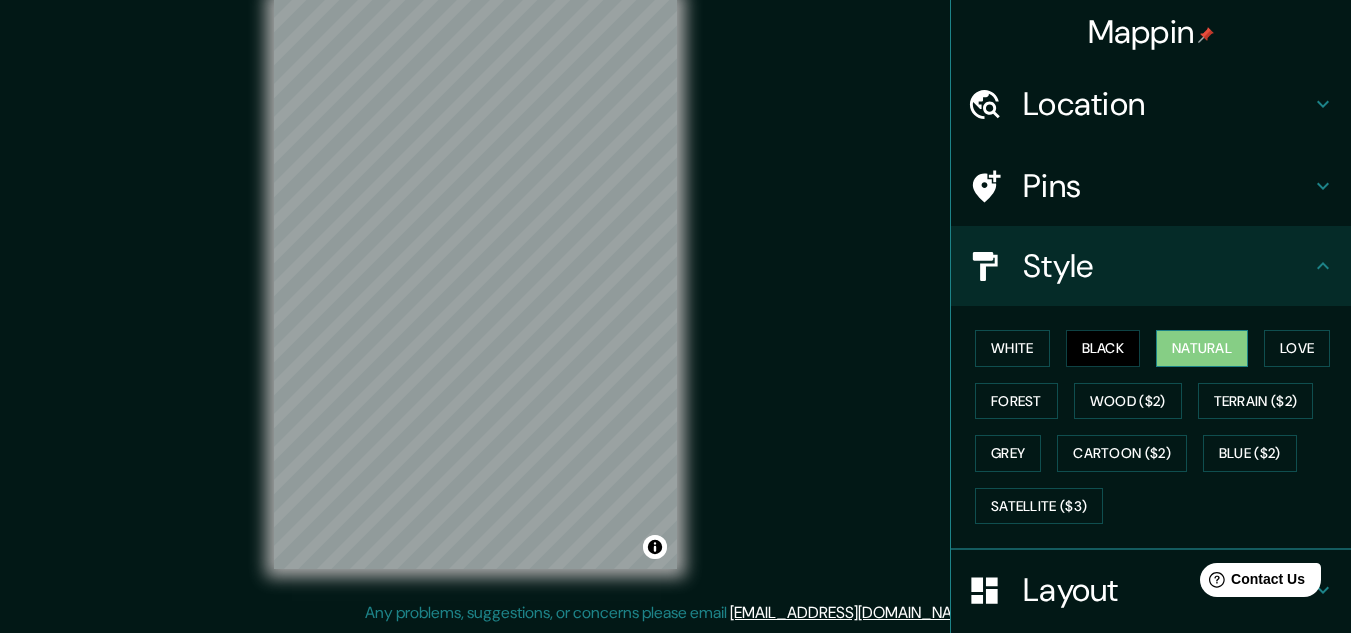 click on "Natural" at bounding box center [1202, 348] 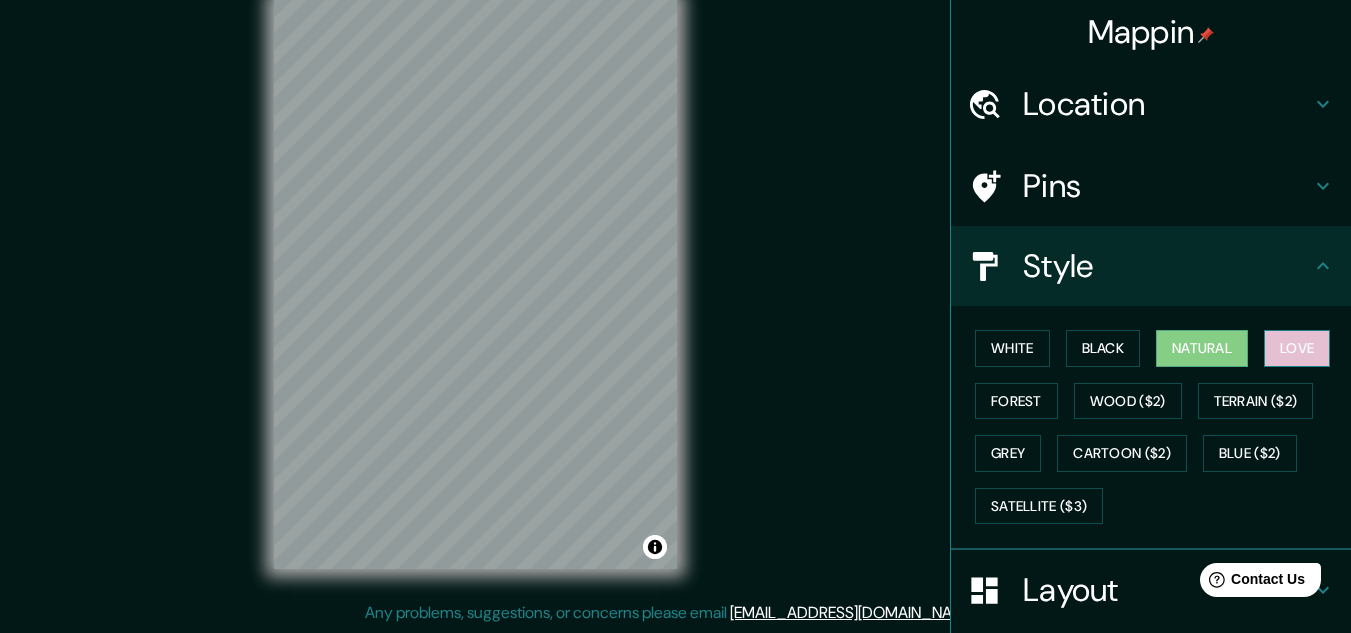 click on "Love" at bounding box center [1297, 348] 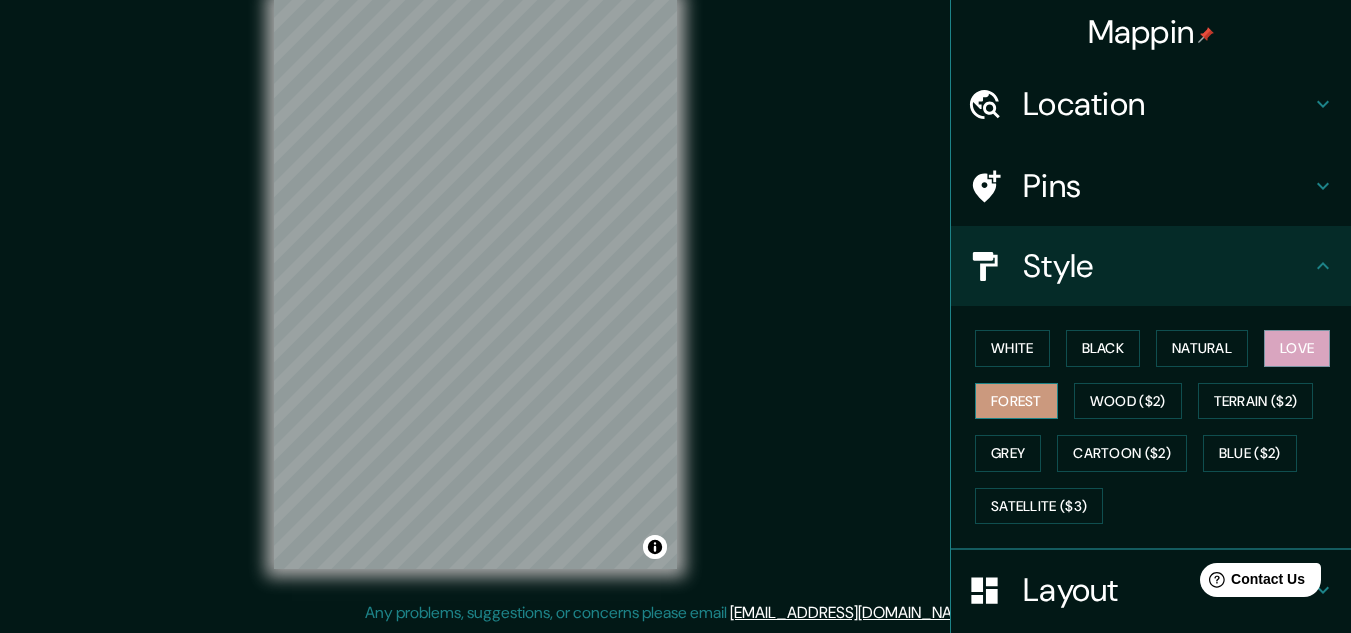 click on "Forest" at bounding box center [1016, 401] 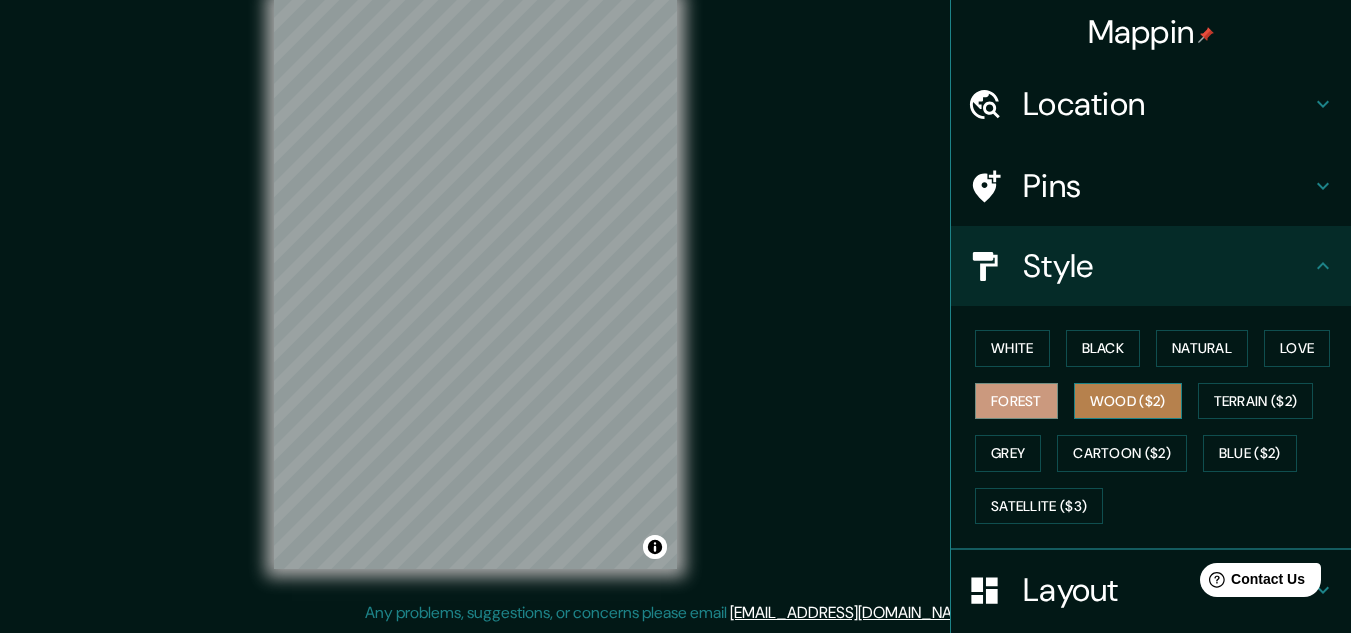 click on "Wood ($2)" at bounding box center (1128, 401) 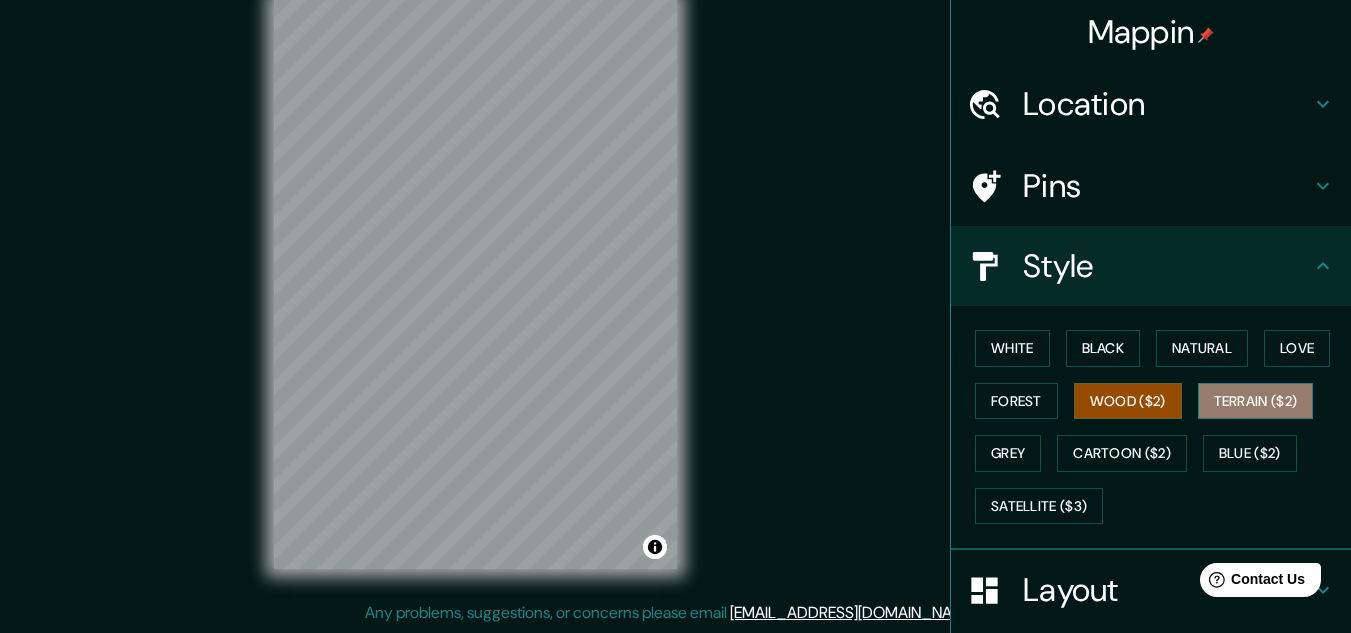 click on "Terrain ($2)" at bounding box center (1256, 401) 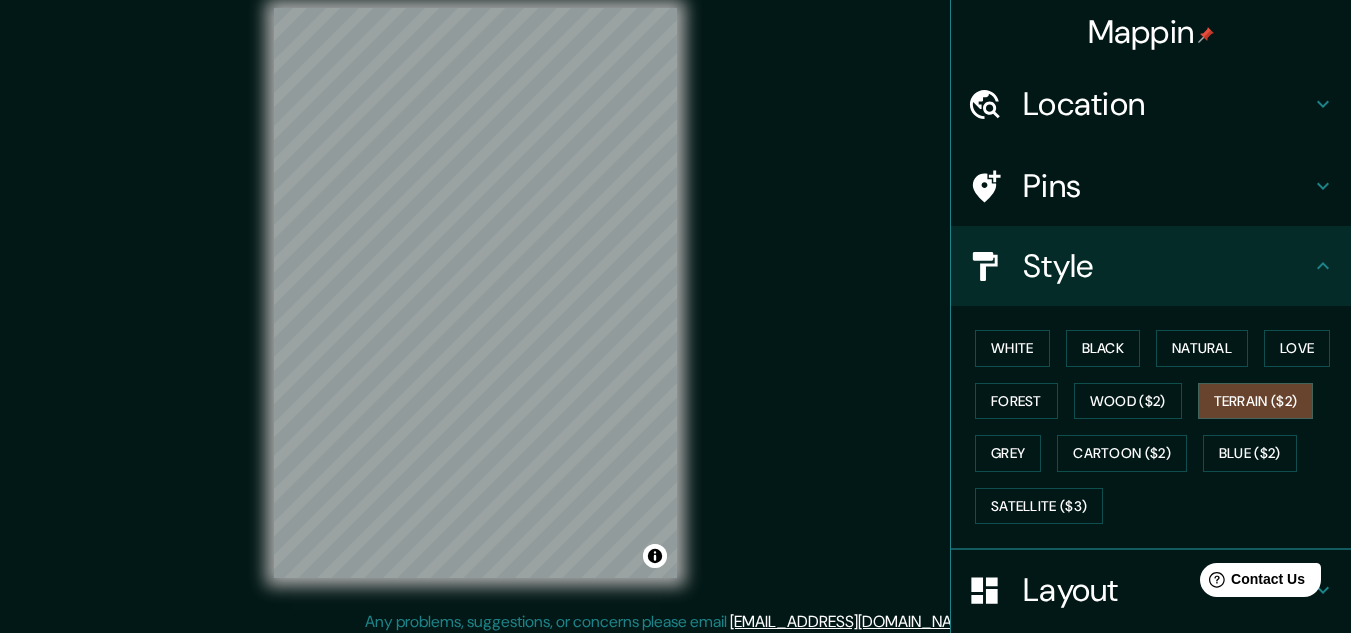scroll, scrollTop: 0, scrollLeft: 0, axis: both 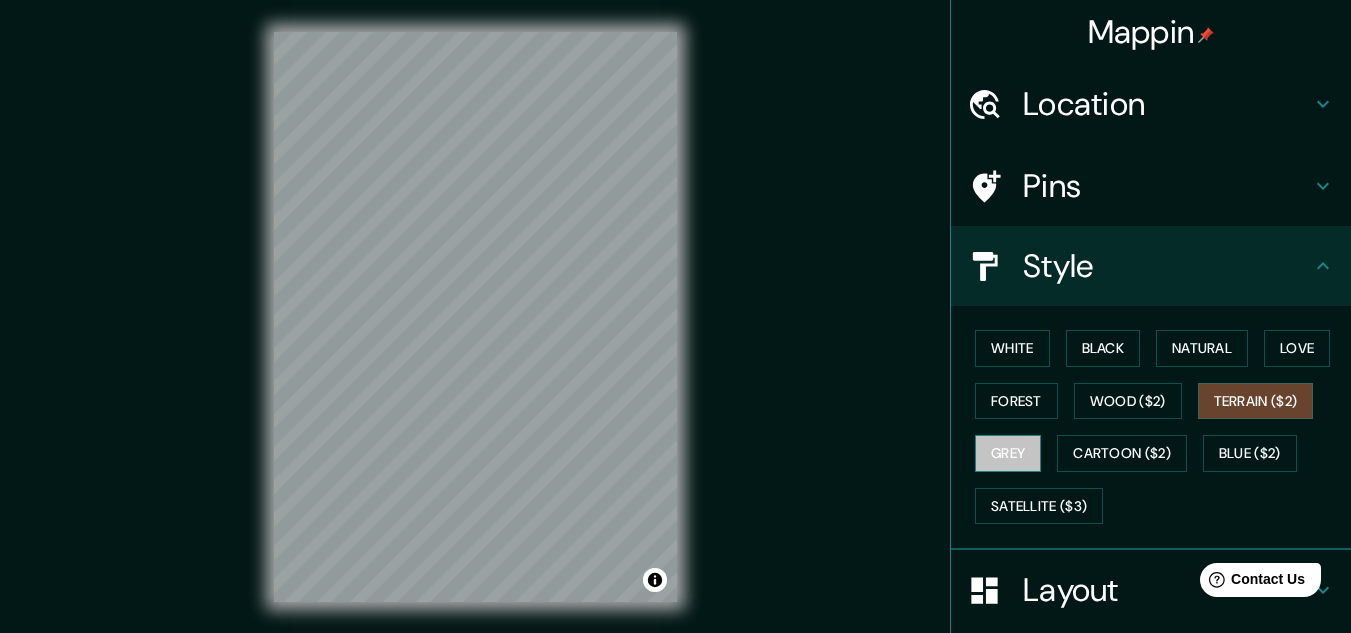 click on "Grey" at bounding box center (1008, 453) 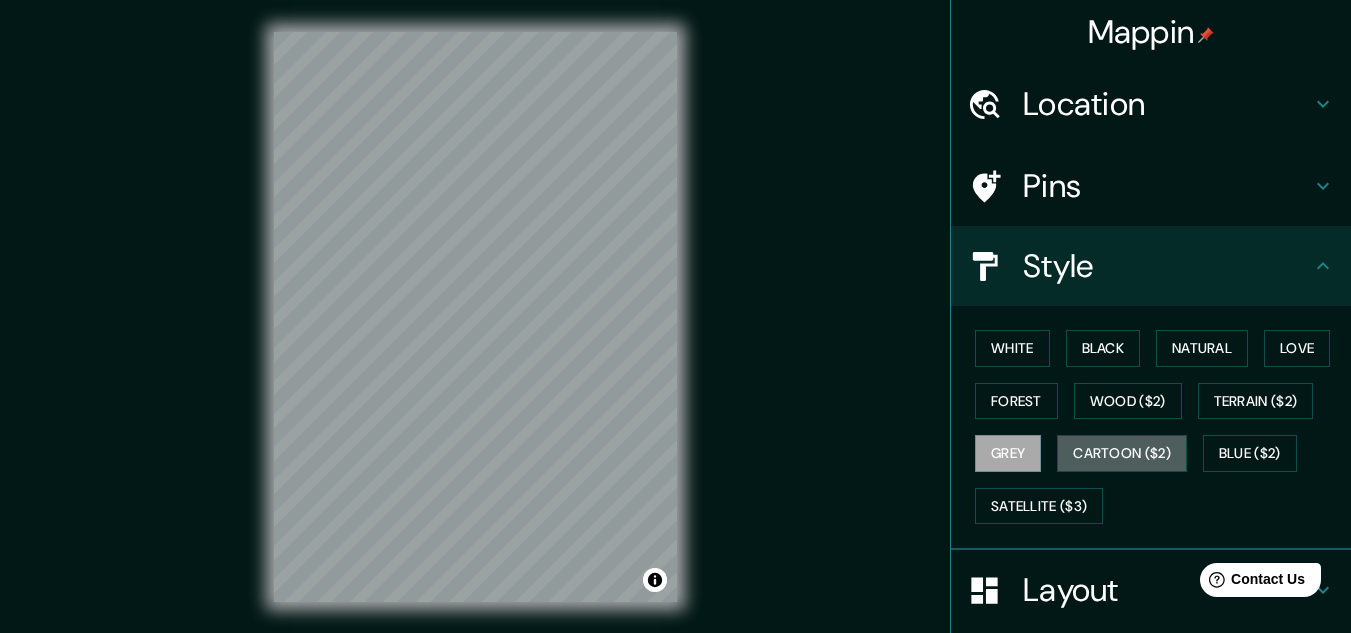 click on "Cartoon ($2)" at bounding box center [1122, 453] 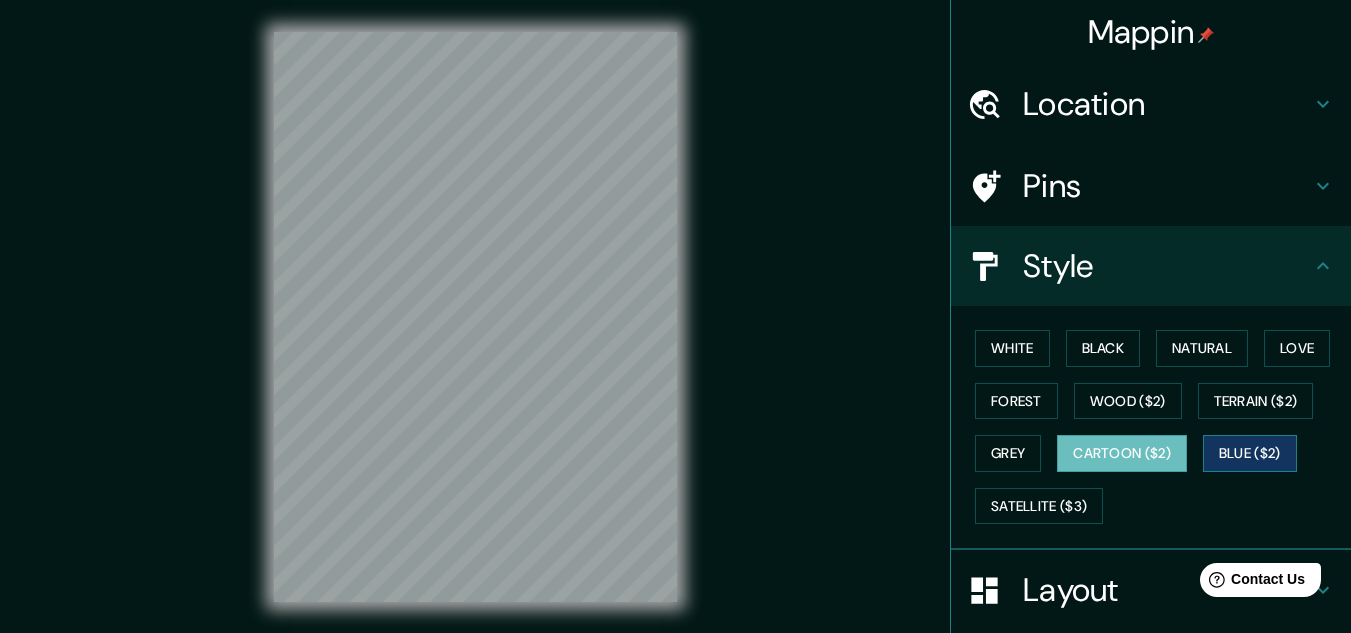 click on "Blue ($2)" at bounding box center [1250, 453] 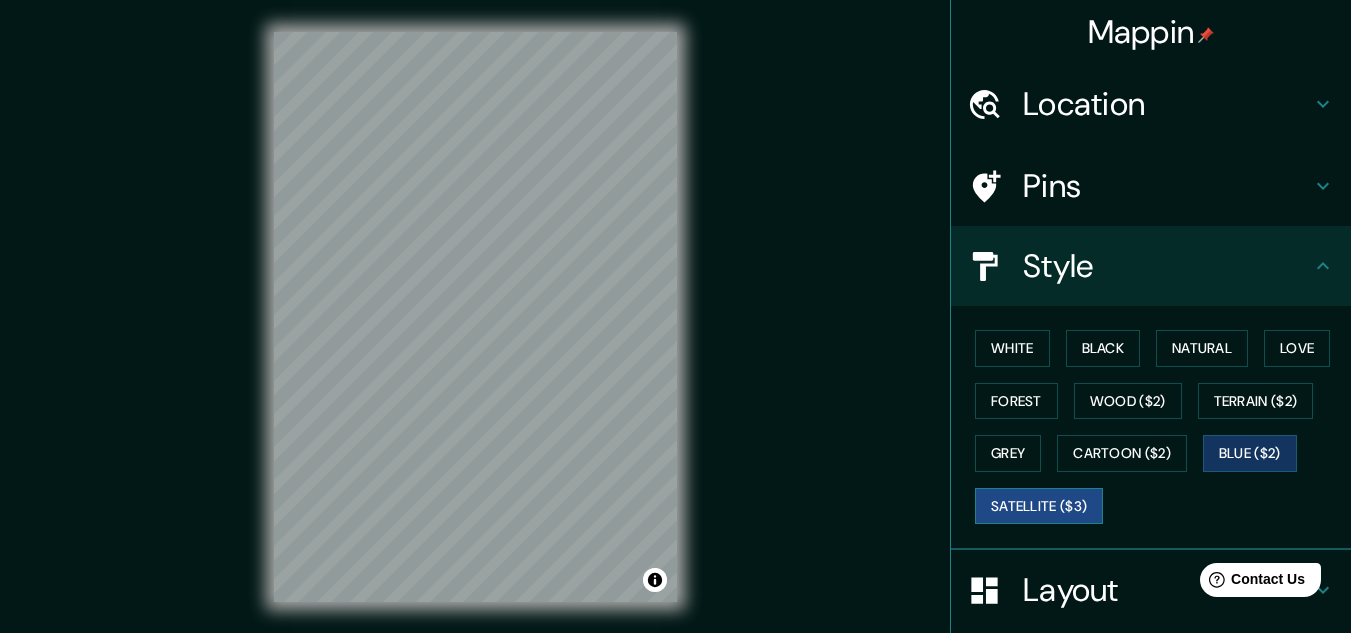 click on "Satellite ($3)" at bounding box center [1039, 506] 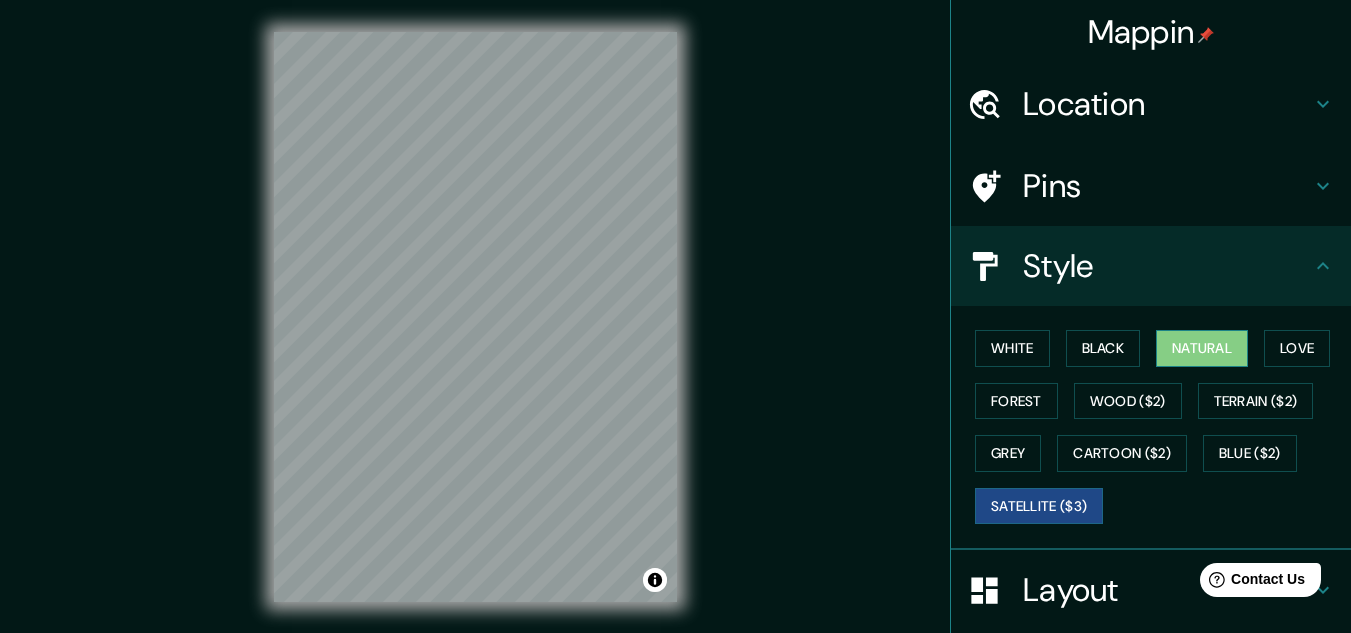 click on "Natural" at bounding box center [1202, 348] 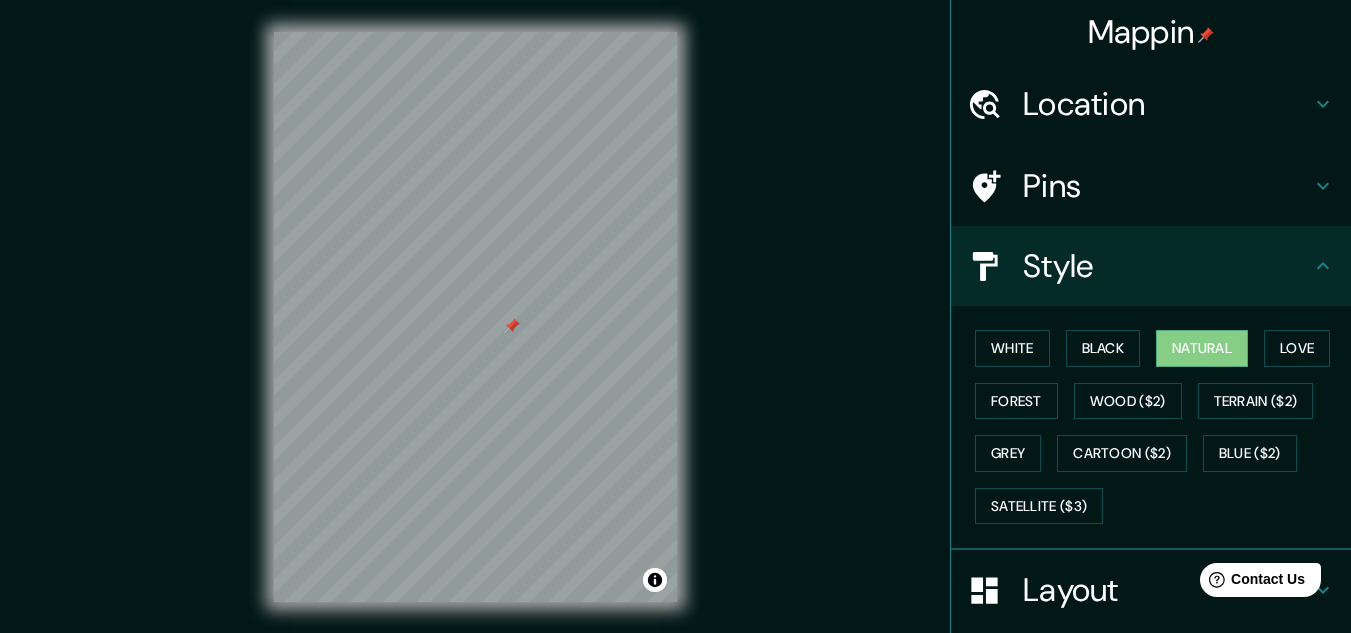 click at bounding box center [512, 326] 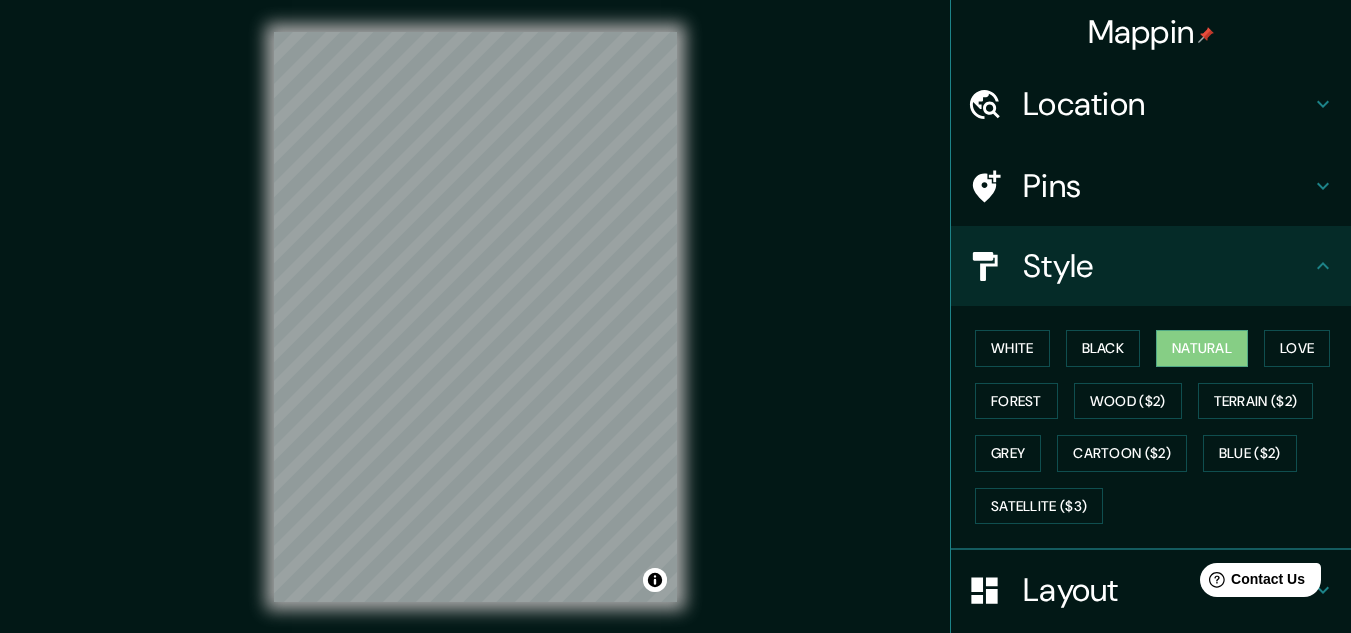 scroll, scrollTop: 33, scrollLeft: 0, axis: vertical 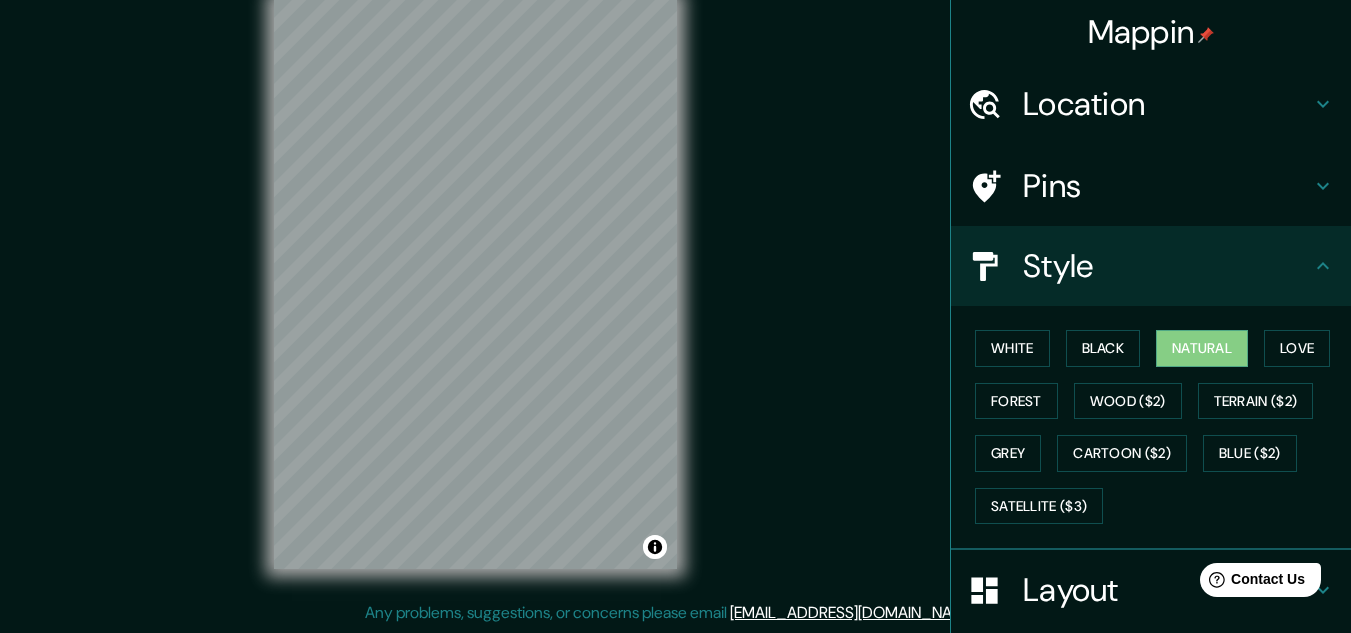 click 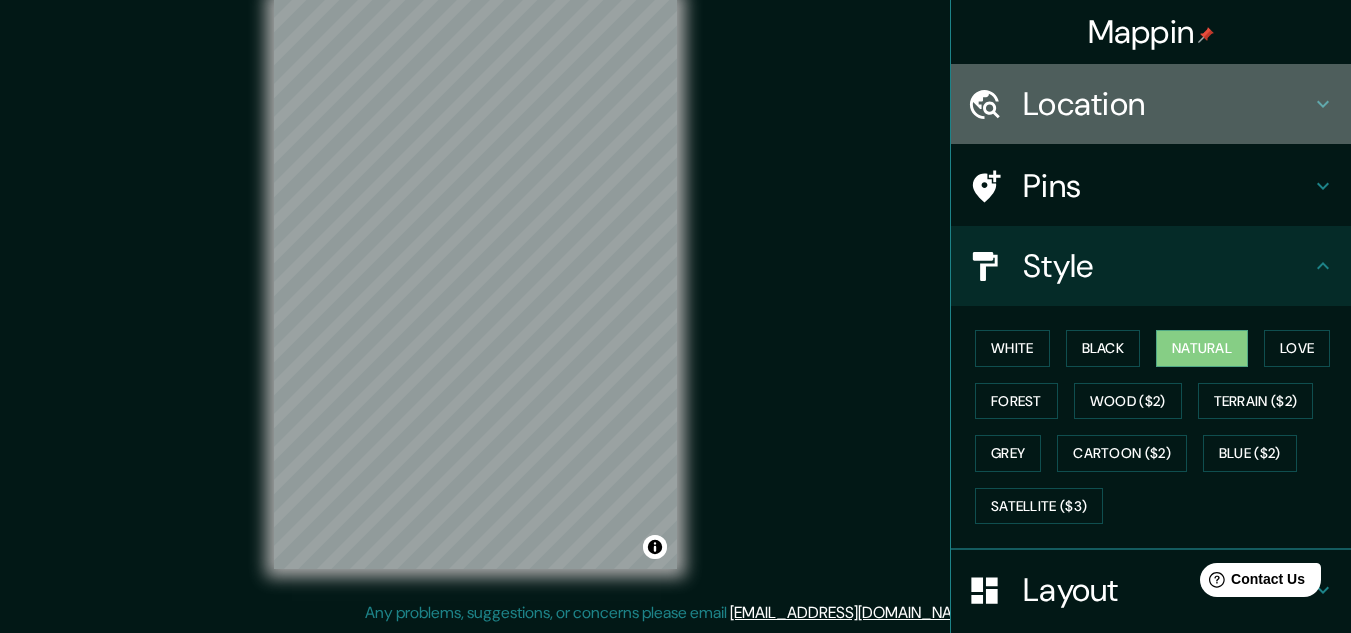 click 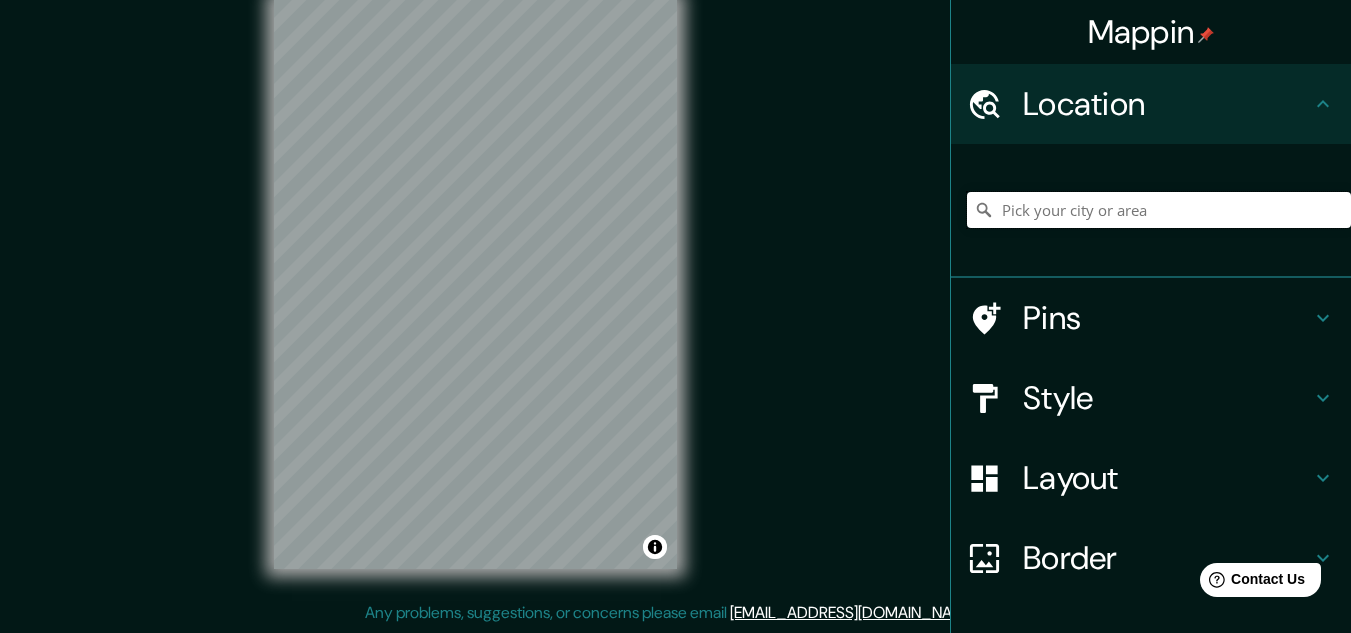 click at bounding box center [1159, 210] 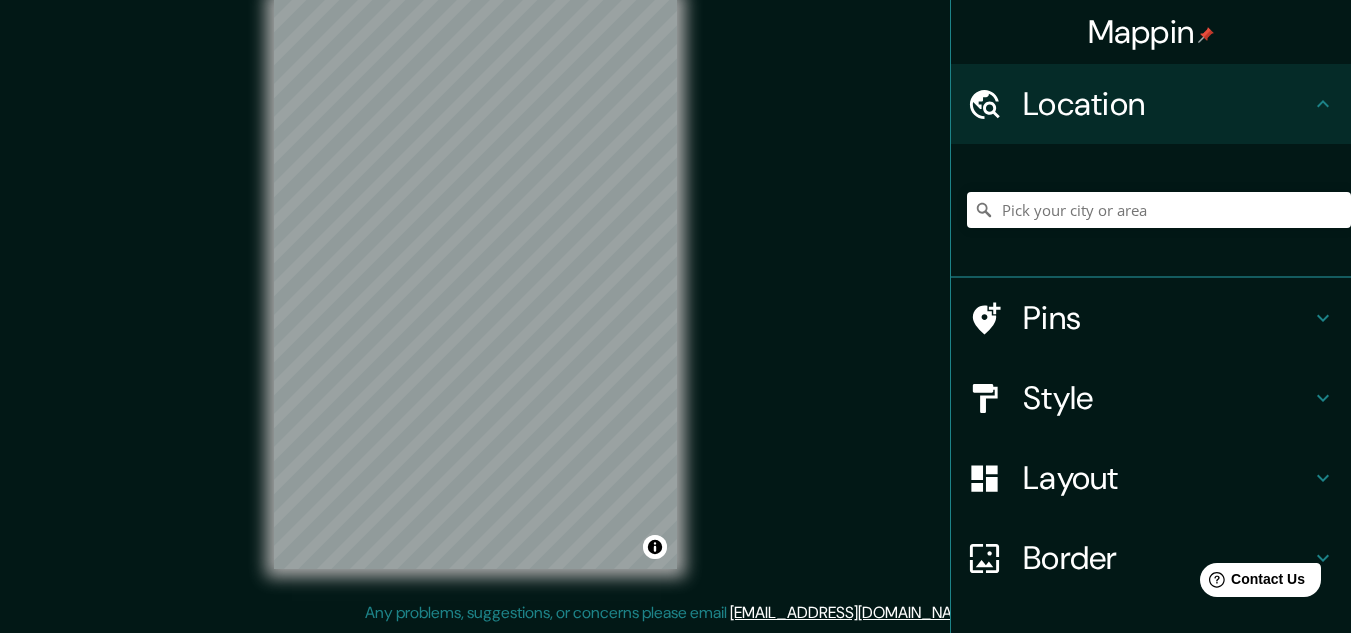 scroll, scrollTop: 0, scrollLeft: 0, axis: both 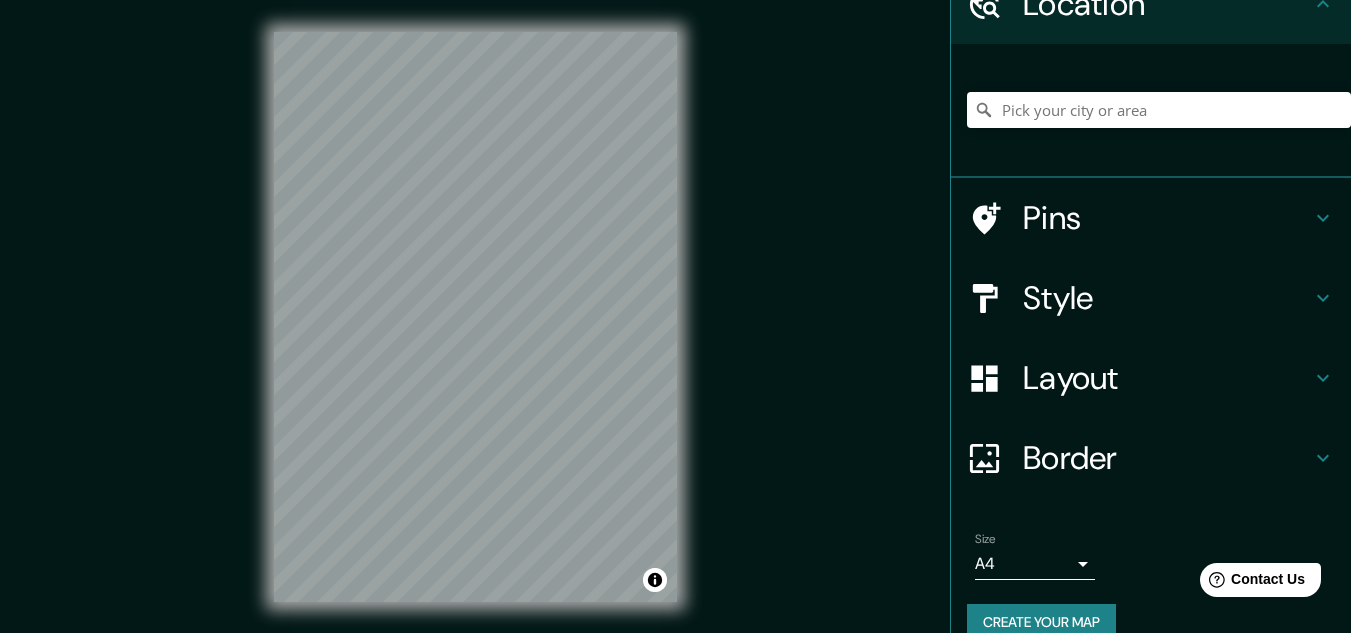 click on "Layout" at bounding box center (1151, 378) 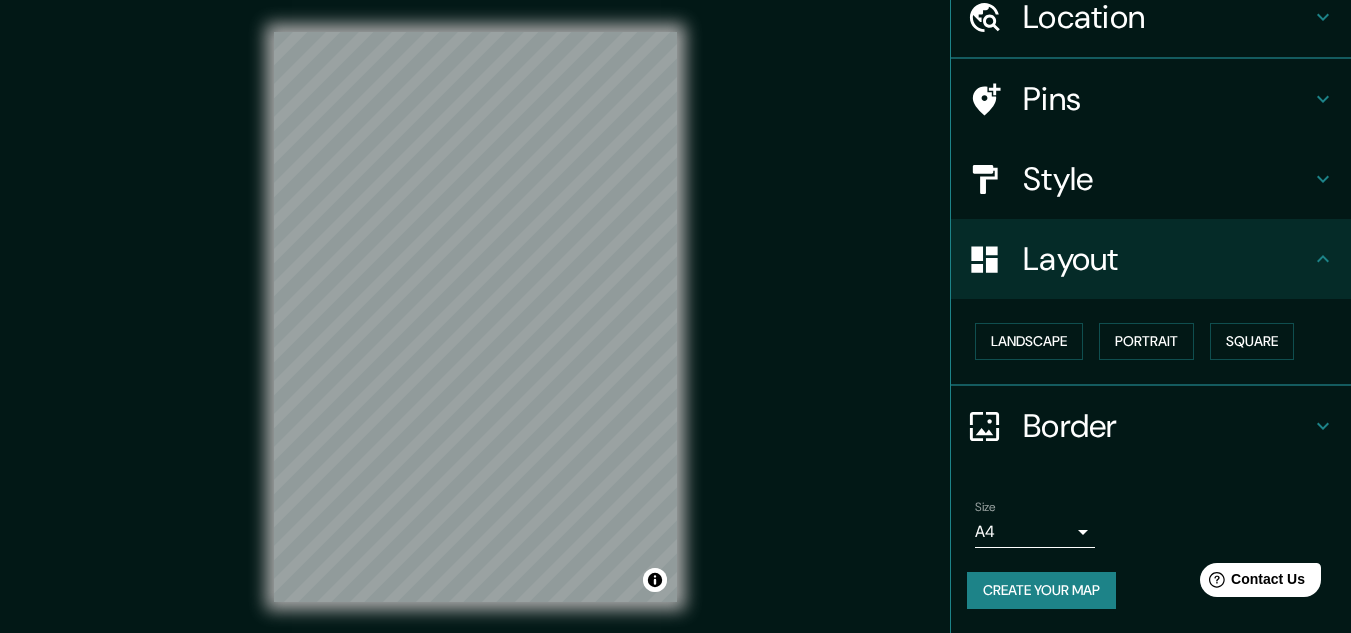 scroll, scrollTop: 86, scrollLeft: 0, axis: vertical 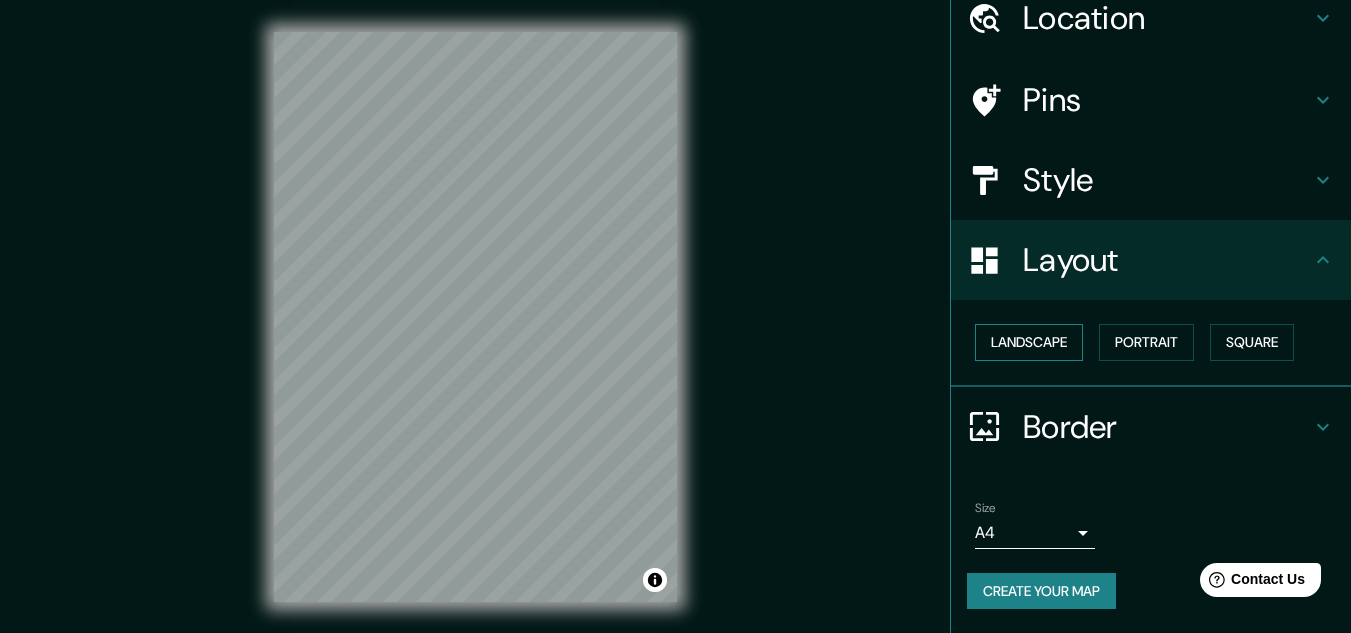 click on "Landscape" at bounding box center (1029, 342) 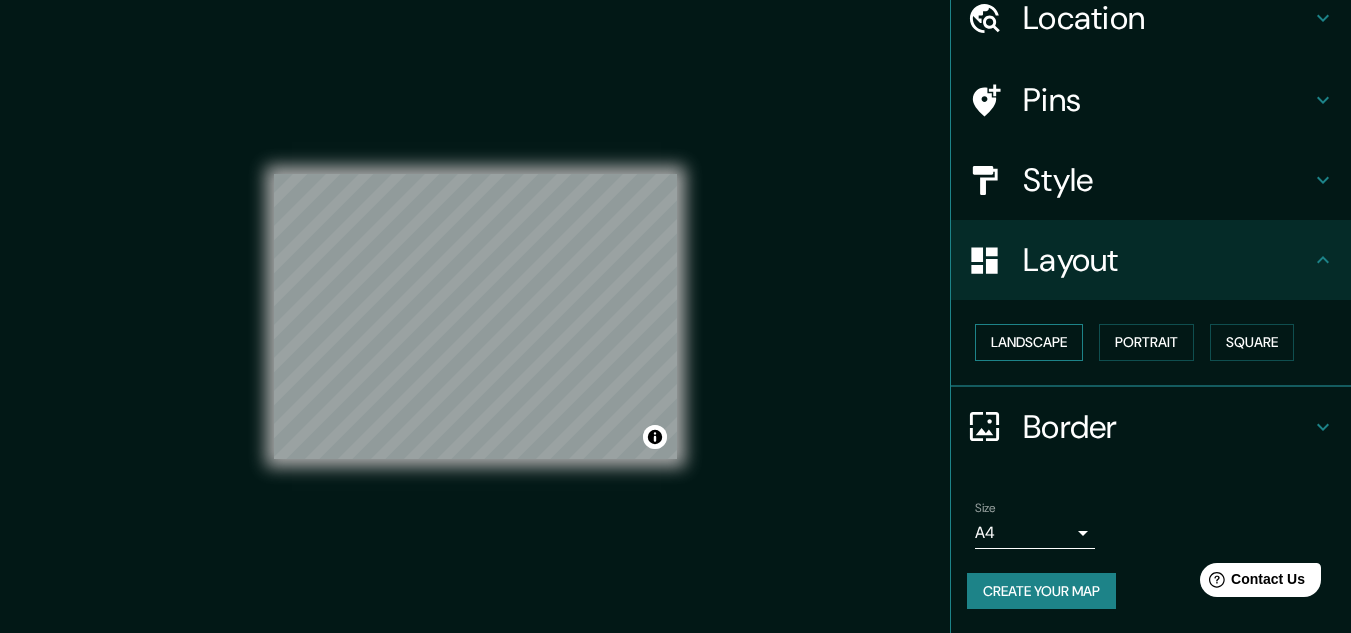 click on "Landscape" at bounding box center (1029, 342) 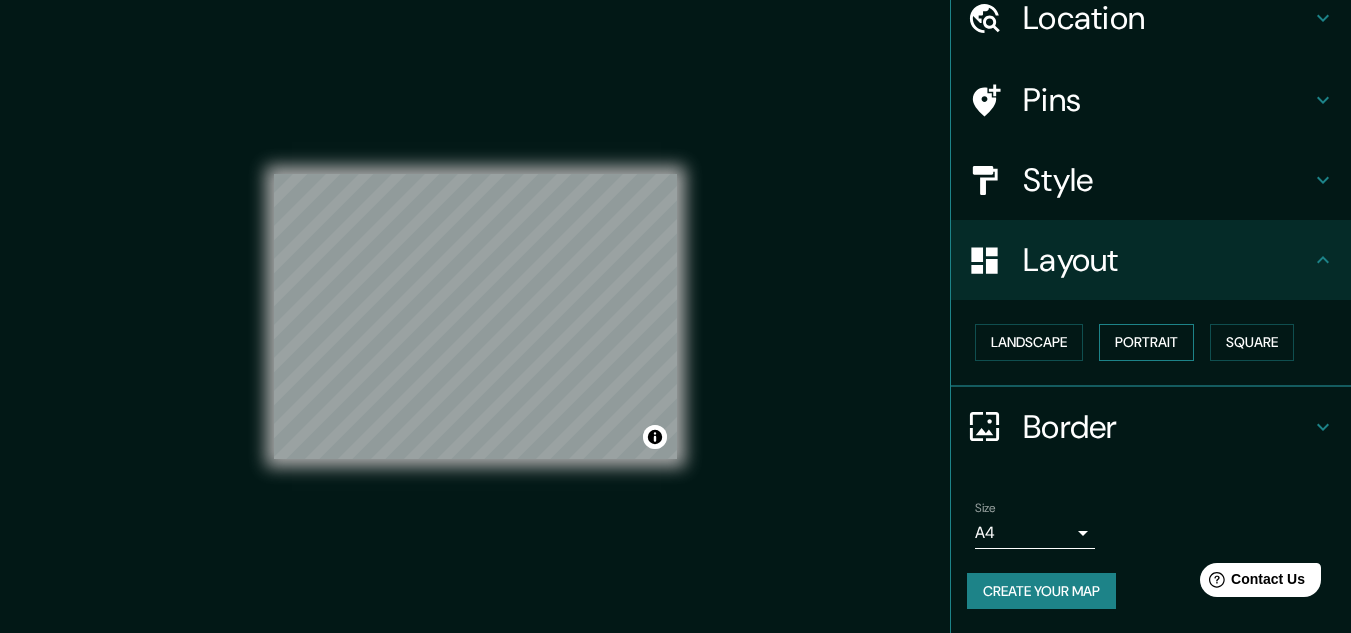 click on "Portrait" at bounding box center [1146, 342] 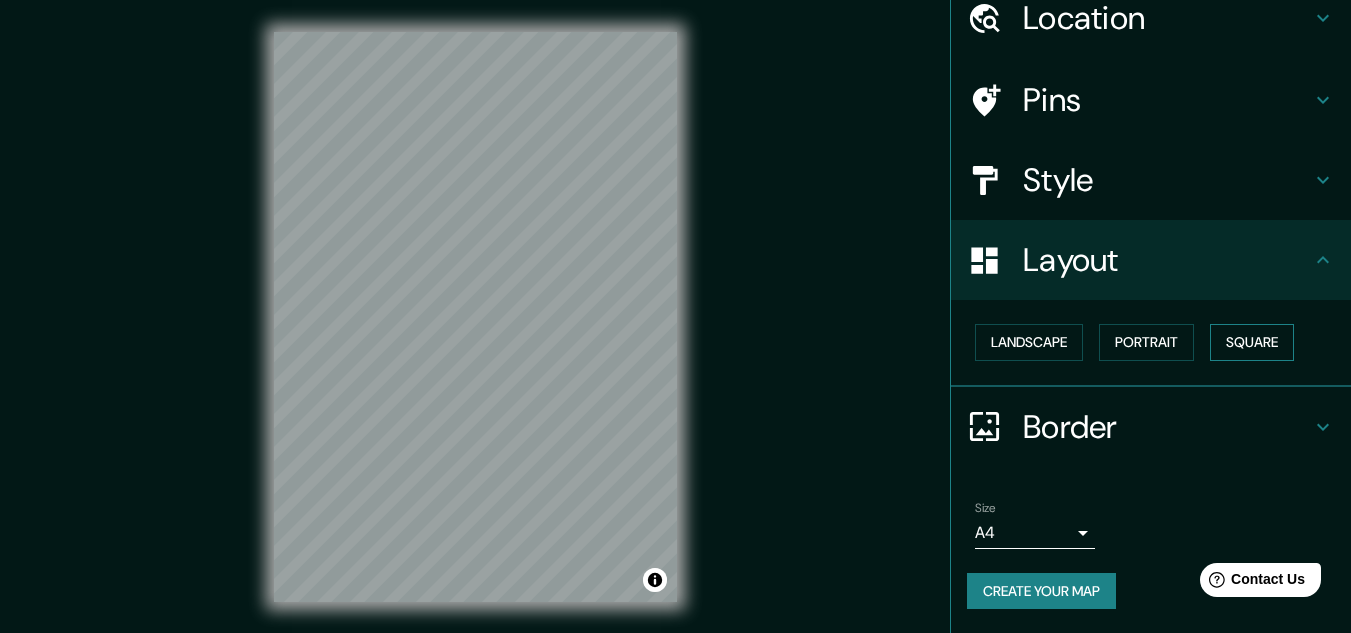 click on "Square" at bounding box center (1252, 342) 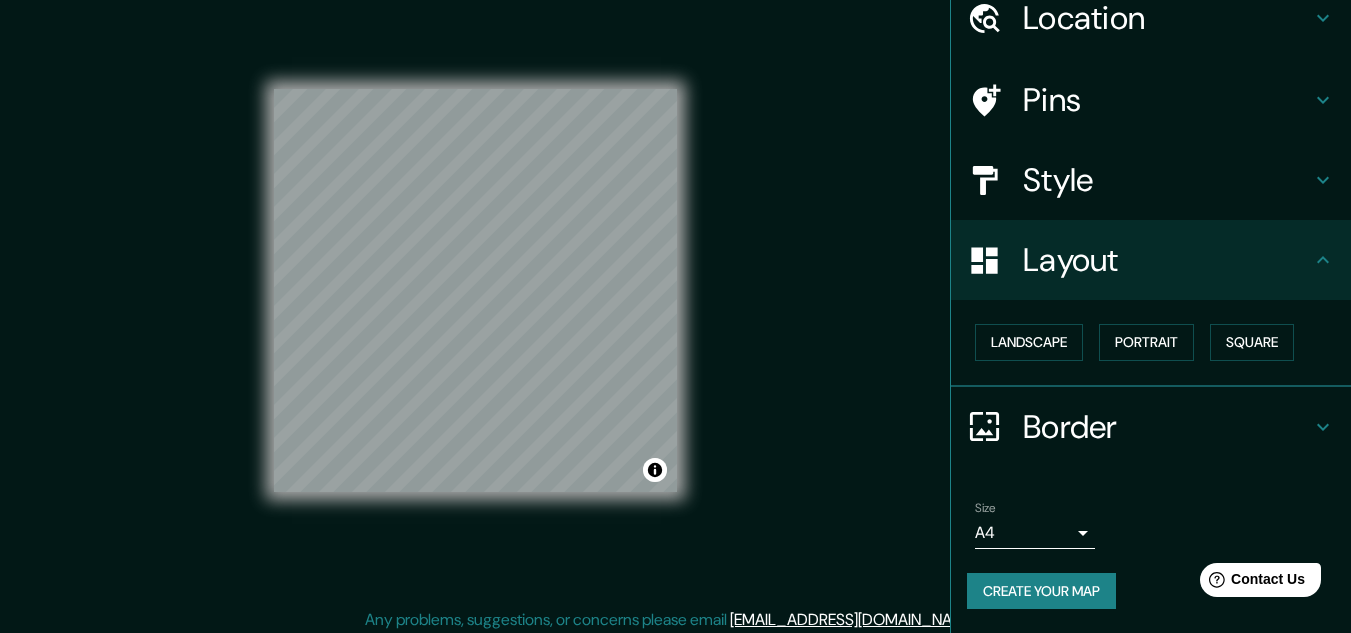 scroll, scrollTop: 33, scrollLeft: 0, axis: vertical 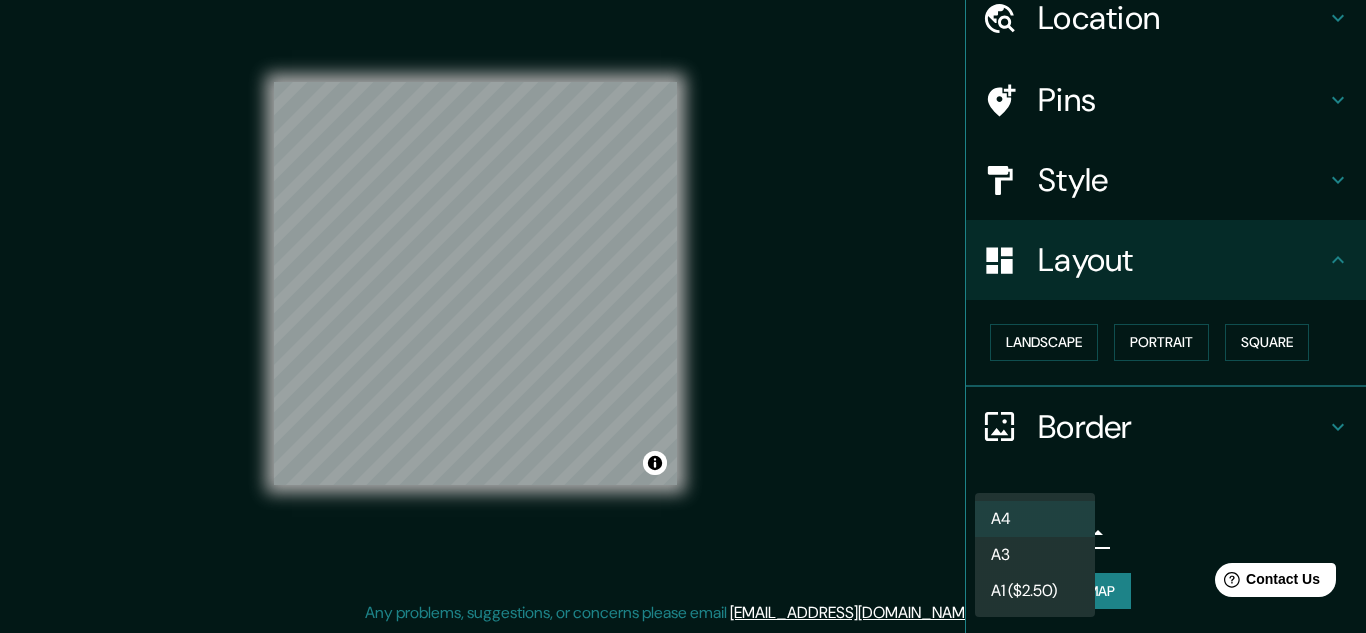 click on "Mappin Location Pins Style Layout Landscape Portrait Square Border Choose a border.  Hint : you can make layers of the frame opaque to create some cool effects. None Simple Transparent Fancy Size A4 single Create your map © Mapbox   © OpenStreetMap   Improve this map Any problems, suggestions, or concerns please email    [EMAIL_ADDRESS][DOMAIN_NAME] . . . A4 A3 A1 ($2.50)" at bounding box center (683, 283) 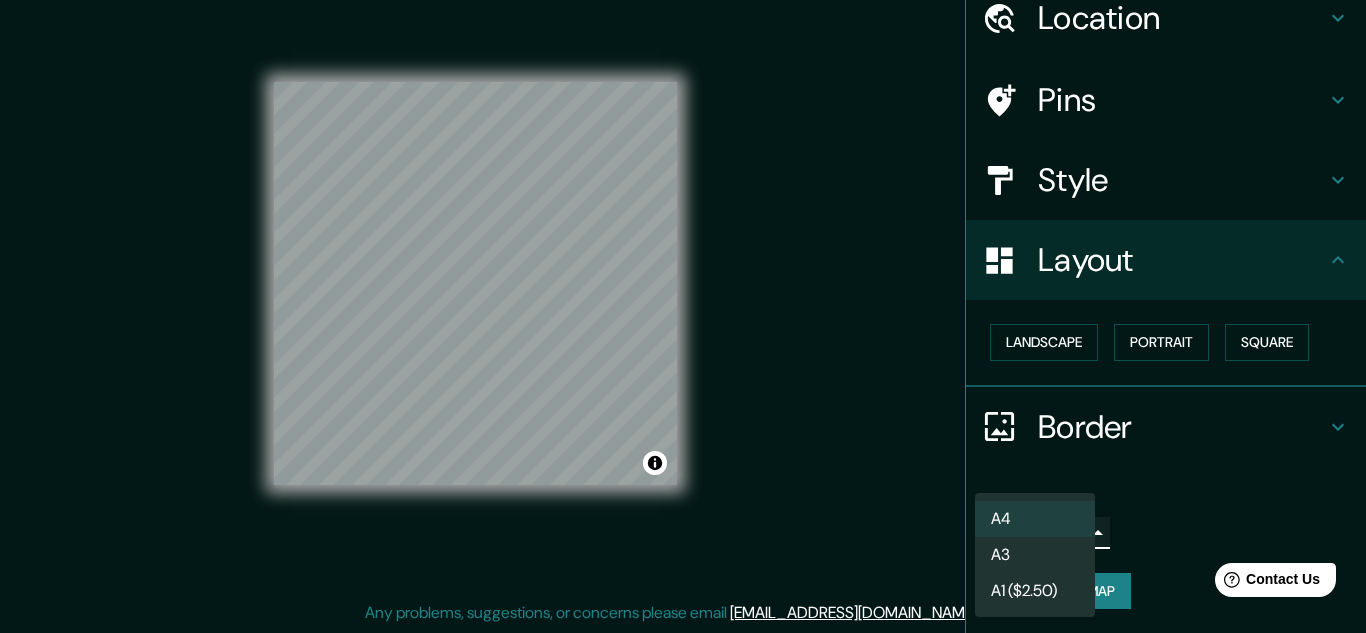 type on "a4" 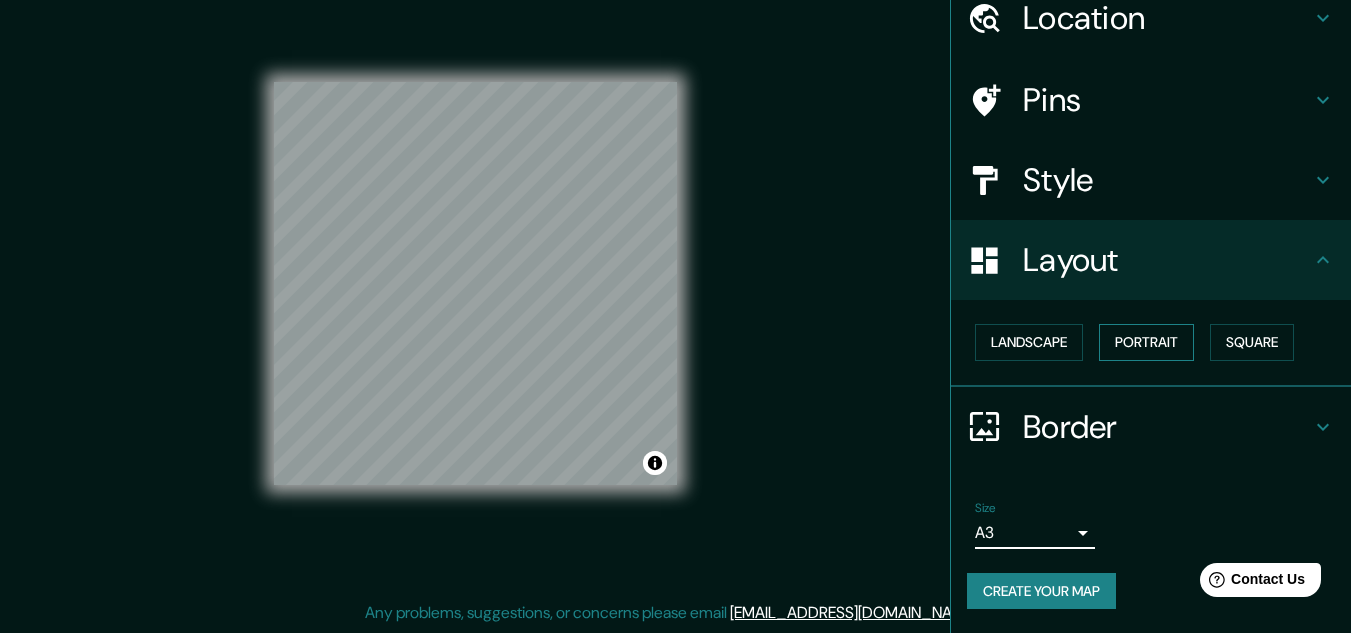 click on "Portrait" at bounding box center [1146, 342] 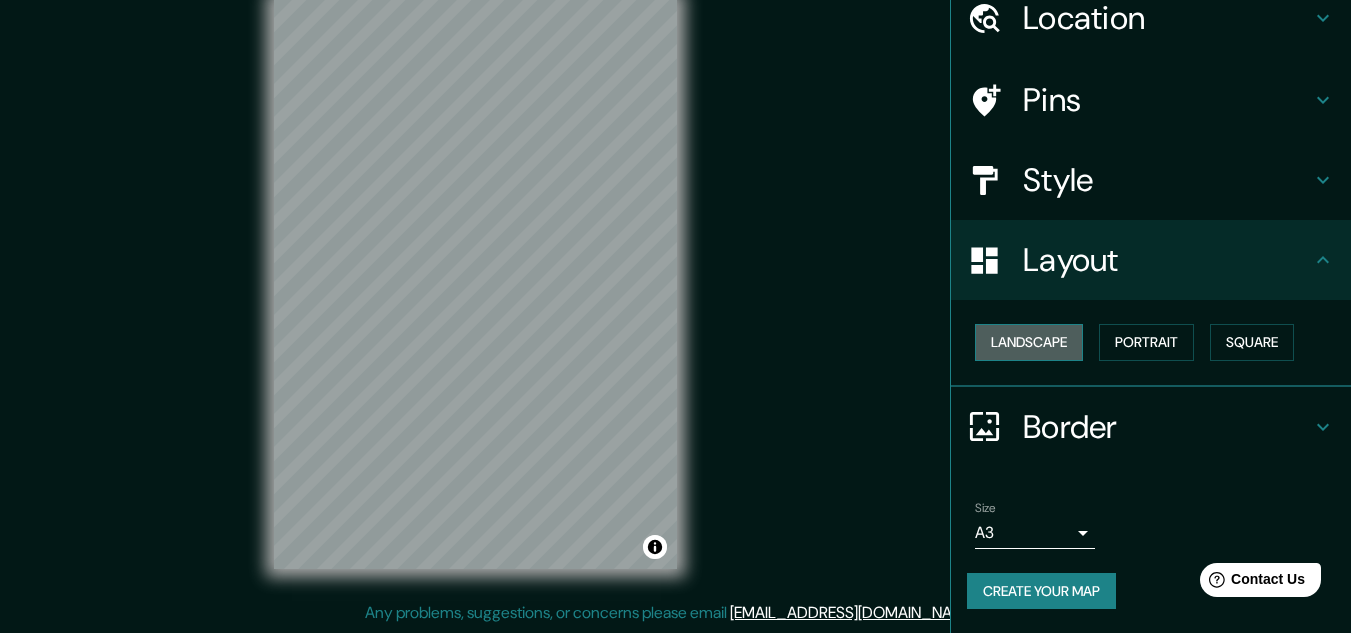 click on "Landscape" at bounding box center (1029, 342) 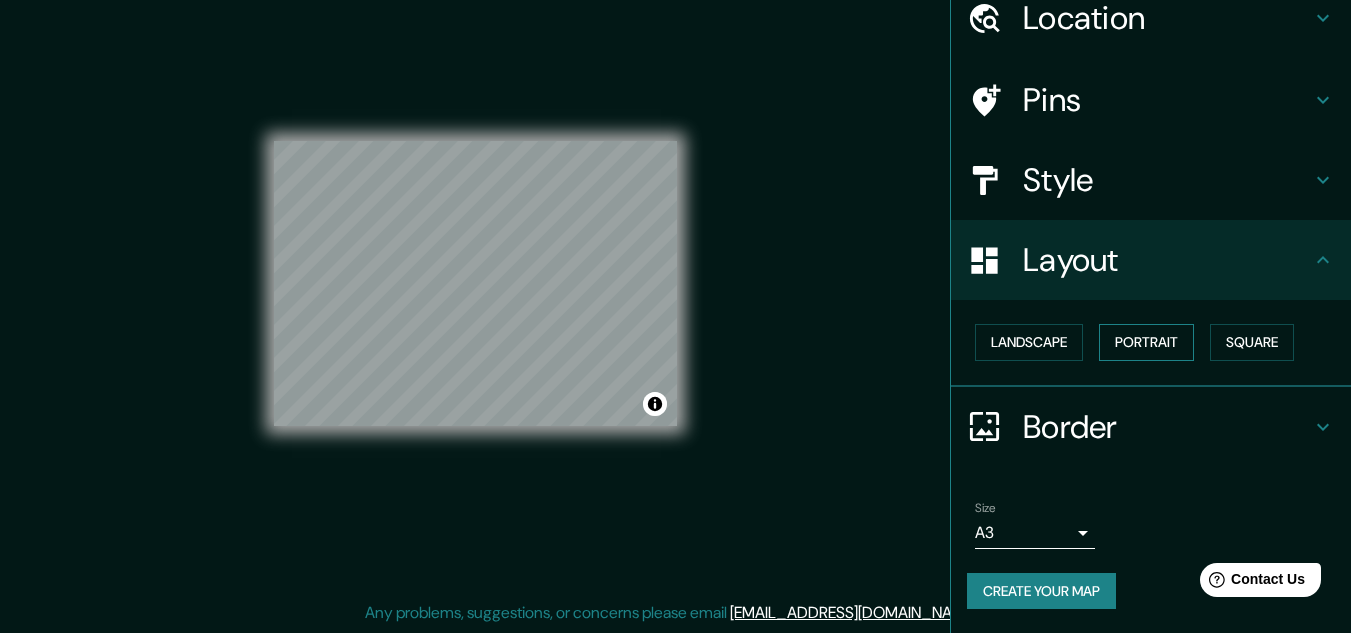 click on "Portrait" at bounding box center (1146, 342) 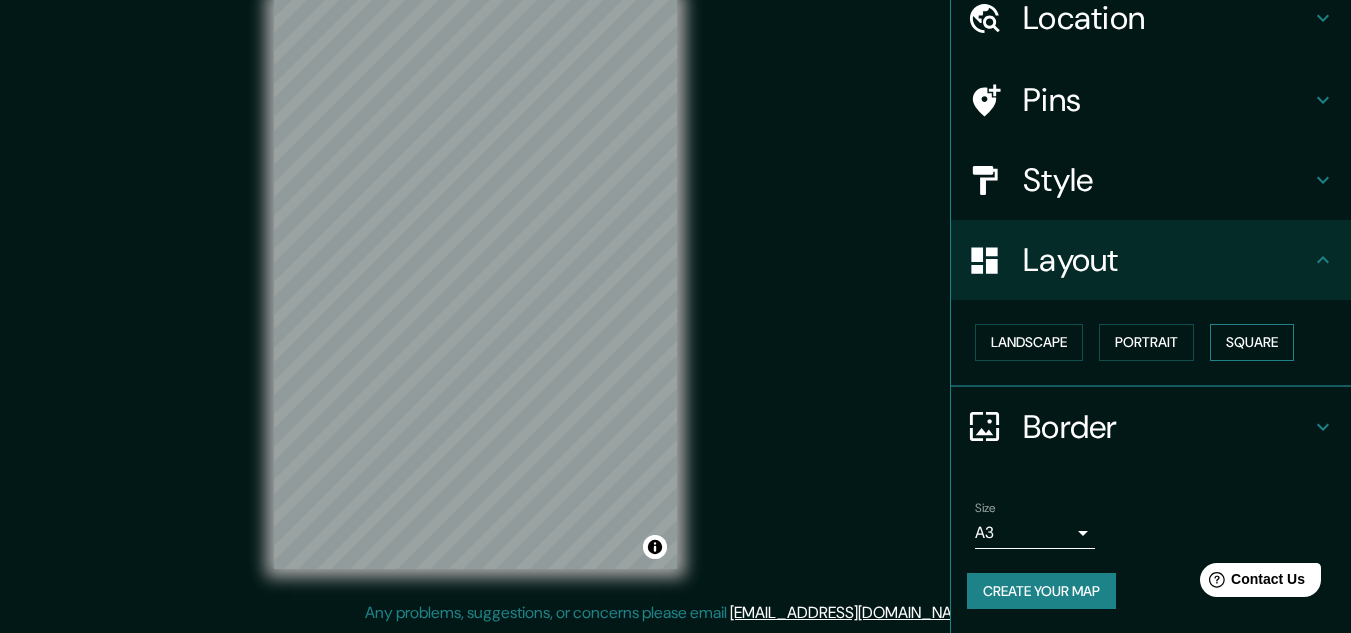 click on "Square" at bounding box center (1252, 342) 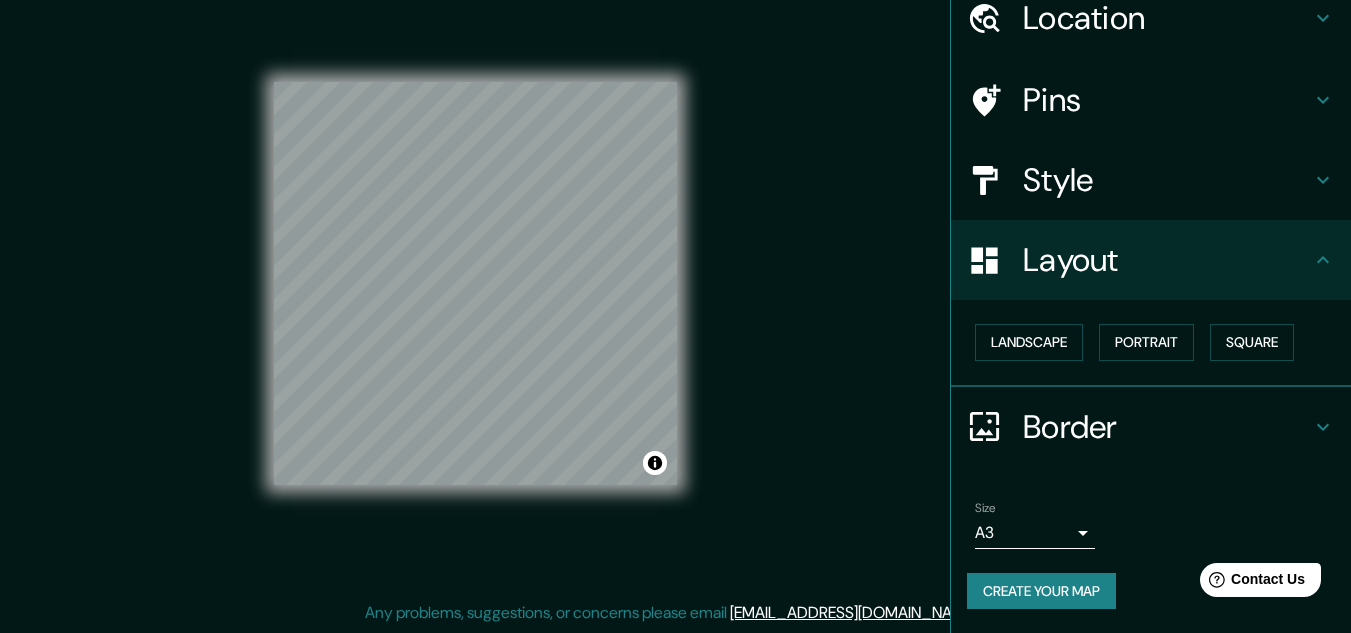 click 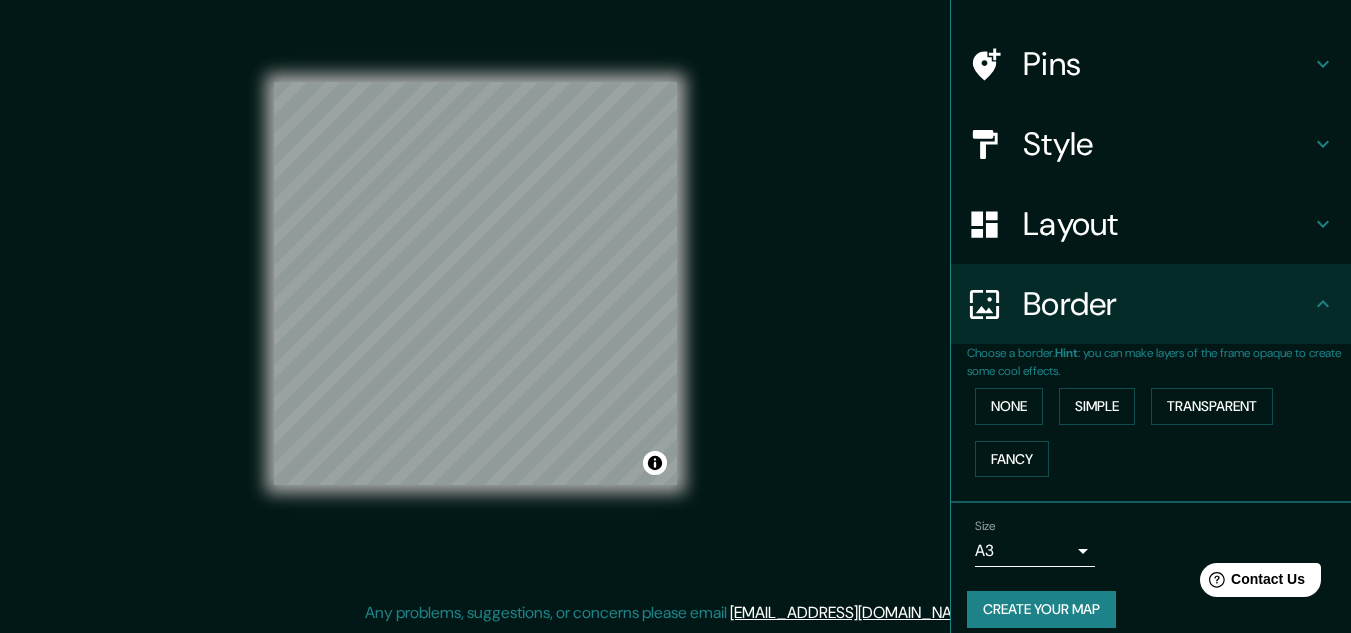 scroll, scrollTop: 141, scrollLeft: 0, axis: vertical 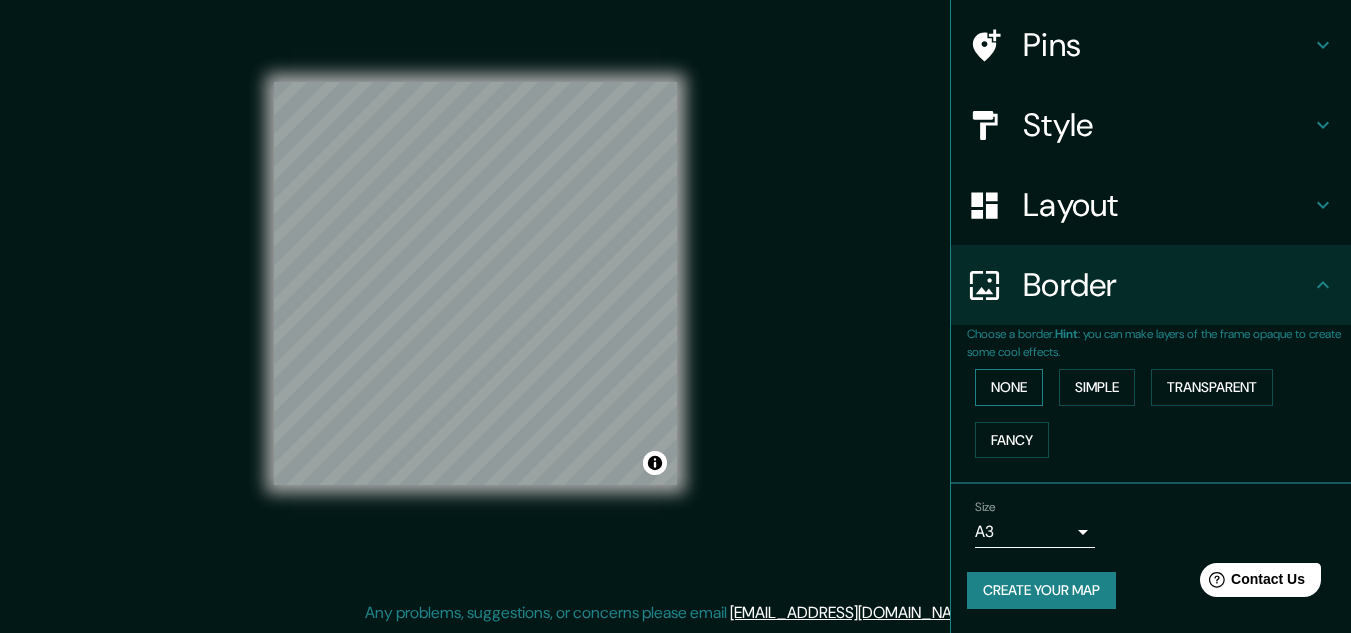 click on "None" at bounding box center (1009, 387) 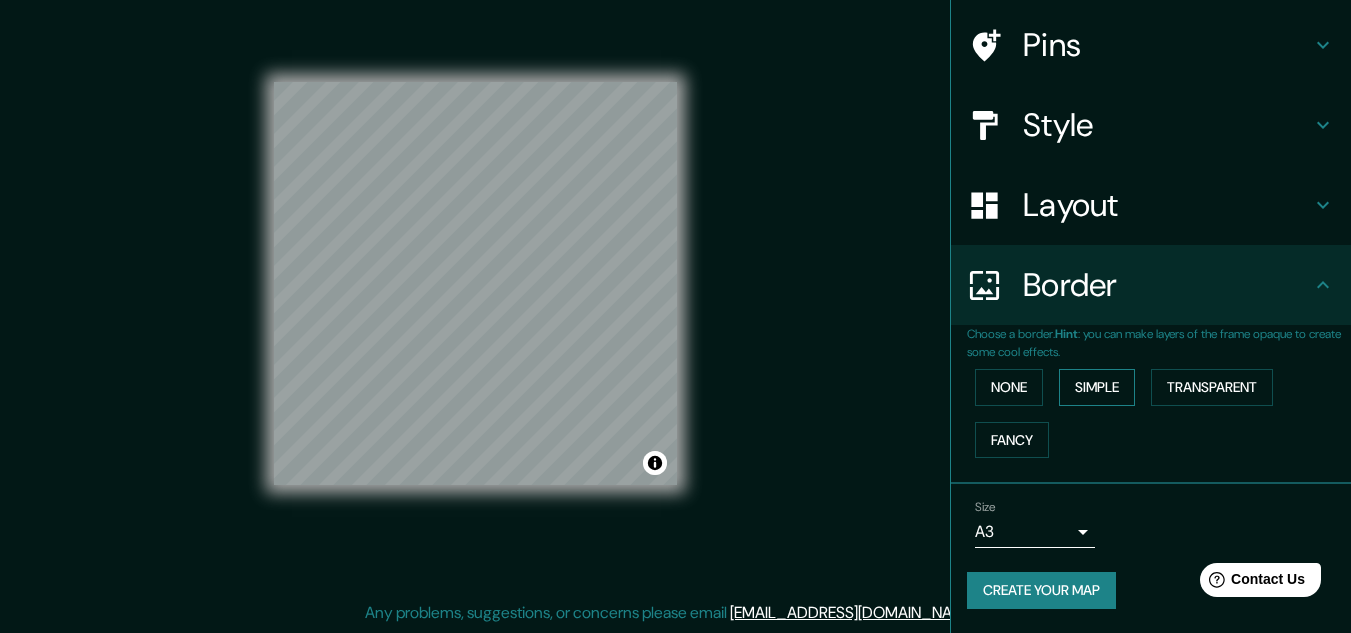 click on "Simple" at bounding box center (1097, 387) 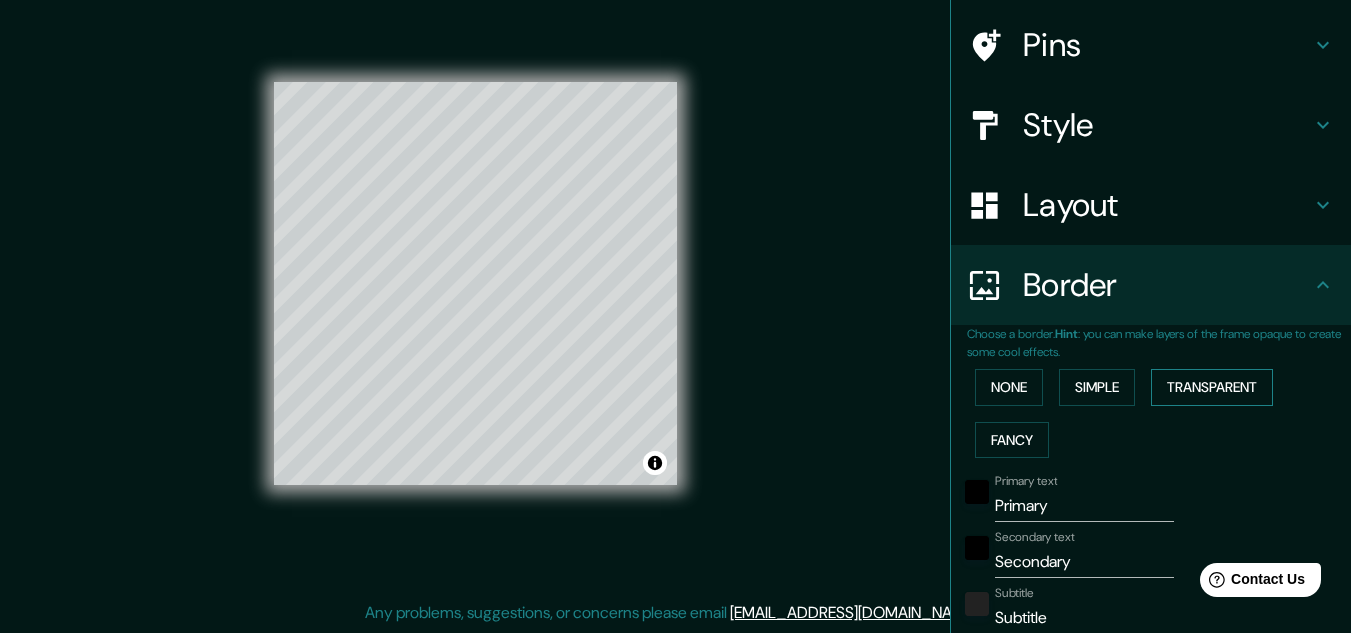 click on "Transparent" at bounding box center (1212, 387) 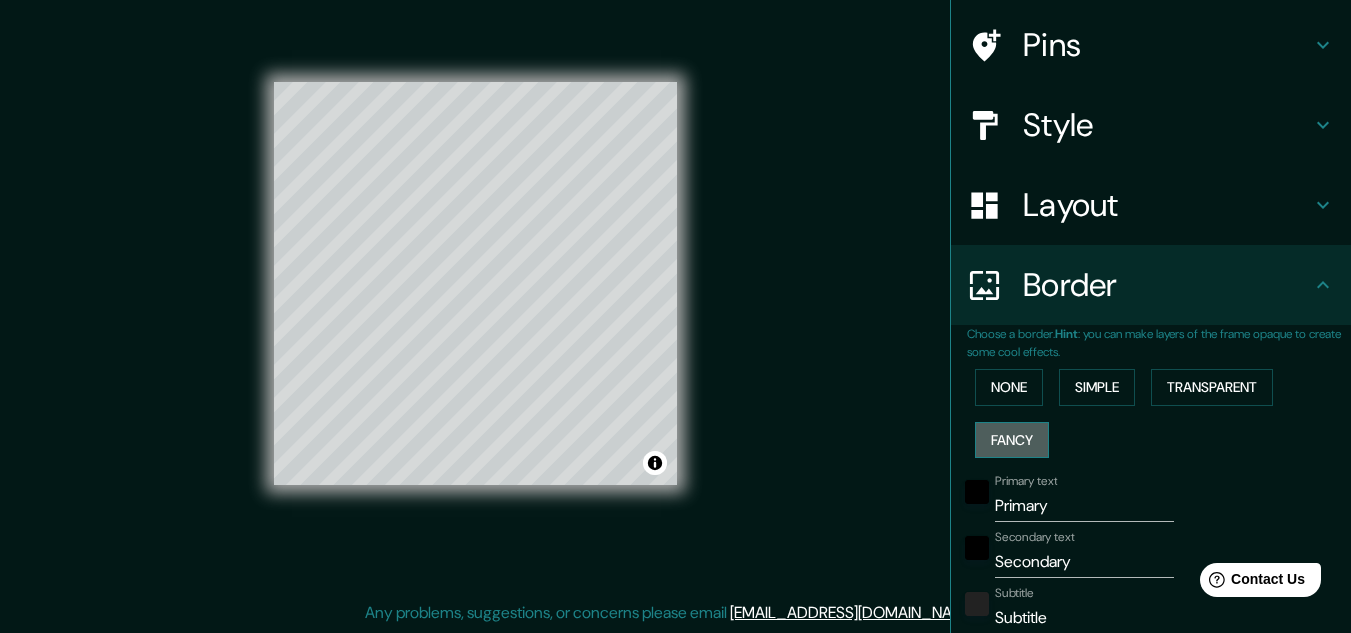 click on "Fancy" at bounding box center [1012, 440] 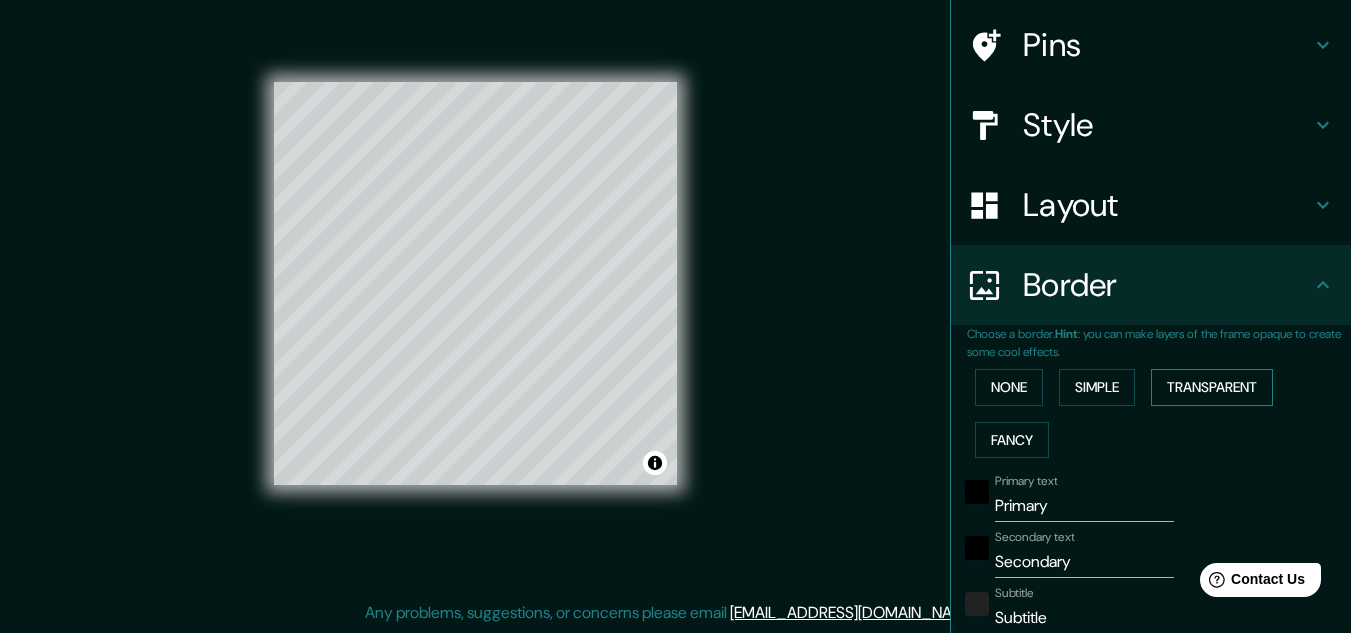 click on "Transparent" at bounding box center [1212, 387] 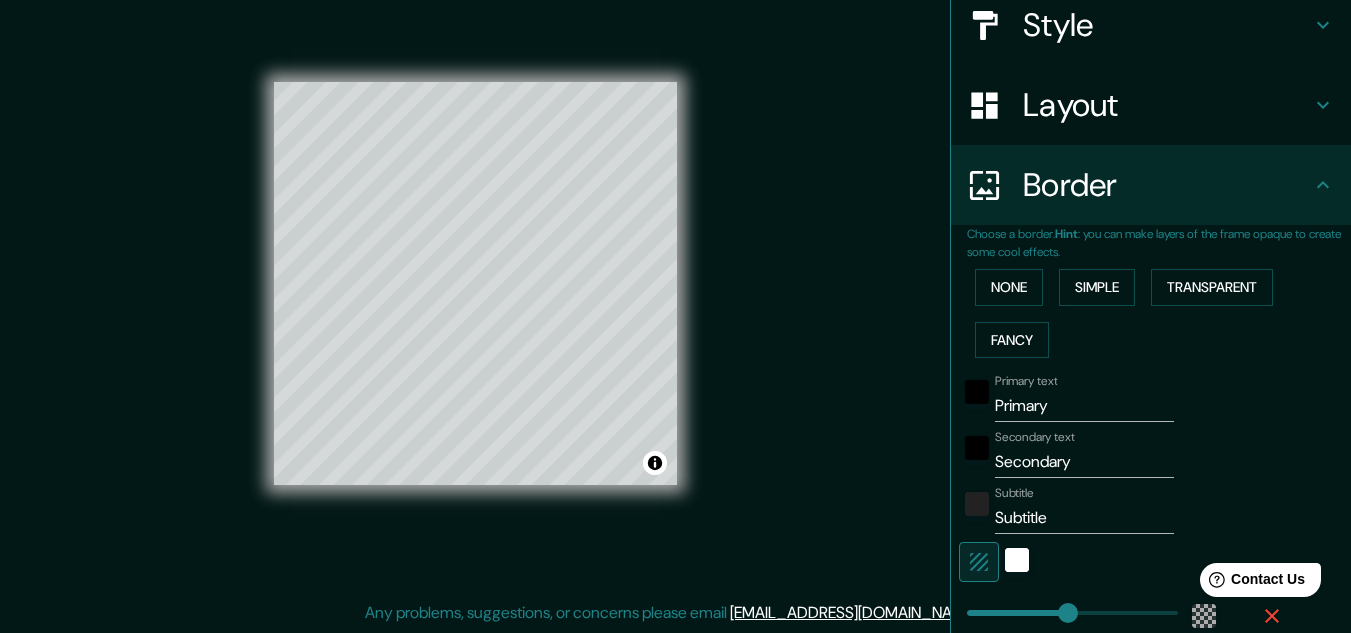 scroll, scrollTop: 341, scrollLeft: 0, axis: vertical 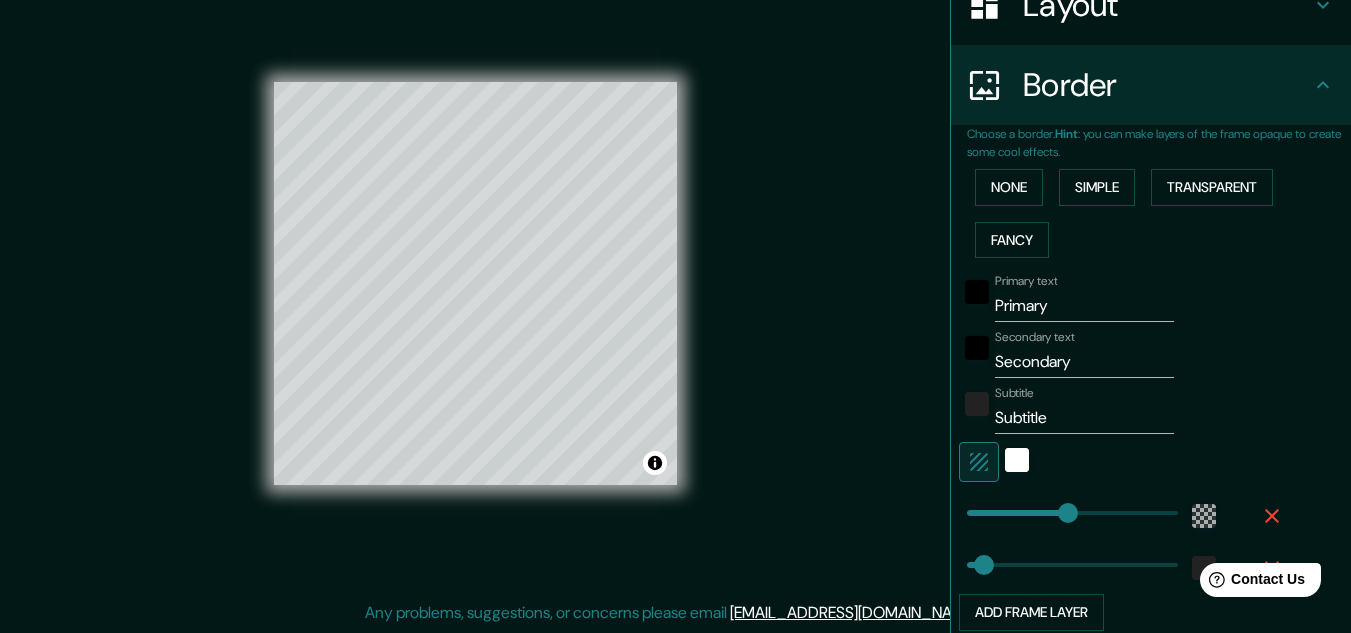 click at bounding box center (1017, 462) 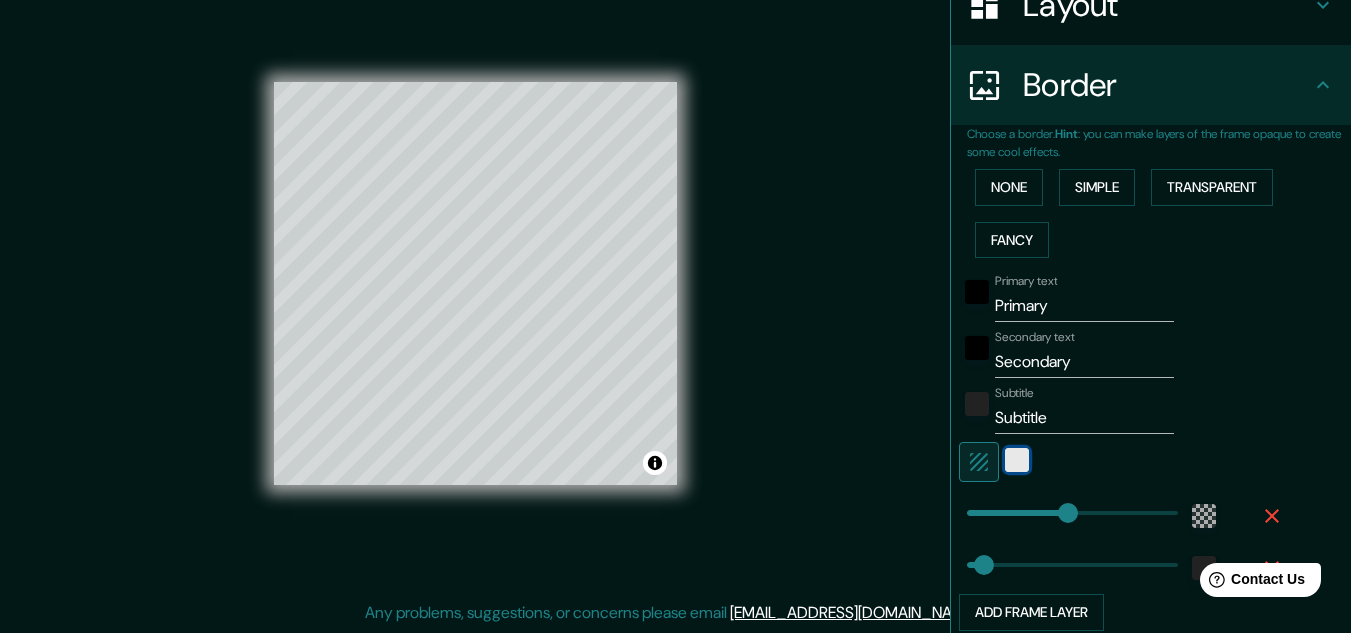 click at bounding box center [1017, 460] 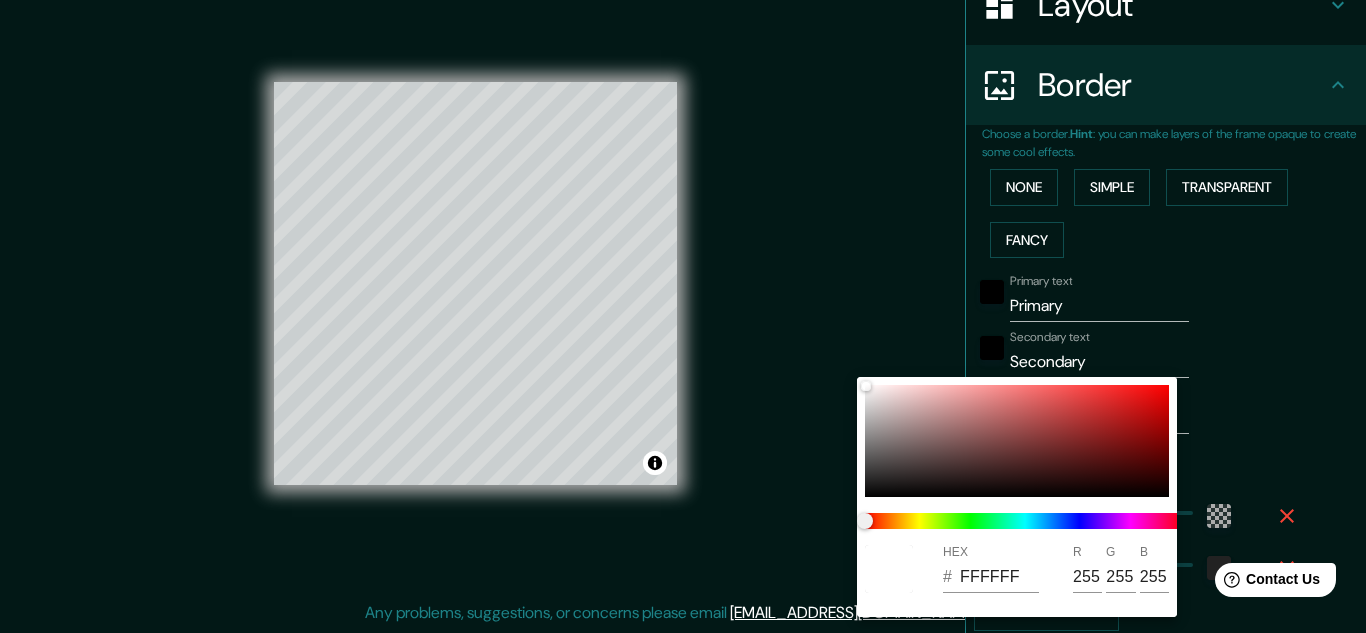 click at bounding box center [683, 316] 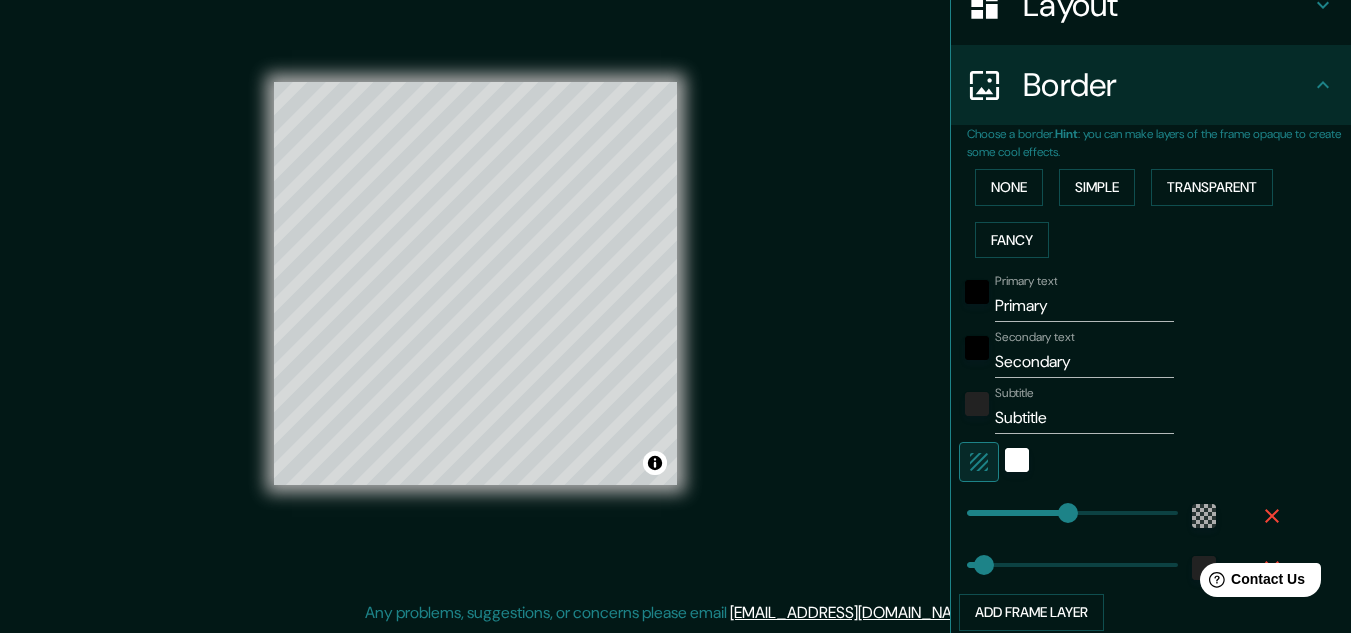 click at bounding box center [1123, 462] 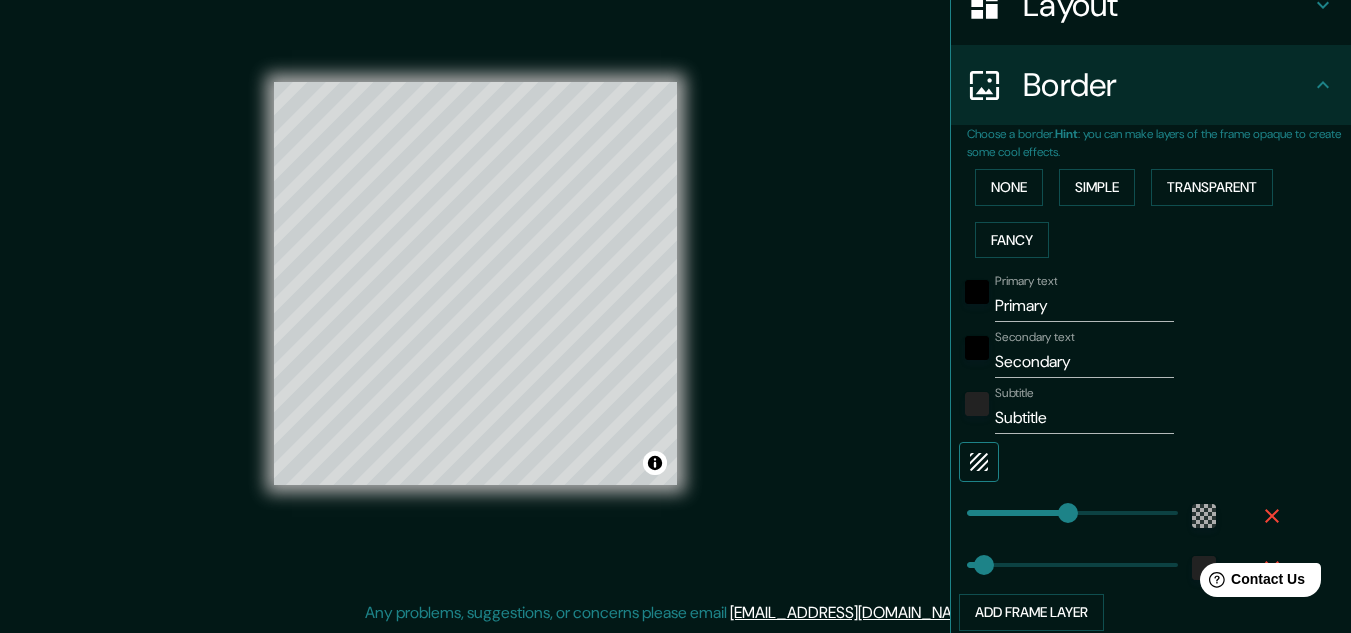 click 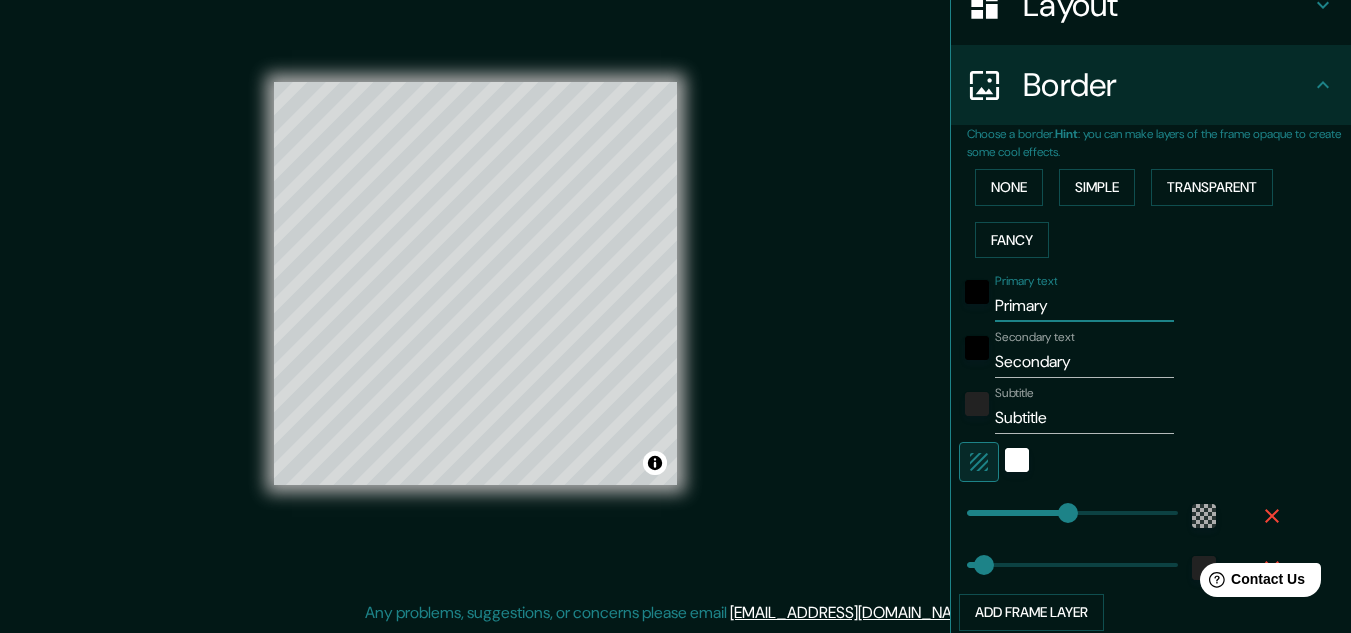 click on "Primary" at bounding box center (1084, 306) 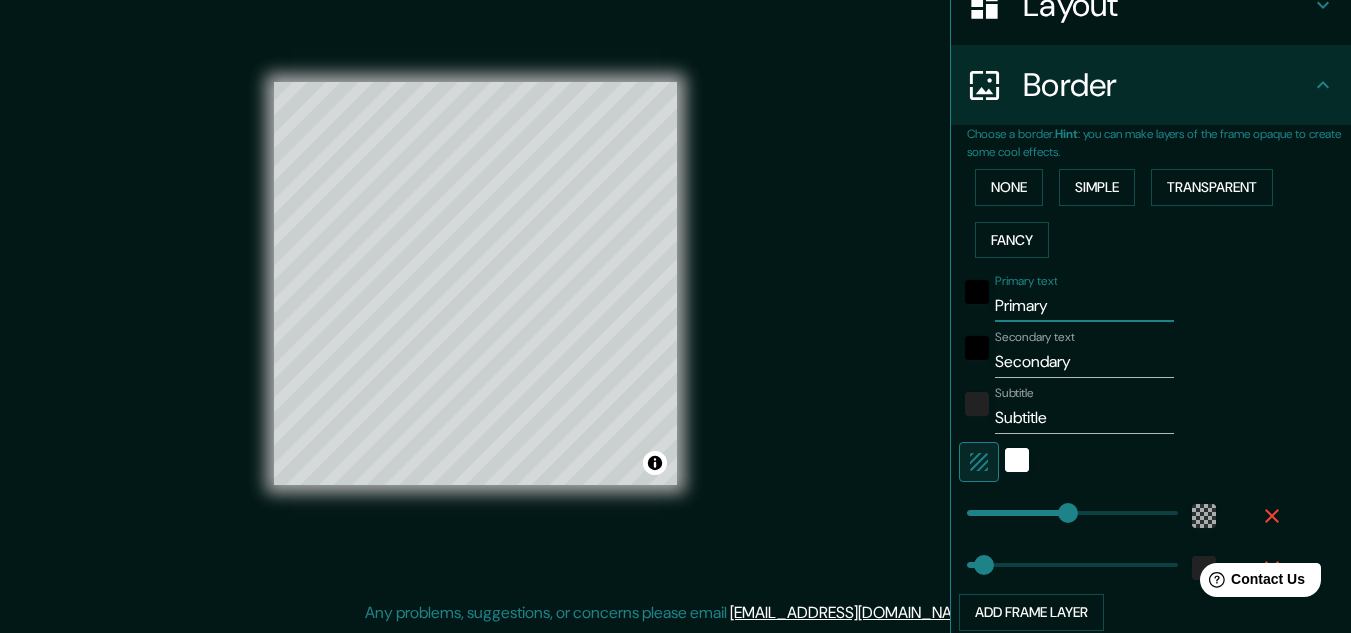 type 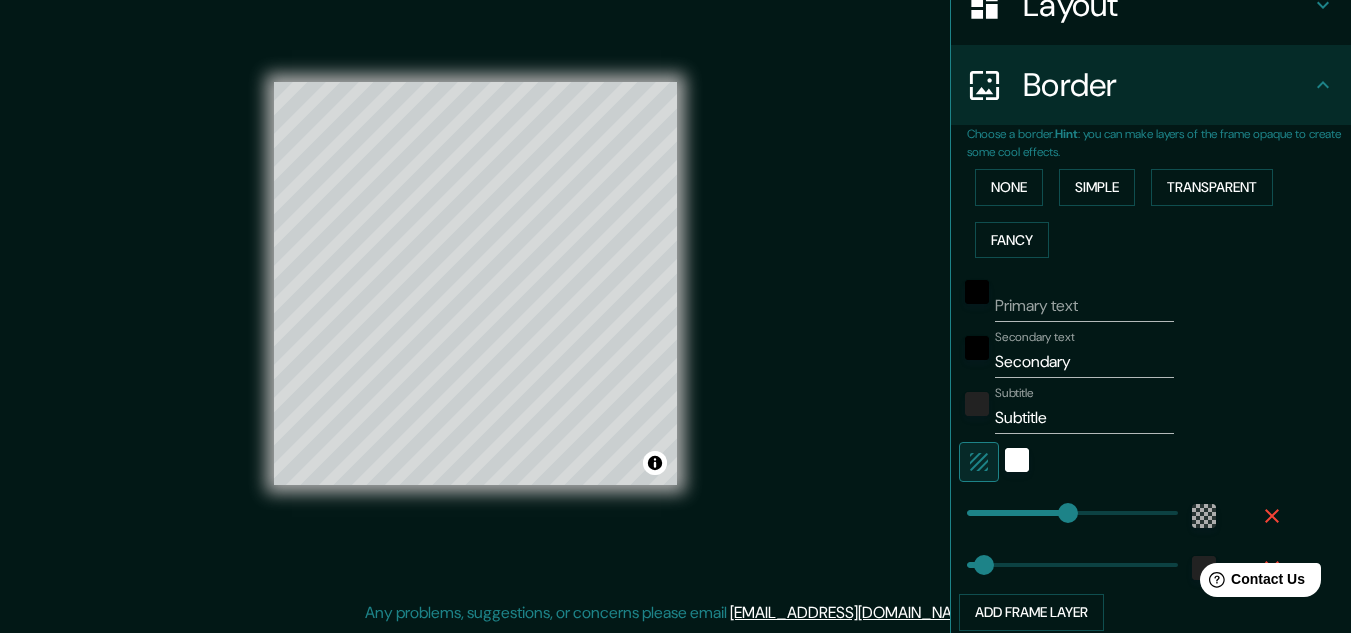 click on "Primary text" at bounding box center (1084, 306) 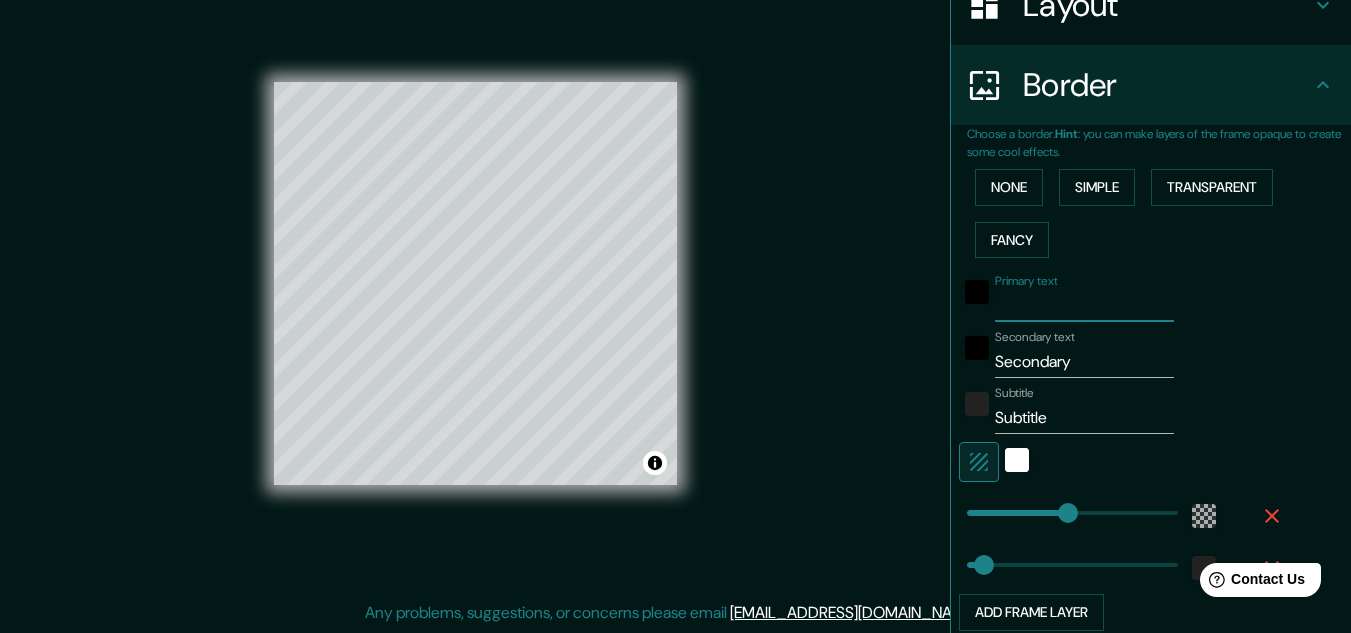 type on "S" 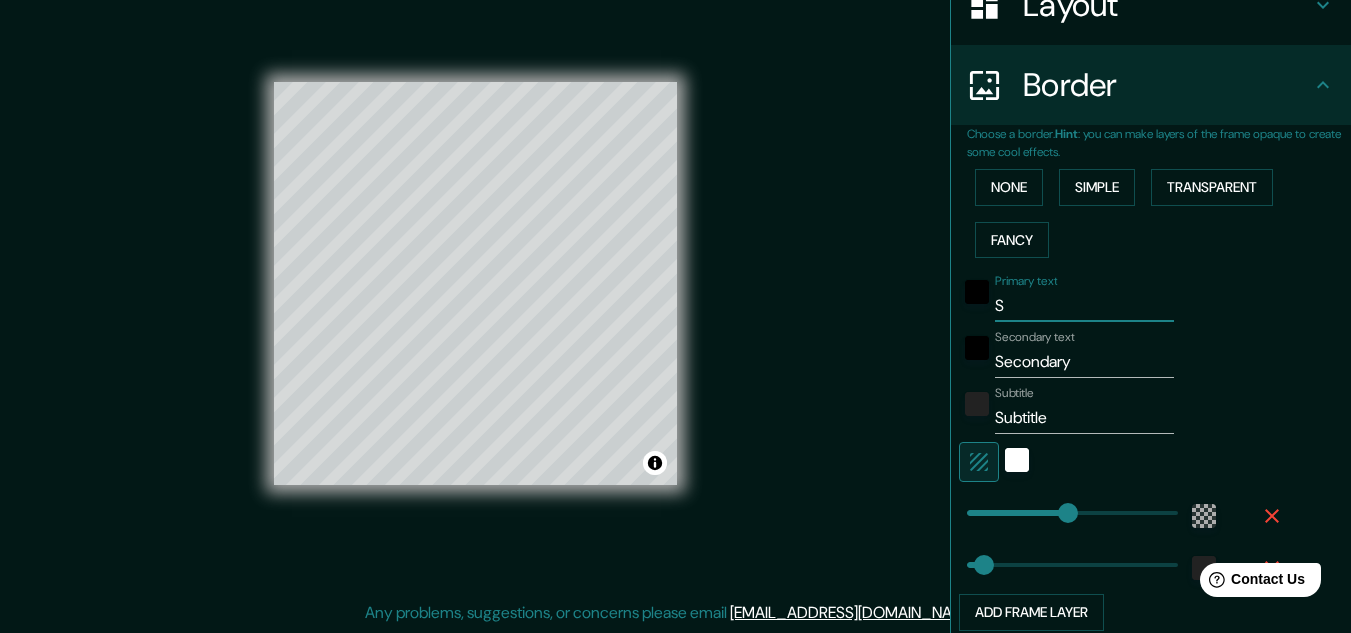 type on "ST" 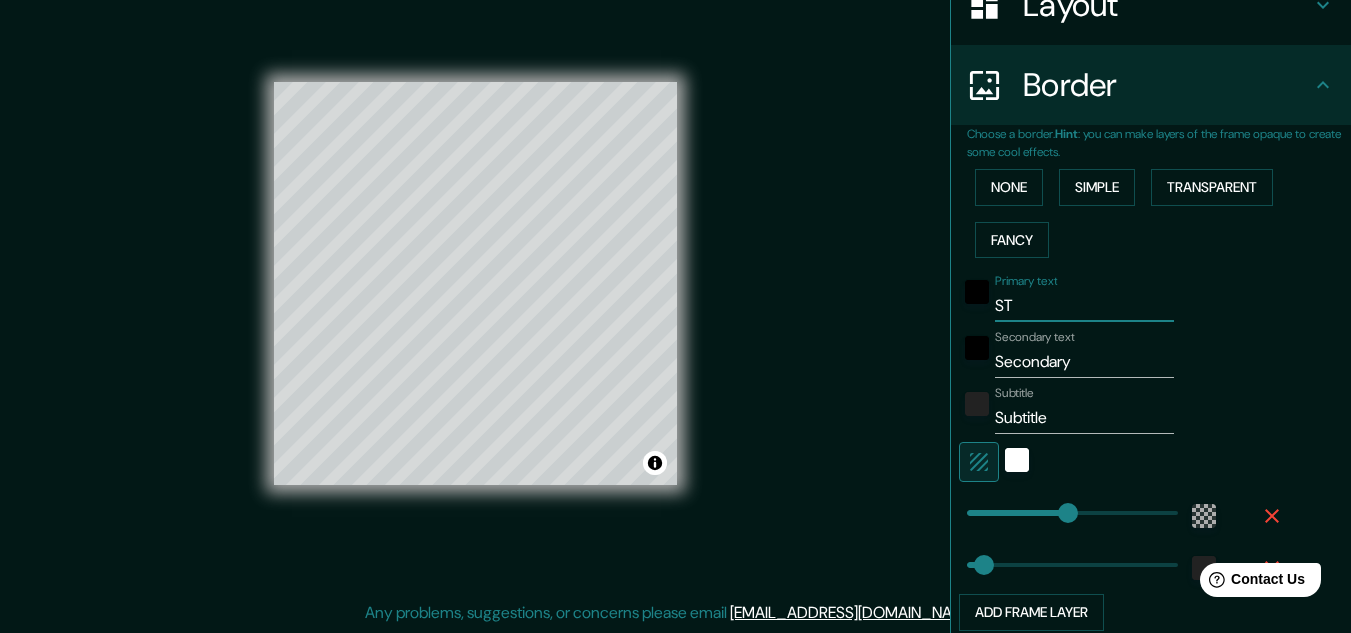 type on "ST" 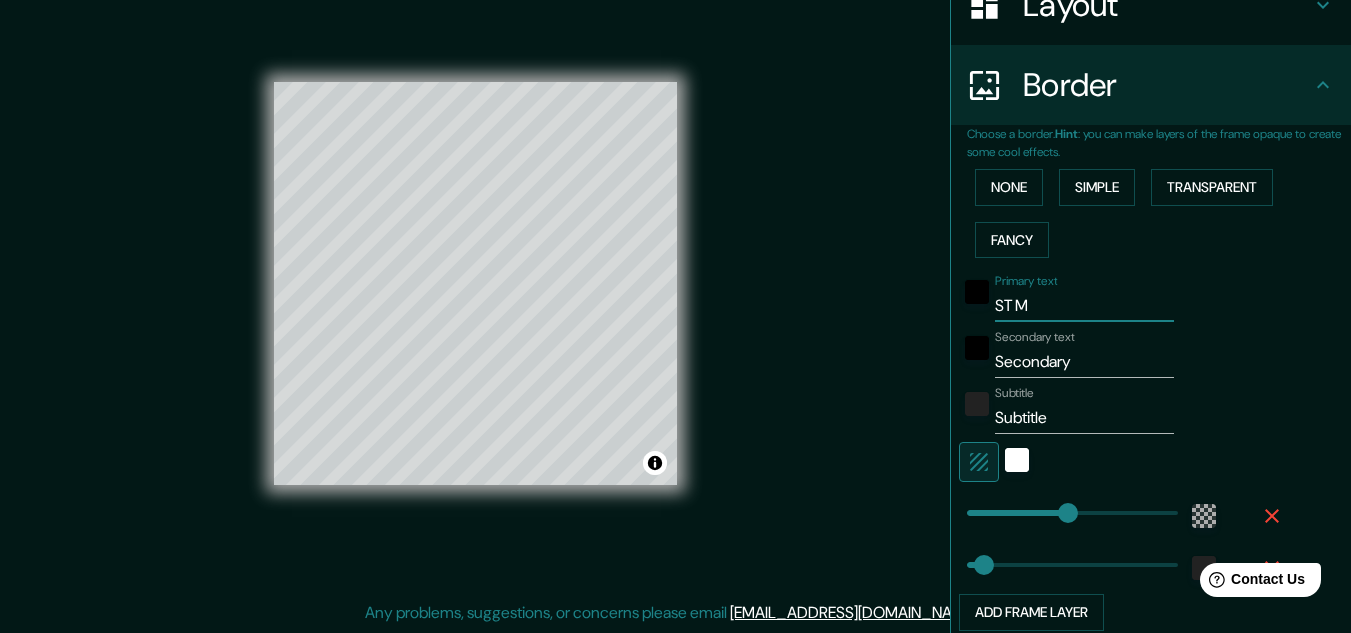 type on "ST Mo" 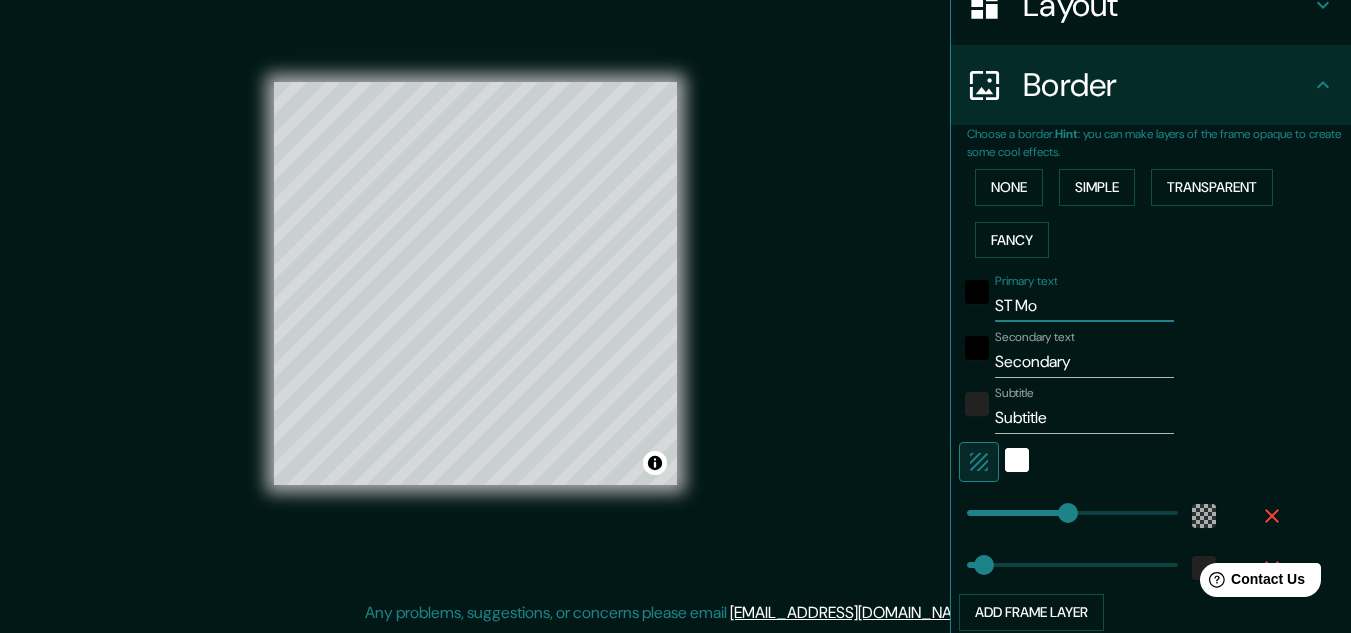 type on "ST Mob" 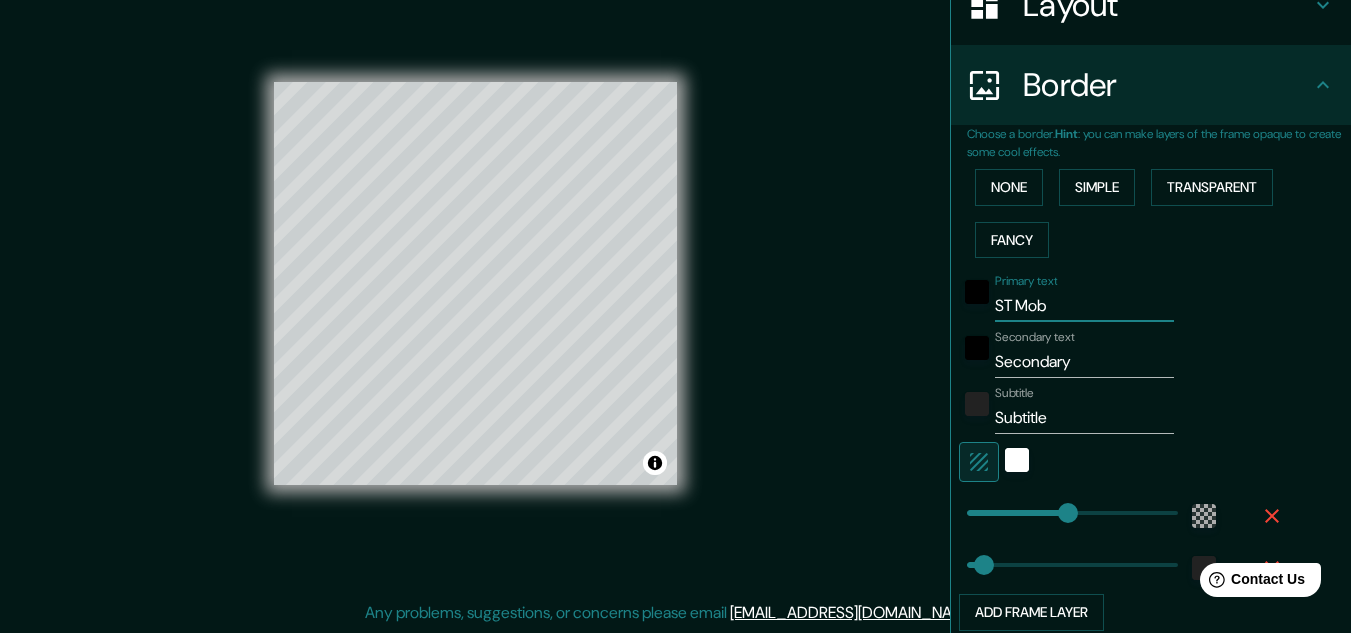 type on "ST Mobi" 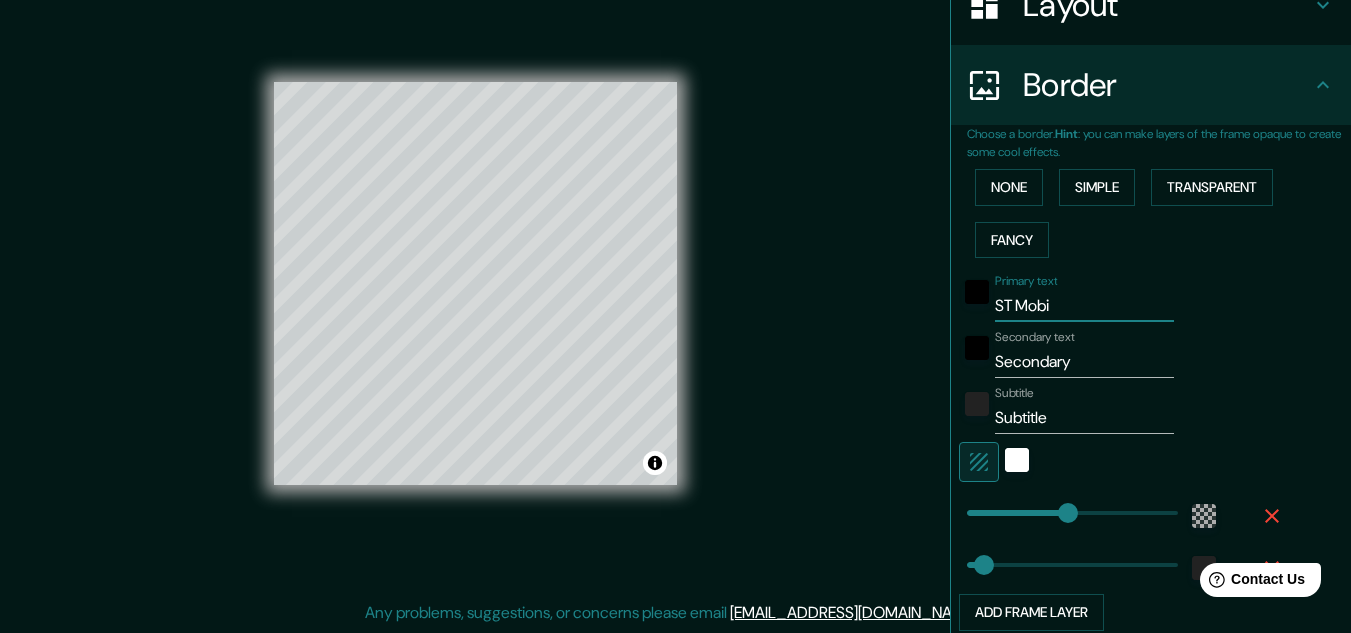 type on "ST Mobil" 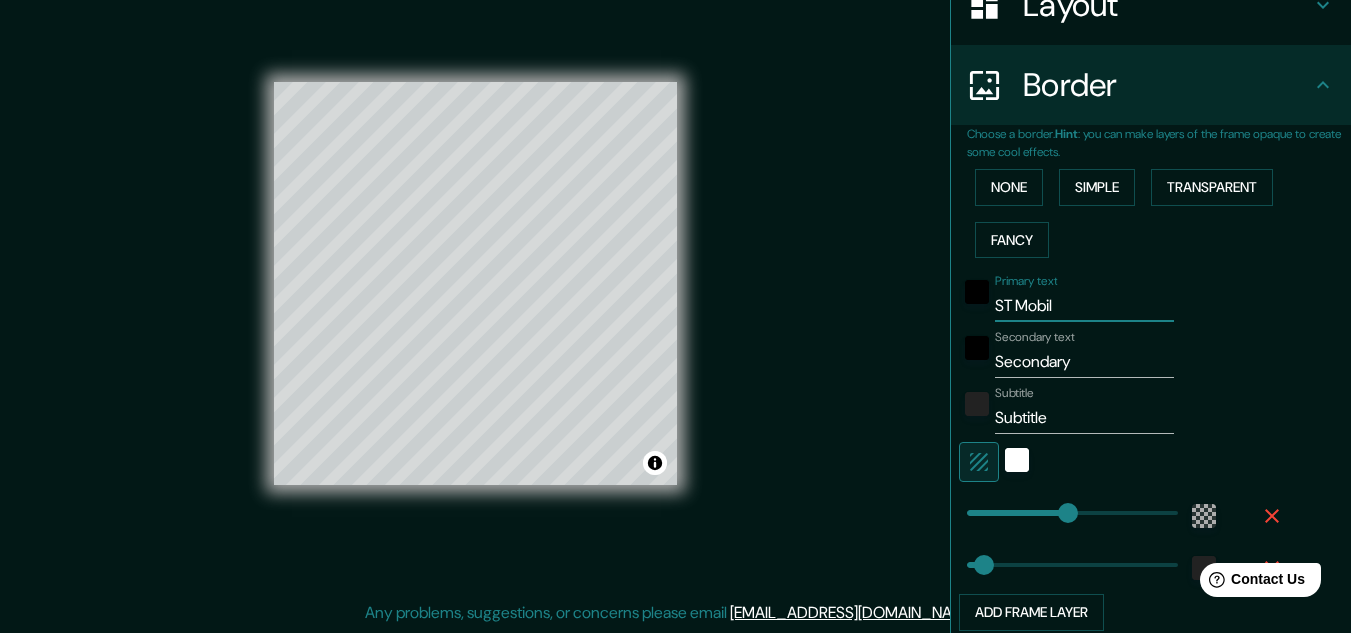 type on "ST Mobile" 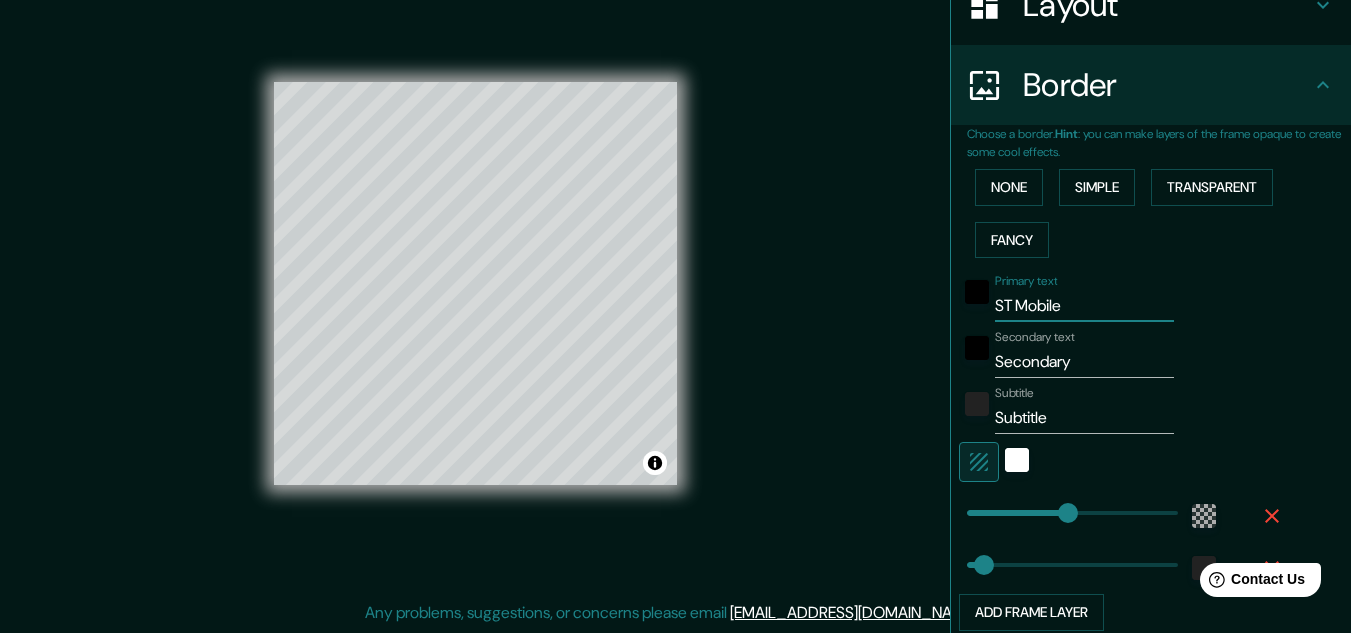 type on "ST Mobil" 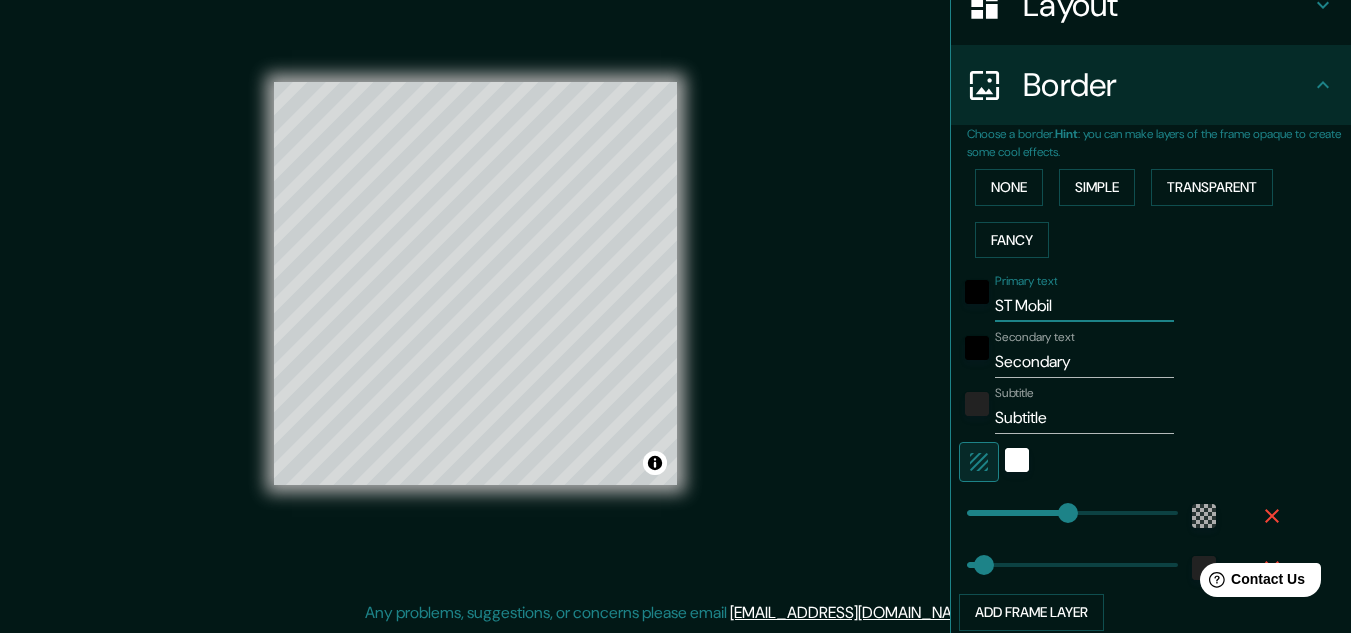 type on "193" 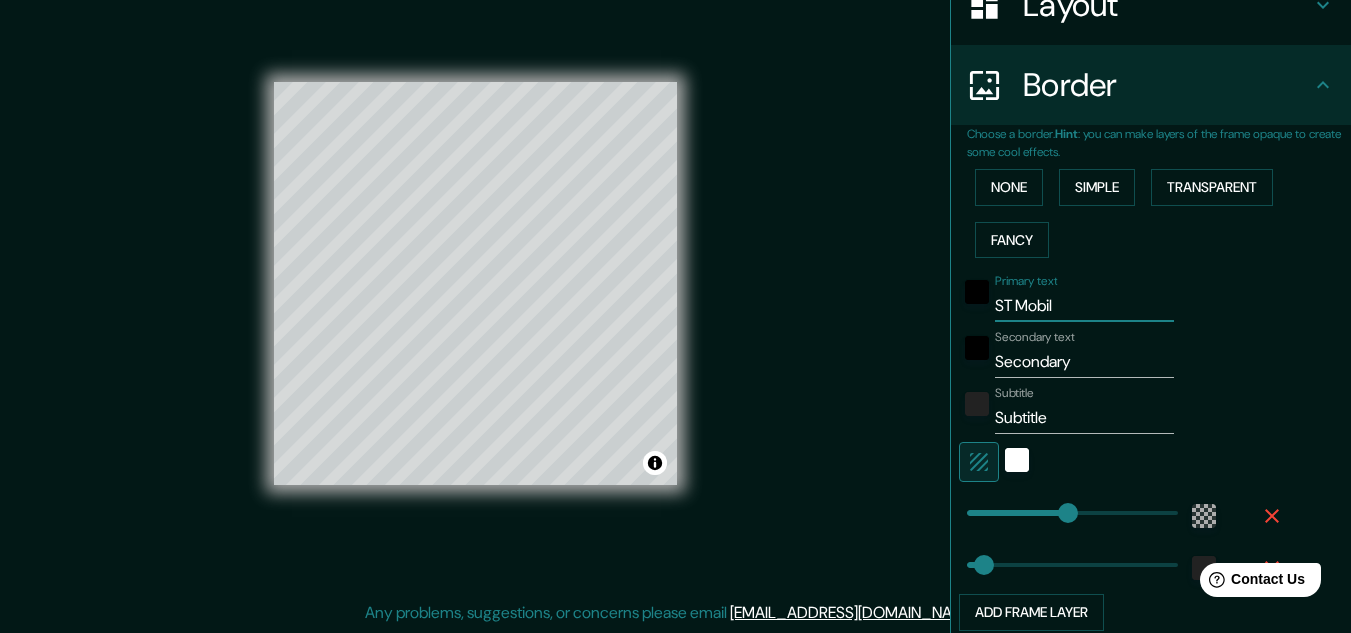type on "ST Mobi" 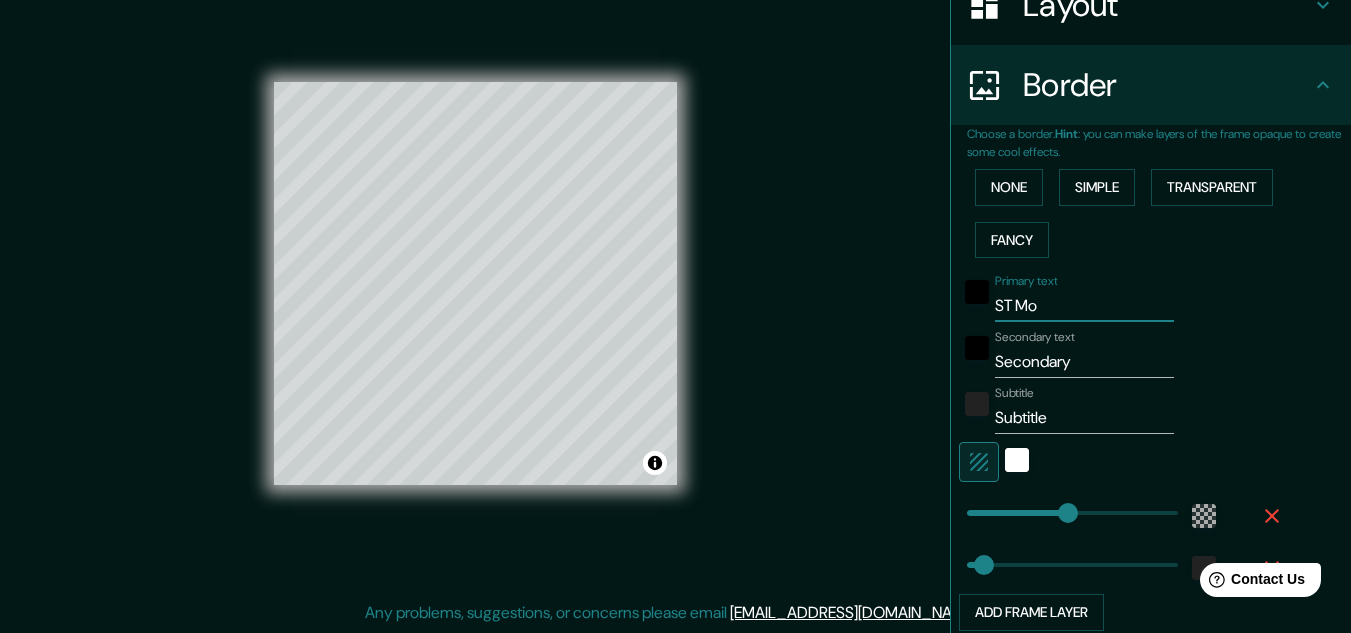 type on "ST M" 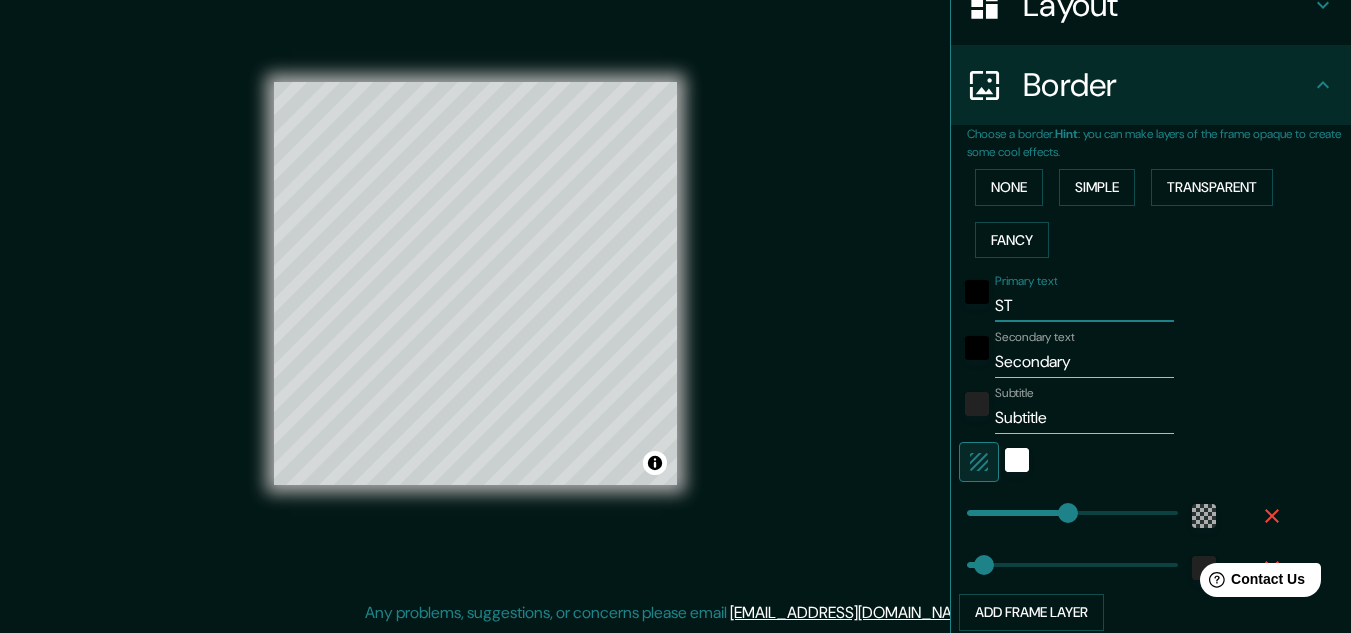 type on "S" 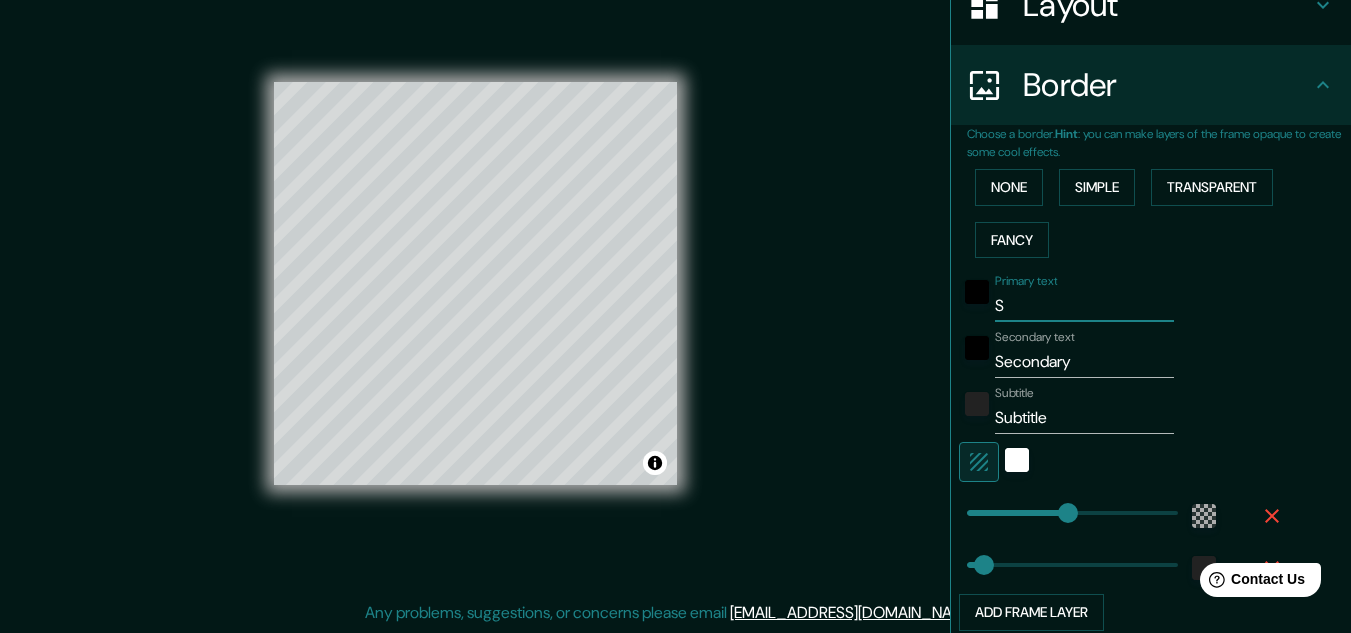 type 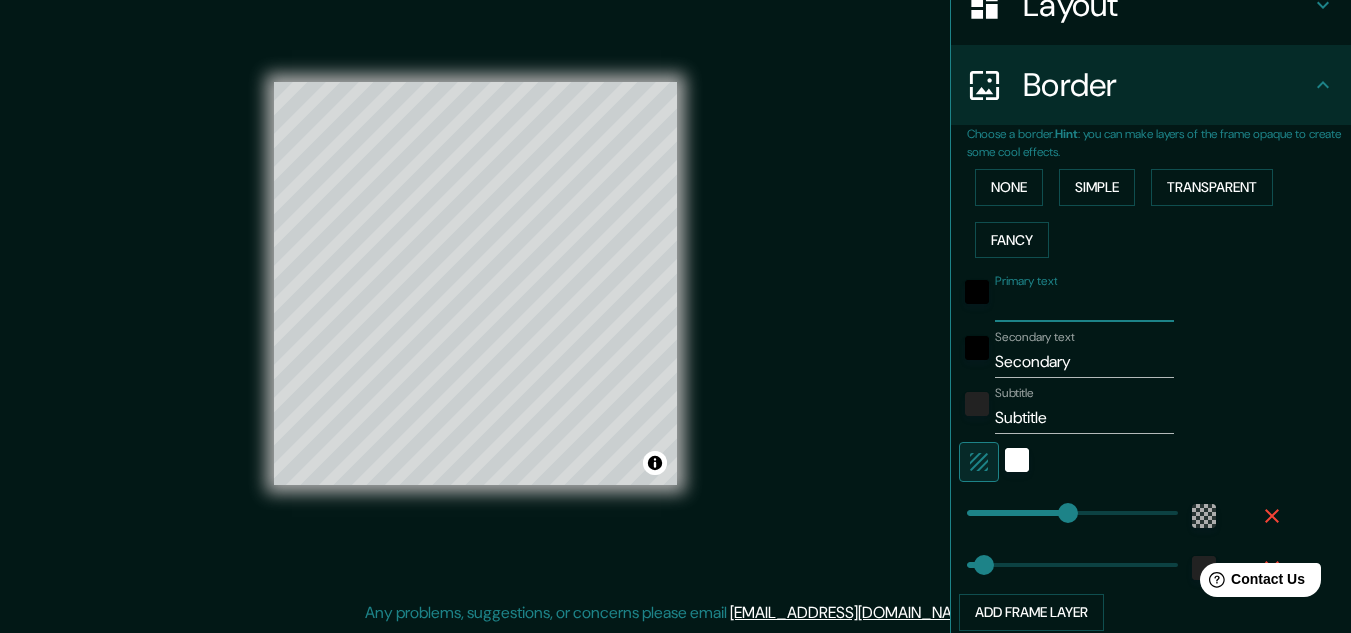 click on "Secondary" at bounding box center [1084, 362] 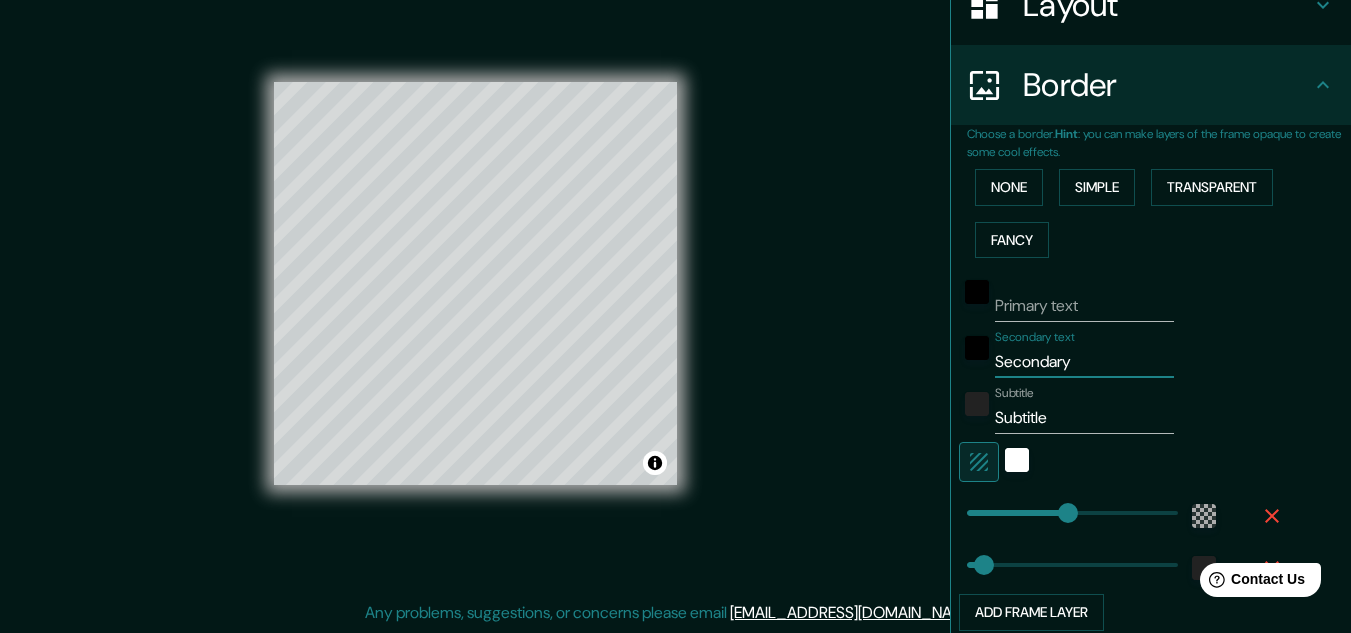 click on "Secondary" at bounding box center (1084, 362) 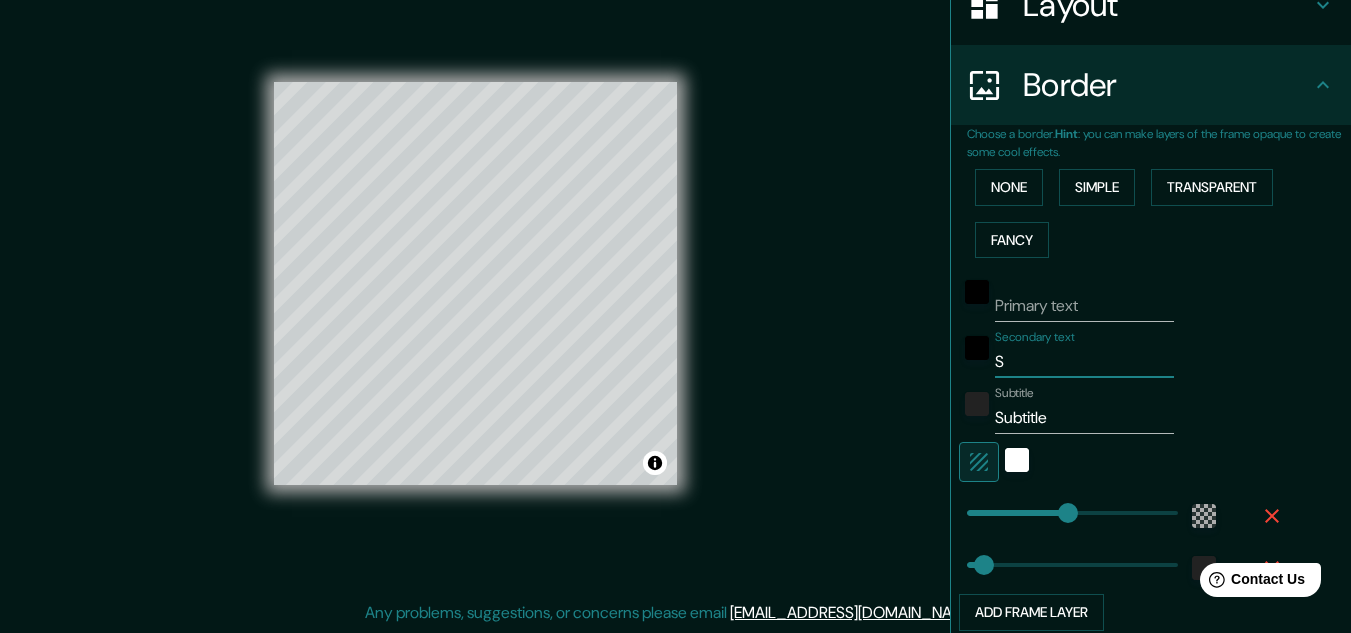 type on "St" 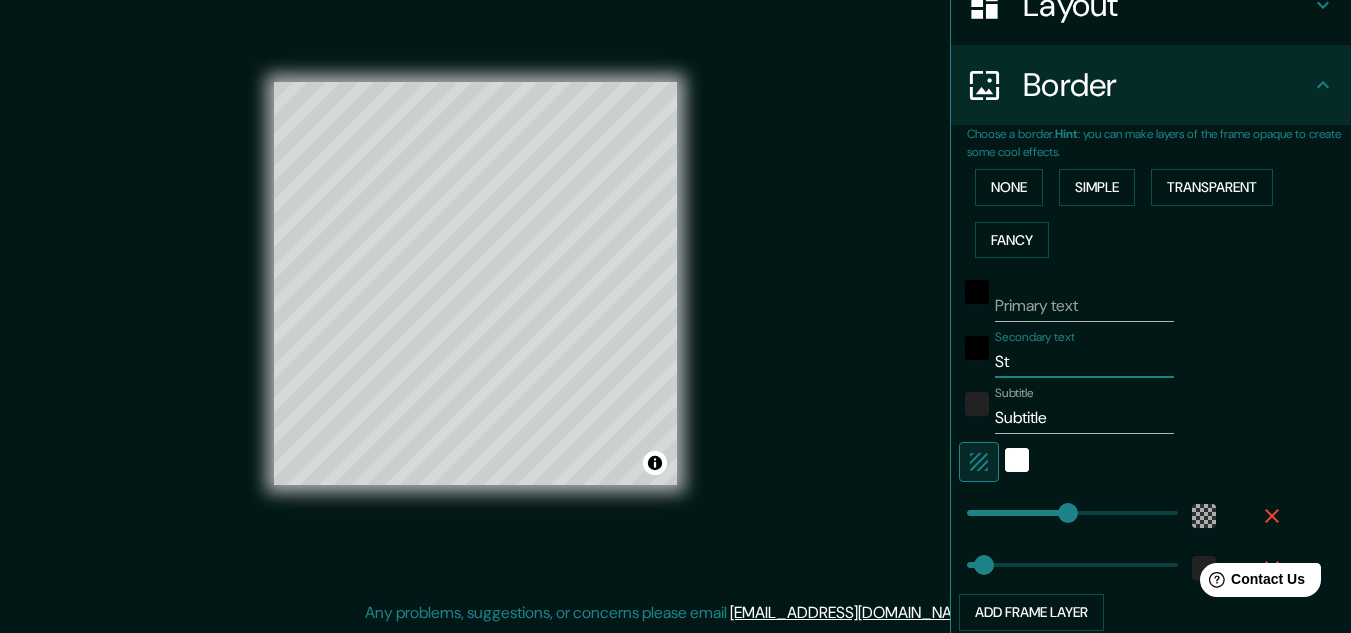 type on "St" 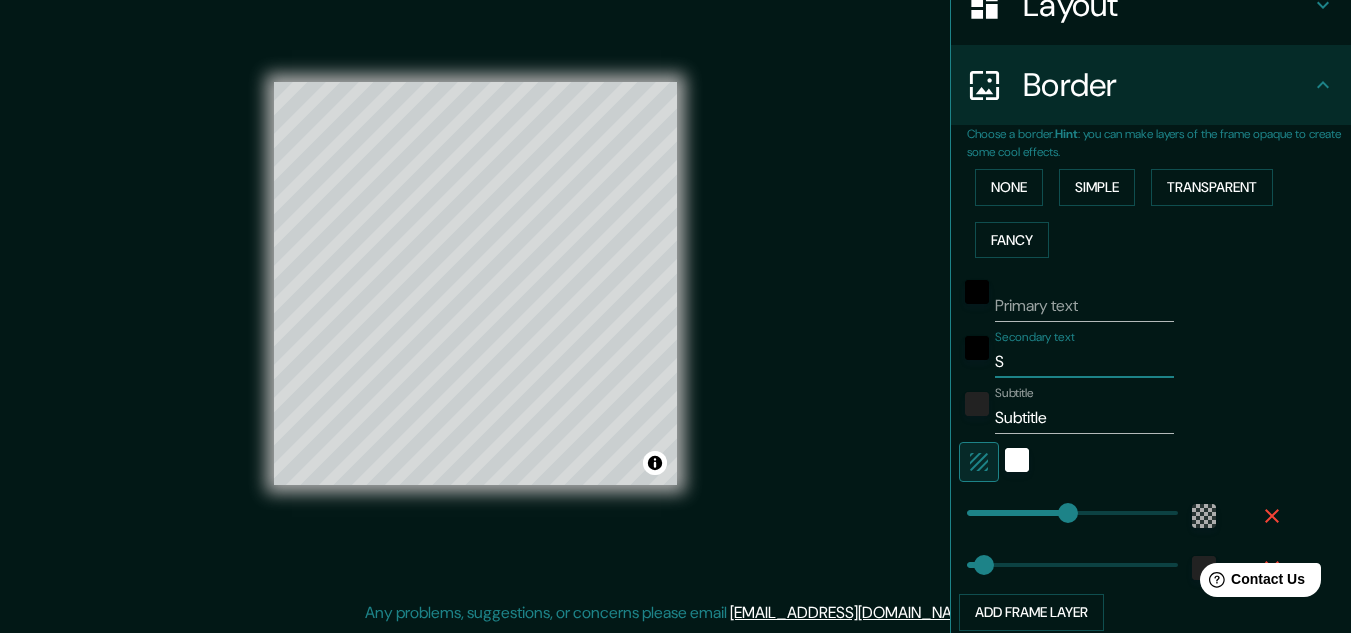 type on "SY" 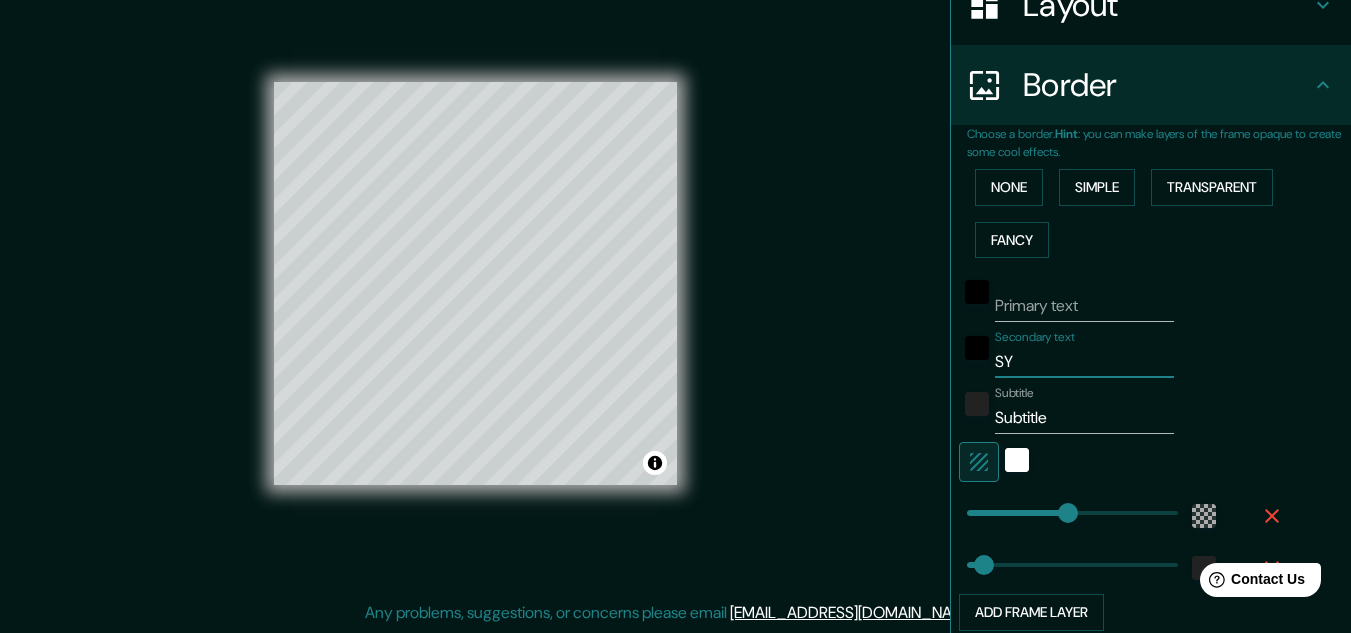 type on "S" 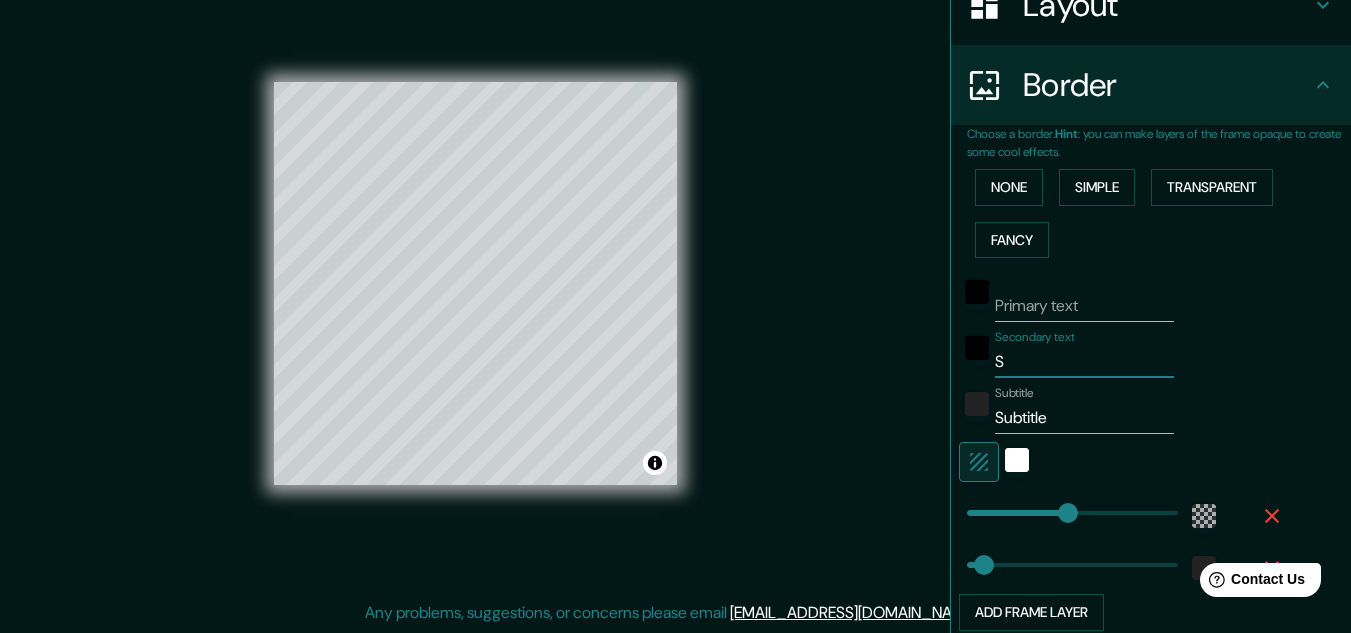 type on "ST" 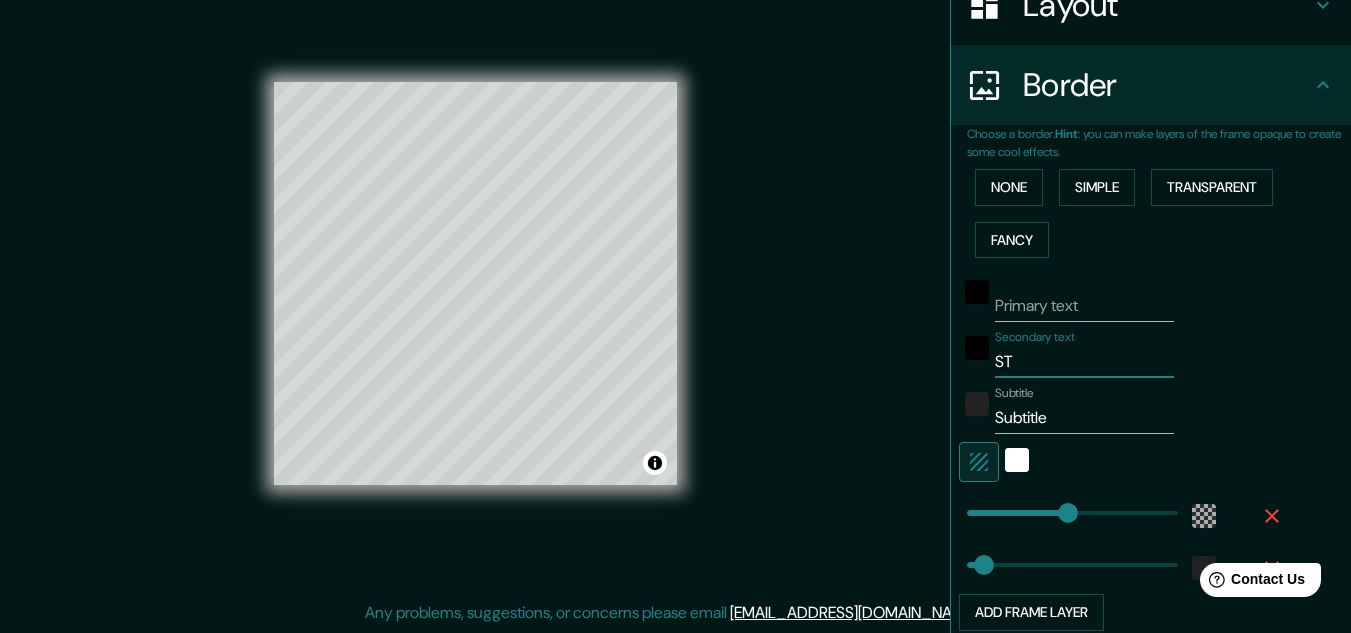 type on "ST" 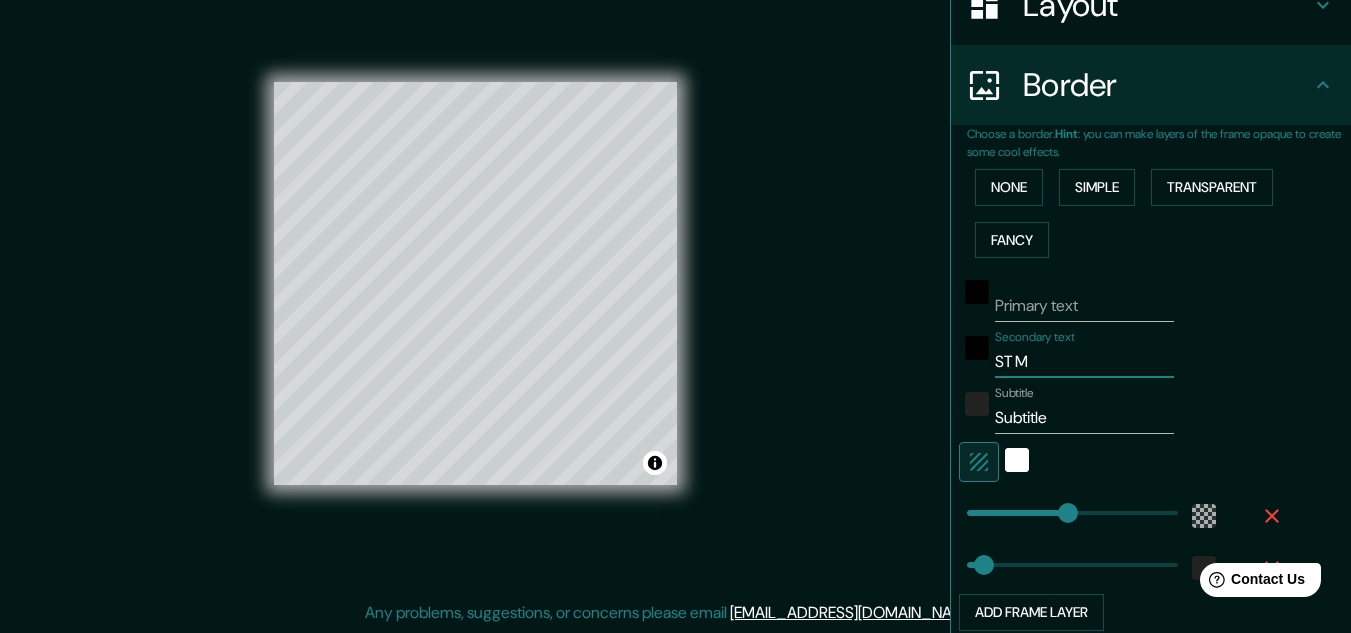 type on "ST Mo" 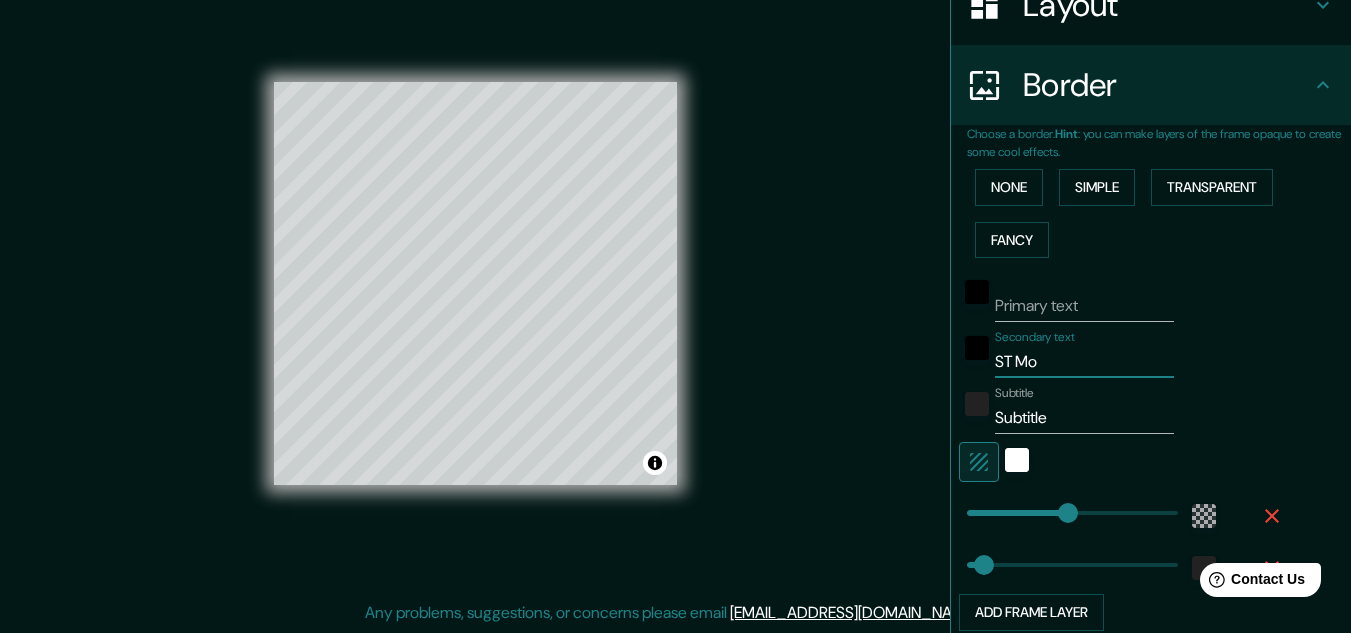 type on "ST Mob" 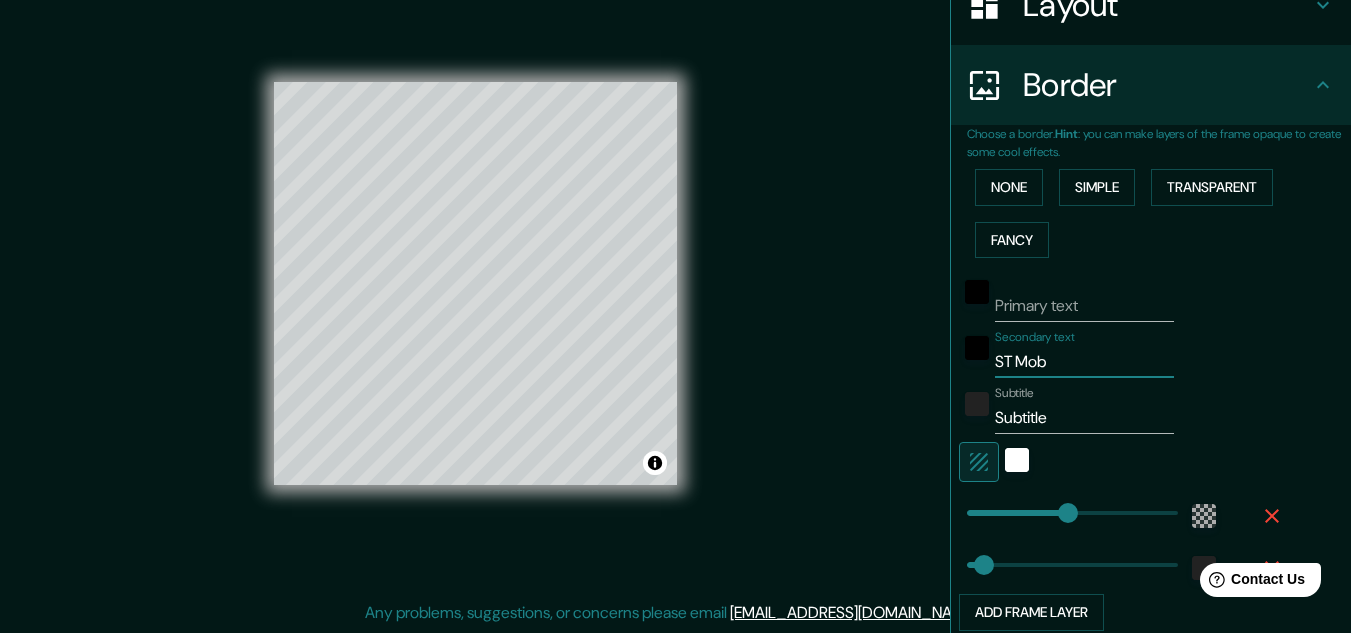 type on "ST Mobi" 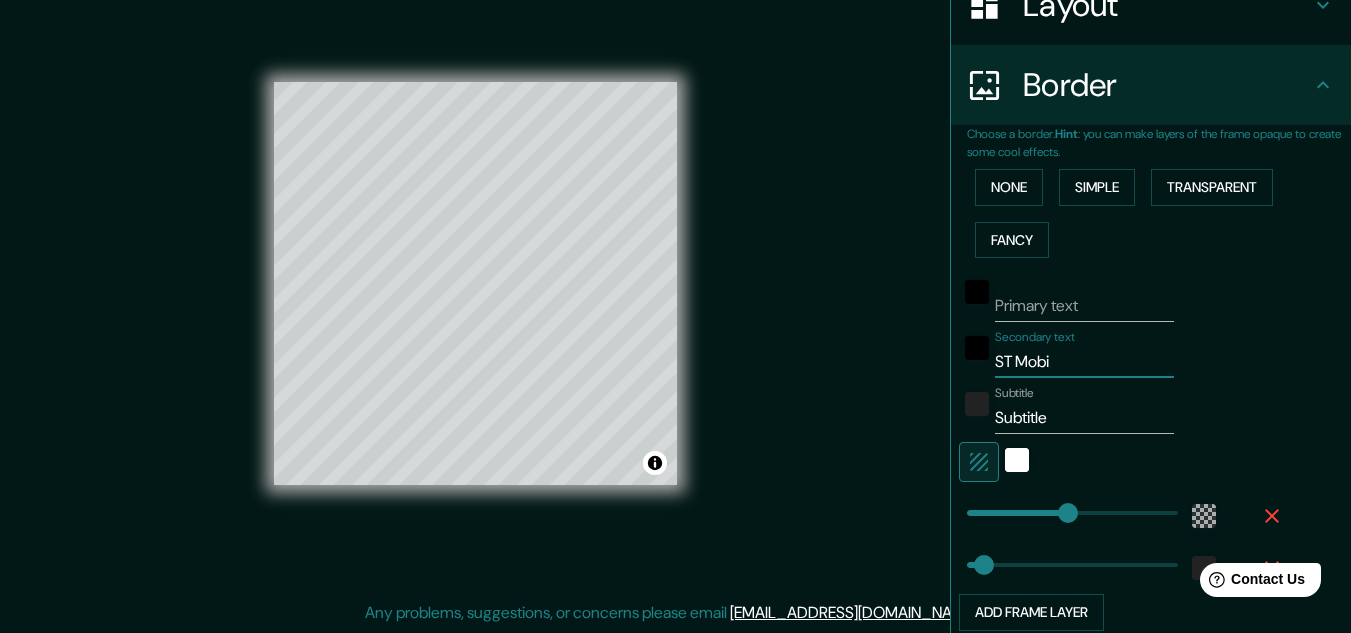 type on "ST Mobil" 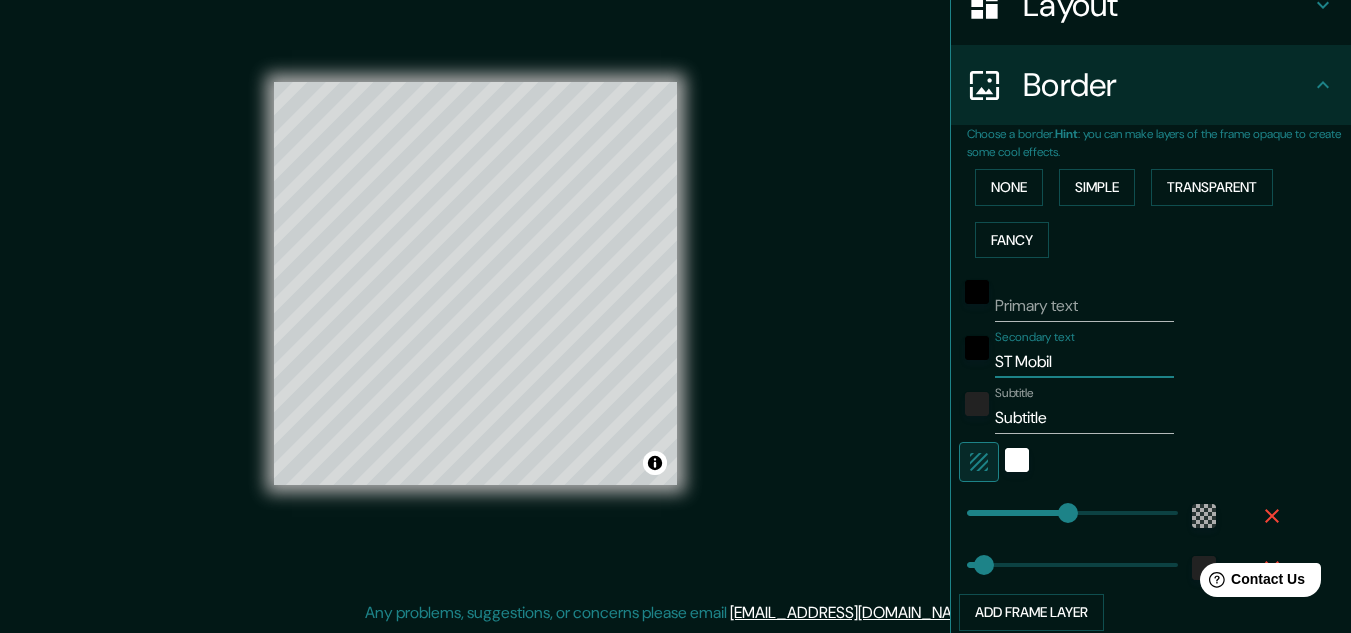 type on "ST Mobile" 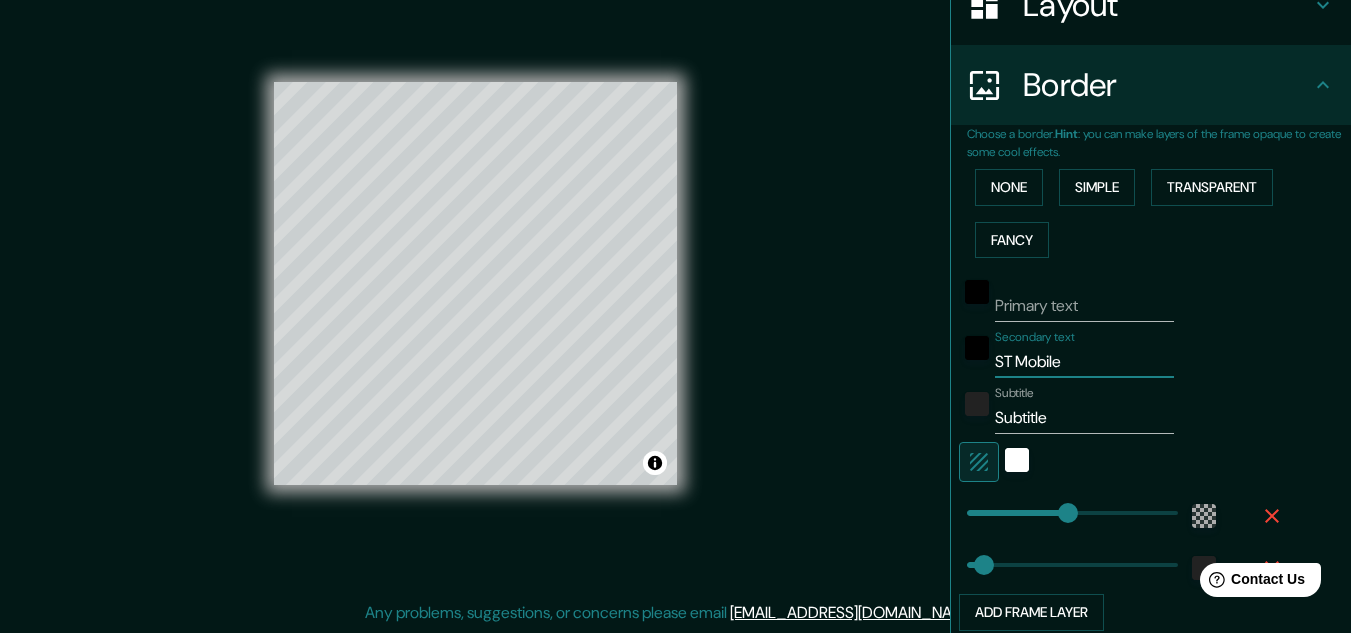 type on "ST Mobile" 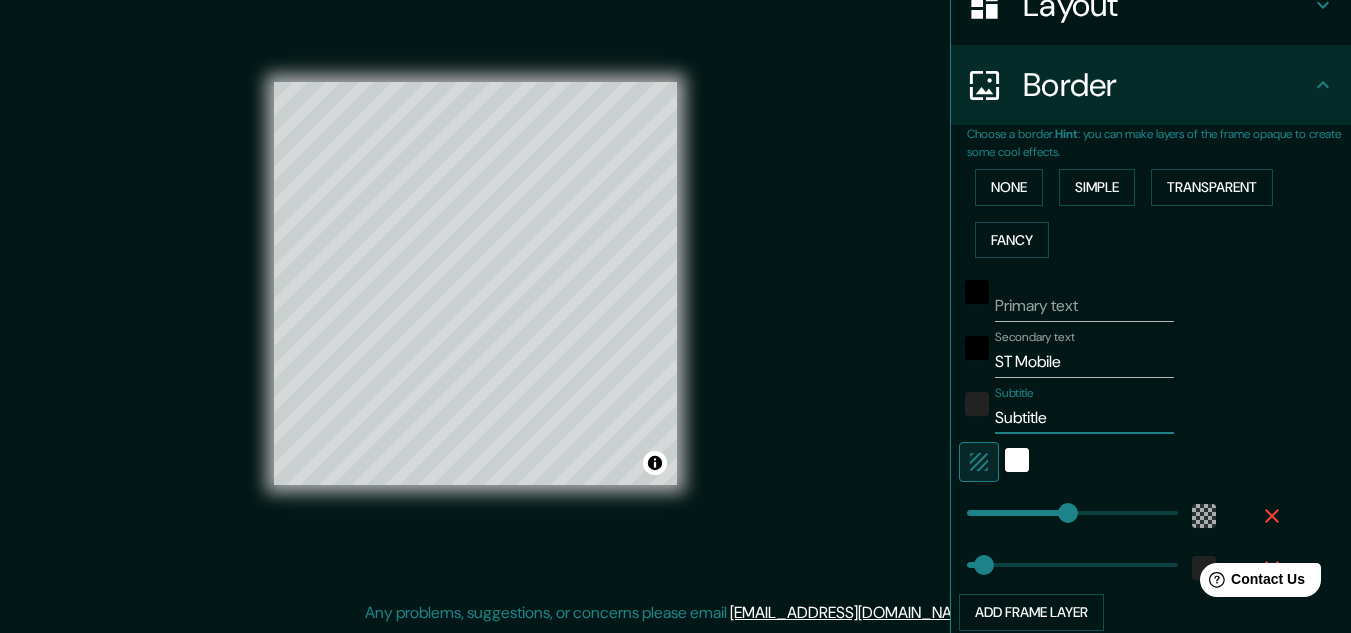 click on "Subtitle" at bounding box center (1084, 418) 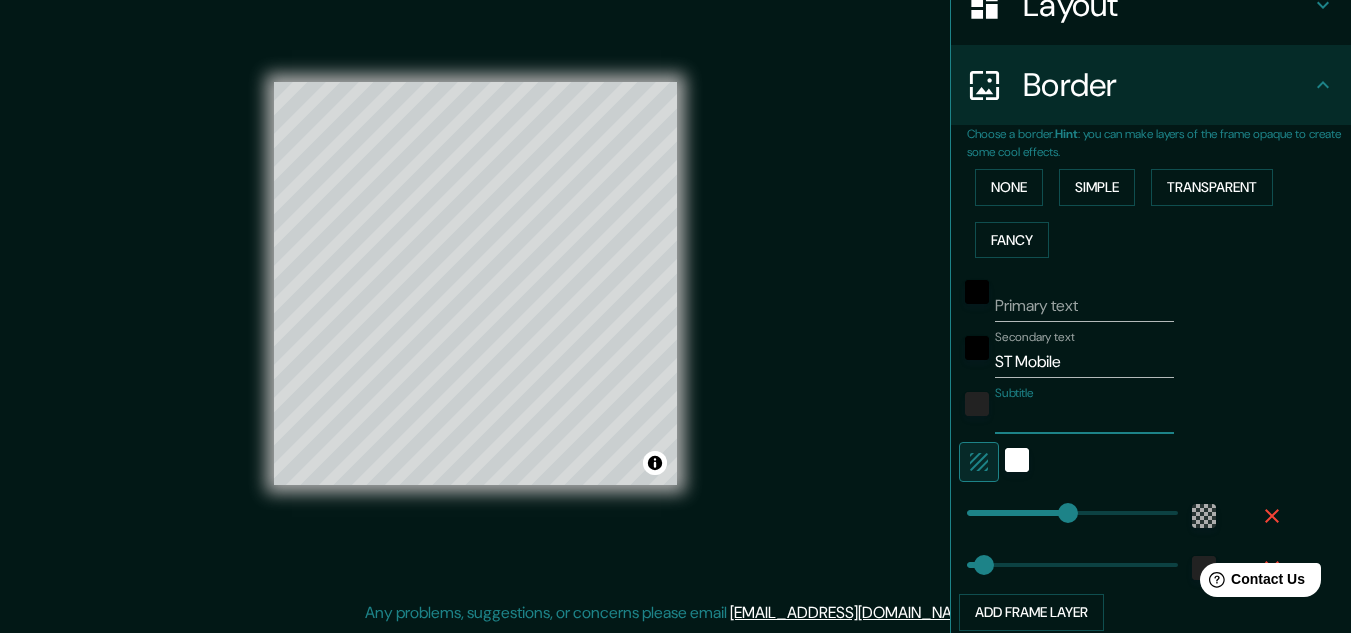 type on "u" 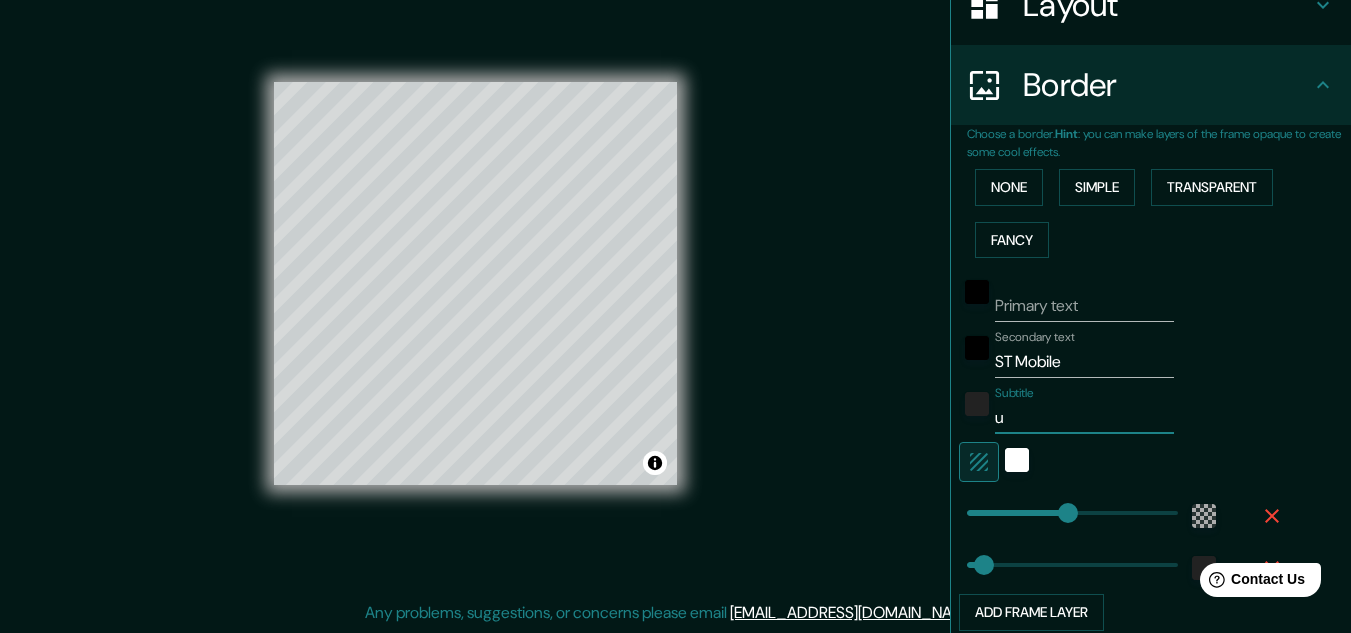 type on "193" 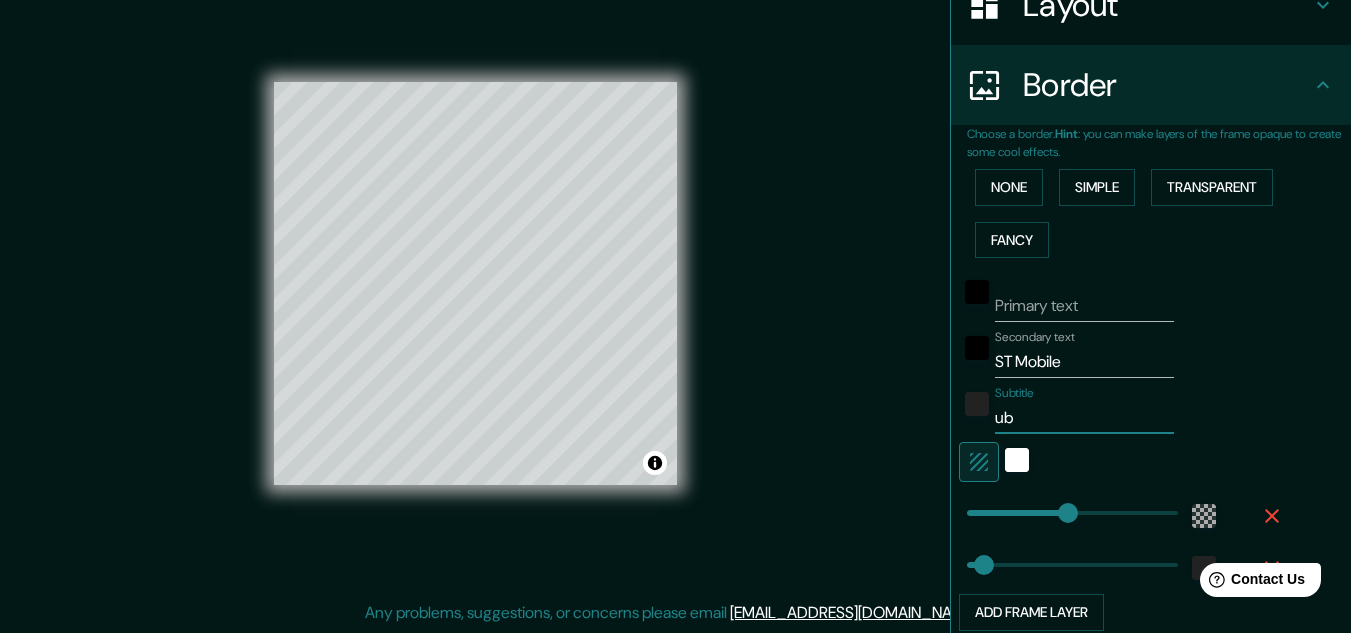 type on "ubi" 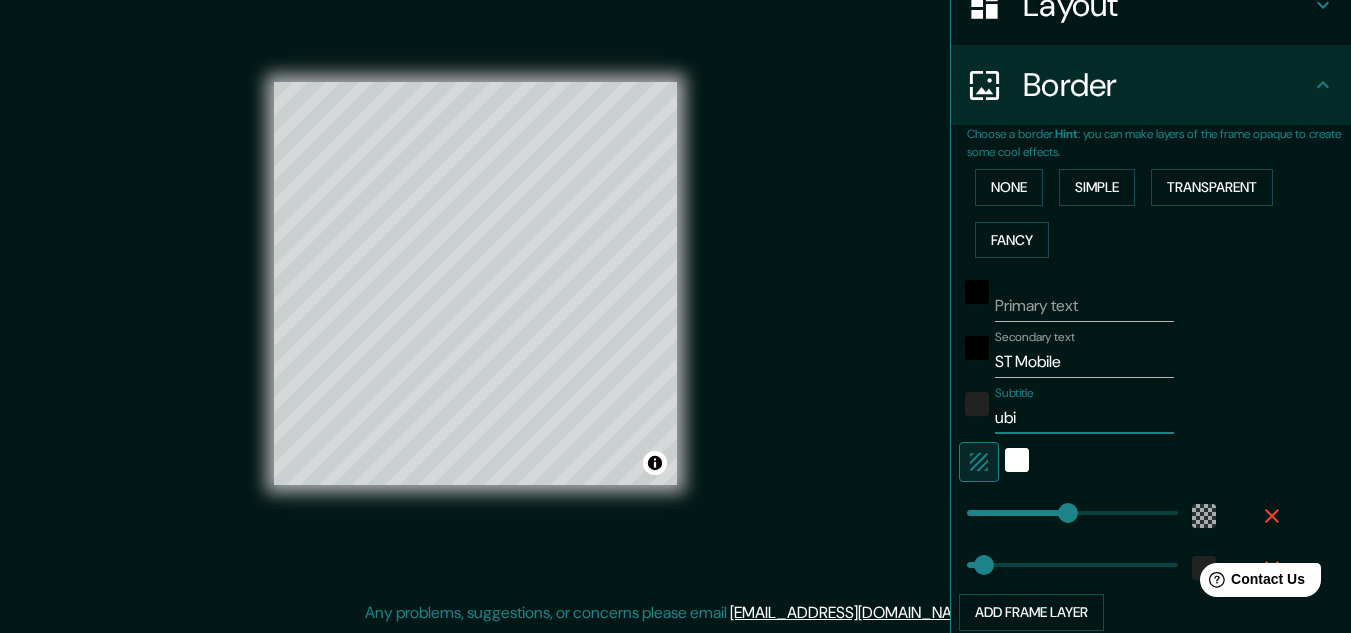 type on "ubic" 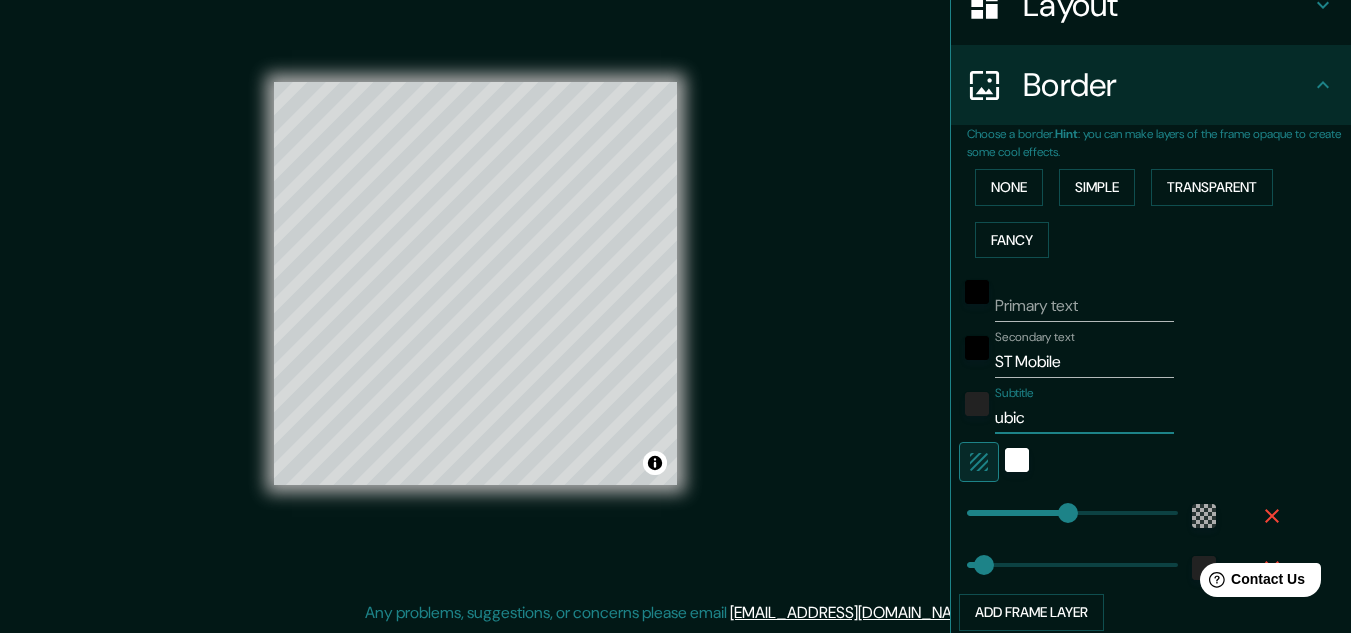 type on "ubica" 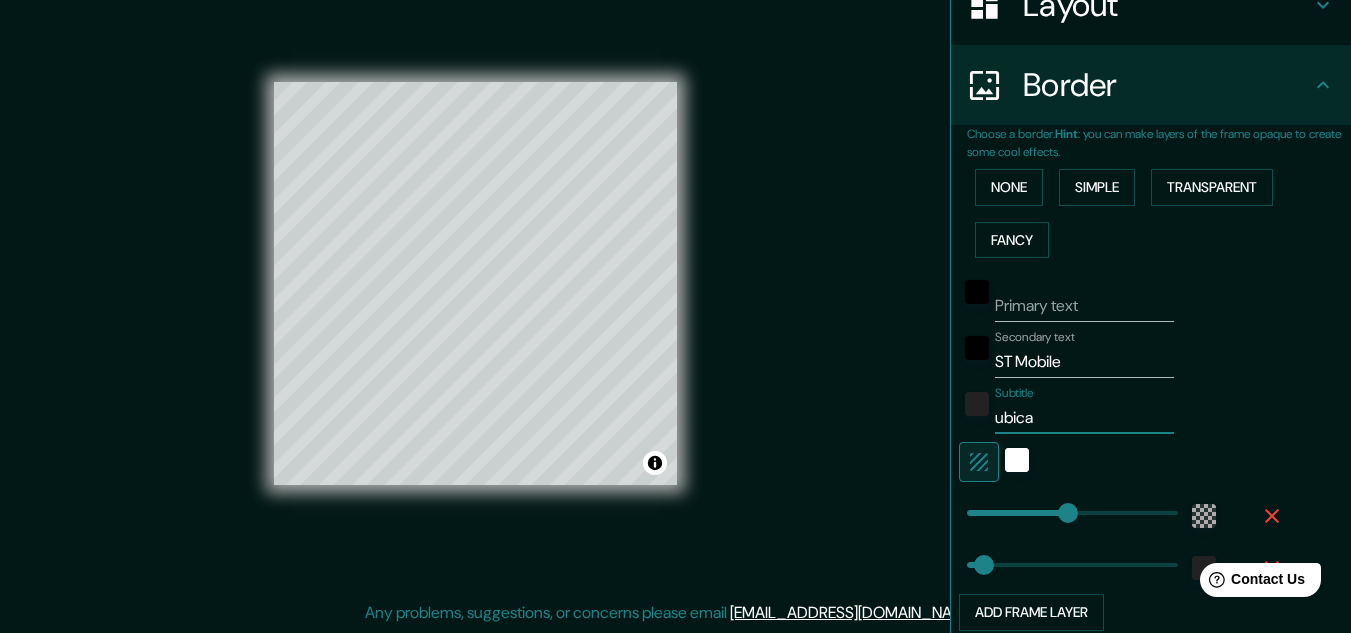 type on "ubicac" 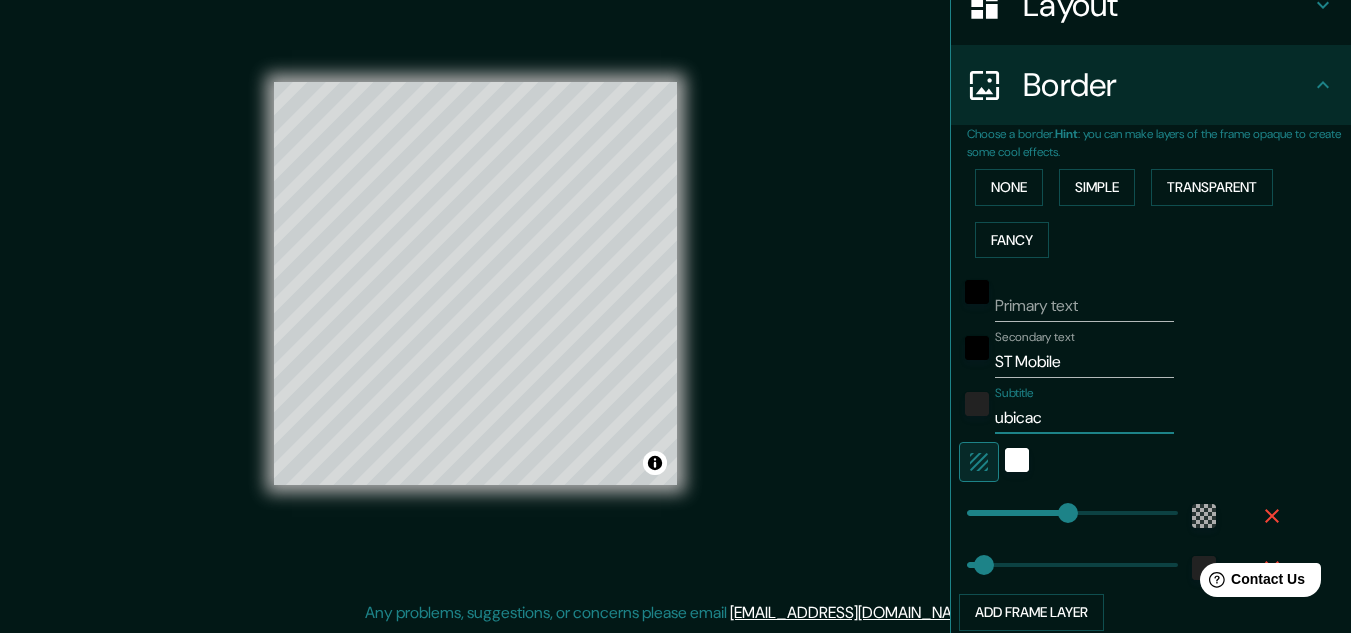 type on "ubicaci" 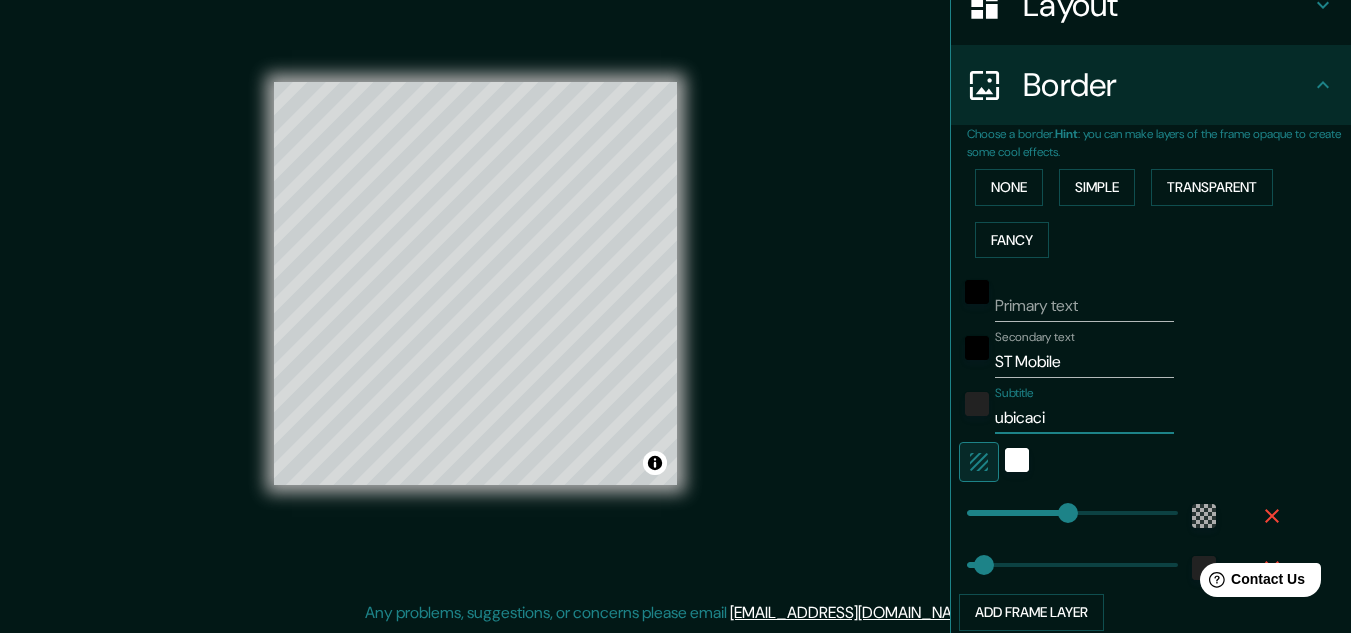 type on "ubicació" 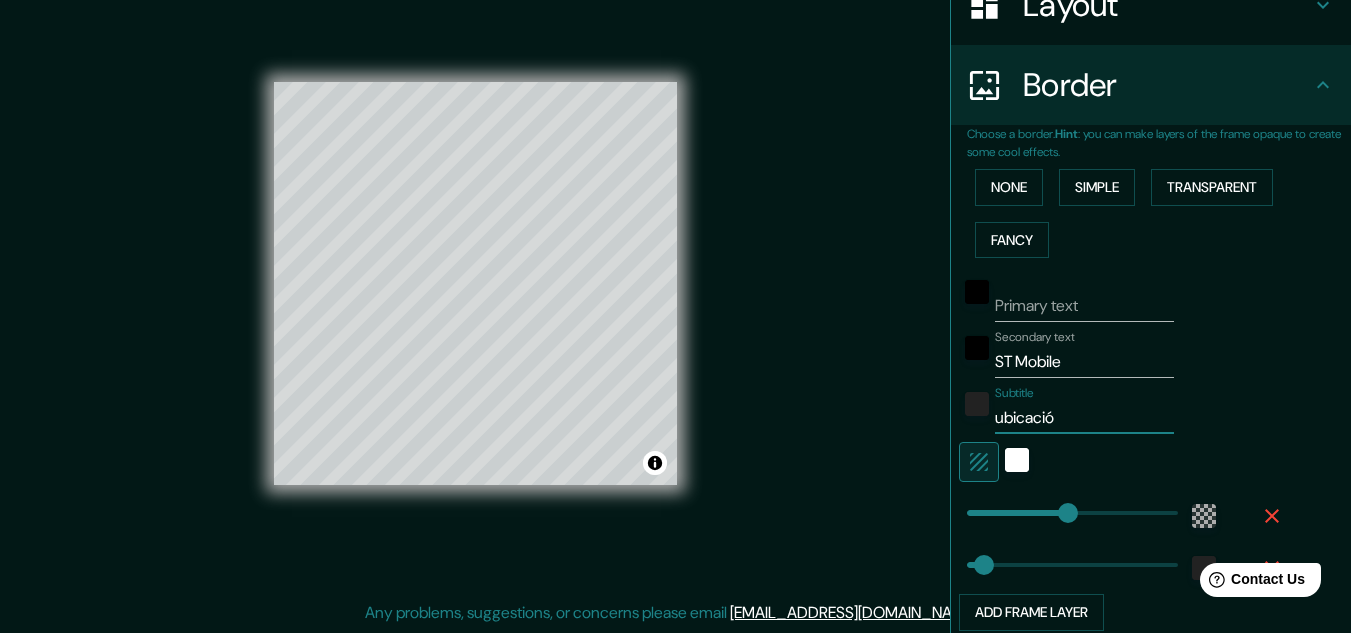type on "ubicación" 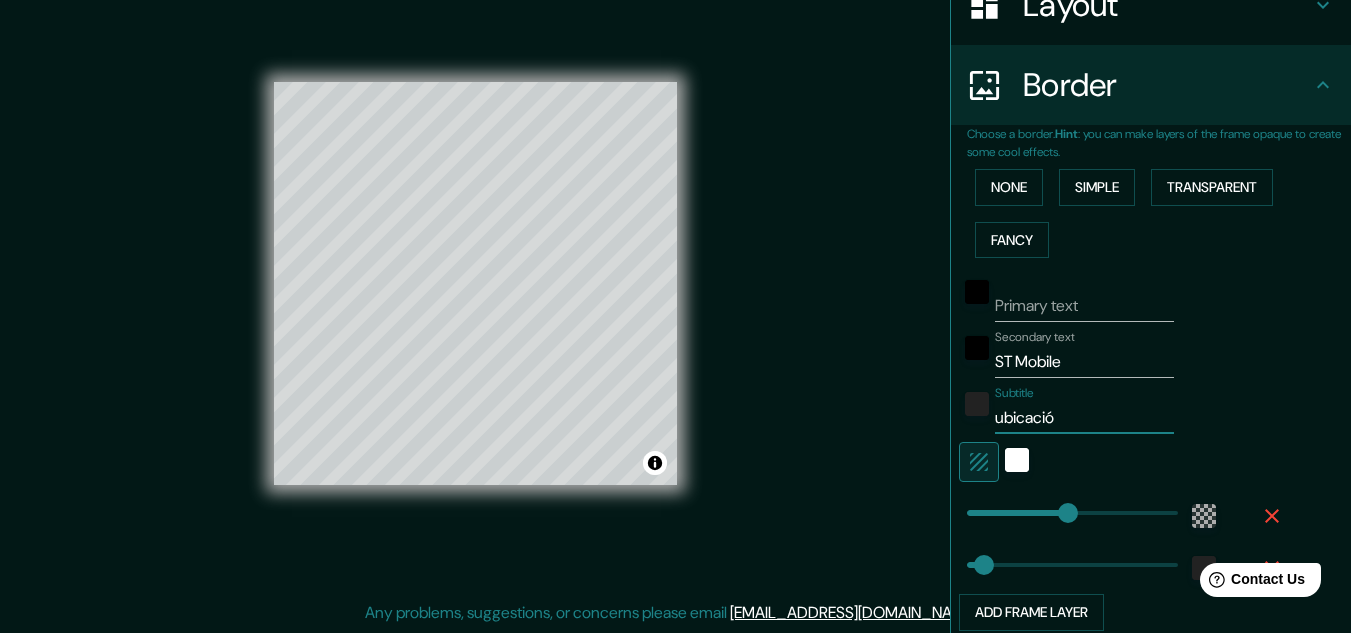 type on "32" 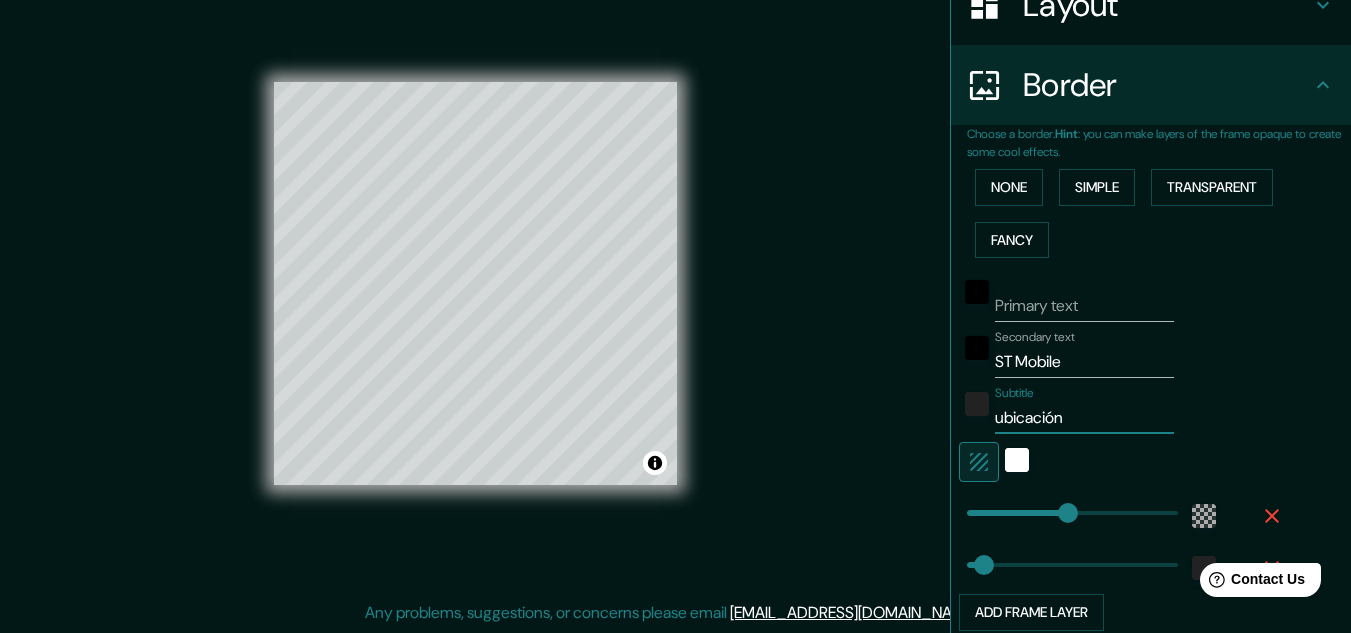 type on "ubicación" 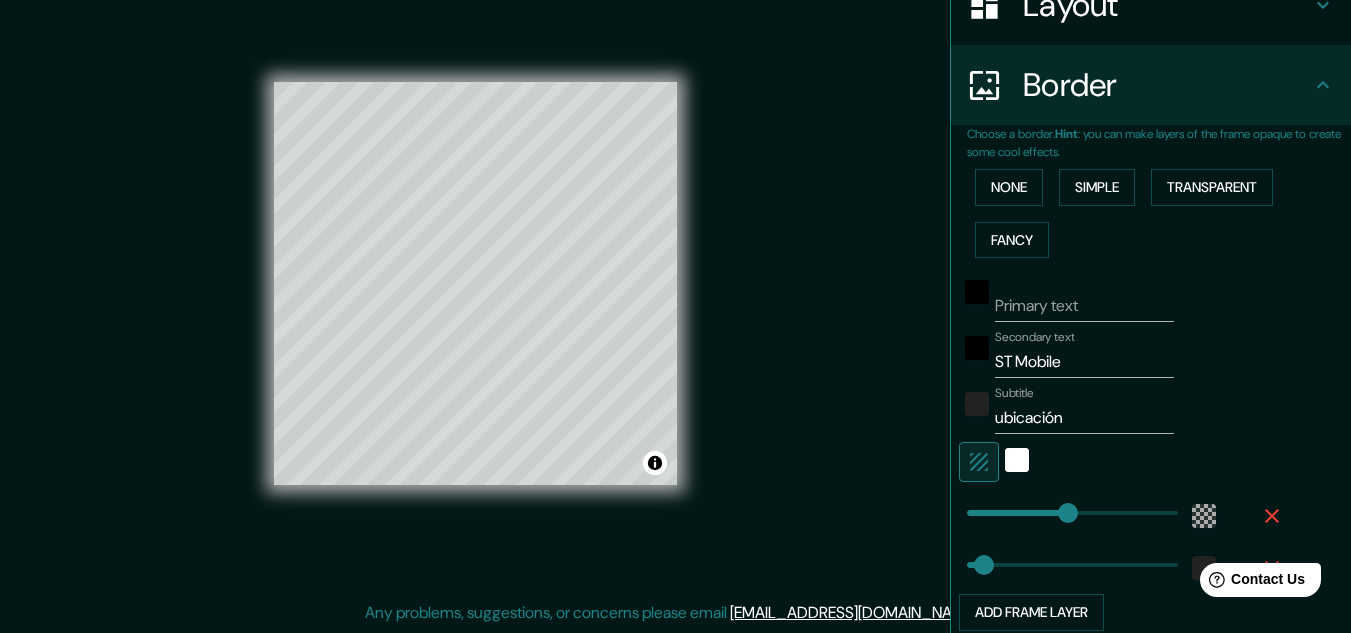 drag, startPoint x: 686, startPoint y: 341, endPoint x: 764, endPoint y: 155, distance: 201.69284 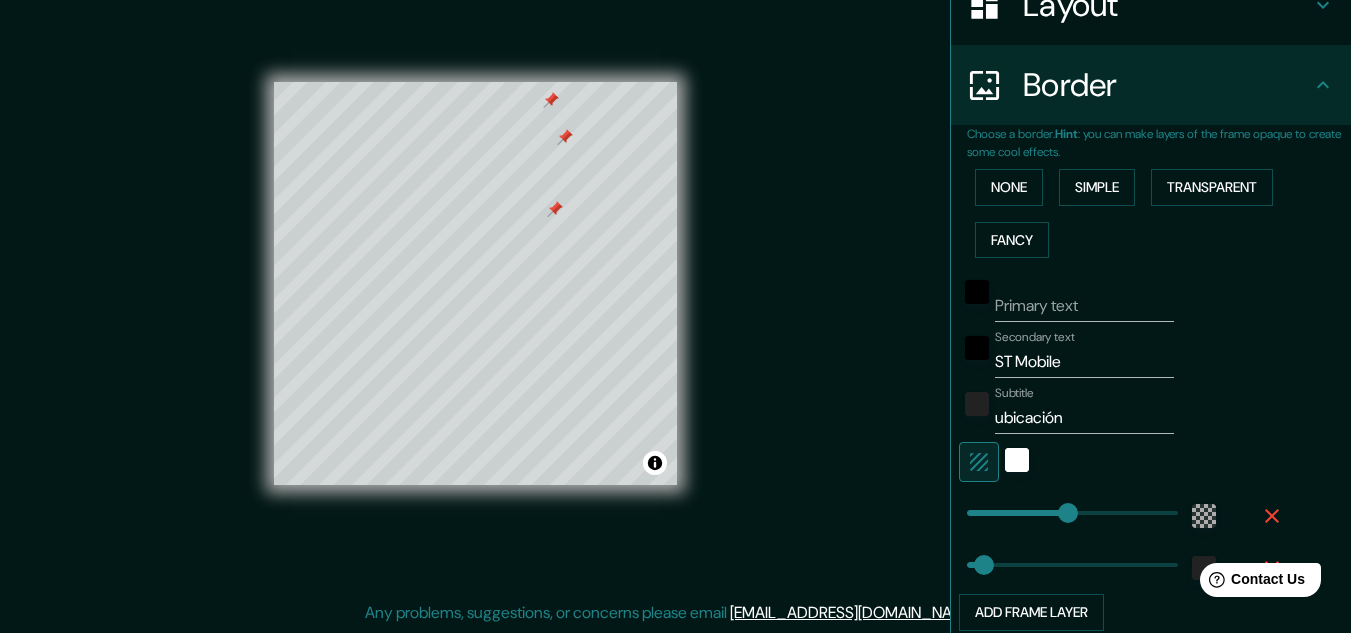click at bounding box center (565, 137) 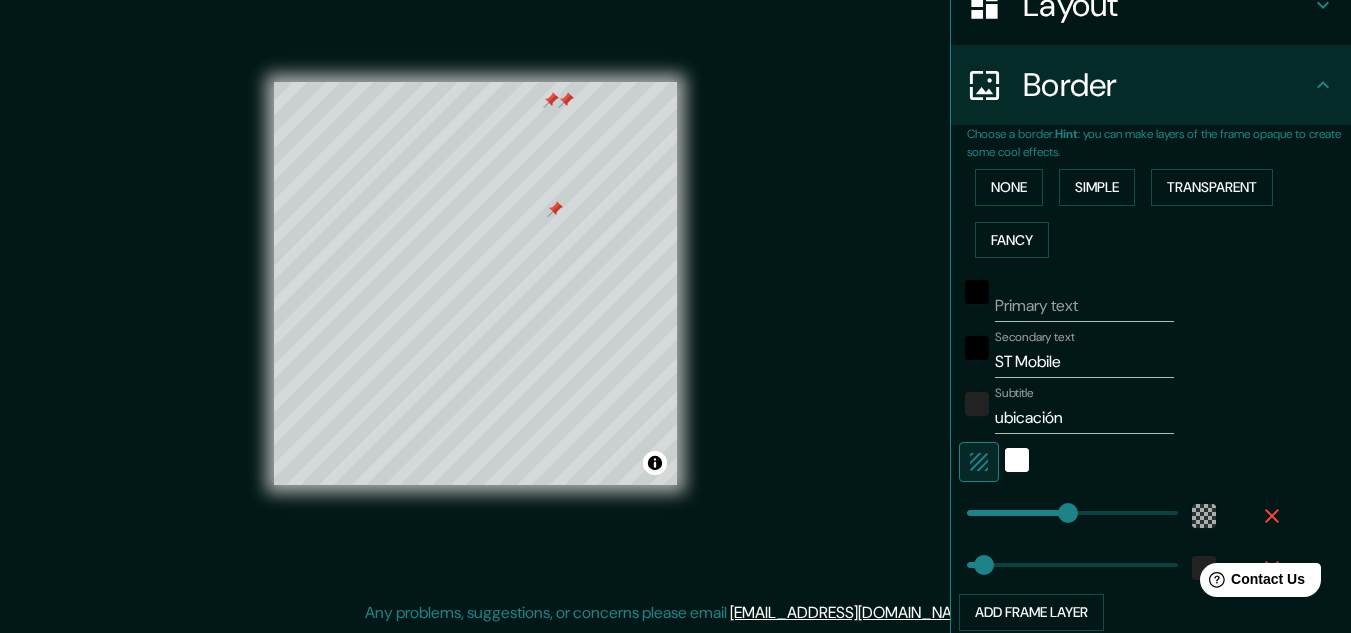 click at bounding box center [551, 100] 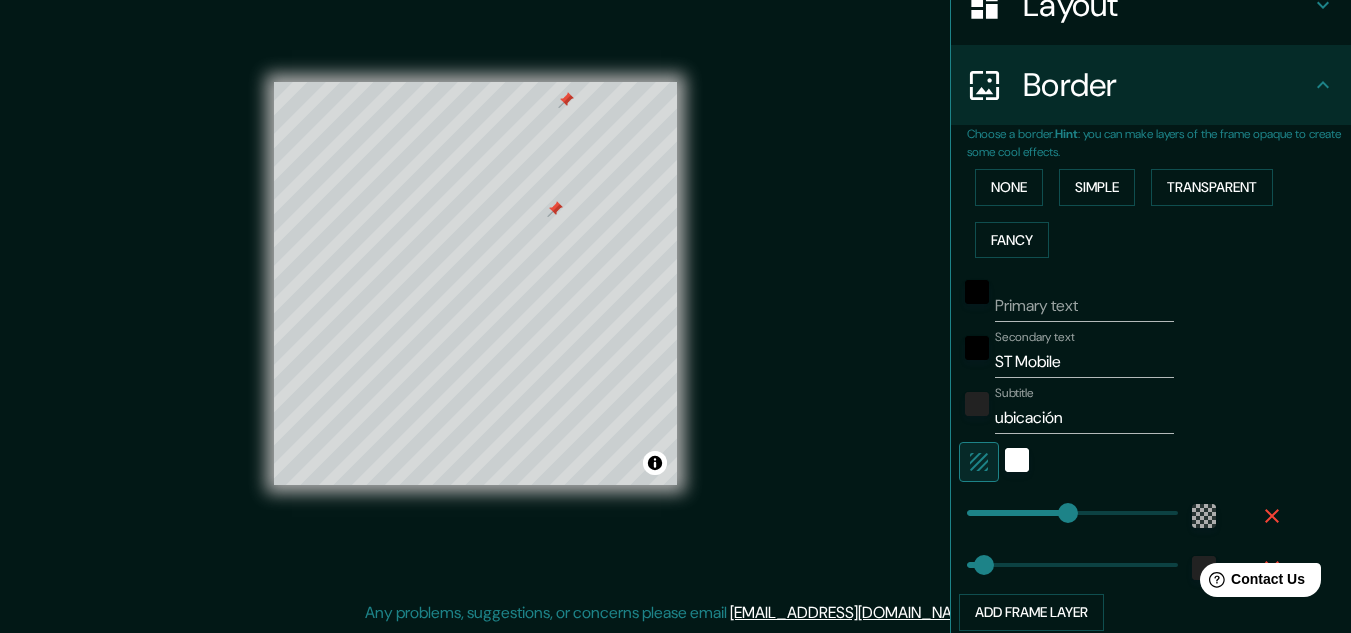 click at bounding box center [566, 100] 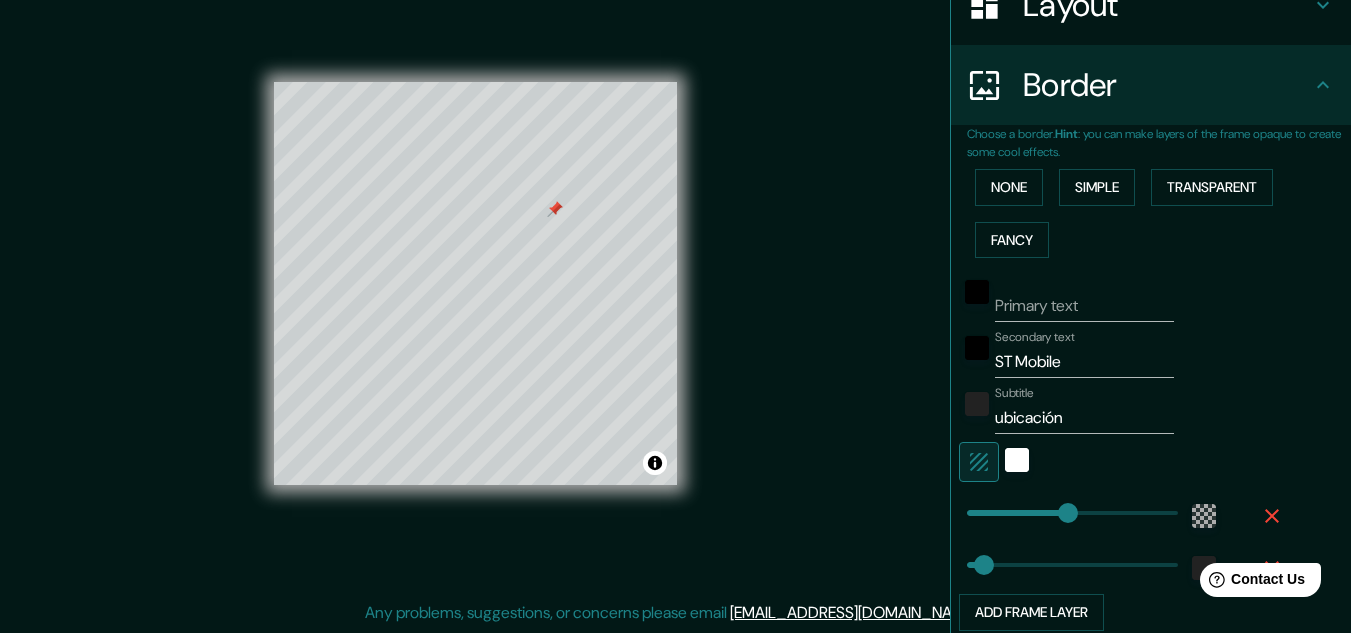 click at bounding box center (555, 209) 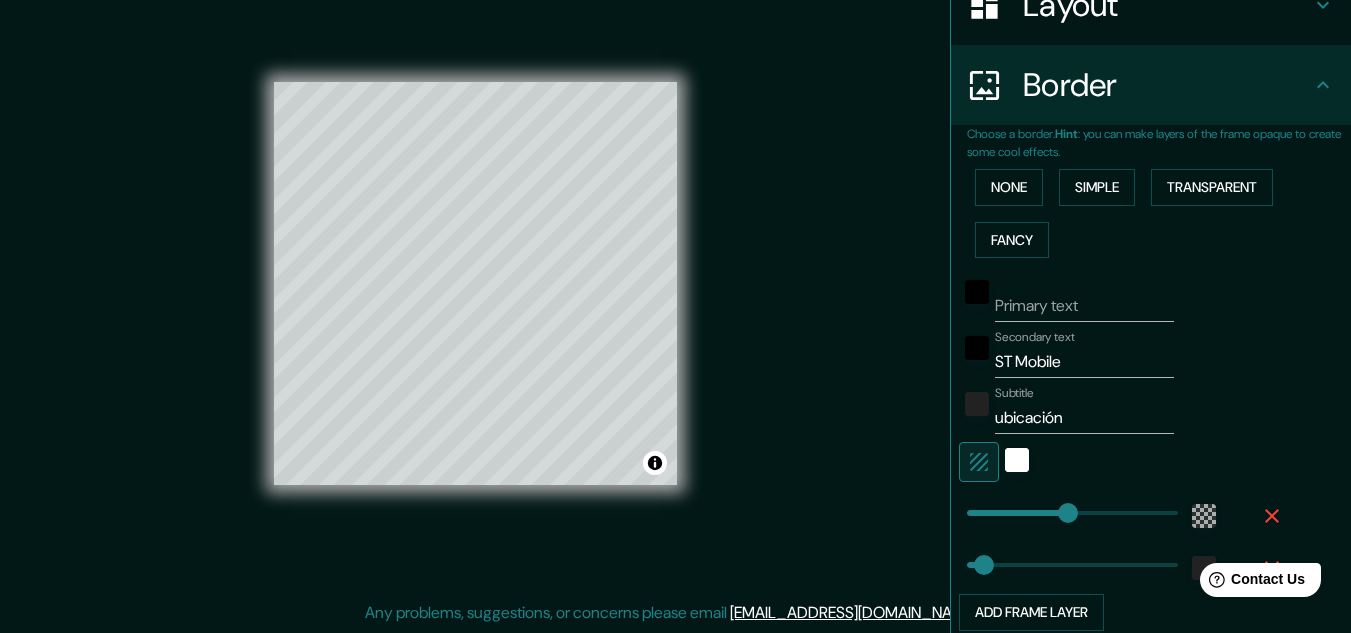 scroll, scrollTop: 441, scrollLeft: 0, axis: vertical 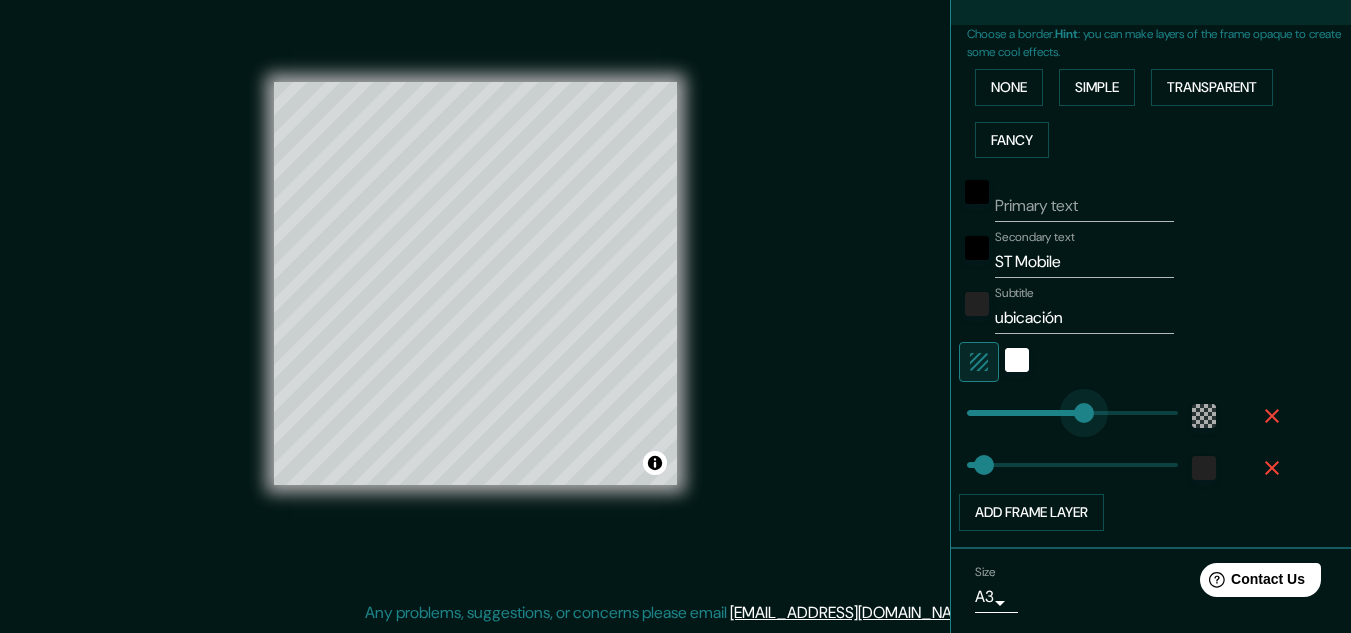type on "231" 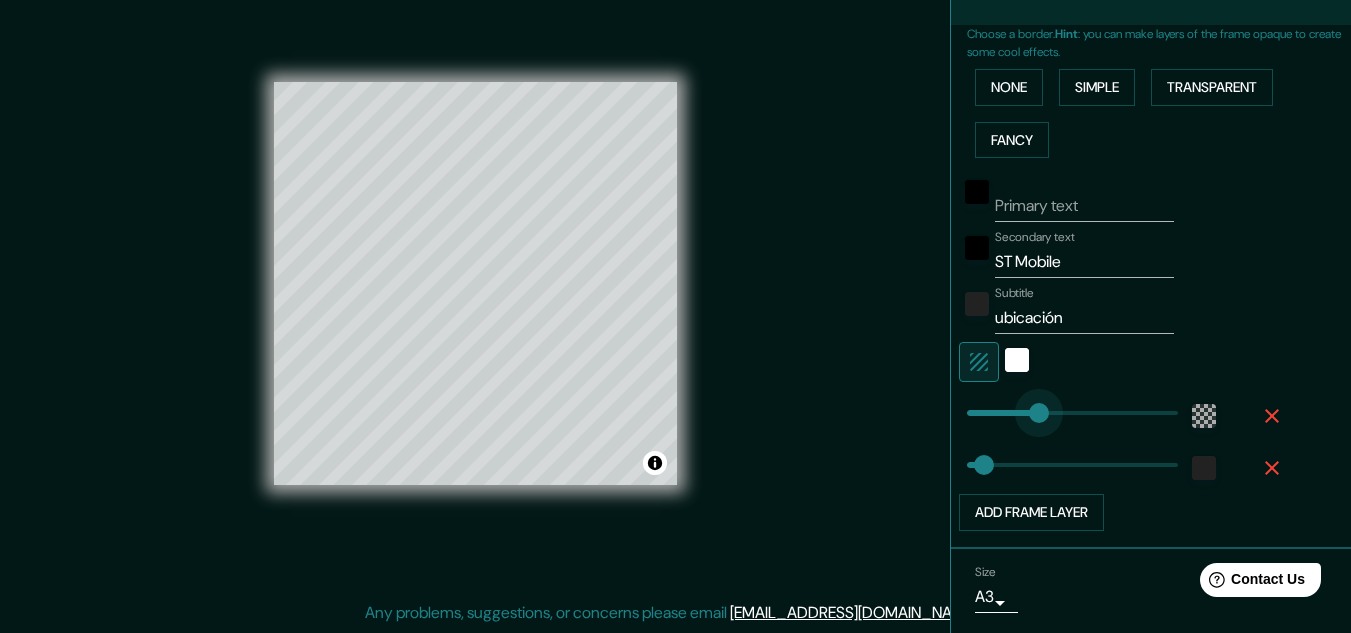 type on "96" 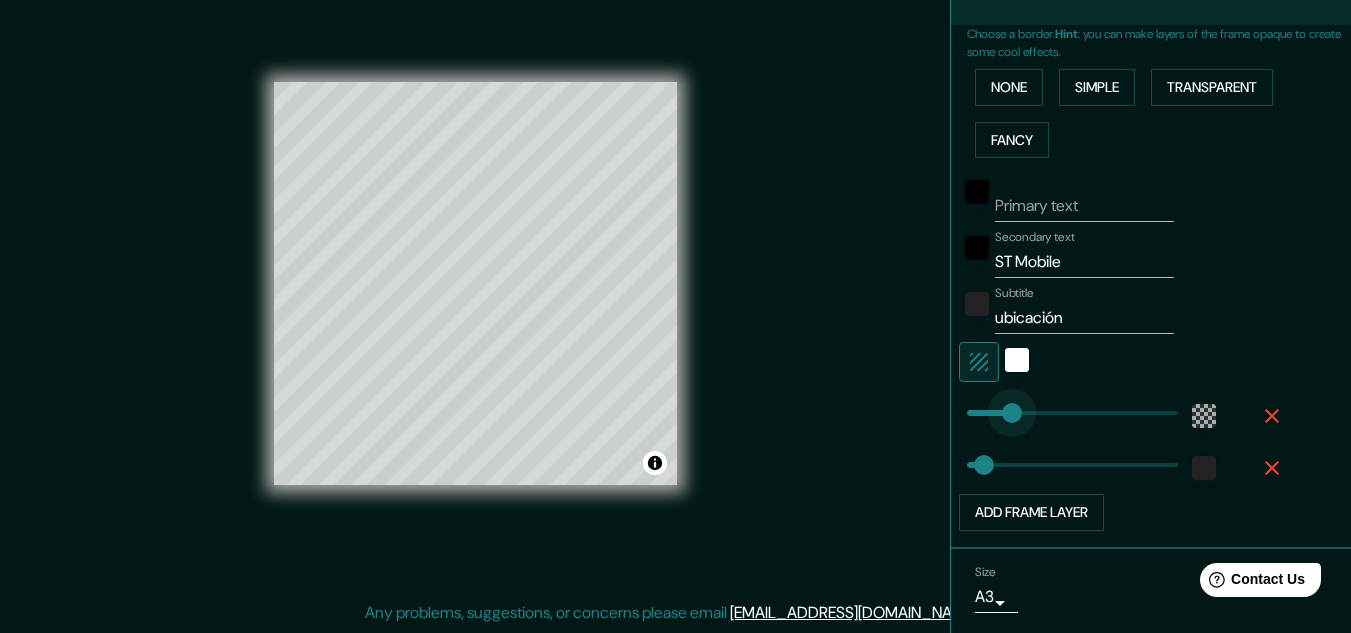 type on "50" 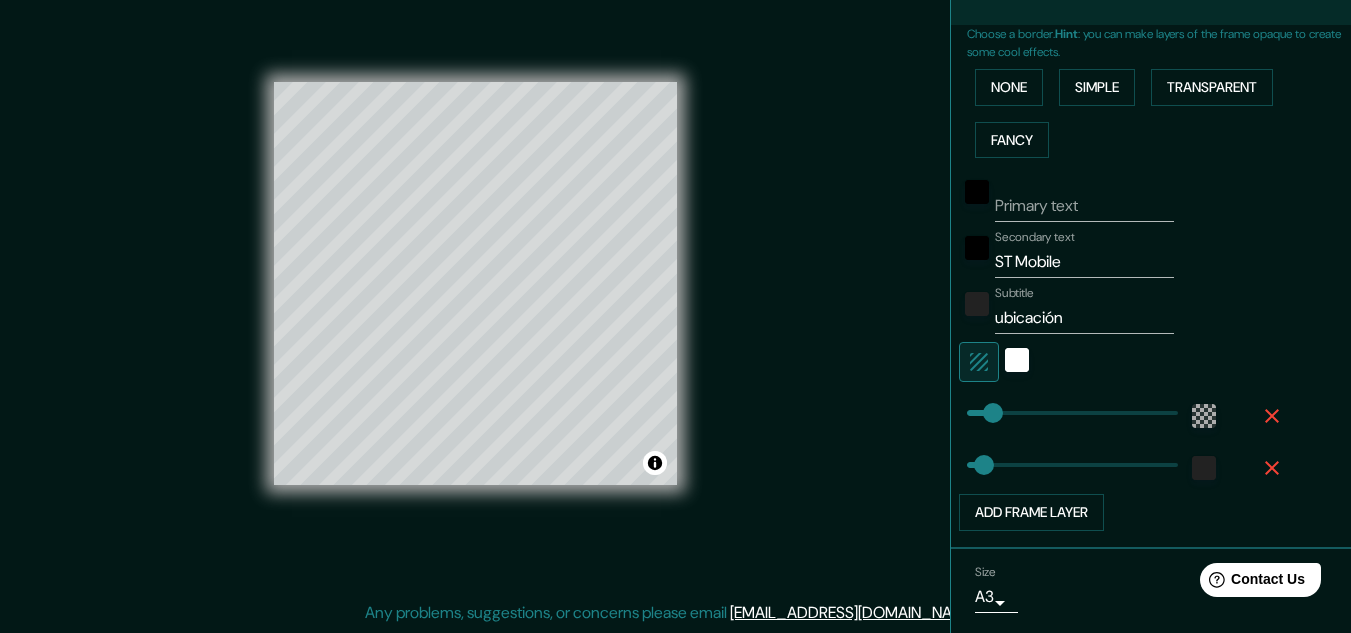 click 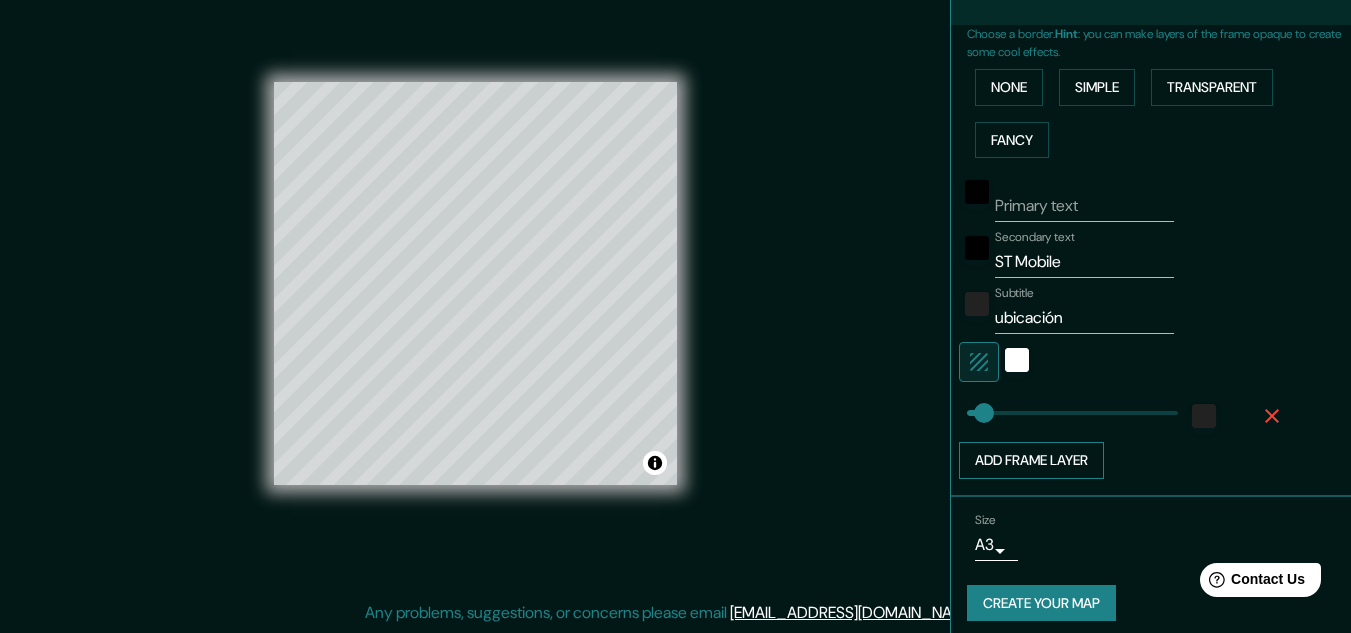 click on "Add frame layer" at bounding box center (1031, 460) 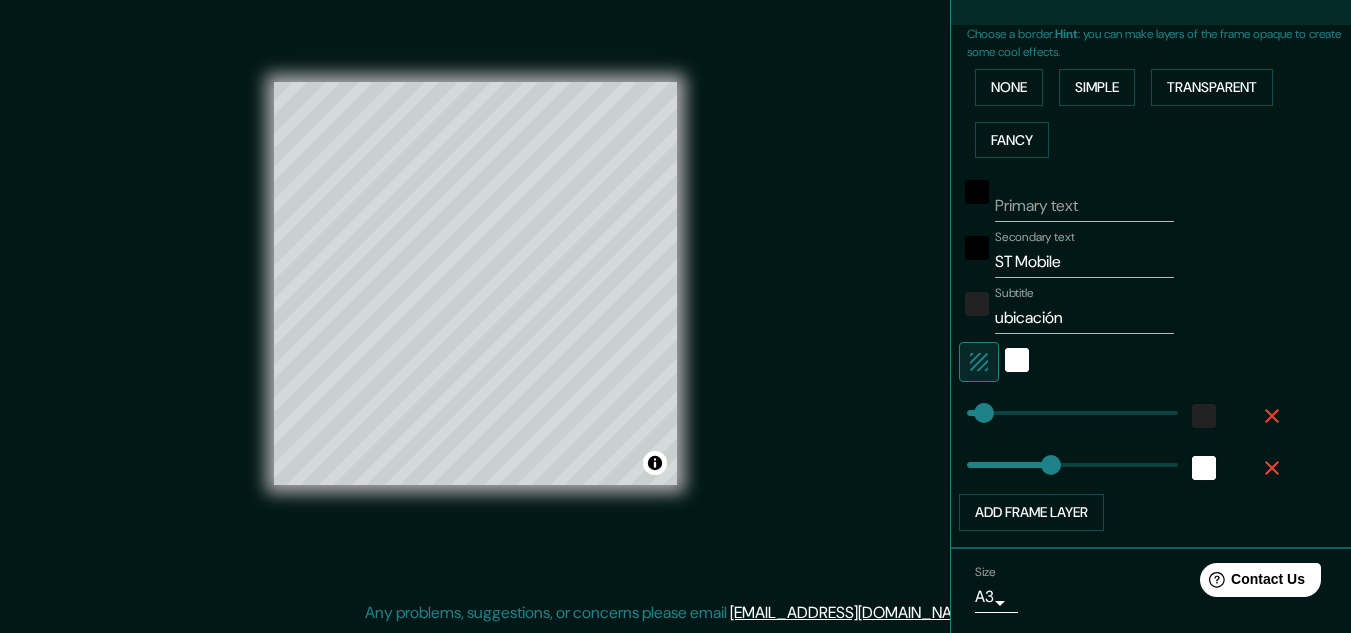 type on "161" 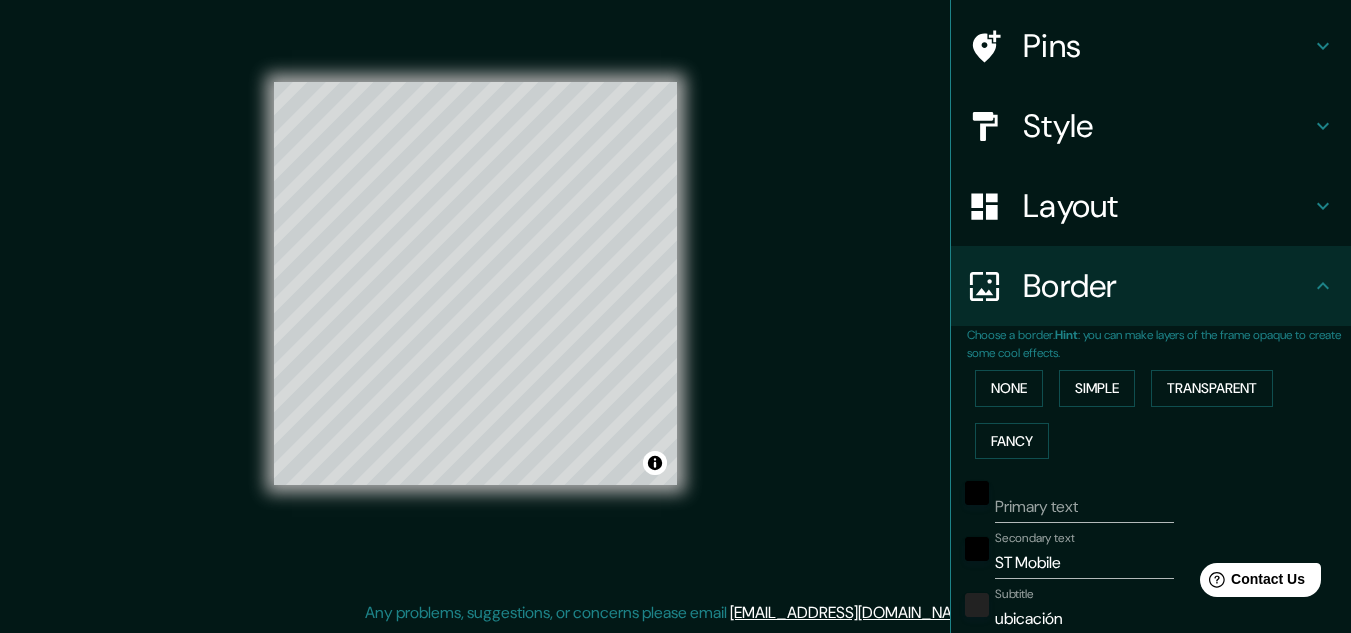 scroll, scrollTop: 0, scrollLeft: 0, axis: both 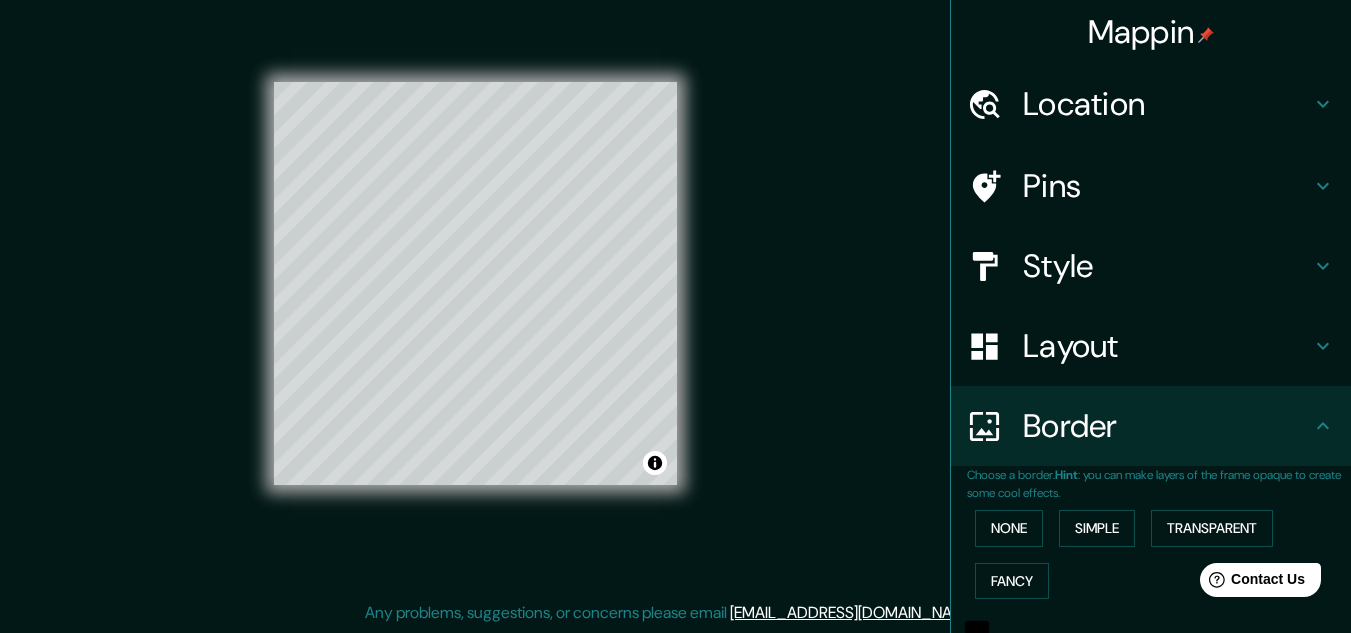type 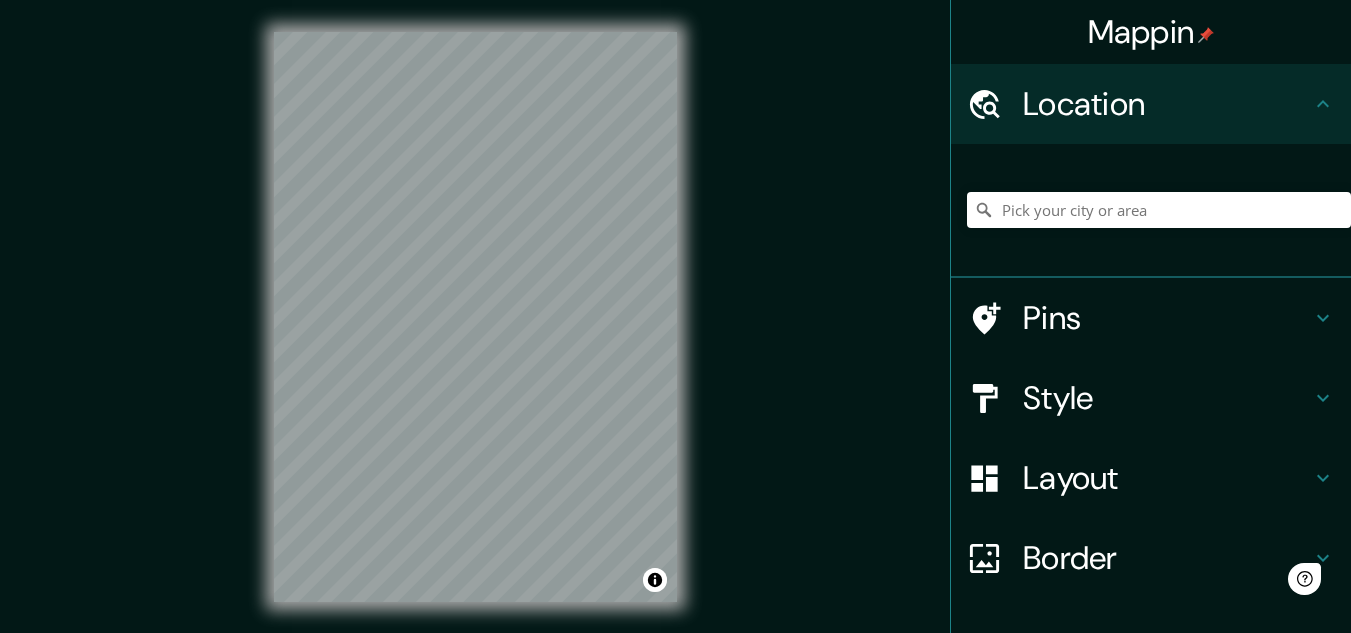 scroll, scrollTop: 0, scrollLeft: 0, axis: both 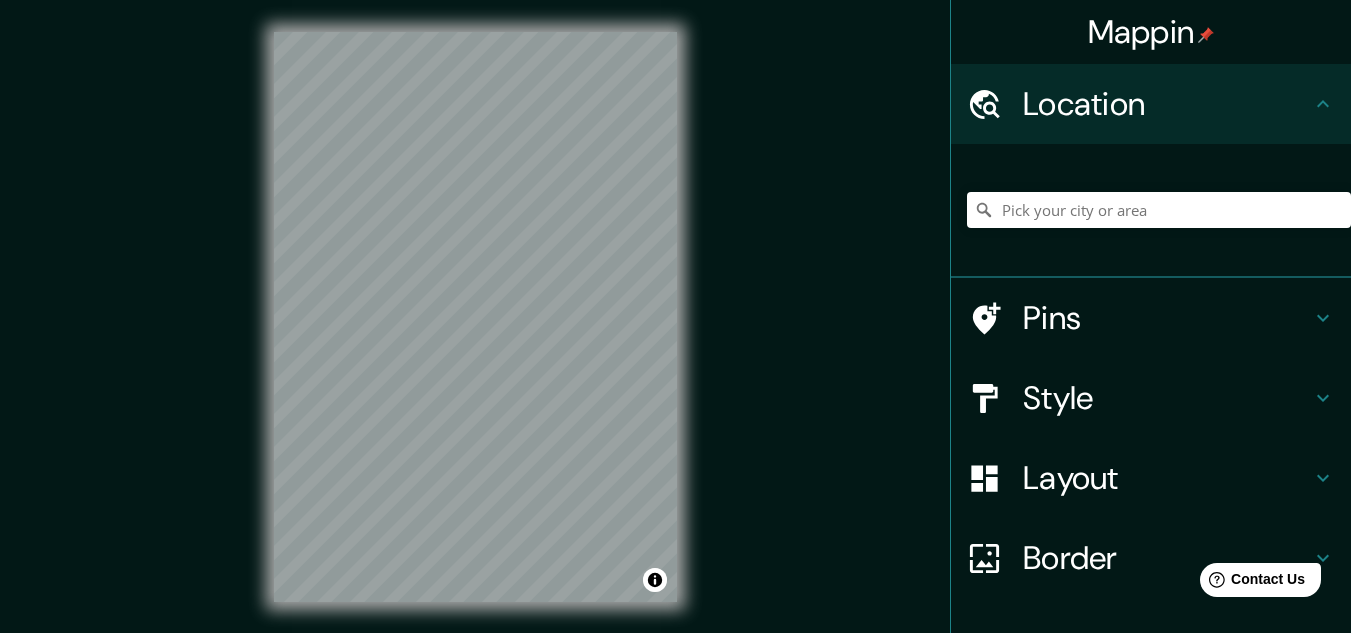 click on "Mappin Location Pins Style Layout Border Choose a border.  Hint : you can make layers of the frame opaque to create some cool effects. None Simple Transparent Fancy Size A4 single Zoom level too high - zoom in more Create your map © Mapbox   © OpenStreetMap   Improve this map Any problems, suggestions, or concerns please email    [EMAIL_ADDRESS][DOMAIN_NAME] . . ." at bounding box center (675, 333) 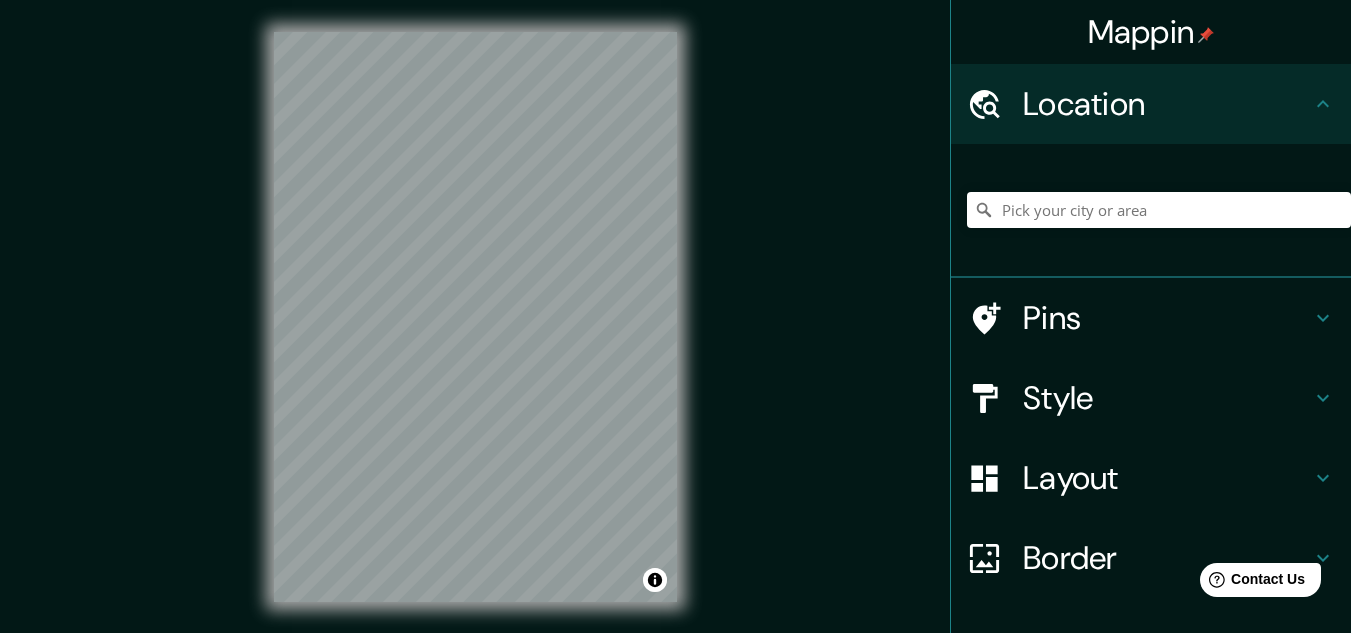 click on "Style" at bounding box center (1167, 398) 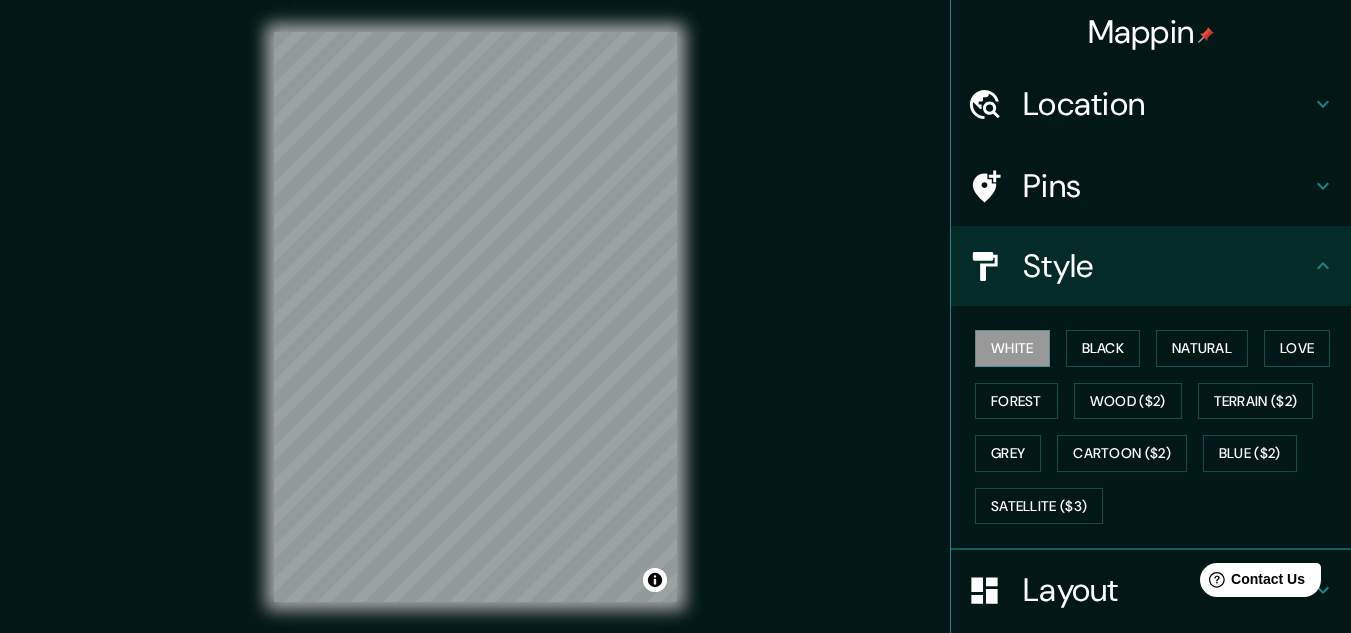 click on "Style" at bounding box center [1167, 266] 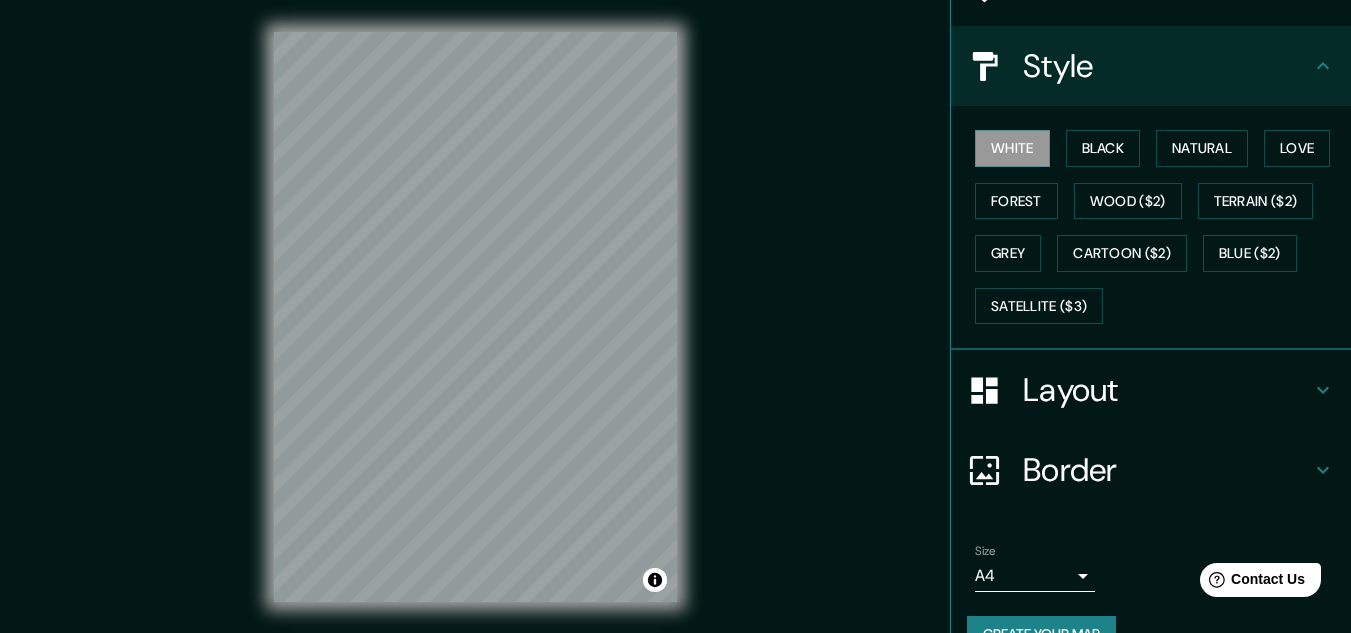click on "Layout" at bounding box center [1167, 390] 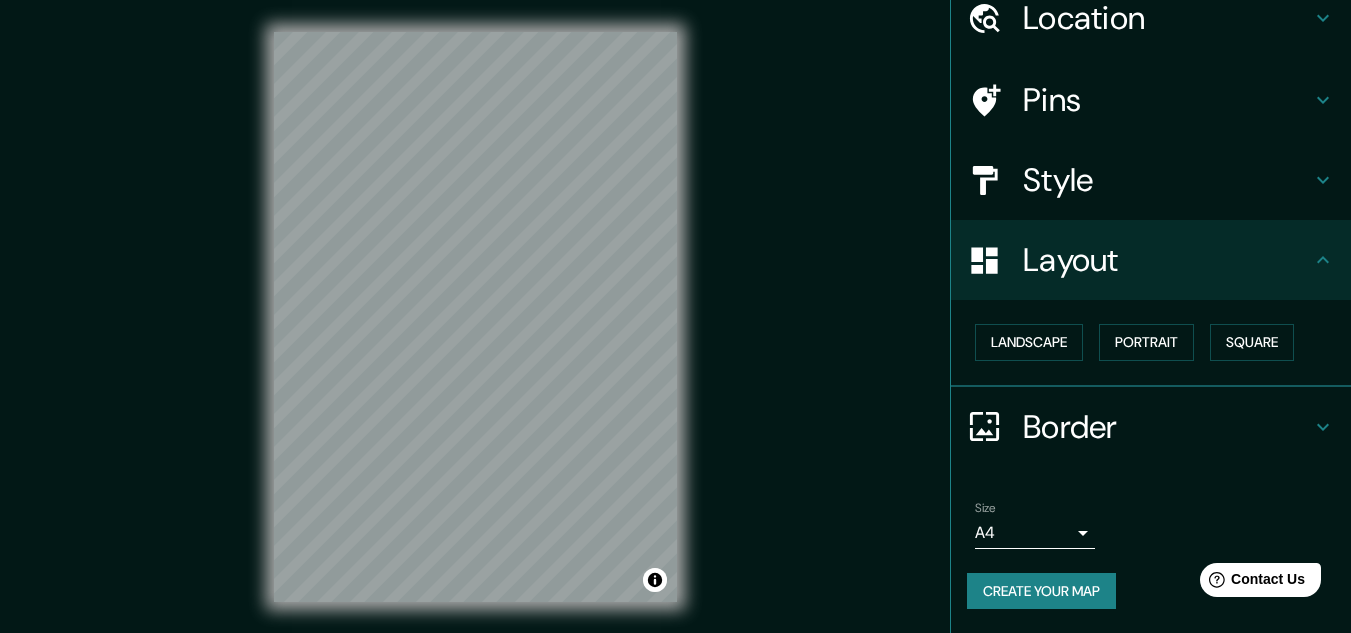 scroll, scrollTop: 86, scrollLeft: 0, axis: vertical 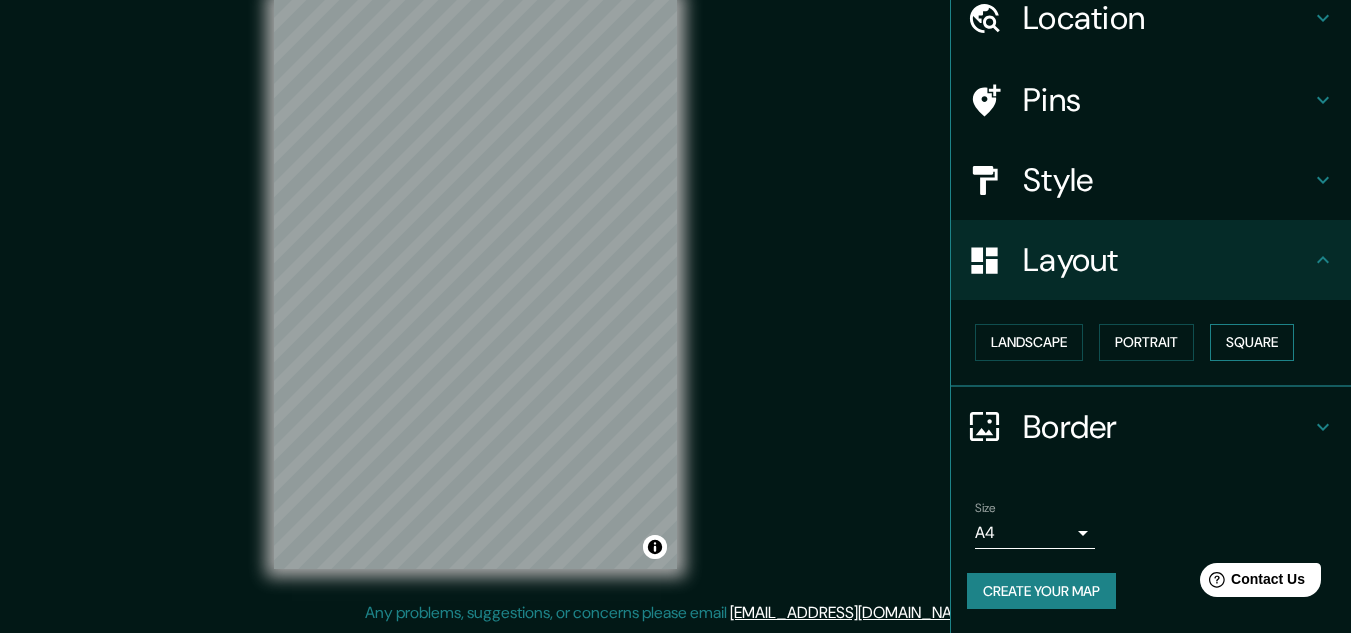 click on "Square" at bounding box center (1252, 342) 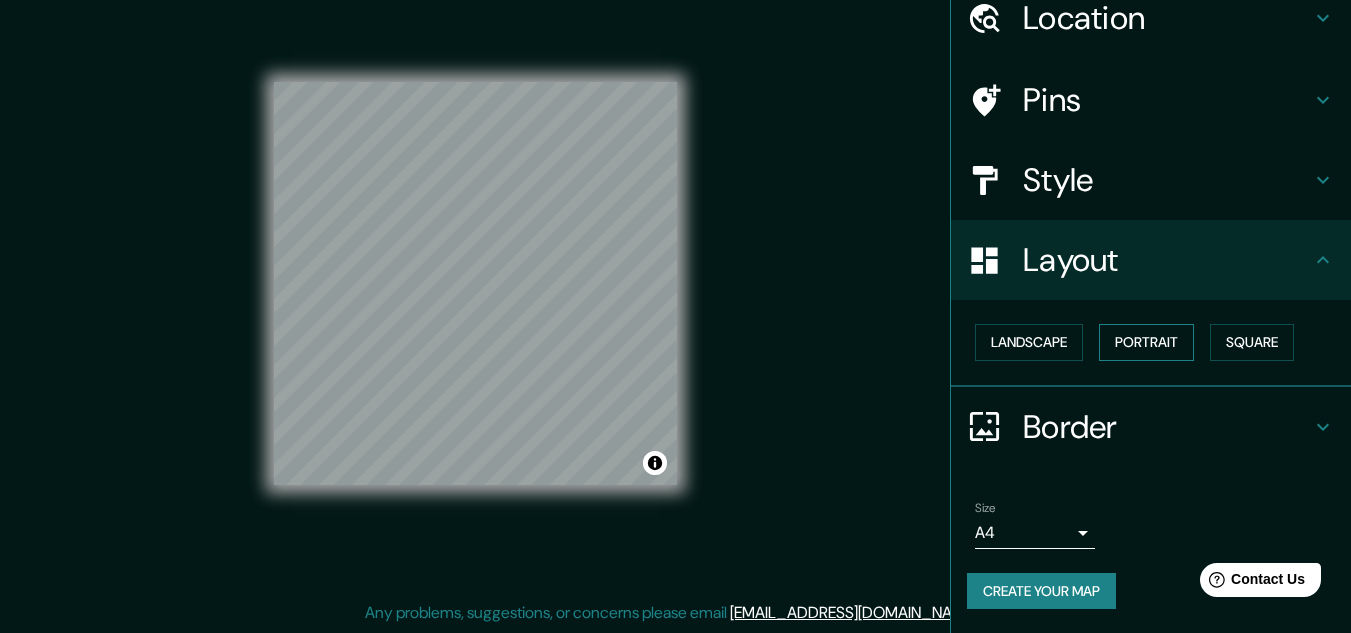 click on "Portrait" at bounding box center [1146, 342] 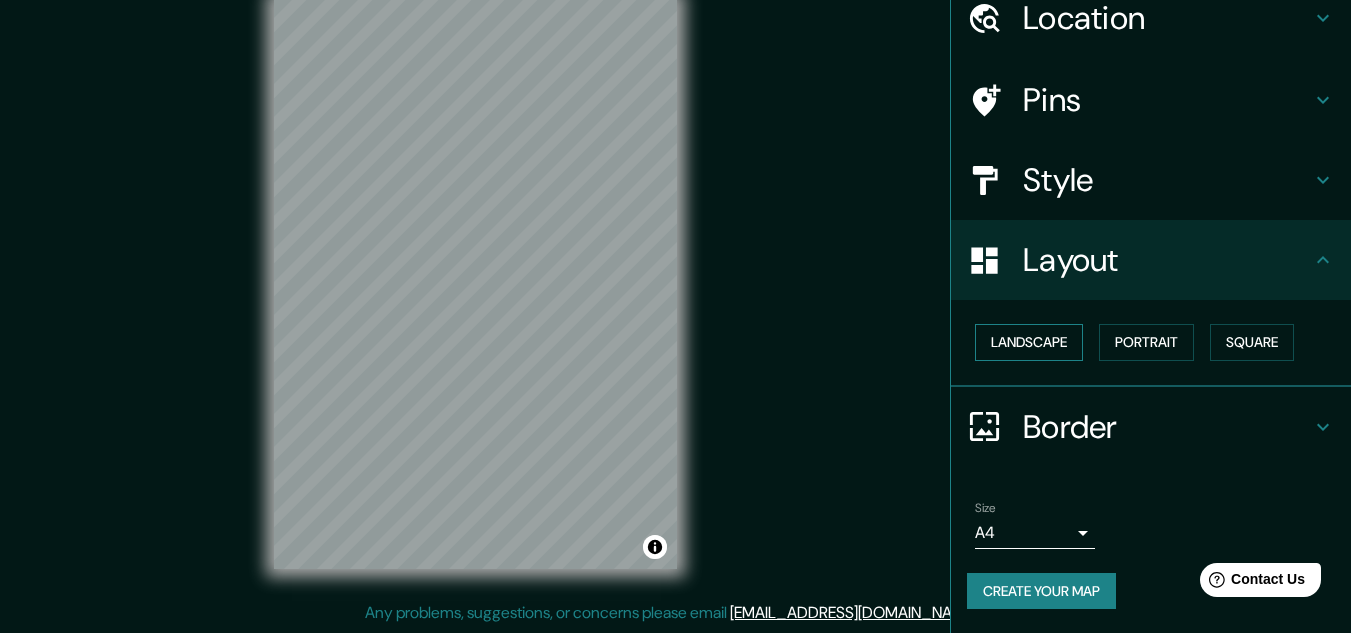 click on "Landscape" at bounding box center (1029, 342) 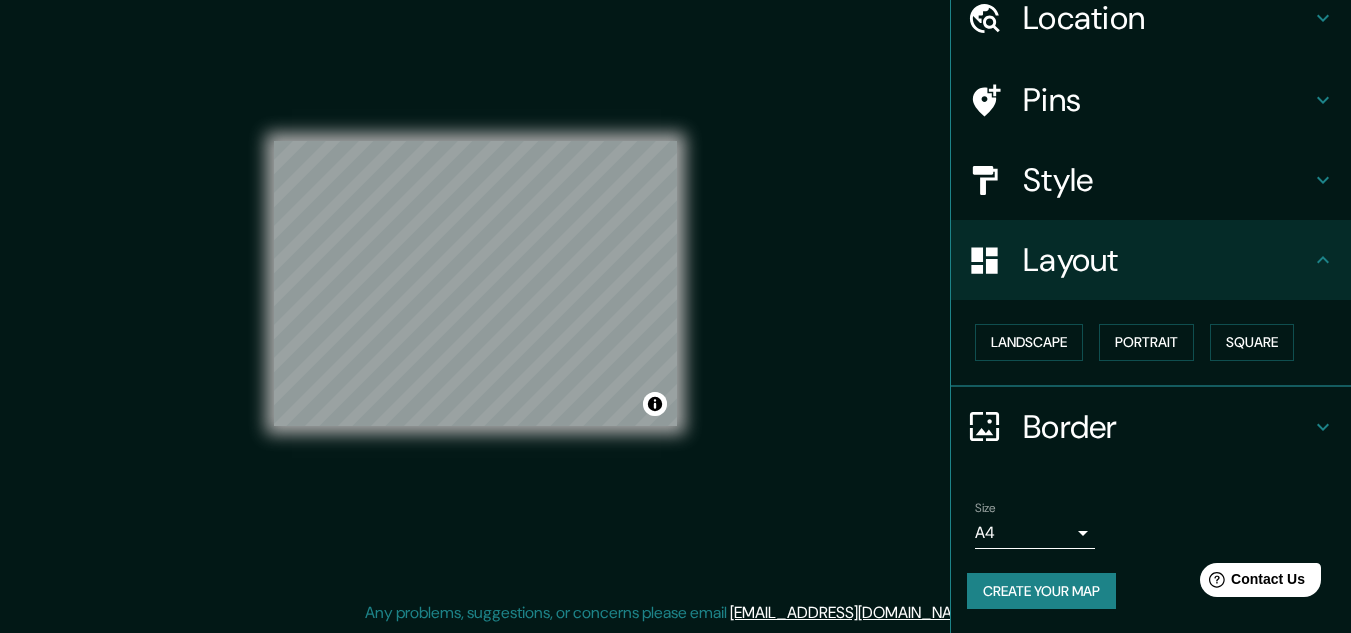 click on "Border" at bounding box center (1167, 427) 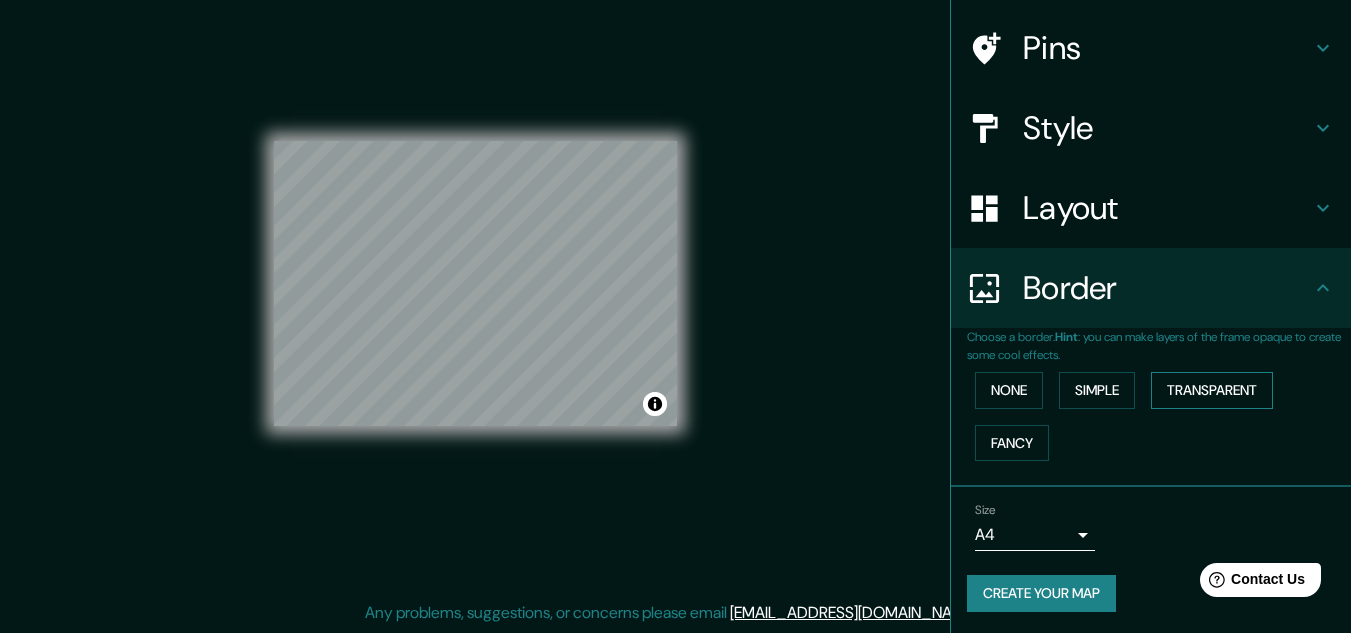 scroll, scrollTop: 141, scrollLeft: 0, axis: vertical 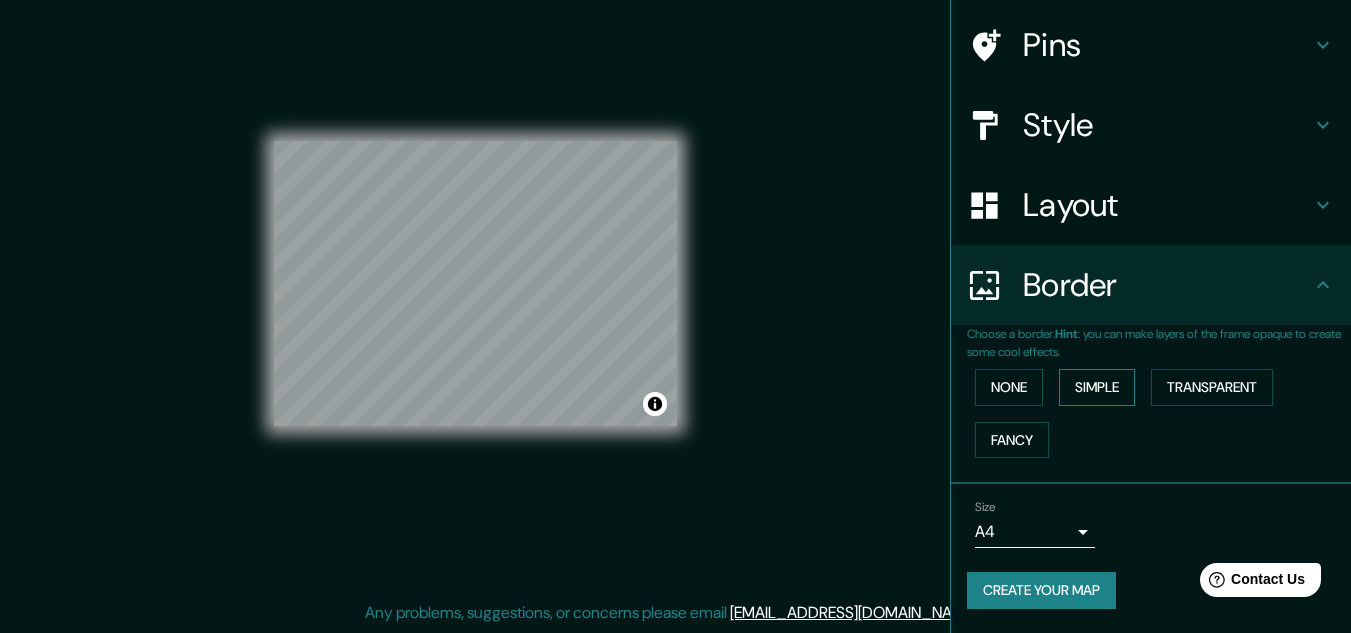 click on "Simple" at bounding box center (1097, 387) 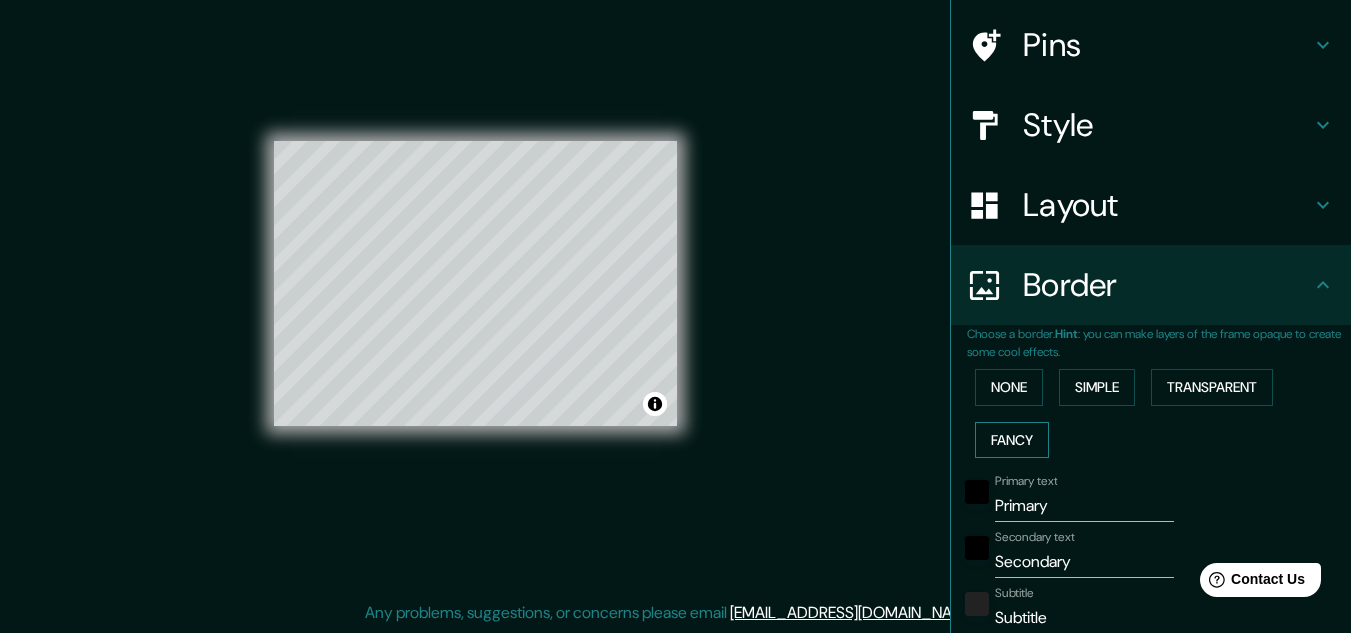 click on "Fancy" at bounding box center [1012, 440] 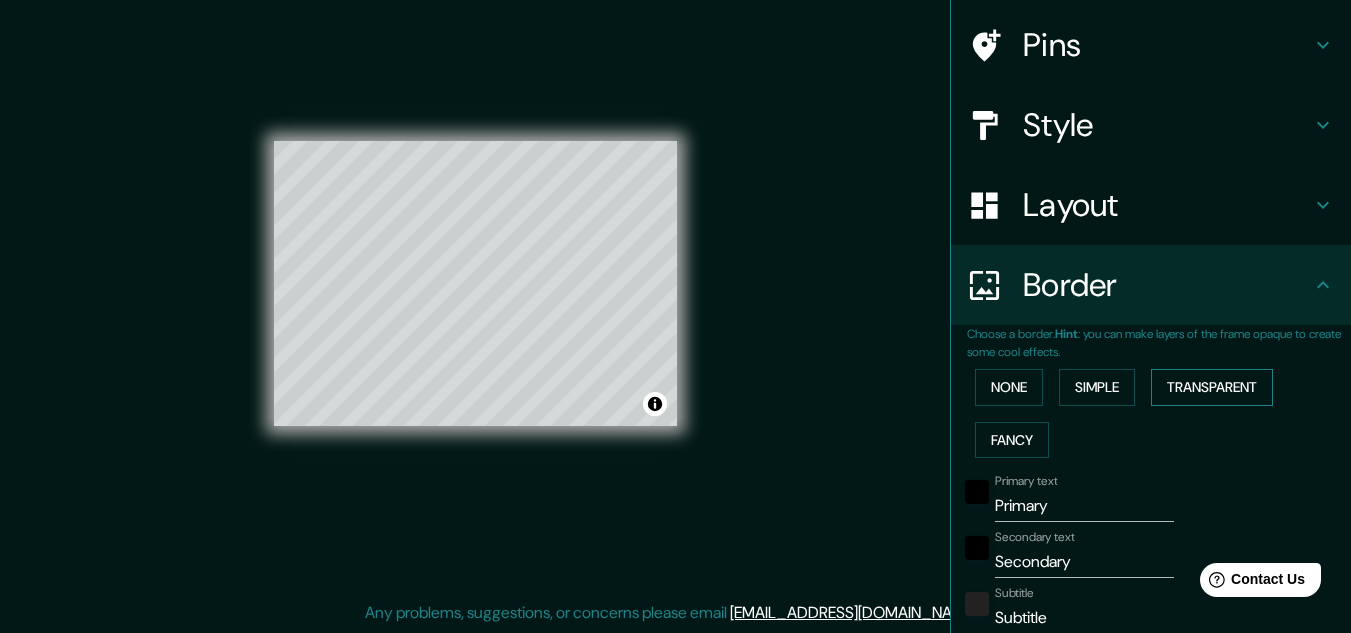 click on "Transparent" at bounding box center [1212, 387] 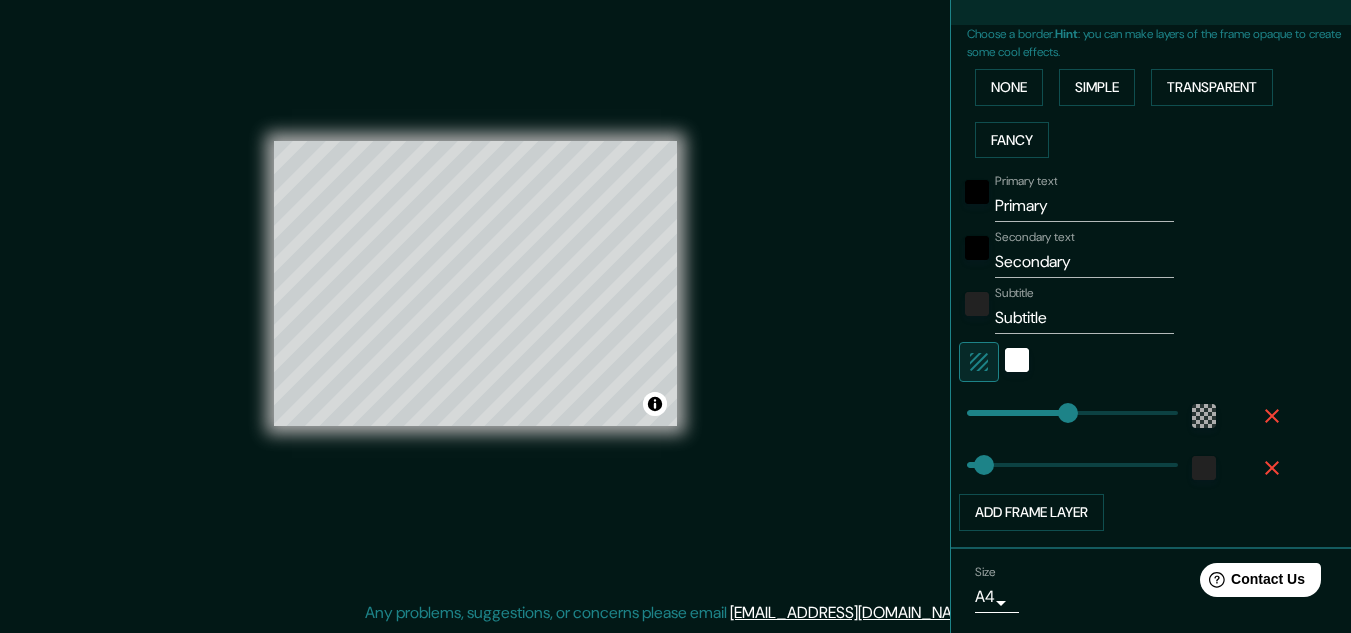 scroll, scrollTop: 505, scrollLeft: 0, axis: vertical 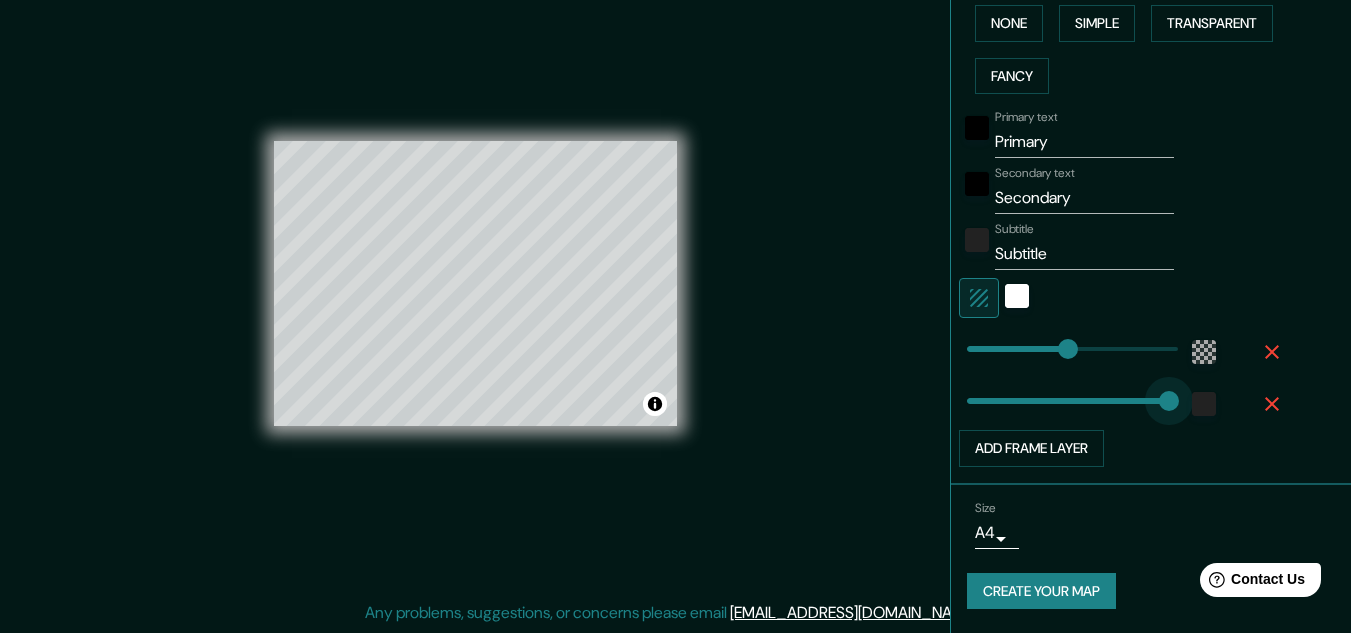 type on "403" 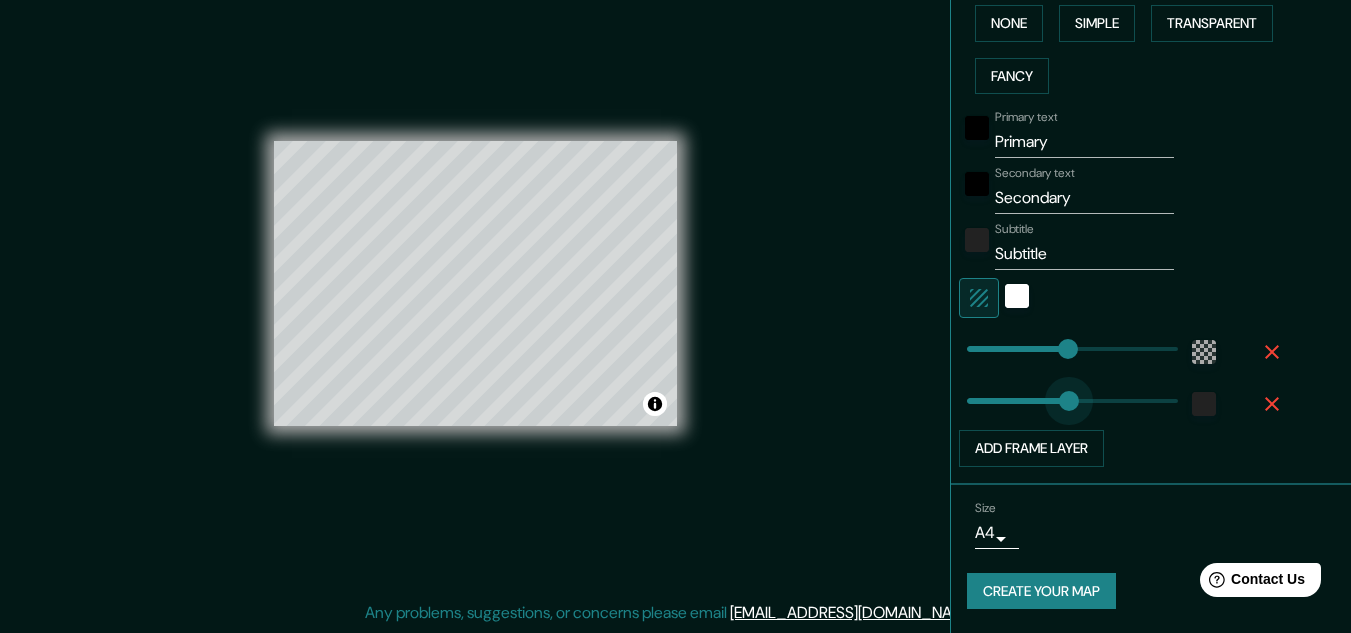 type on "126" 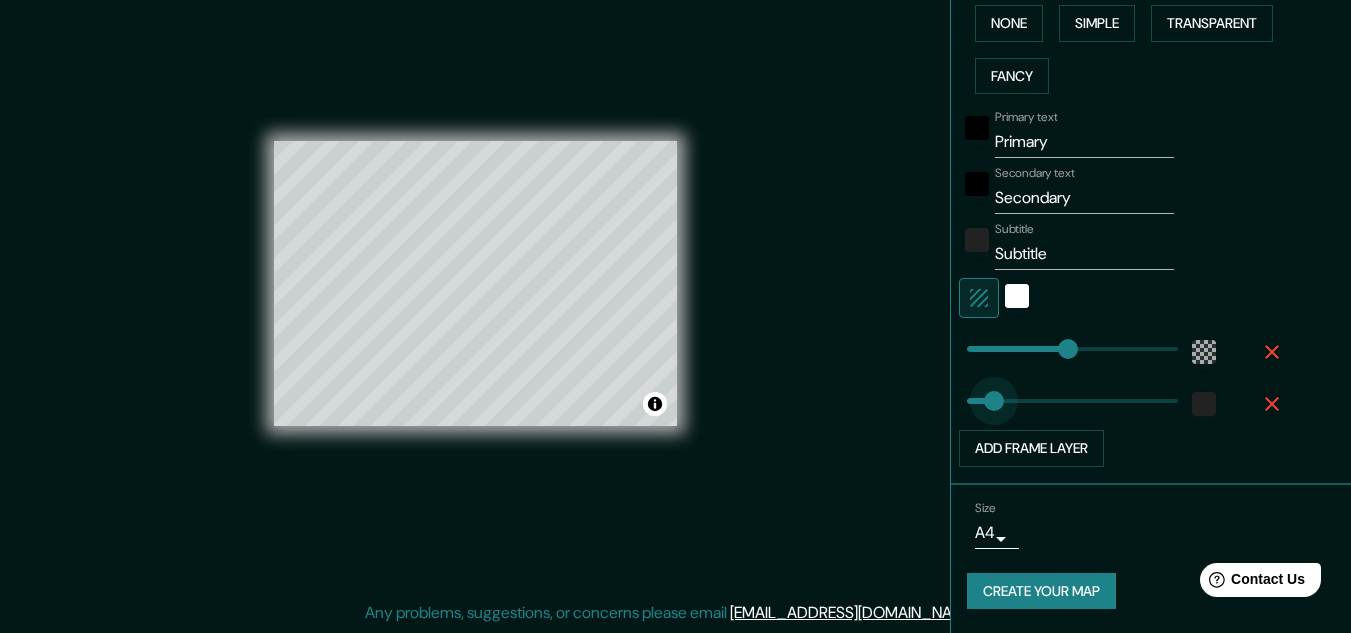 type on "46" 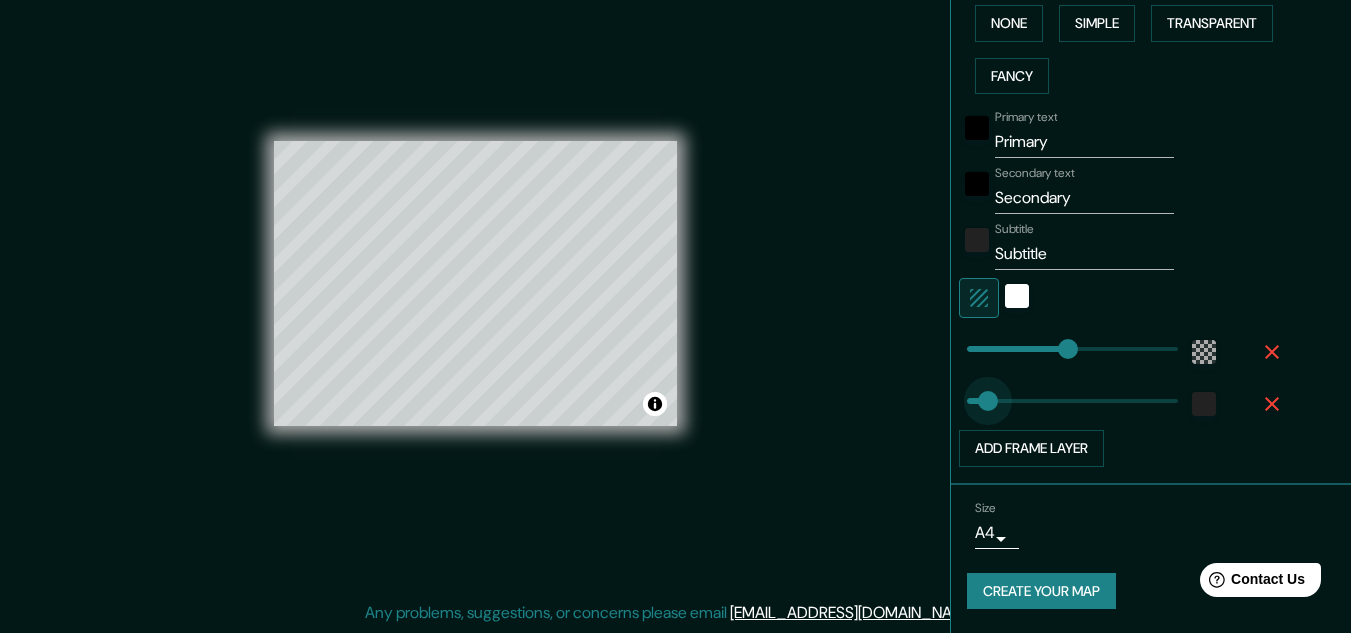 type on "29" 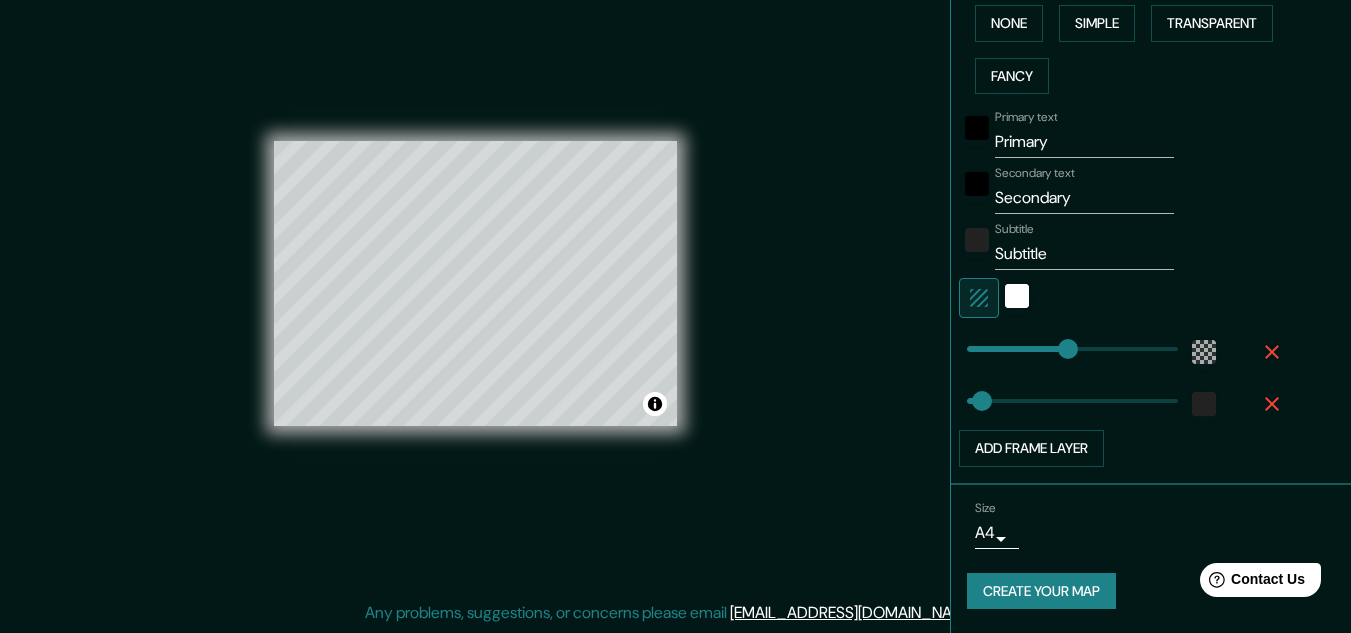 type on "193" 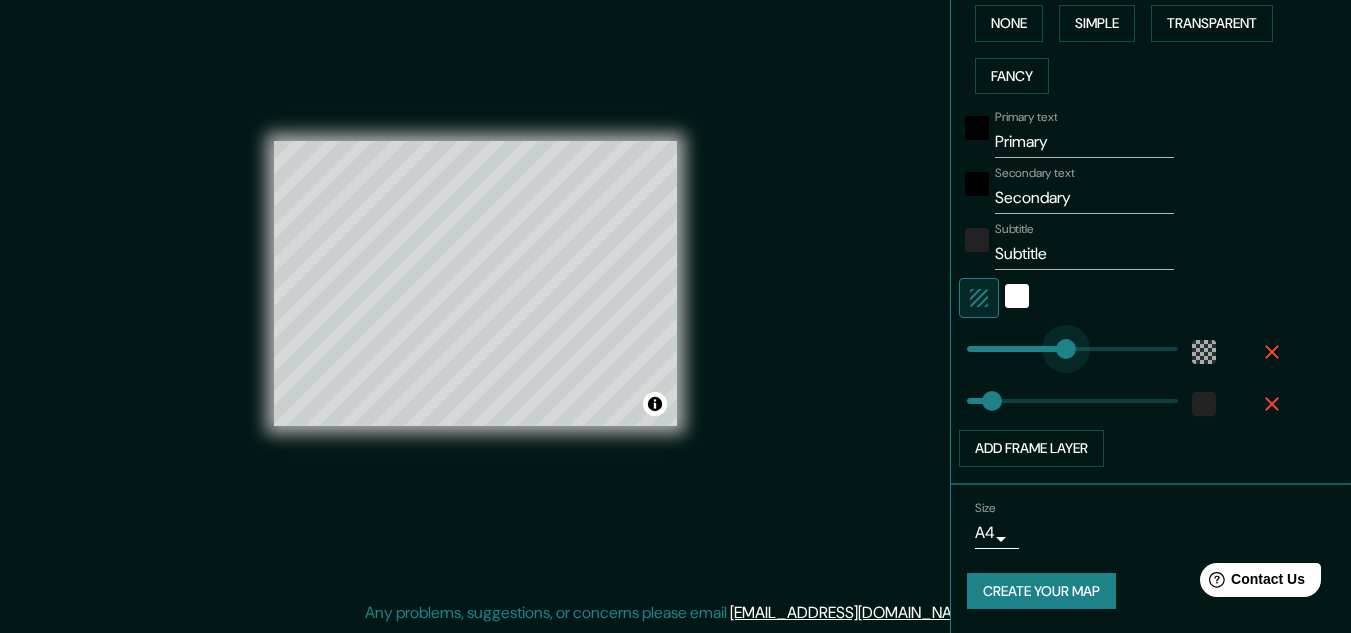 type on "216" 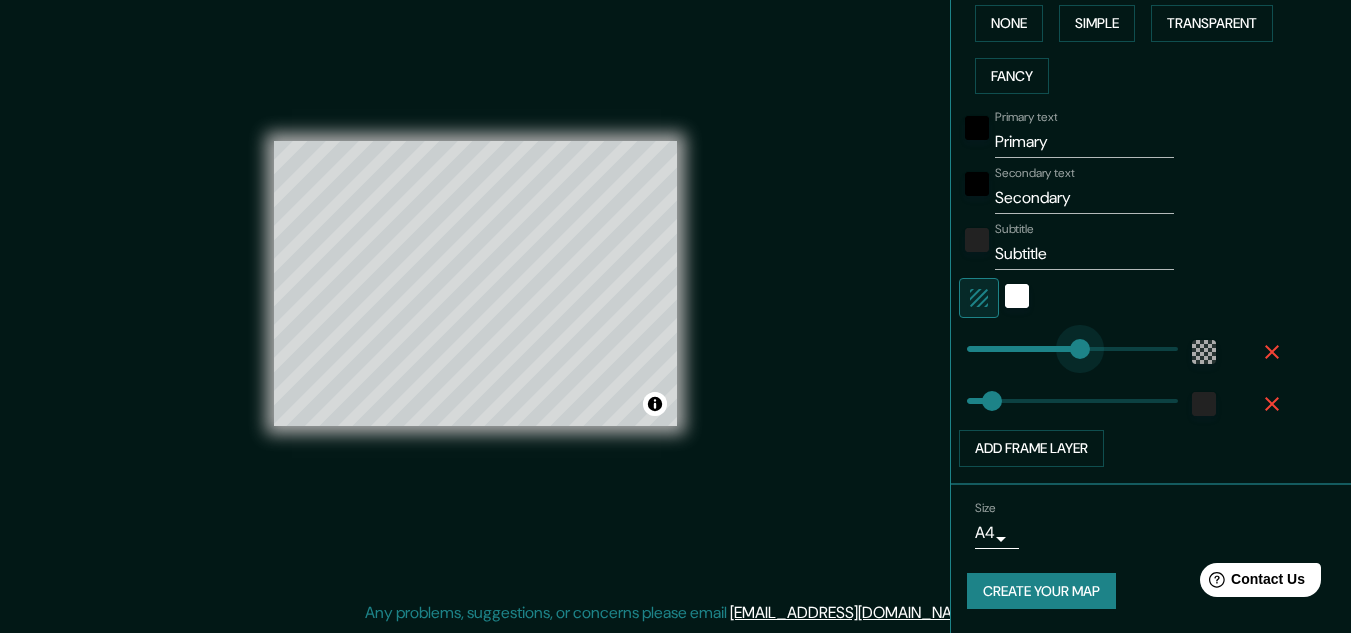 drag, startPoint x: 1051, startPoint y: 356, endPoint x: 1065, endPoint y: 356, distance: 14 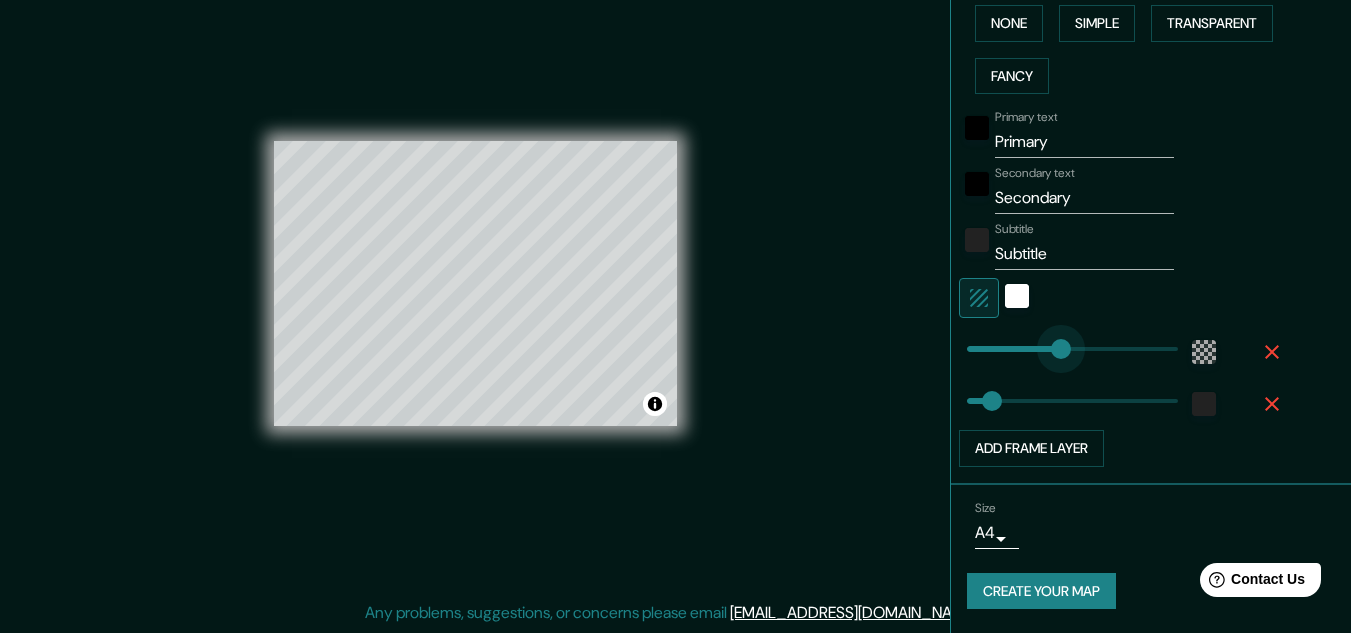 type on "178" 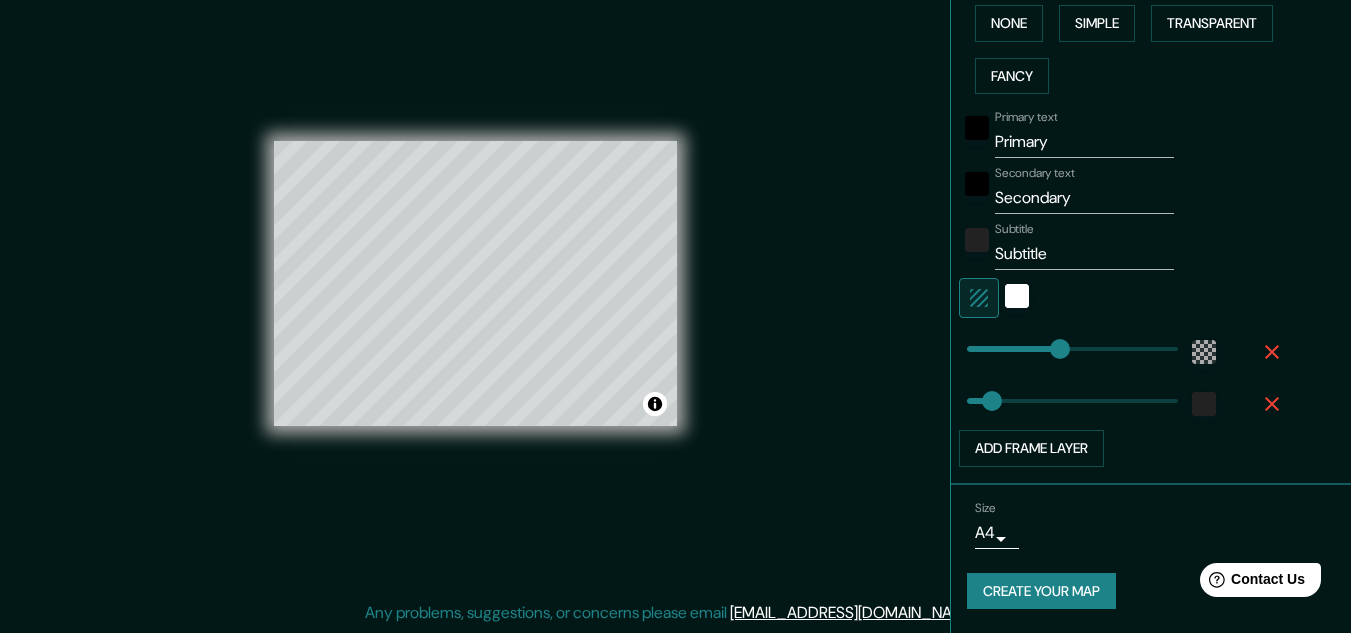 type on "153" 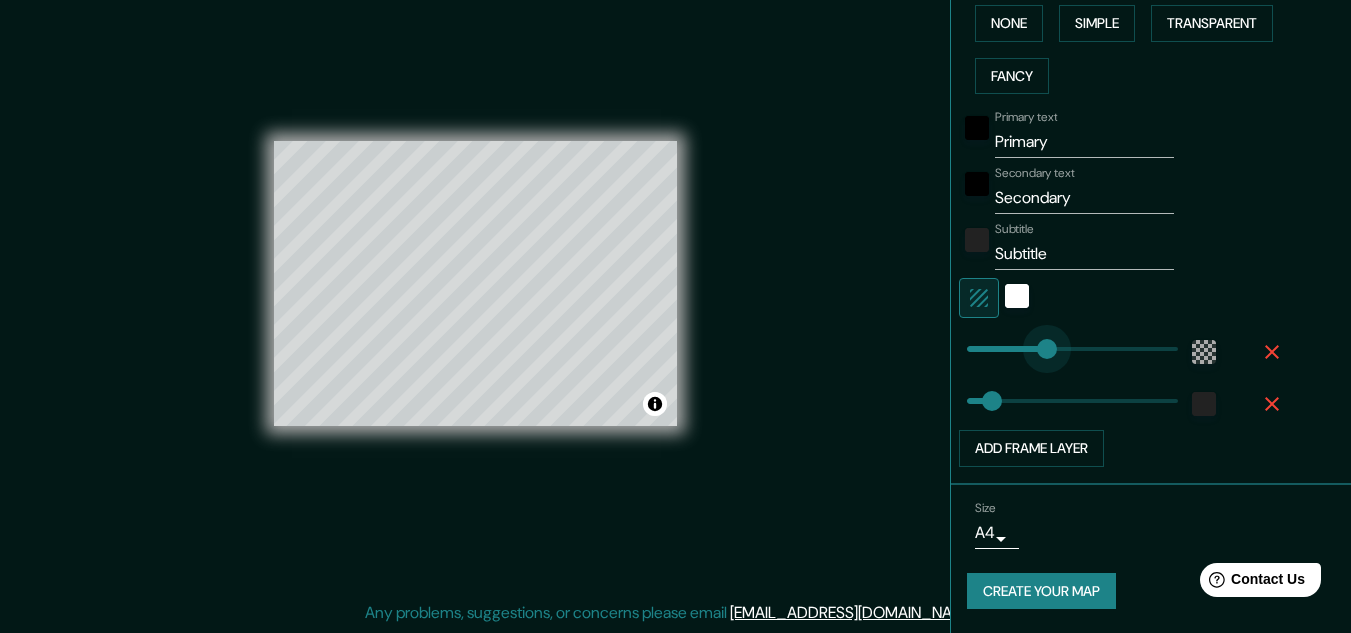 drag, startPoint x: 1045, startPoint y: 356, endPoint x: 1032, endPoint y: 358, distance: 13.152946 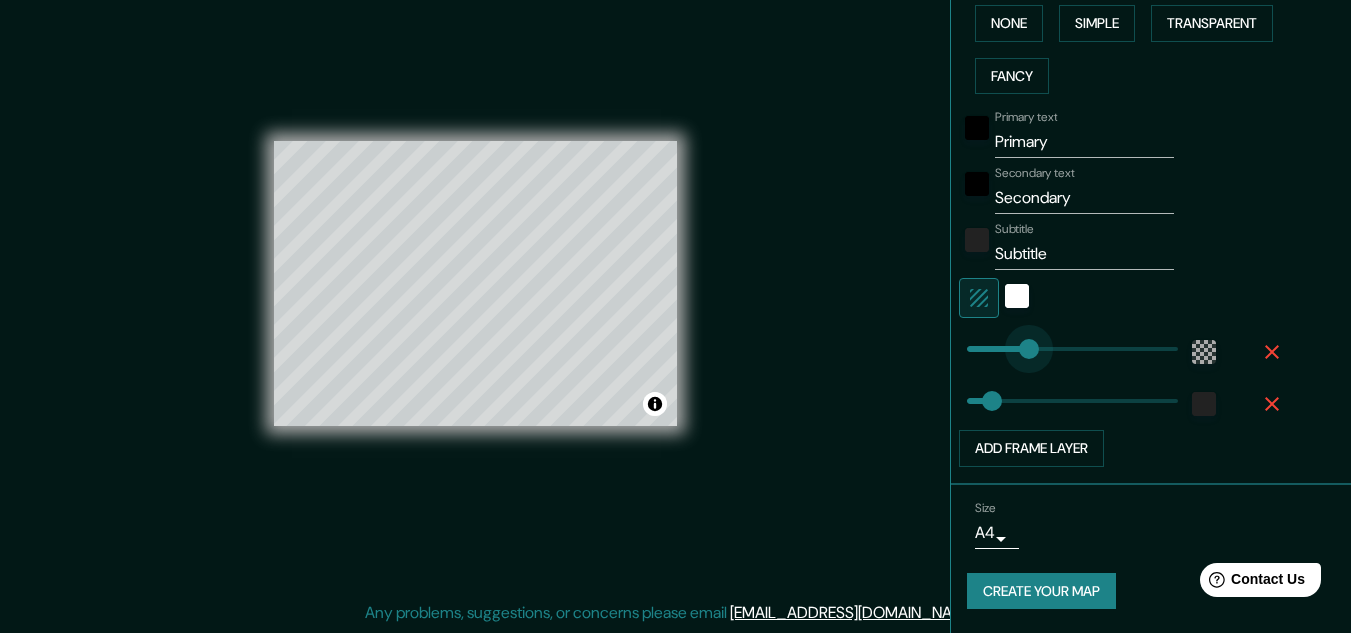 type on "115" 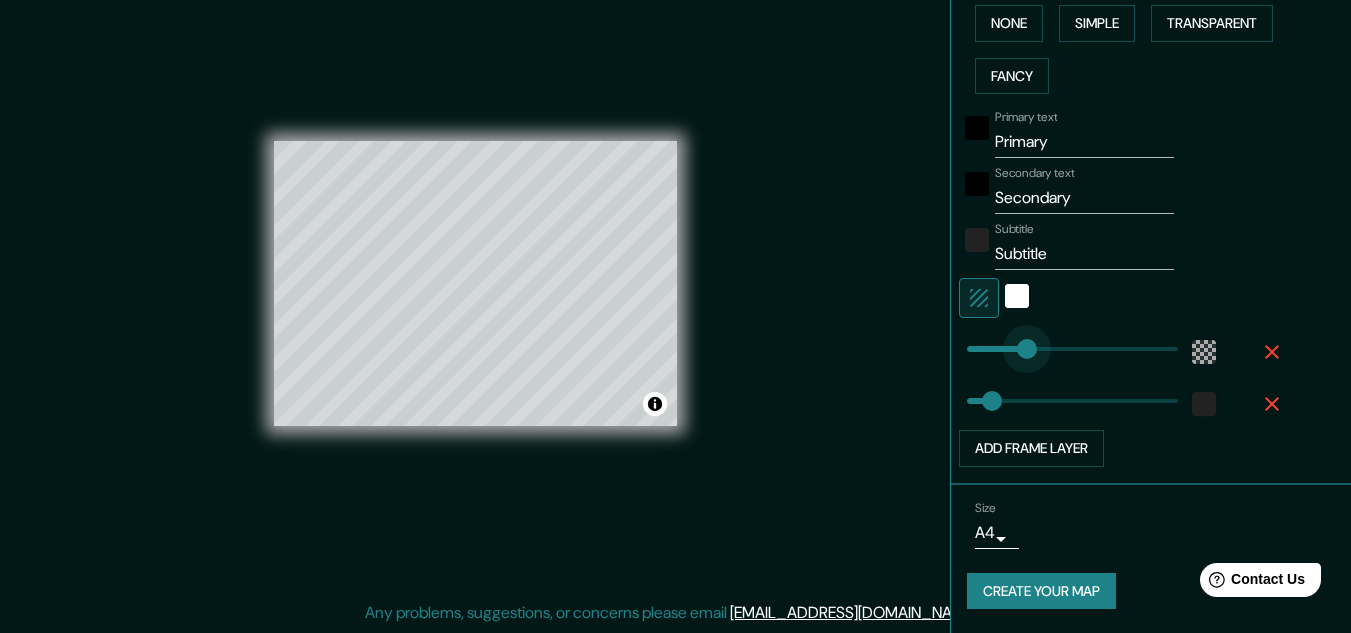 drag, startPoint x: 1032, startPoint y: 358, endPoint x: 1012, endPoint y: 362, distance: 20.396078 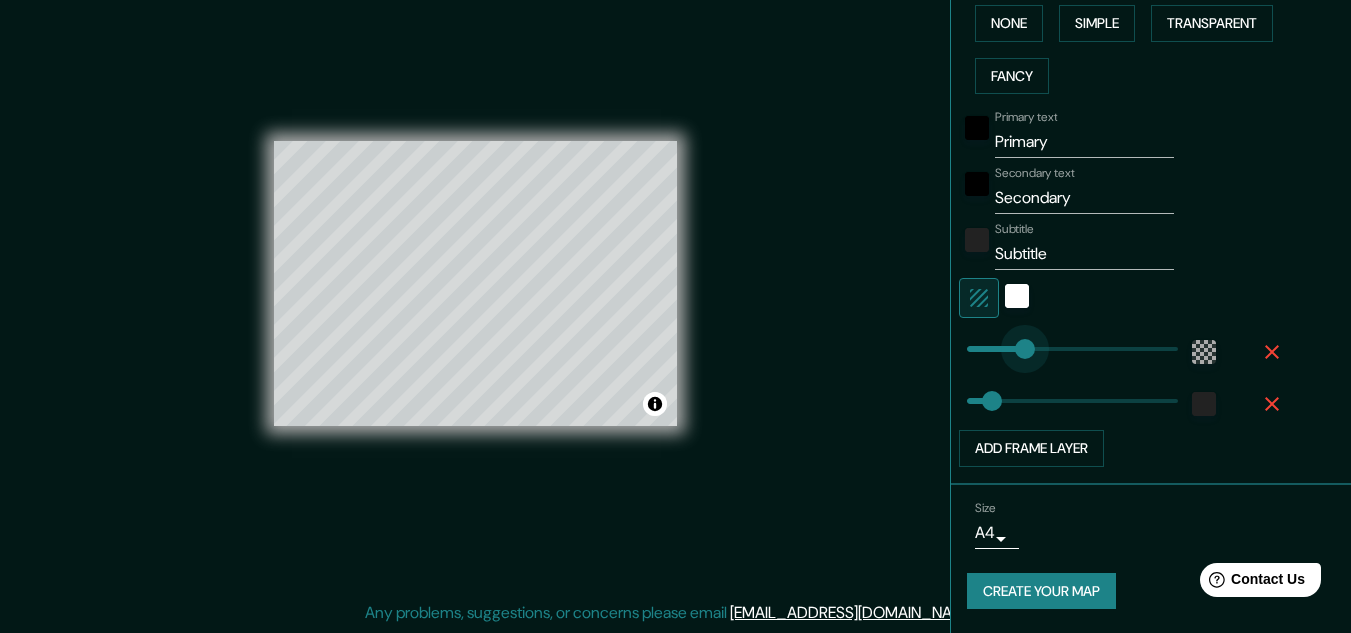 type on "86" 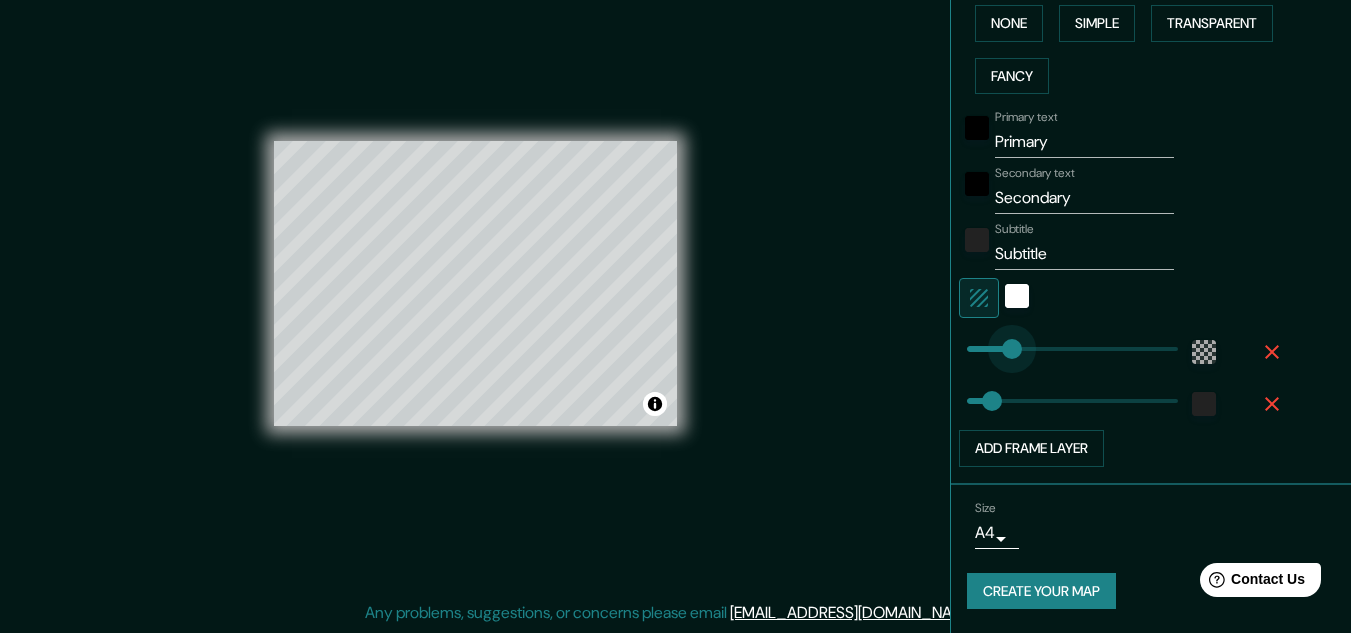 drag, startPoint x: 1010, startPoint y: 357, endPoint x: 997, endPoint y: 359, distance: 13.152946 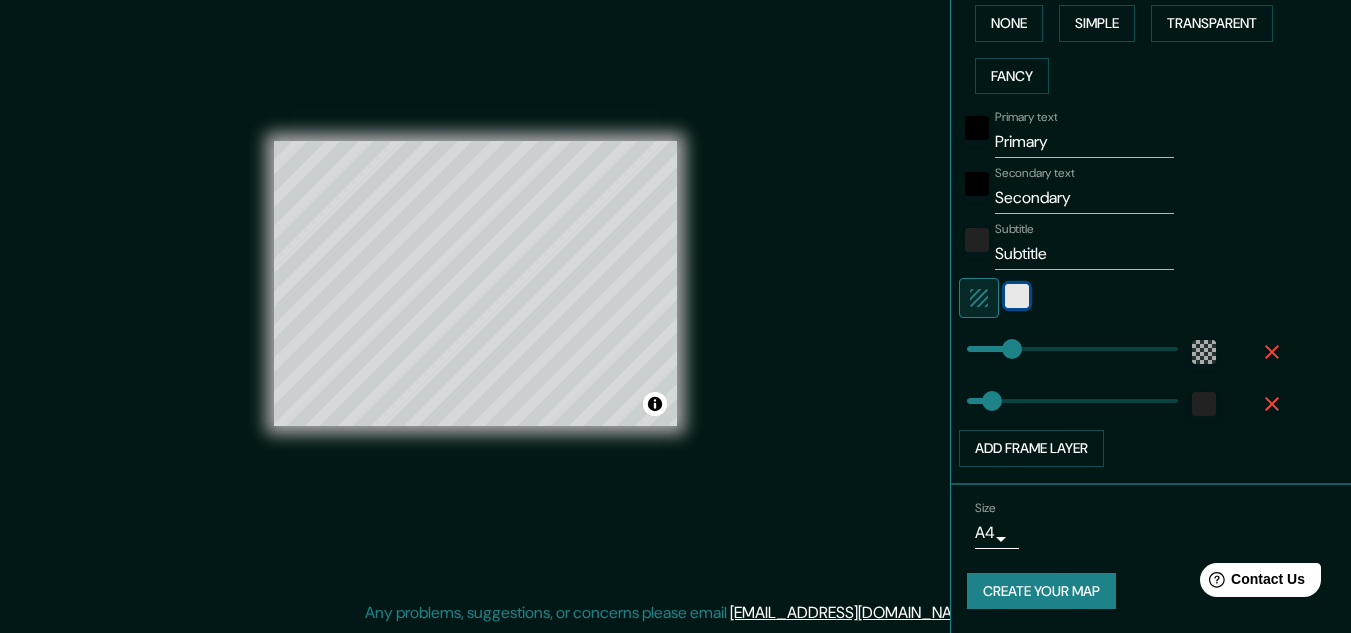 click at bounding box center (1017, 296) 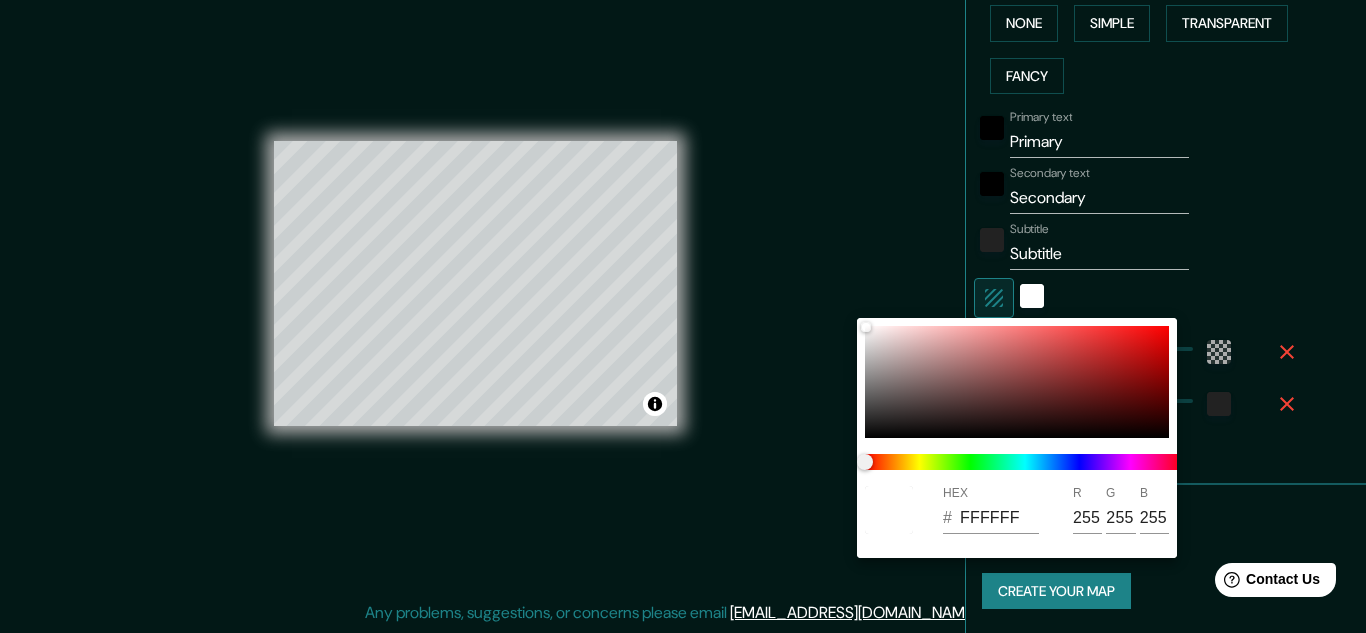 click at bounding box center [683, 316] 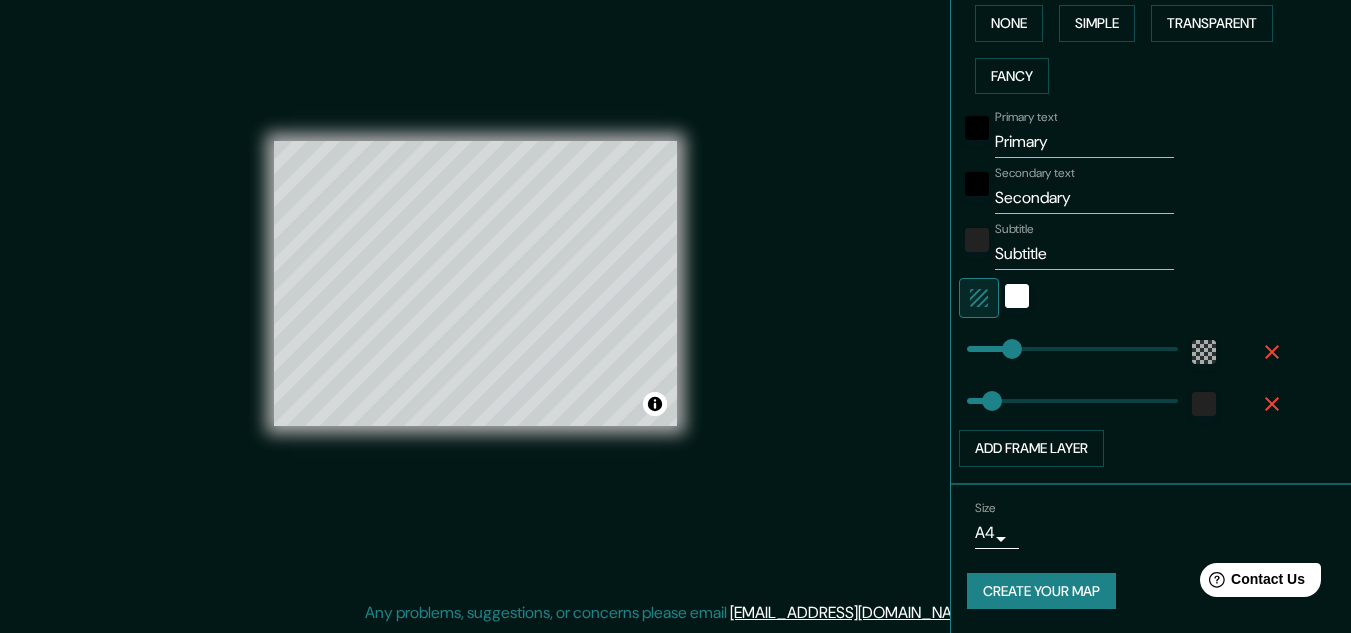 click 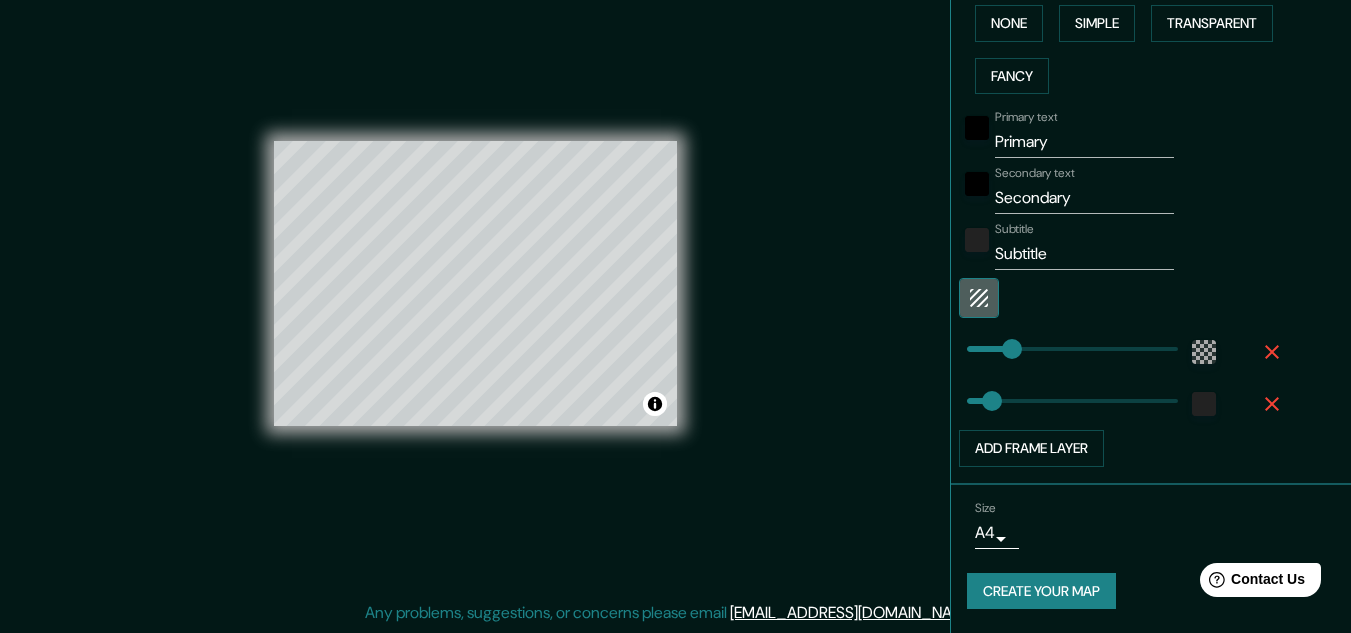 click 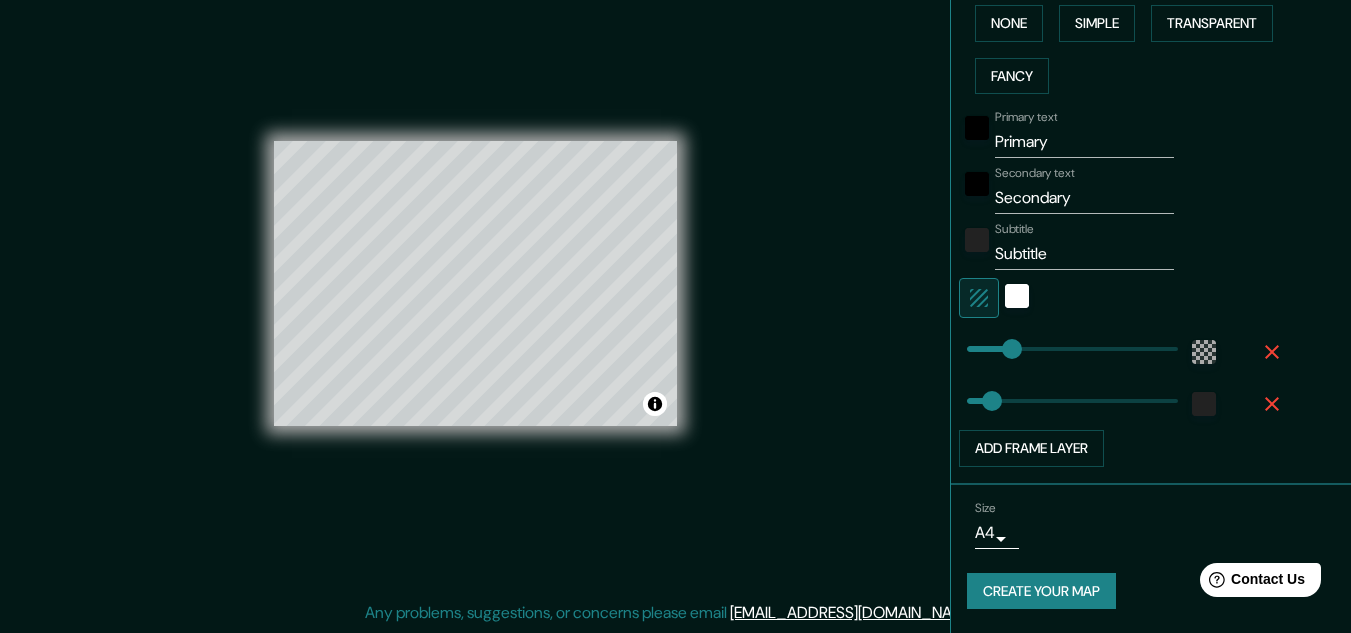 click 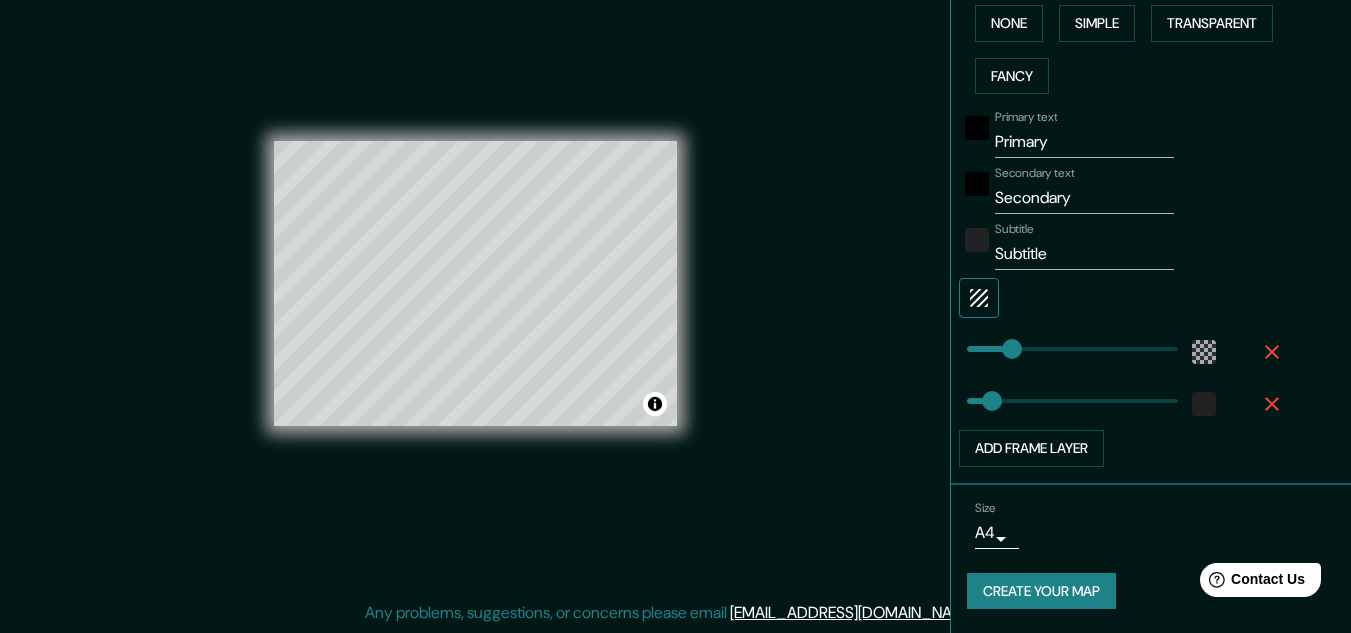 click 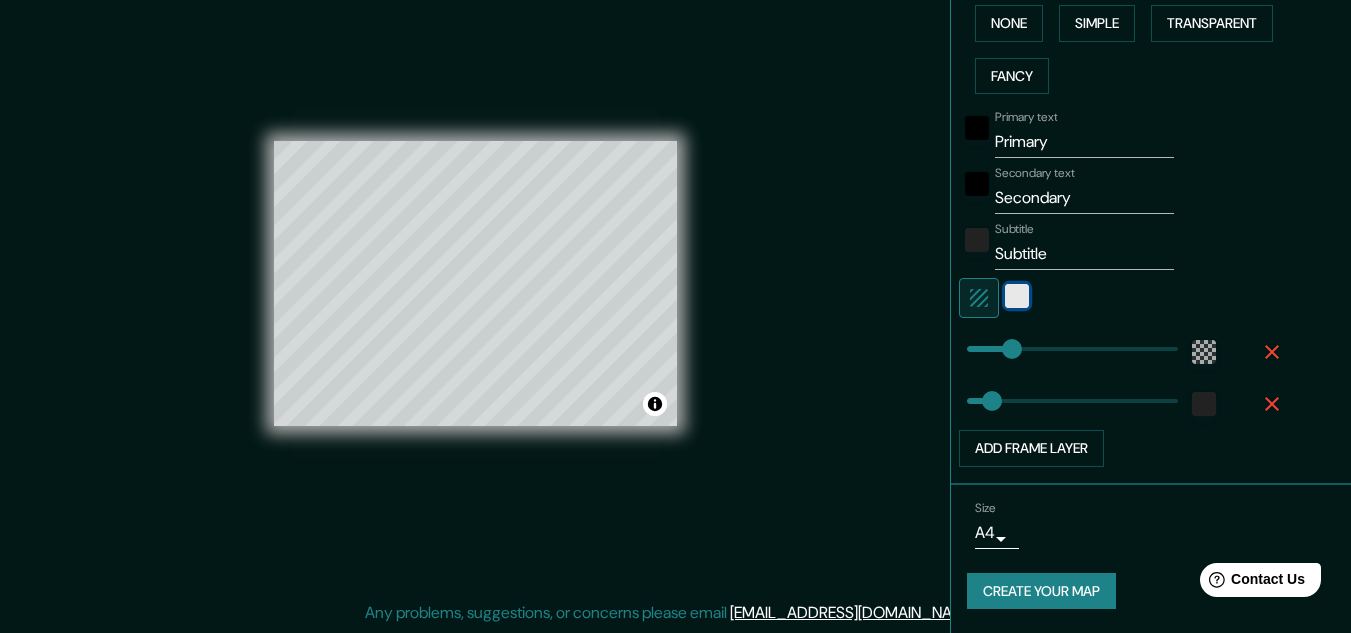 click at bounding box center (1017, 296) 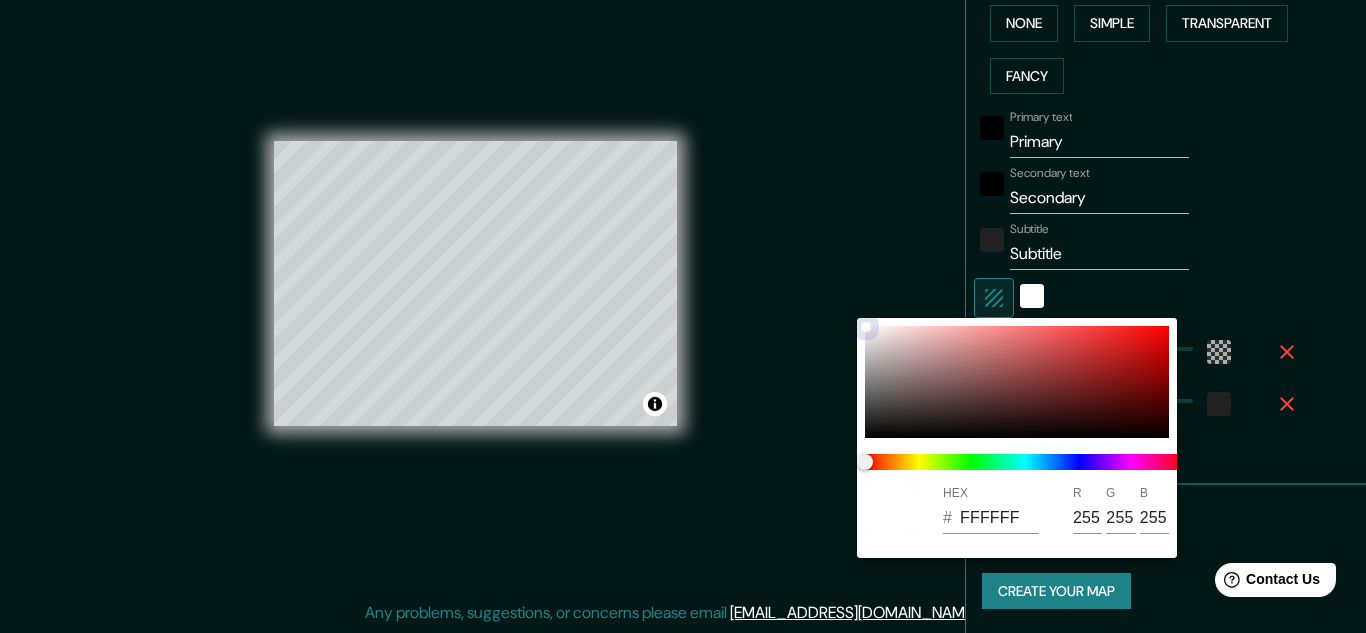 type on "D1CCCC" 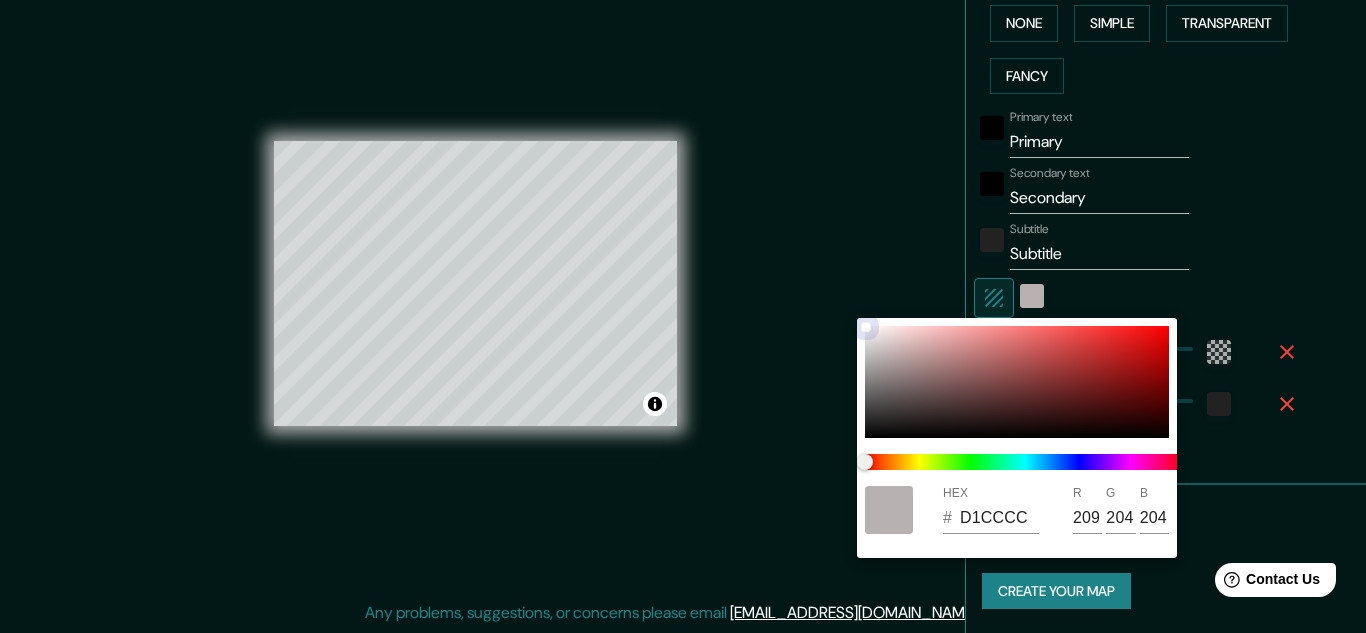 type on "B8B1B1" 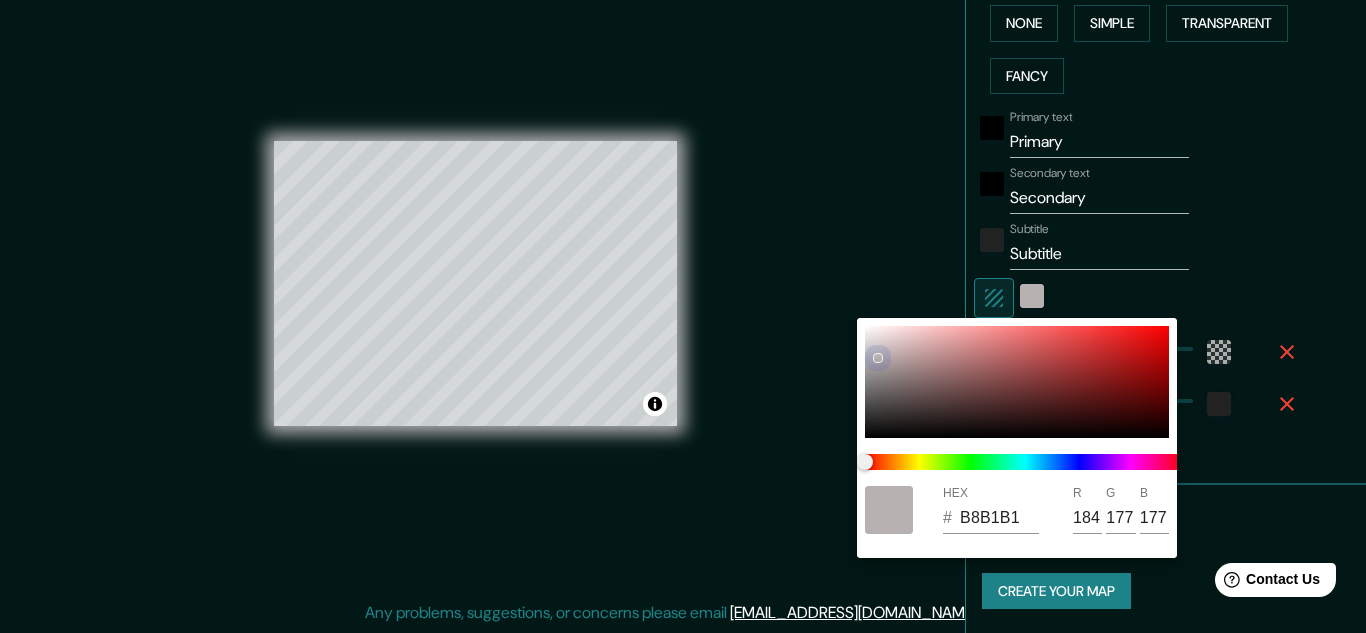 type on "A59E9E" 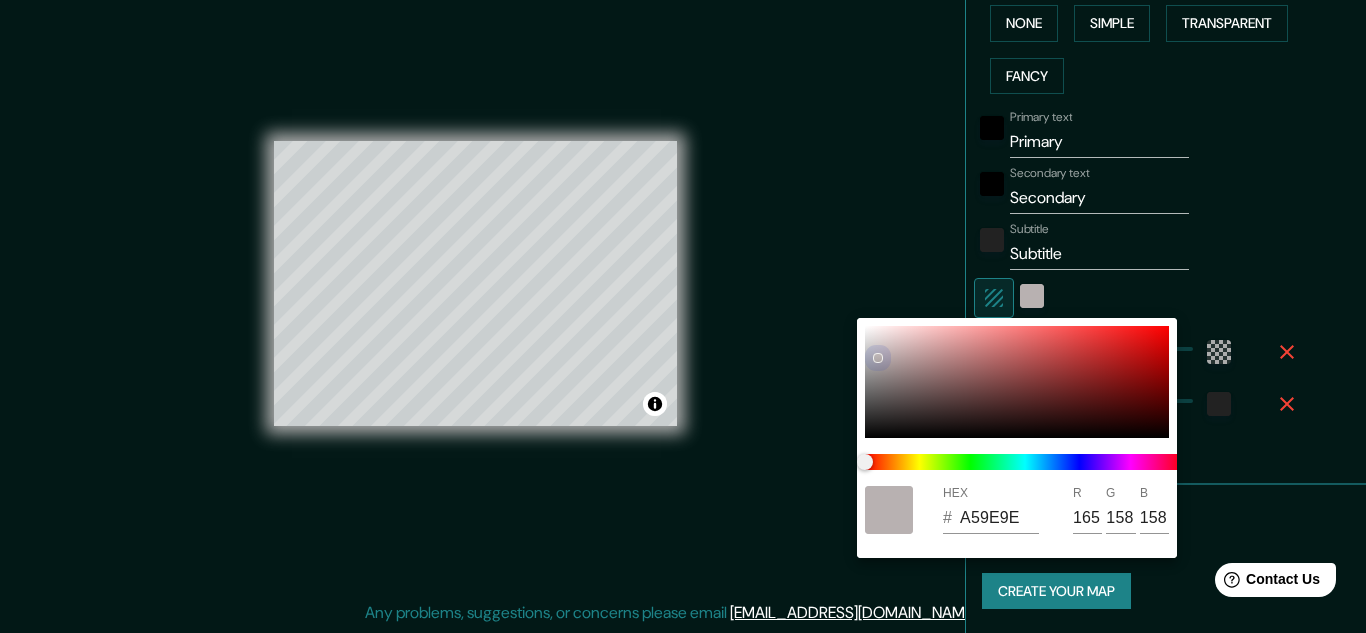 type on "989191" 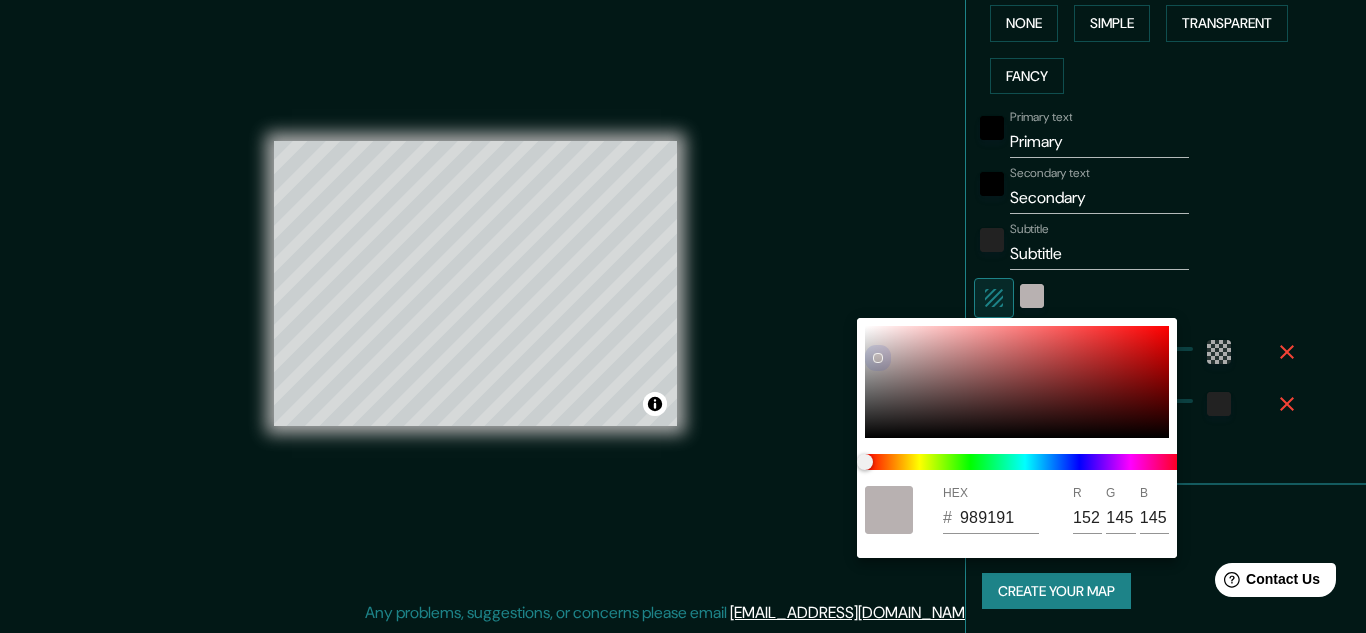 type on "8E8888" 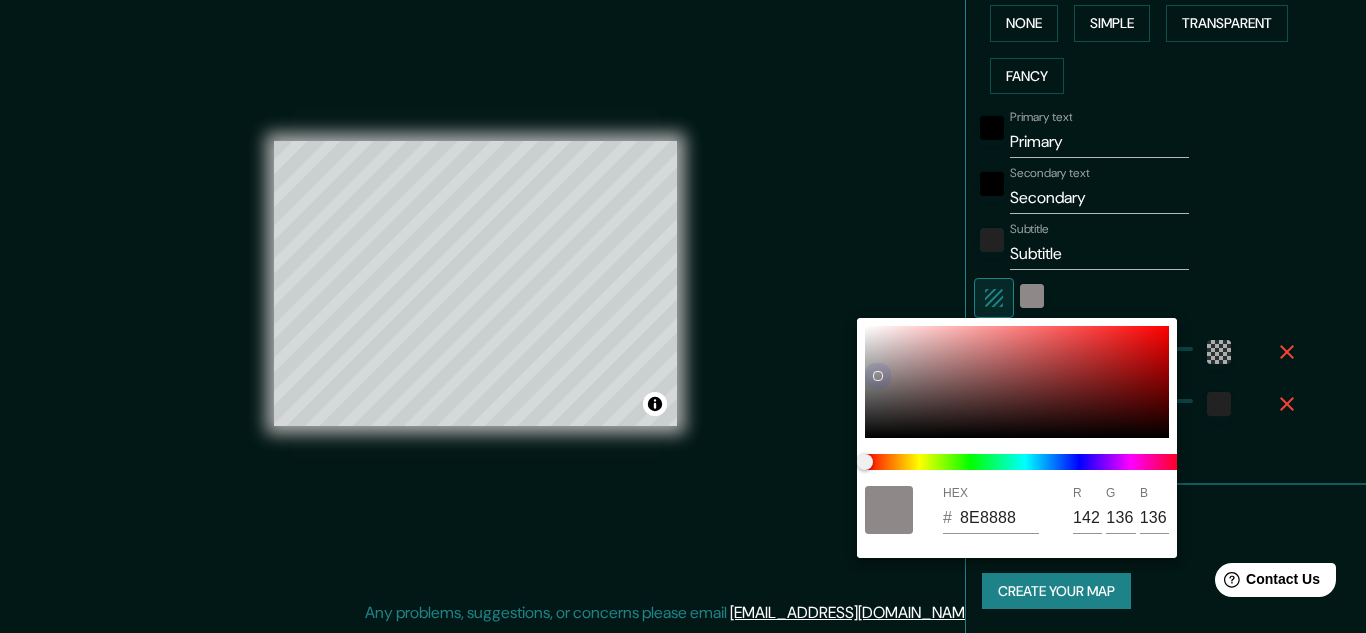 type on "857E7E" 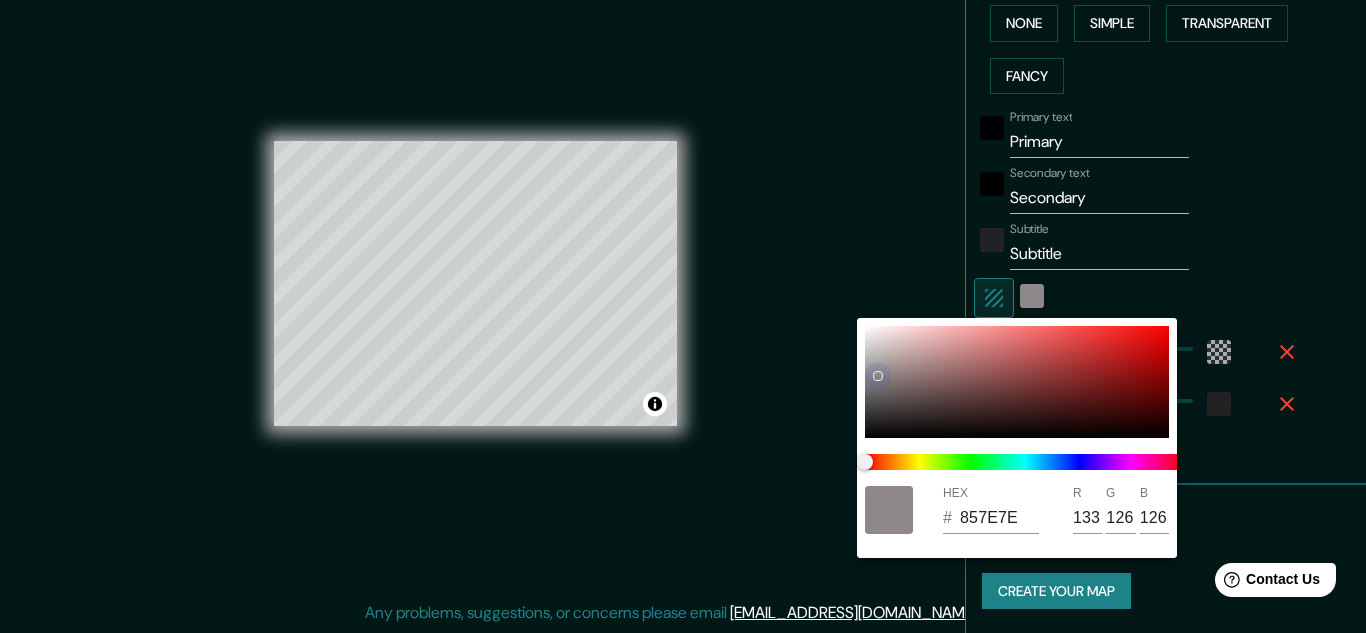 type on "7A7373" 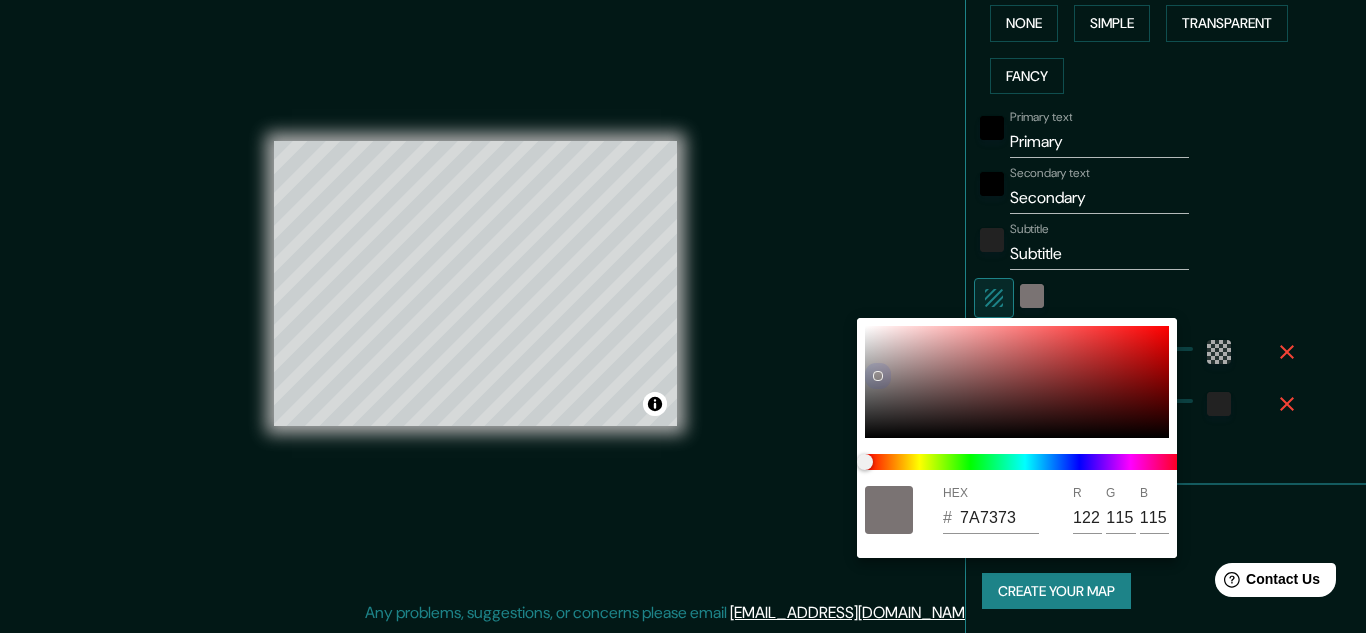 type on "756F6F" 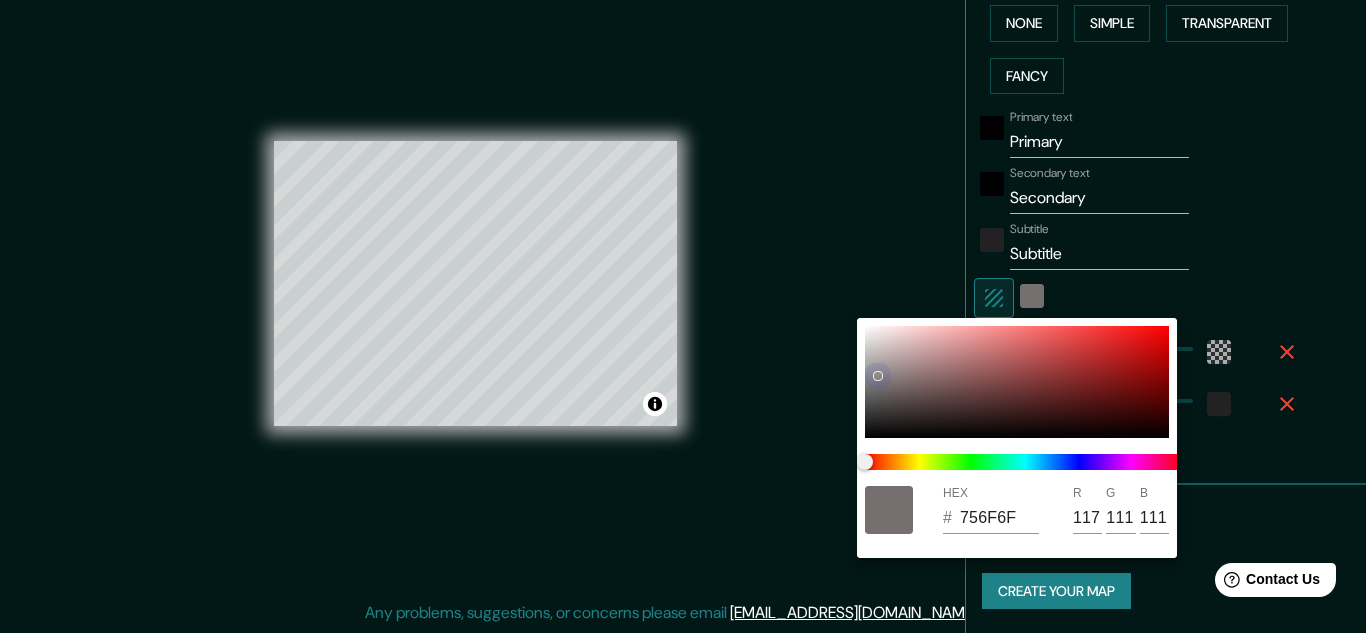 type on "403D3D" 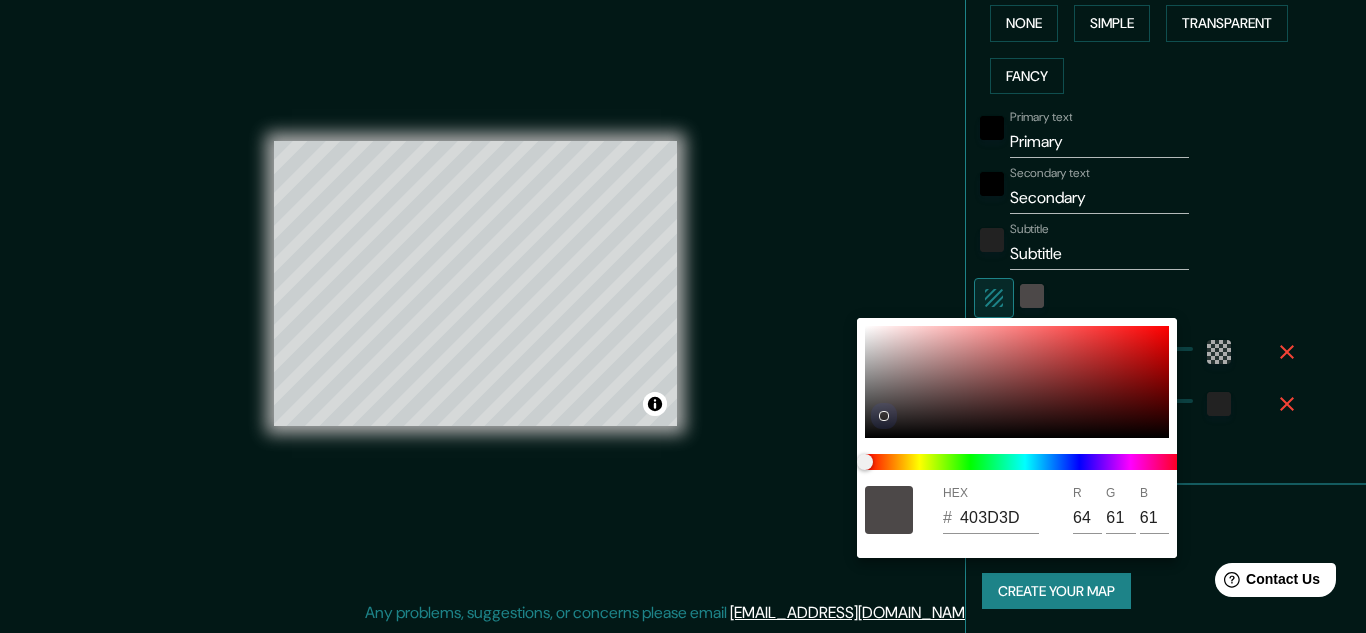 type on "333030" 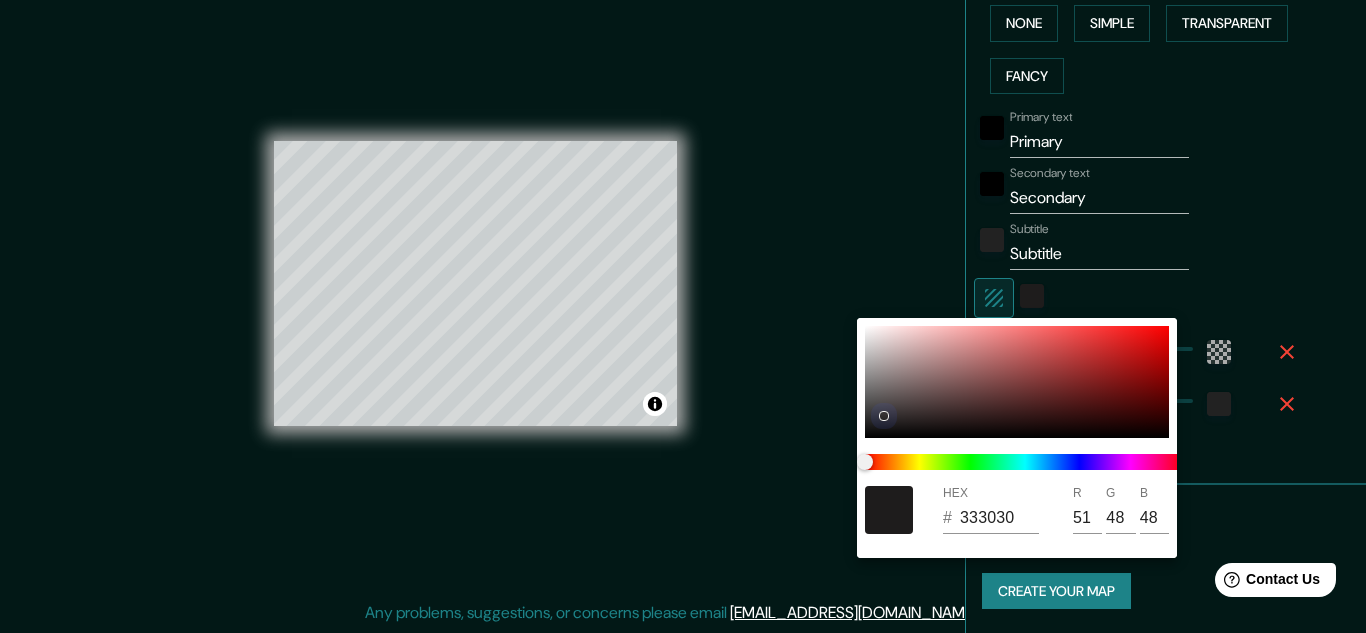 type on "1E1C1C" 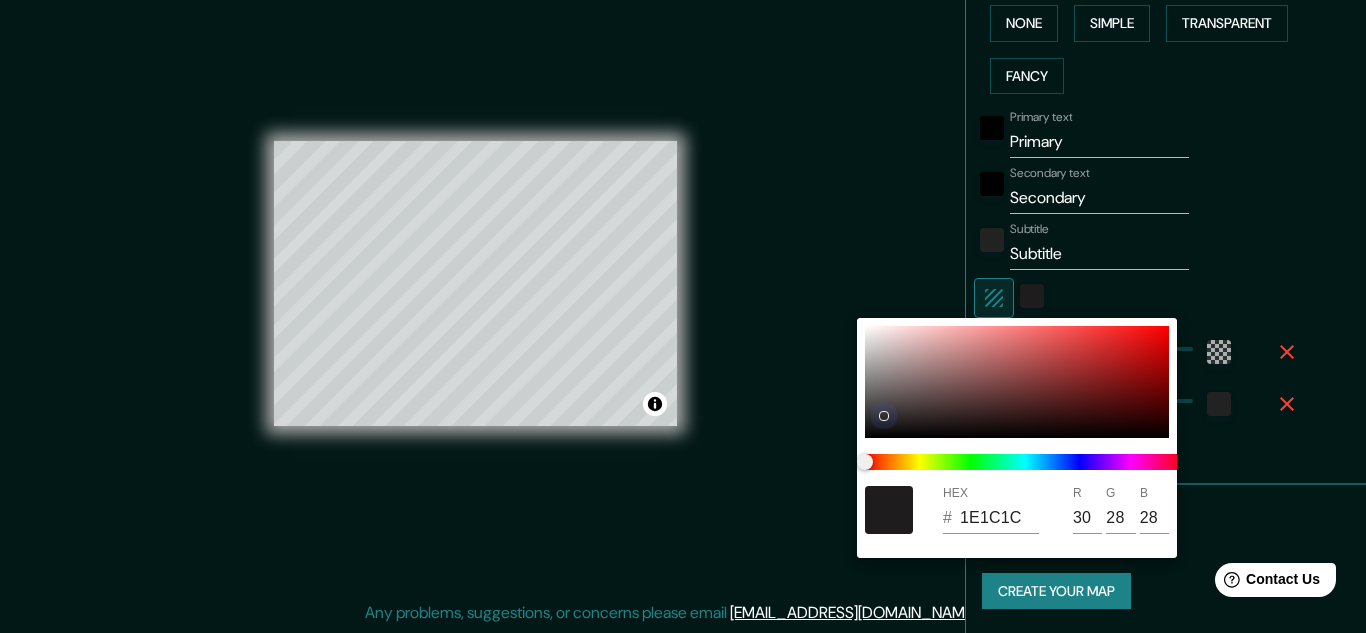 type on "121111" 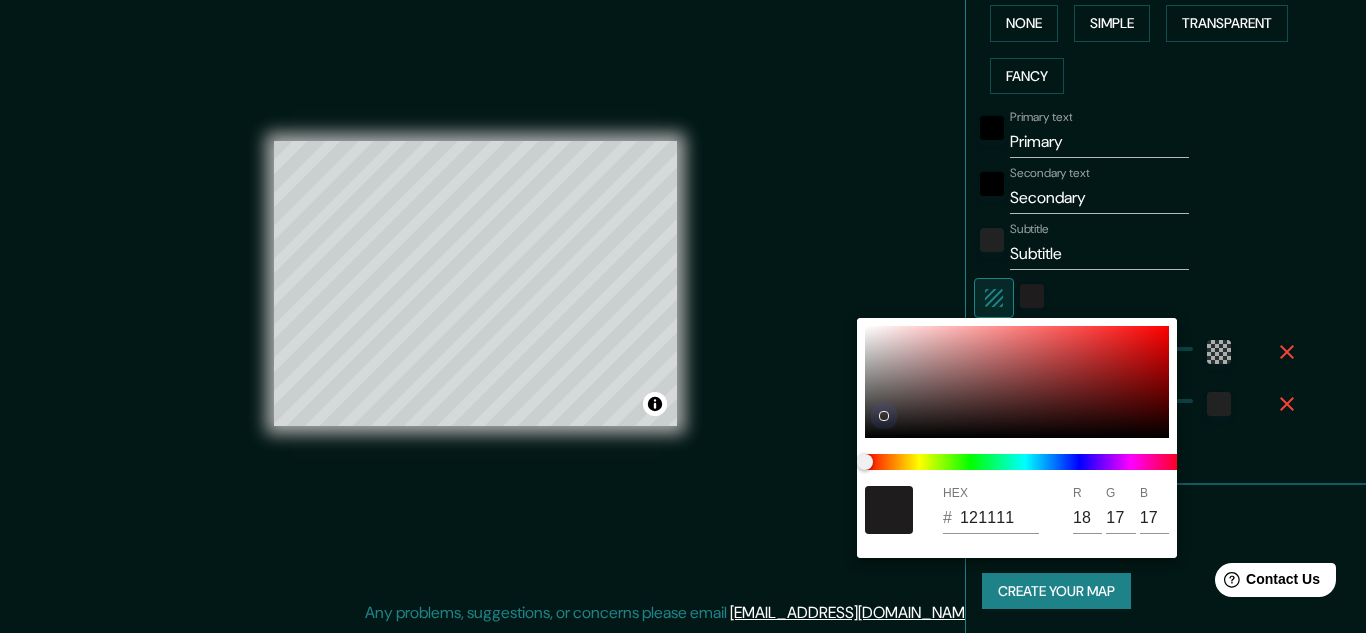 type on "0B0B0B" 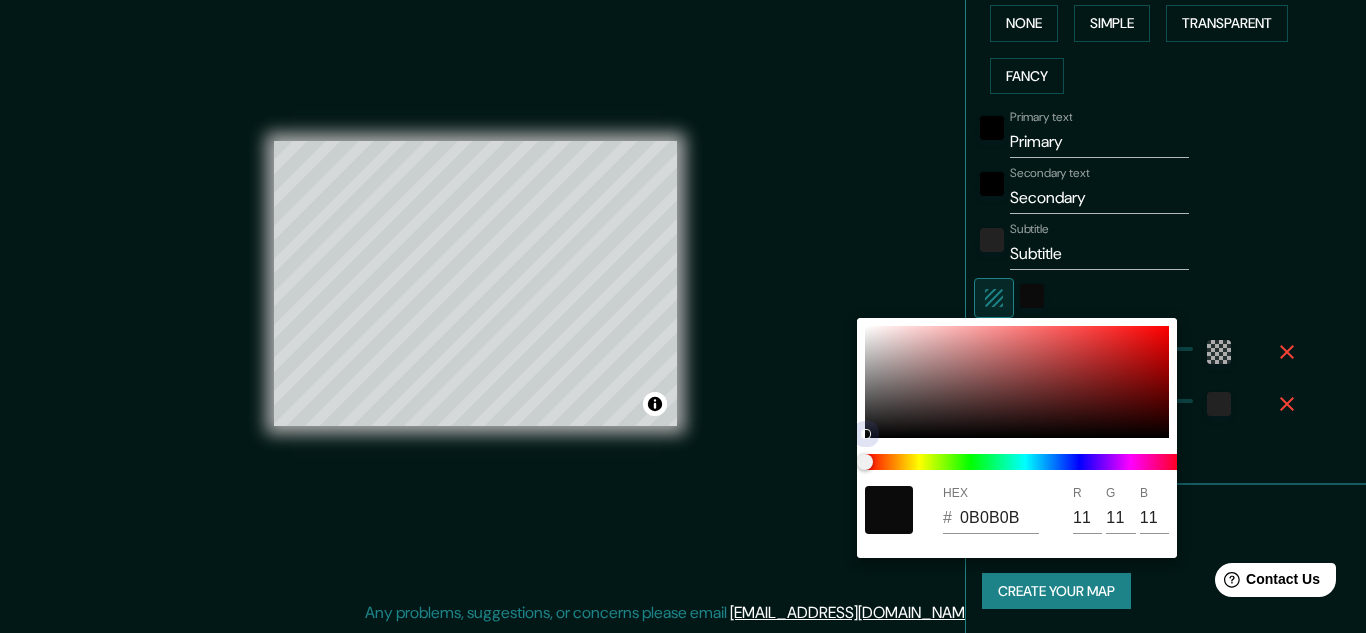 type on "EDDFDF" 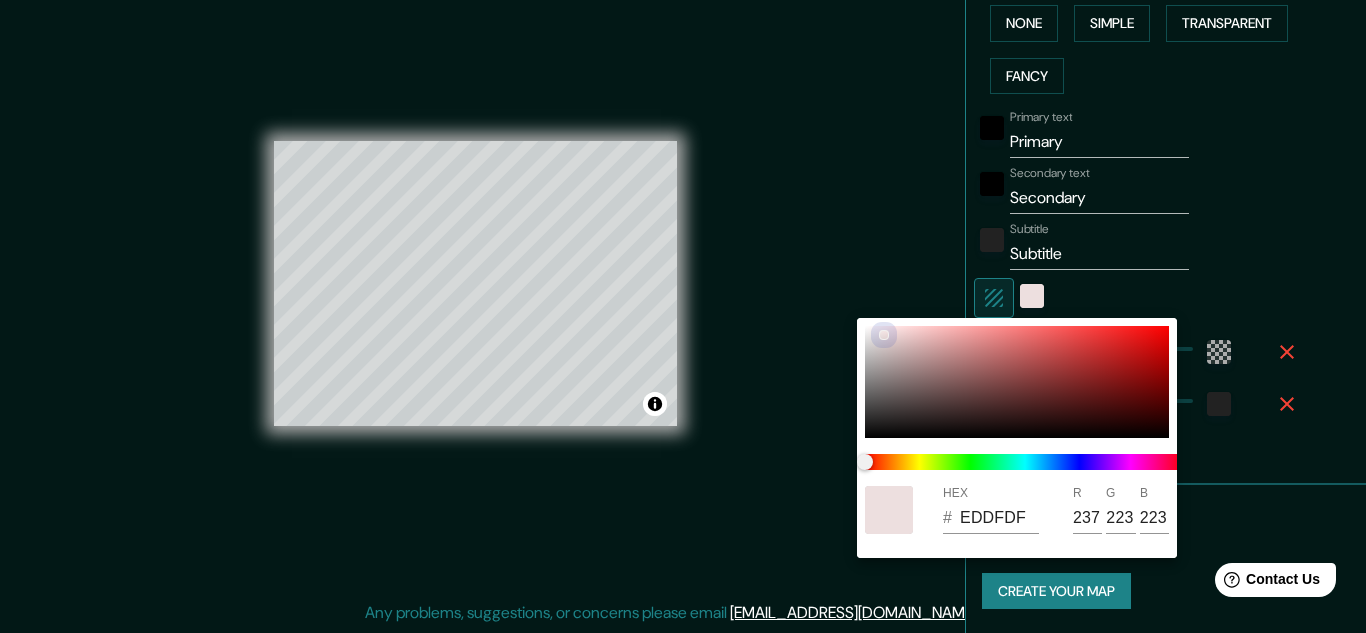drag, startPoint x: 864, startPoint y: 330, endPoint x: 872, endPoint y: 297, distance: 33.955853 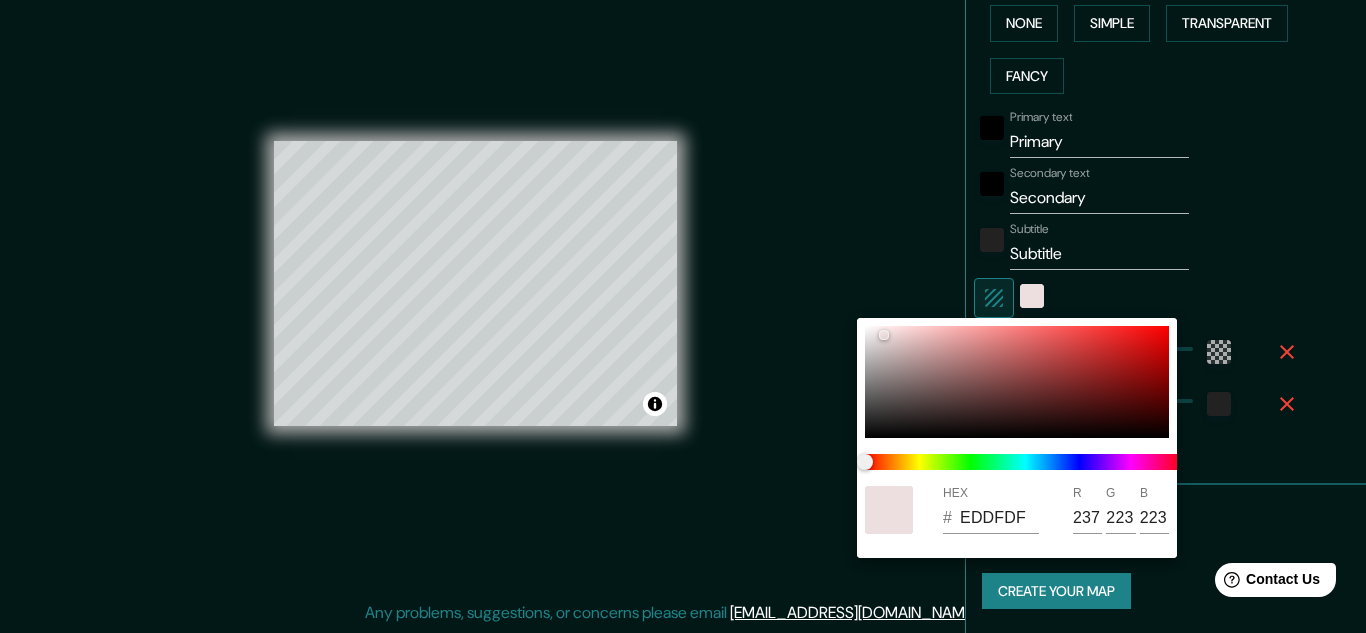 click at bounding box center (683, 316) 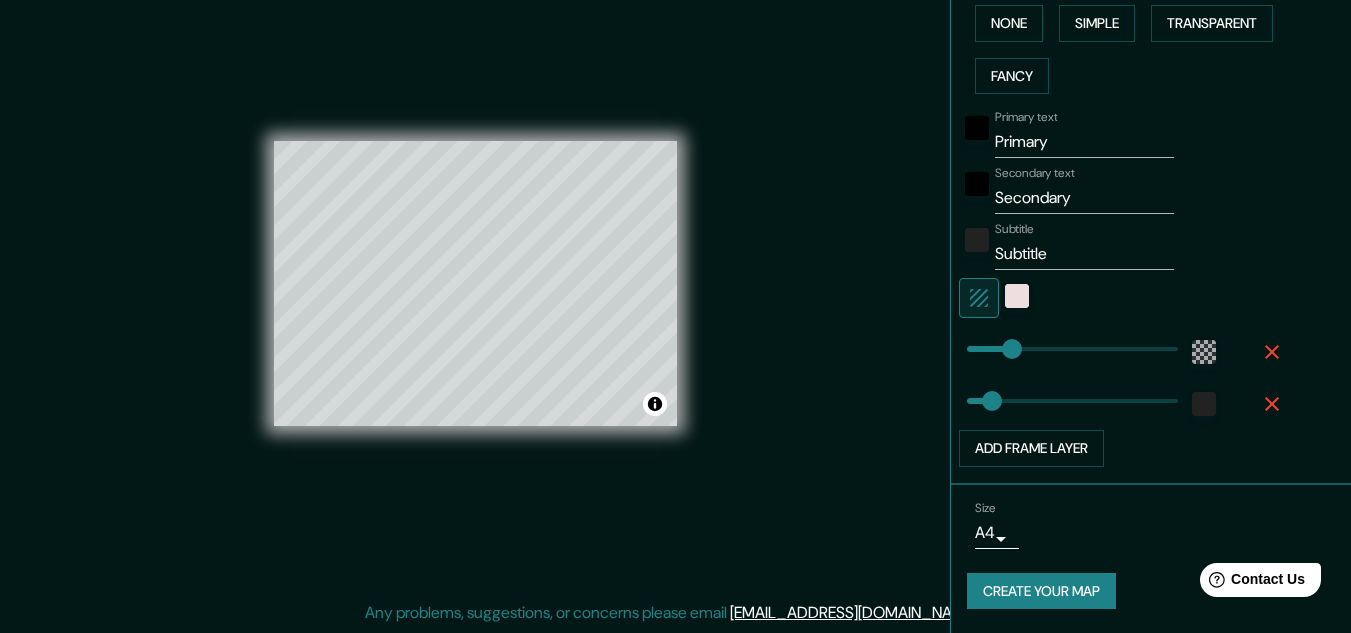 click 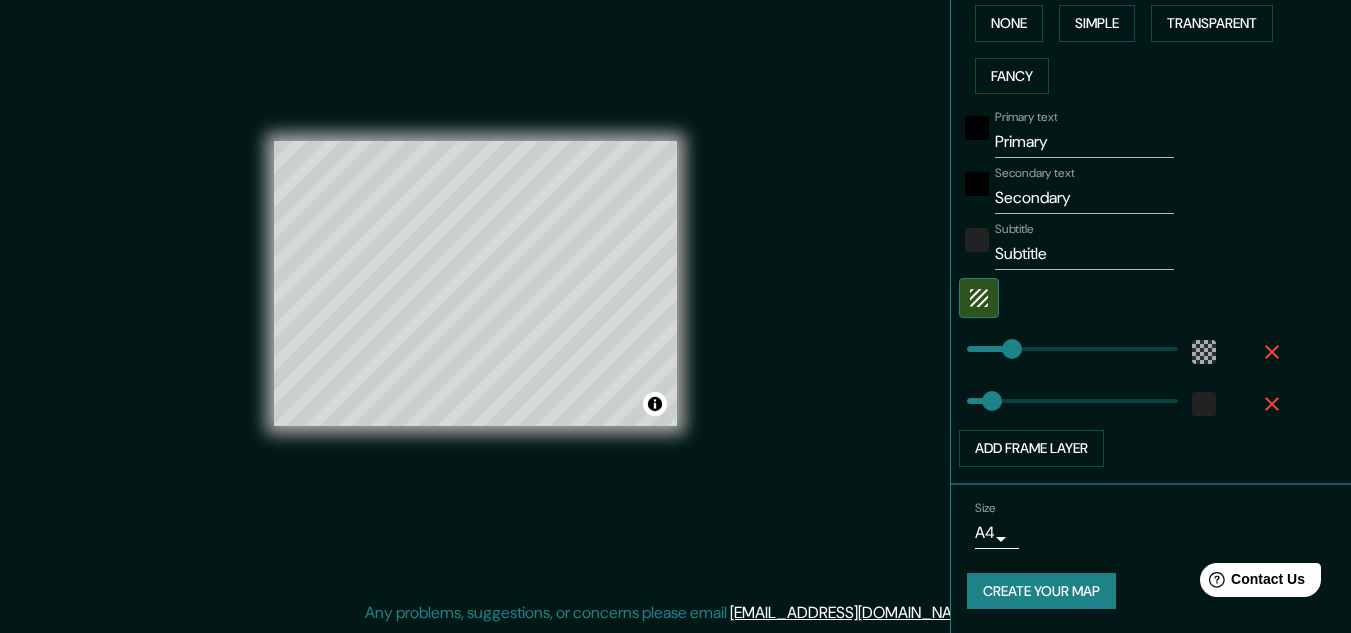 click on "Subtitle" at bounding box center (1084, 254) 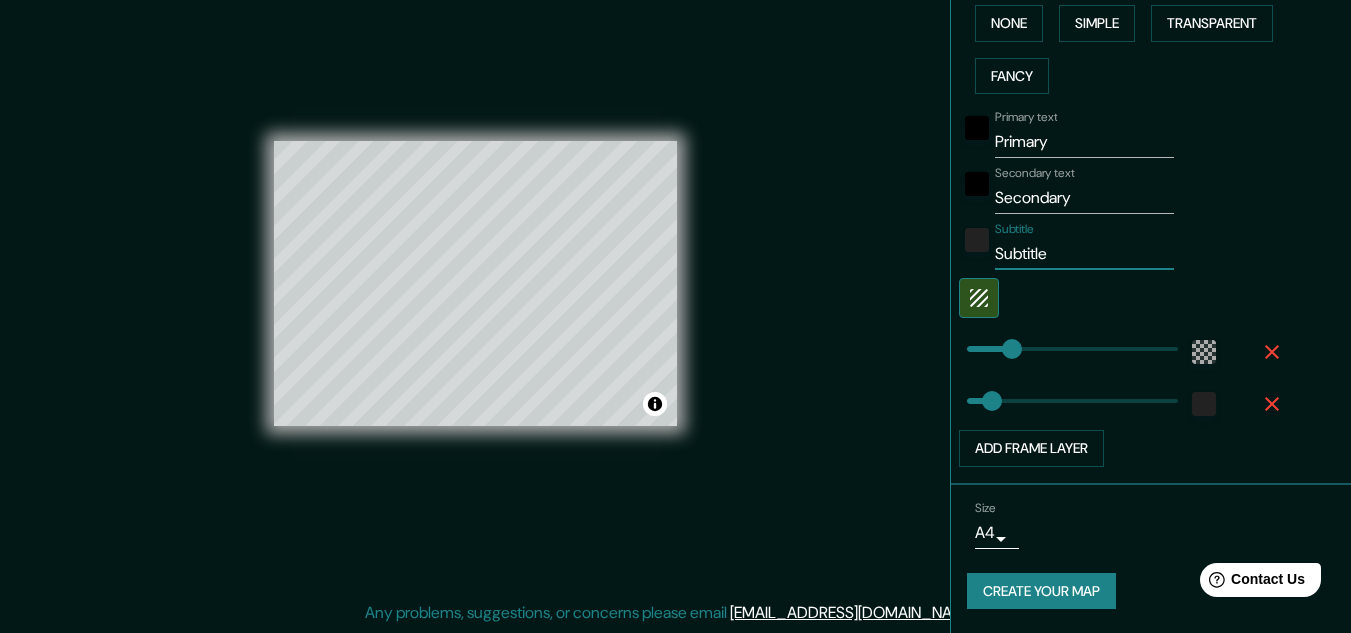 click on "Subtitle" at bounding box center [1084, 254] 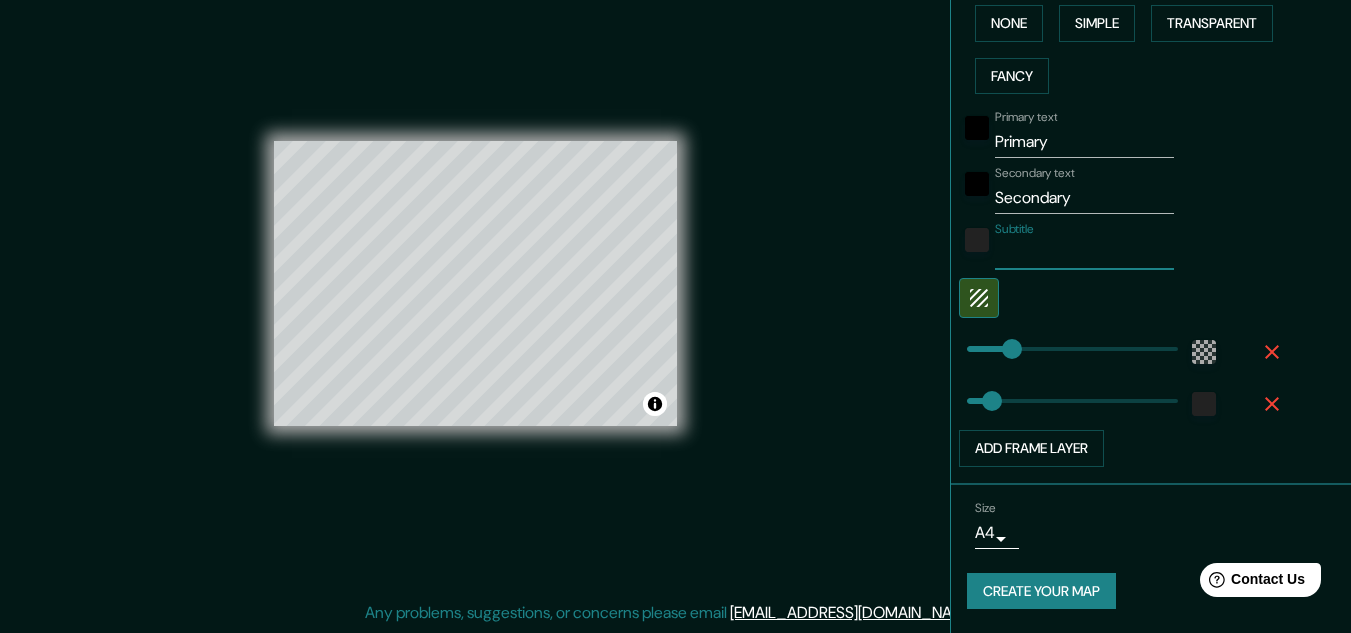 type 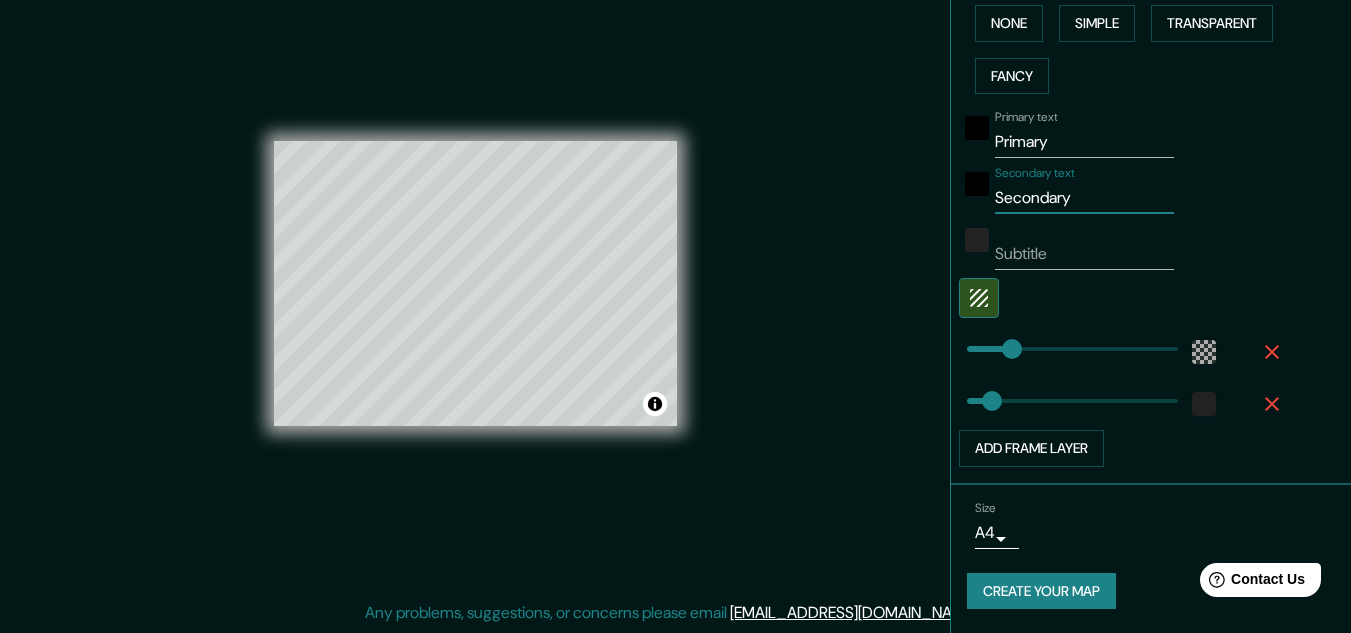click on "Secondary" at bounding box center [1084, 198] 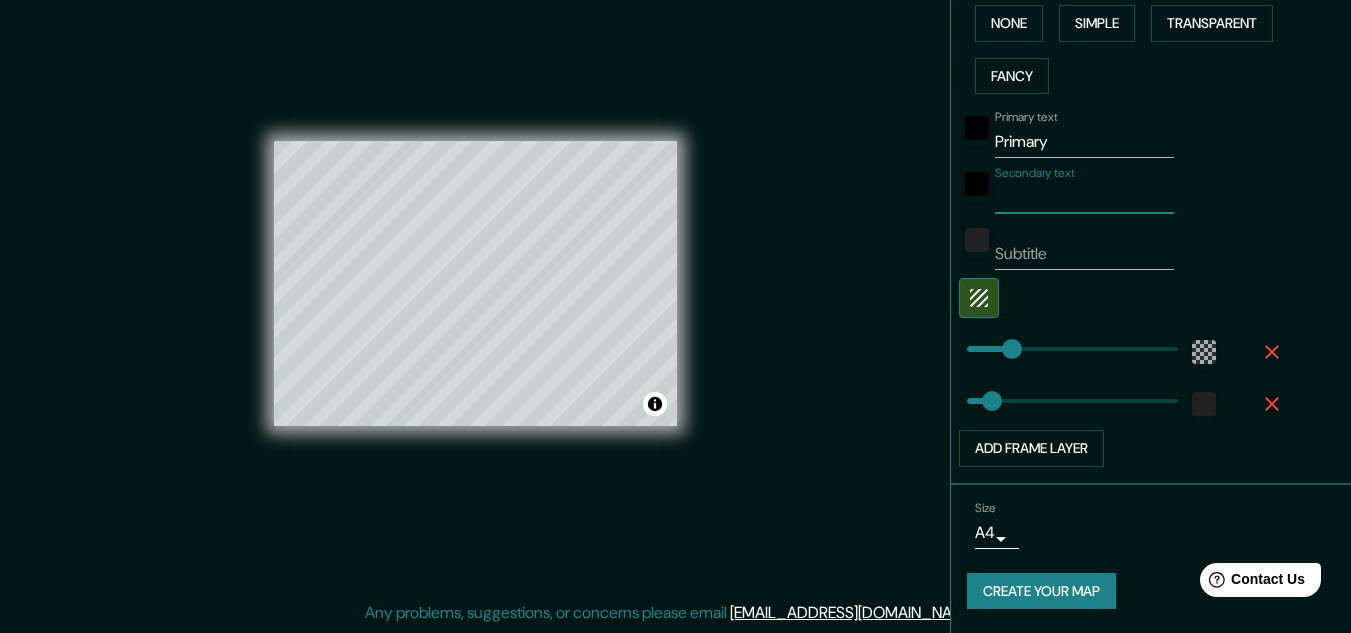 type 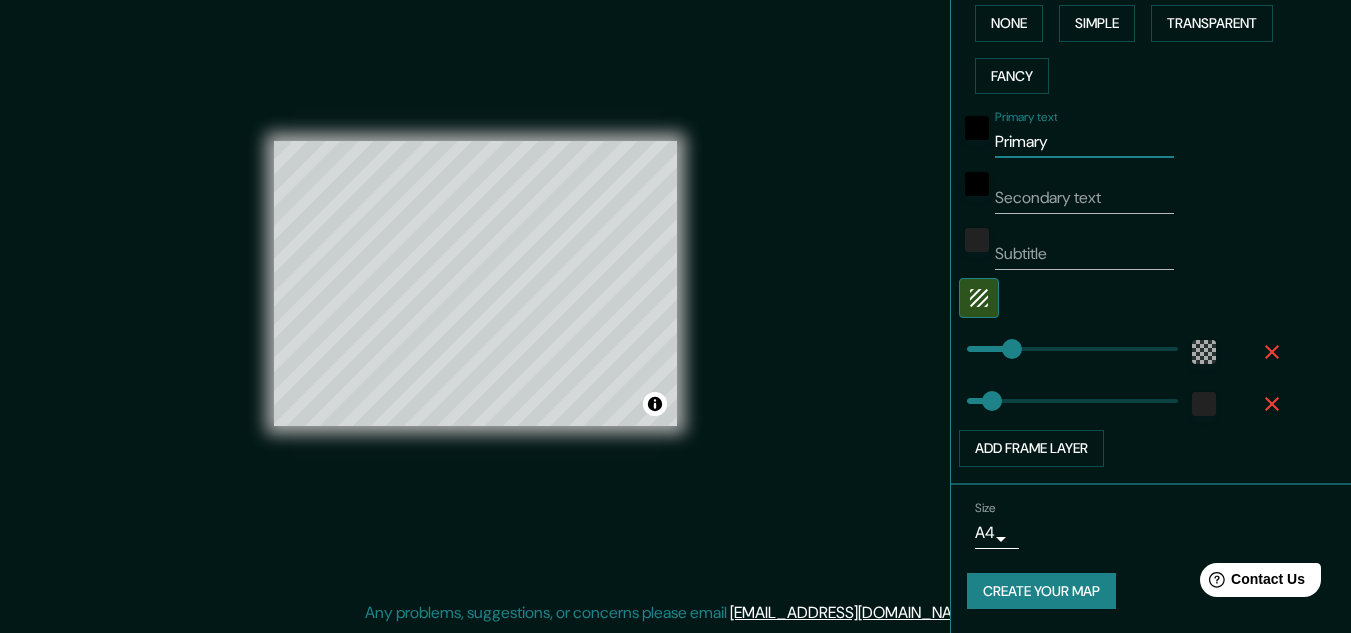 click on "Primary" at bounding box center (1084, 142) 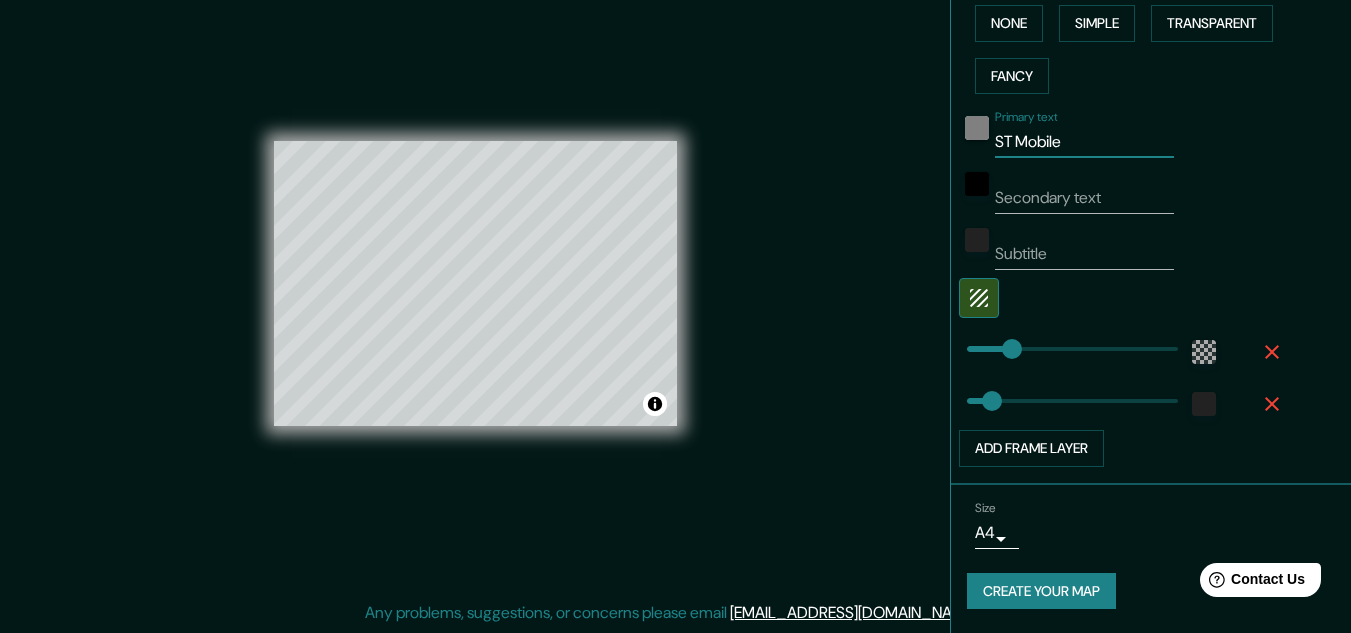 type on "ST Mobile" 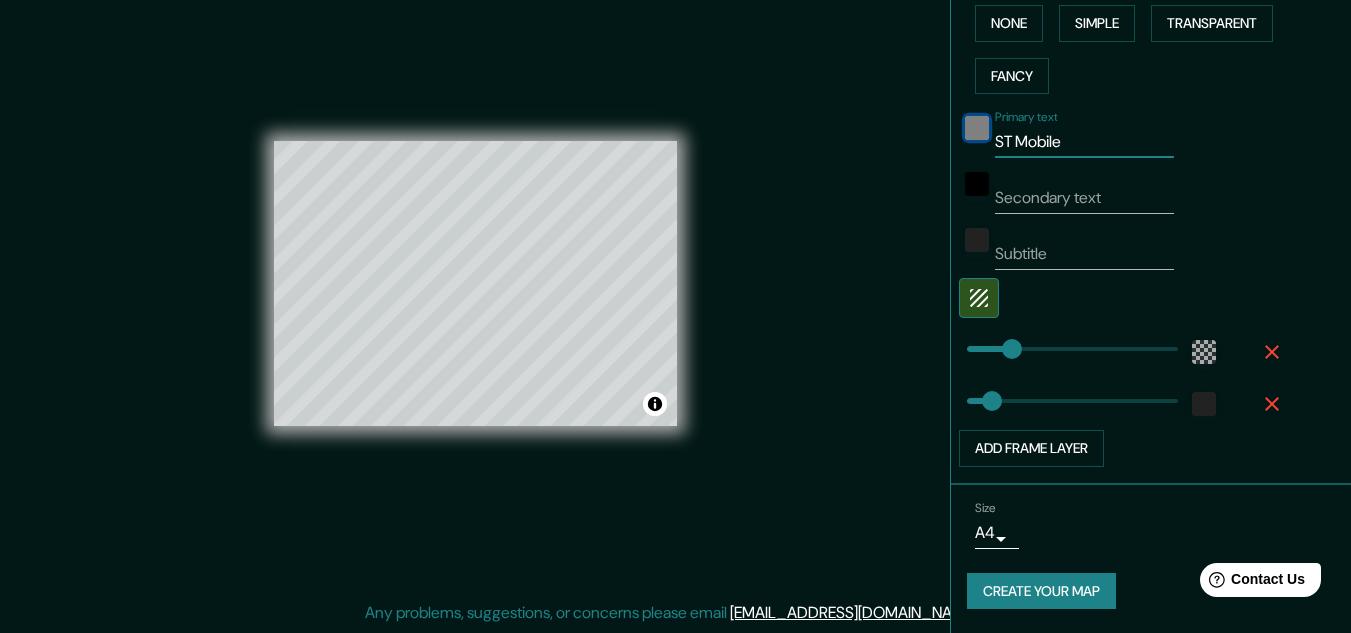 click at bounding box center [977, 128] 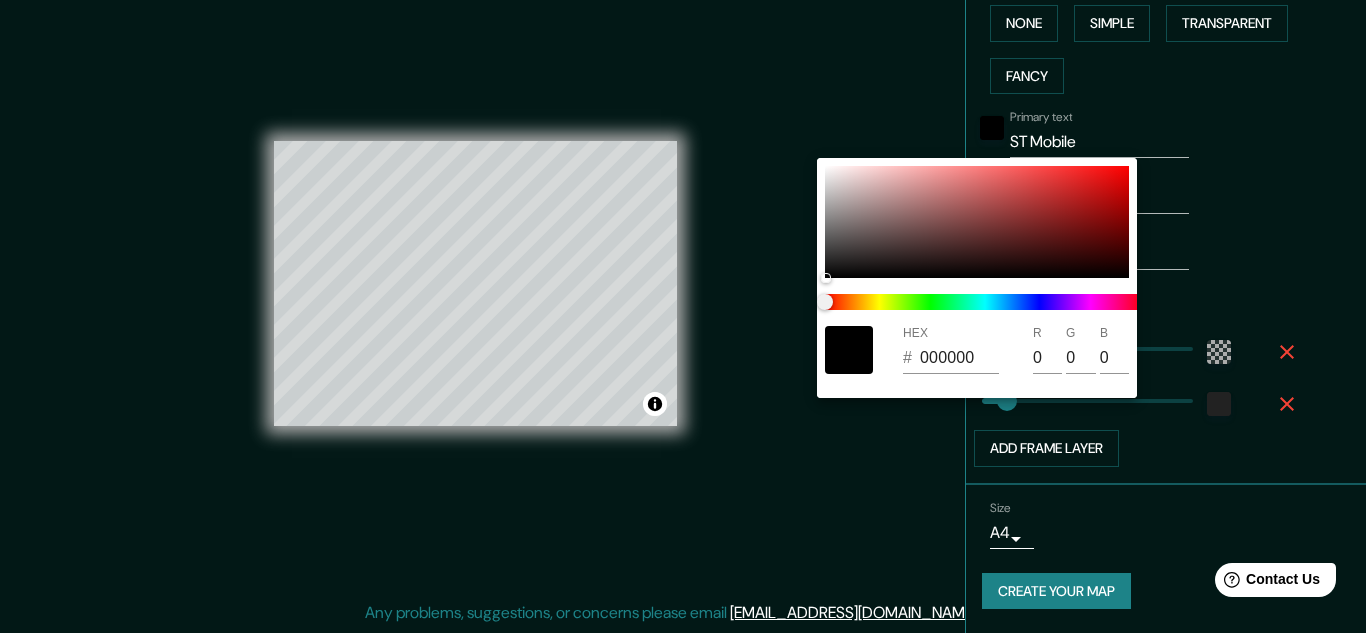 click at bounding box center [683, 316] 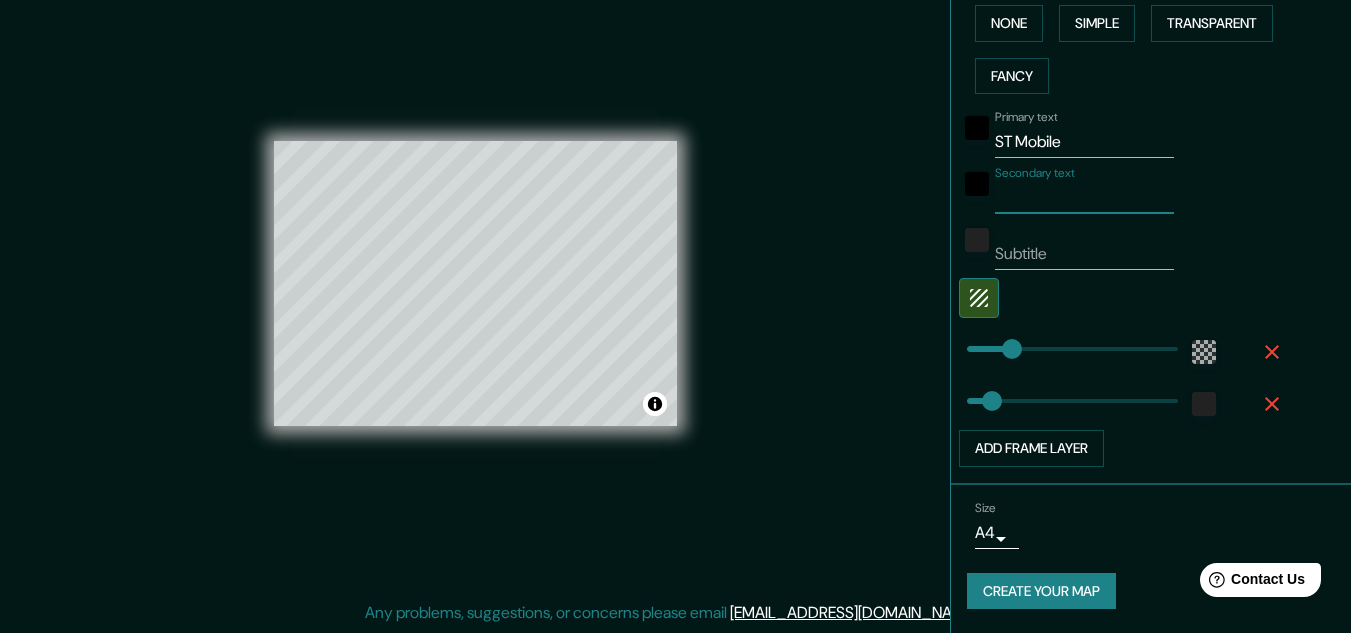 click on "Secondary text" at bounding box center (1084, 198) 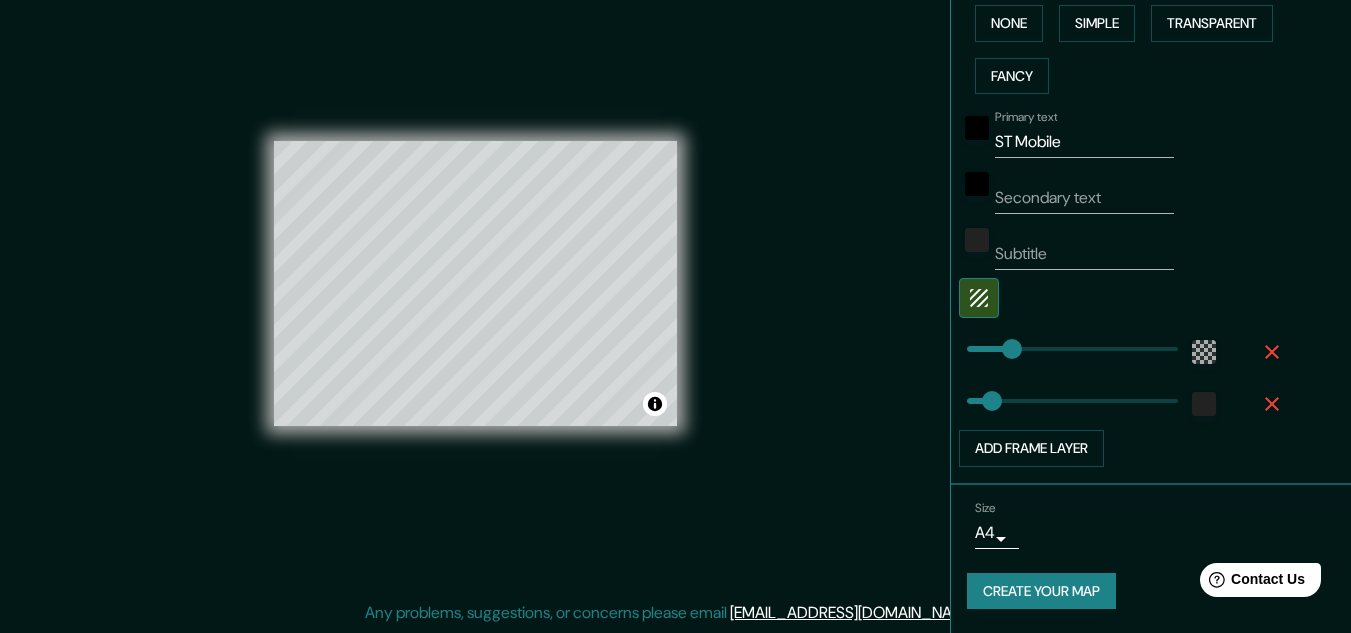 click on "Subtitle" at bounding box center [1084, 254] 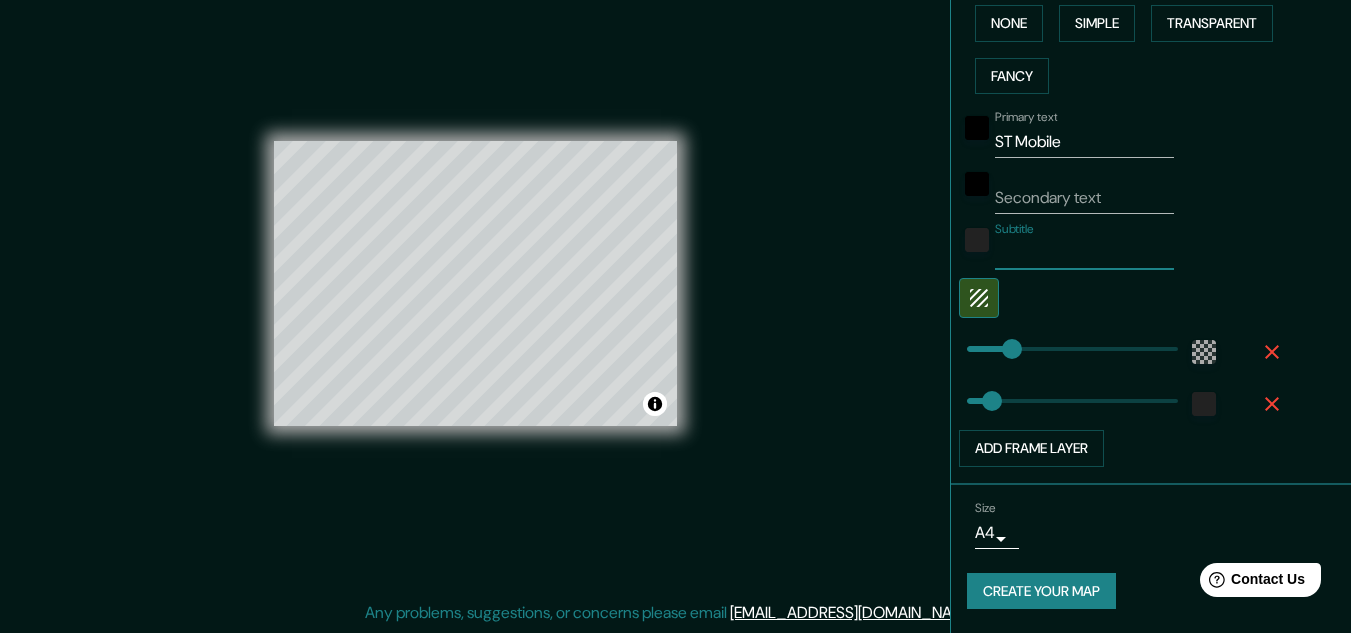 click on "Primary text ST Mobile Secondary text Subtitle Add frame layer" at bounding box center [1127, 284] 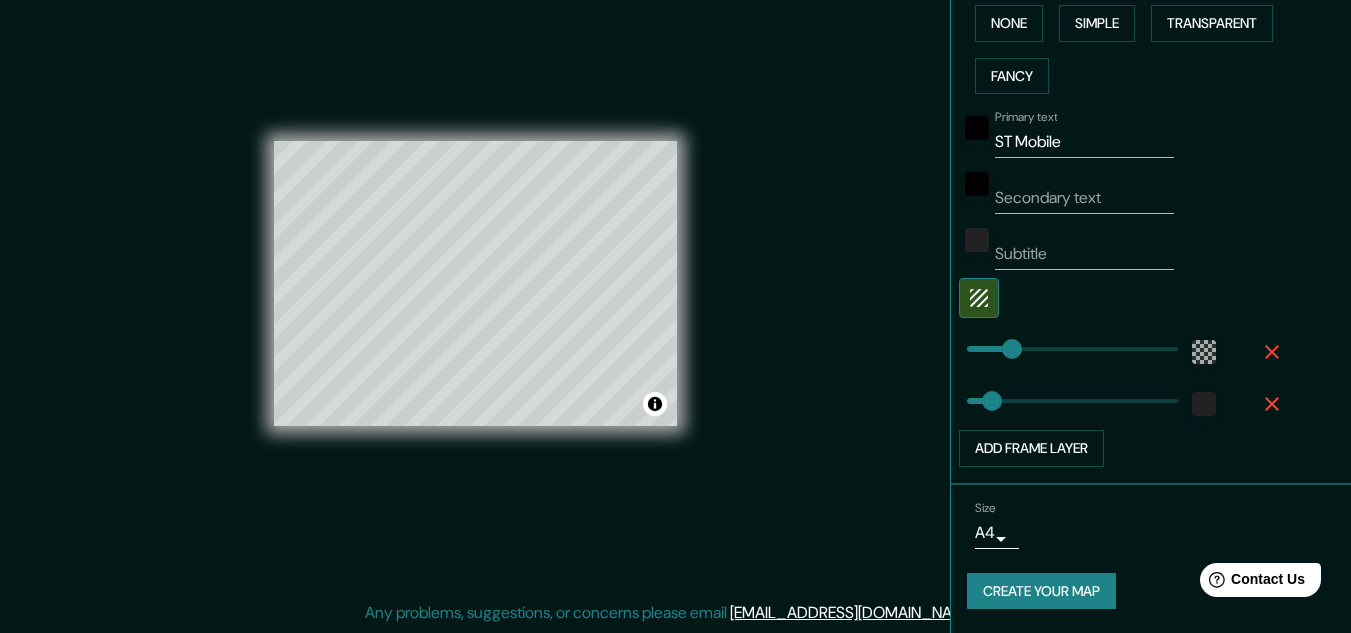 click on "Secondary text" at bounding box center (1084, 198) 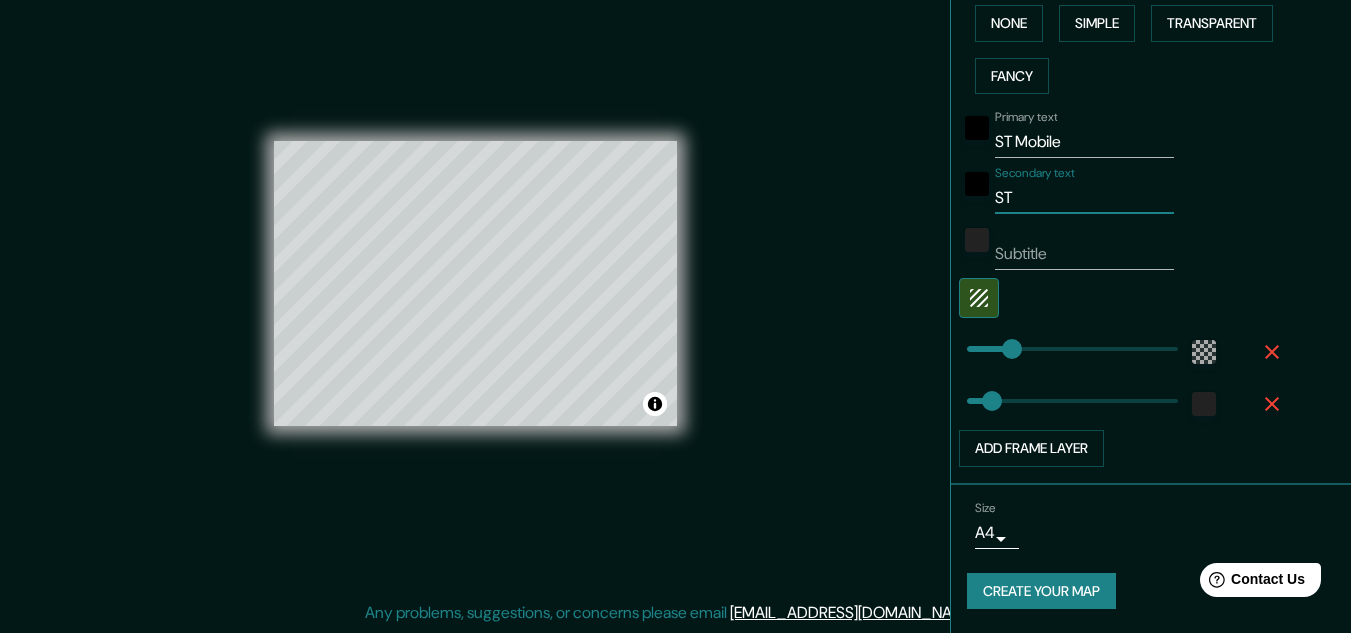 type on "ST" 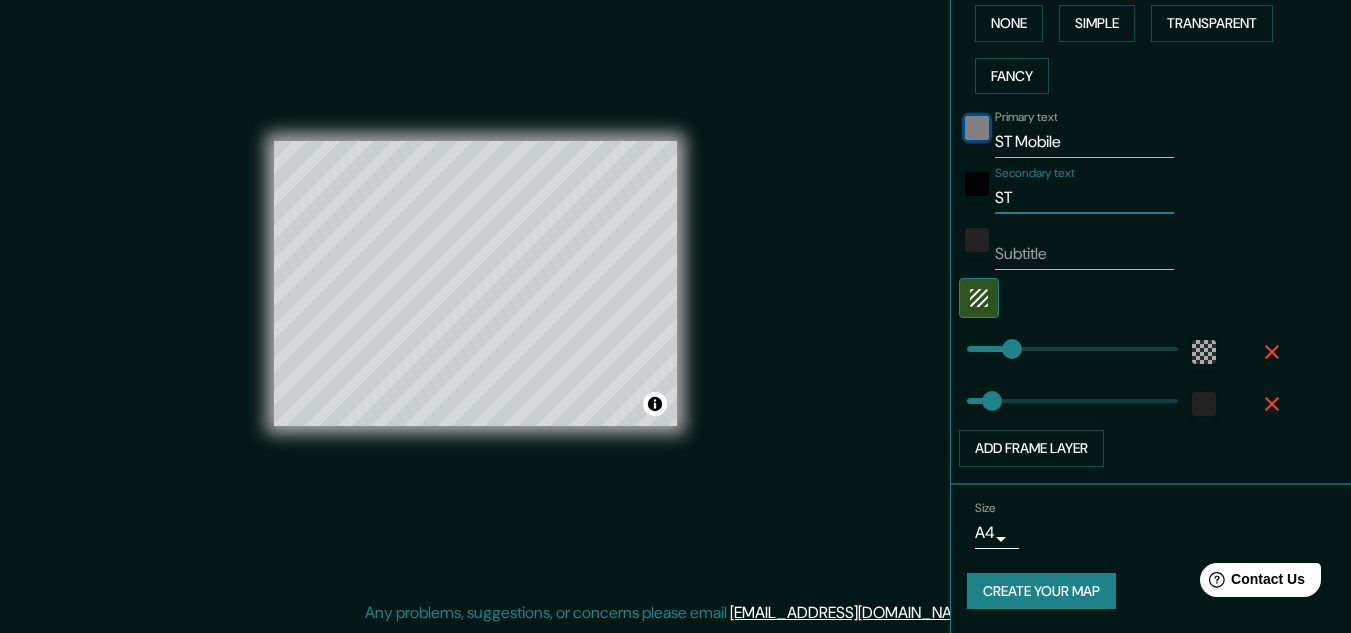 click at bounding box center (977, 128) 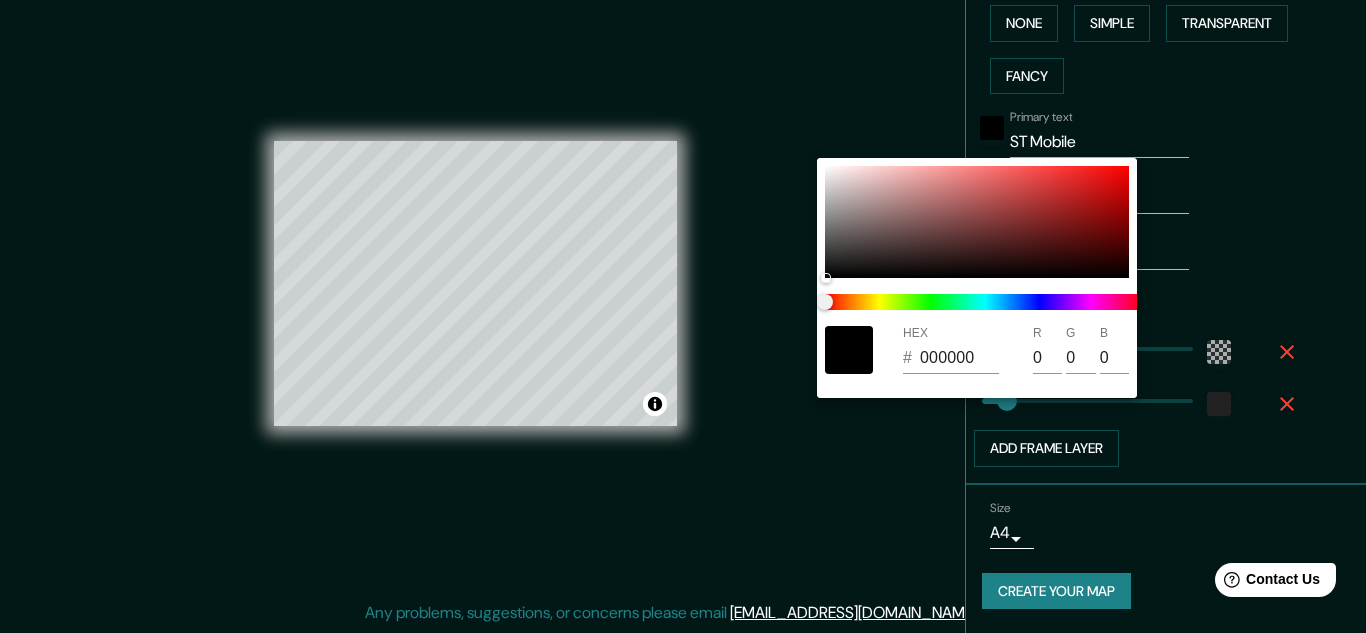 click on "000000" at bounding box center [959, 358] 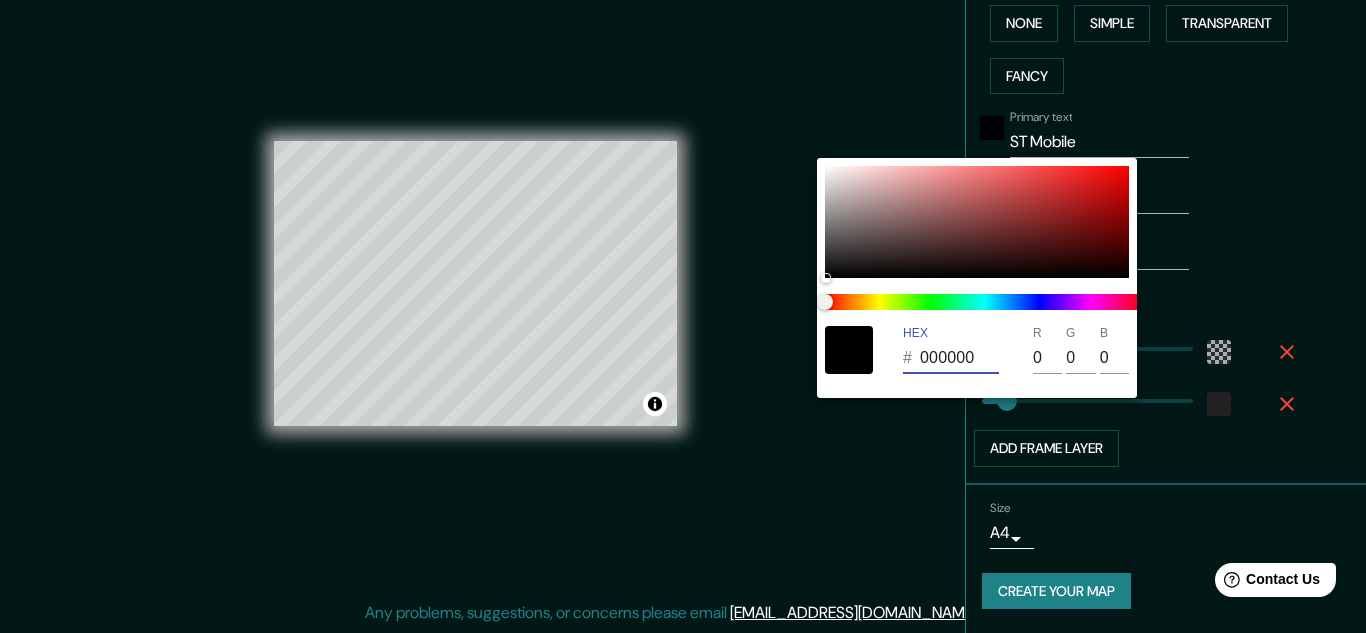 click on "000000" at bounding box center [959, 358] 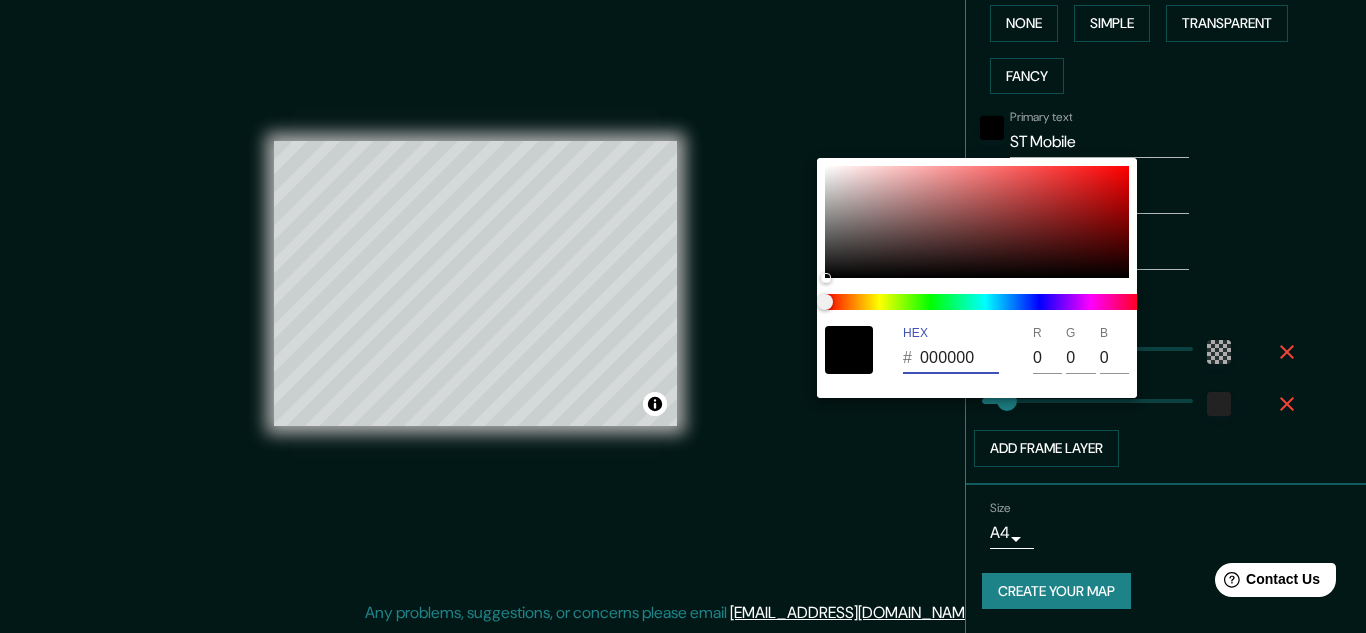 paste 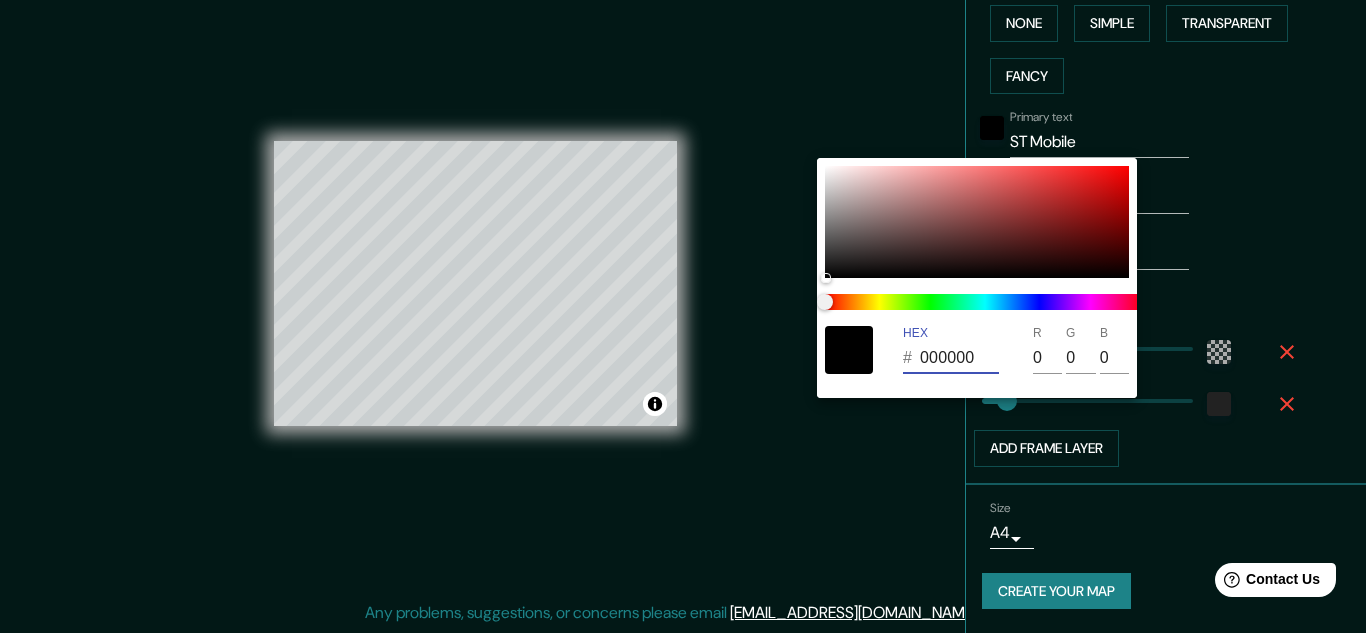 click on "000000" at bounding box center [959, 358] 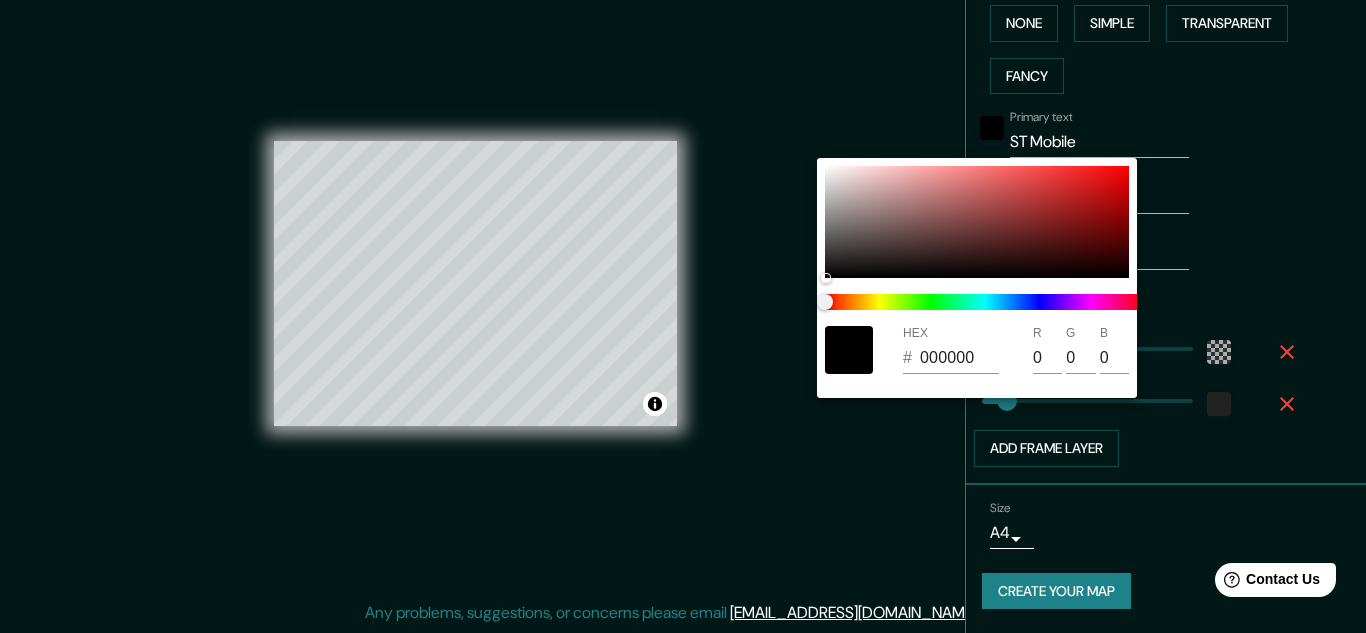 click on "000000" at bounding box center [959, 358] 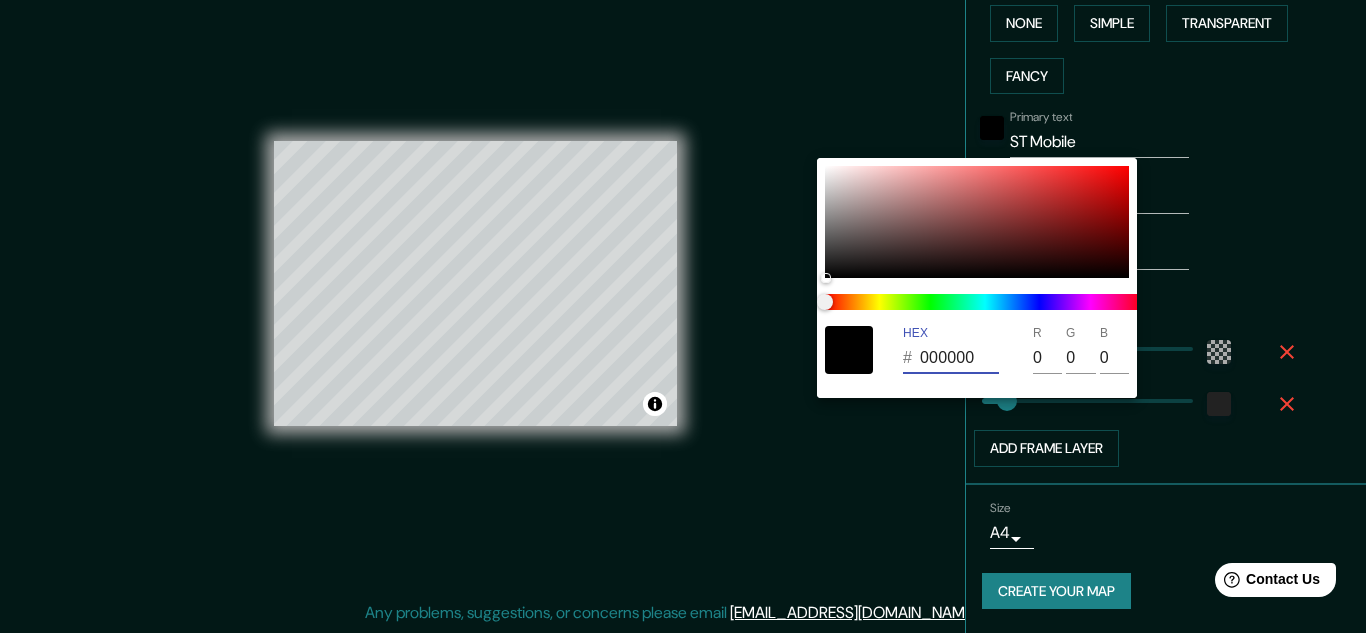 click on "000000" at bounding box center (959, 358) 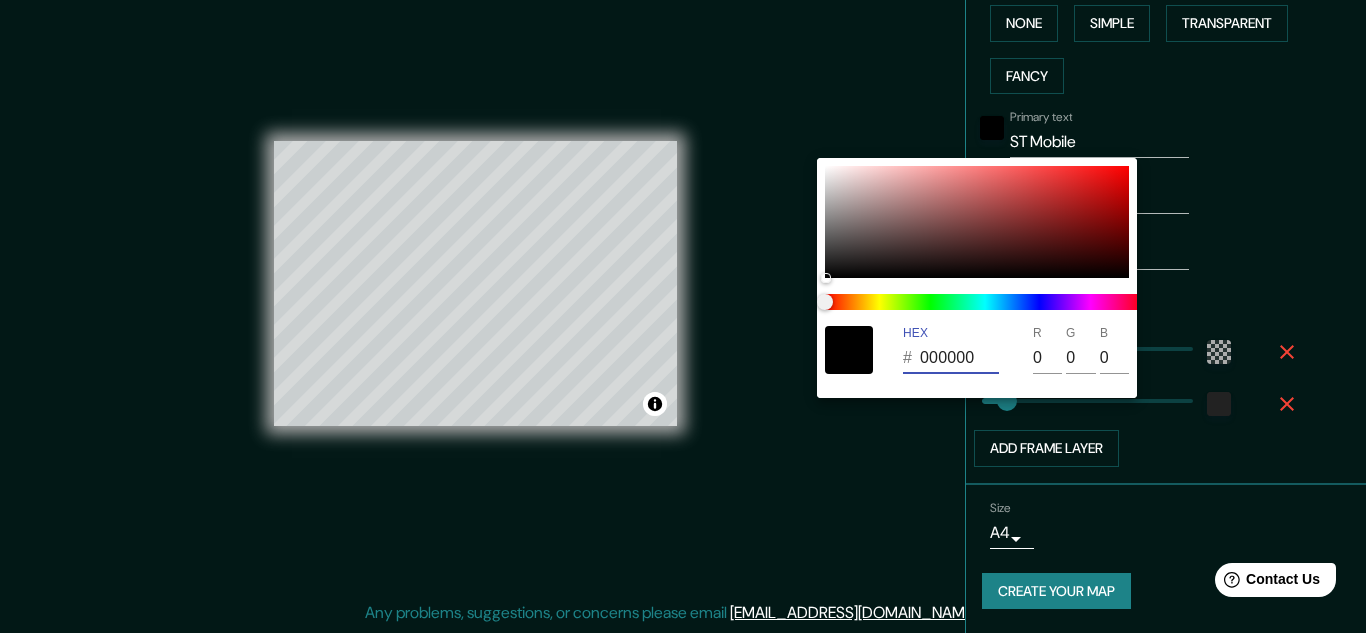 click on "000000" at bounding box center (959, 358) 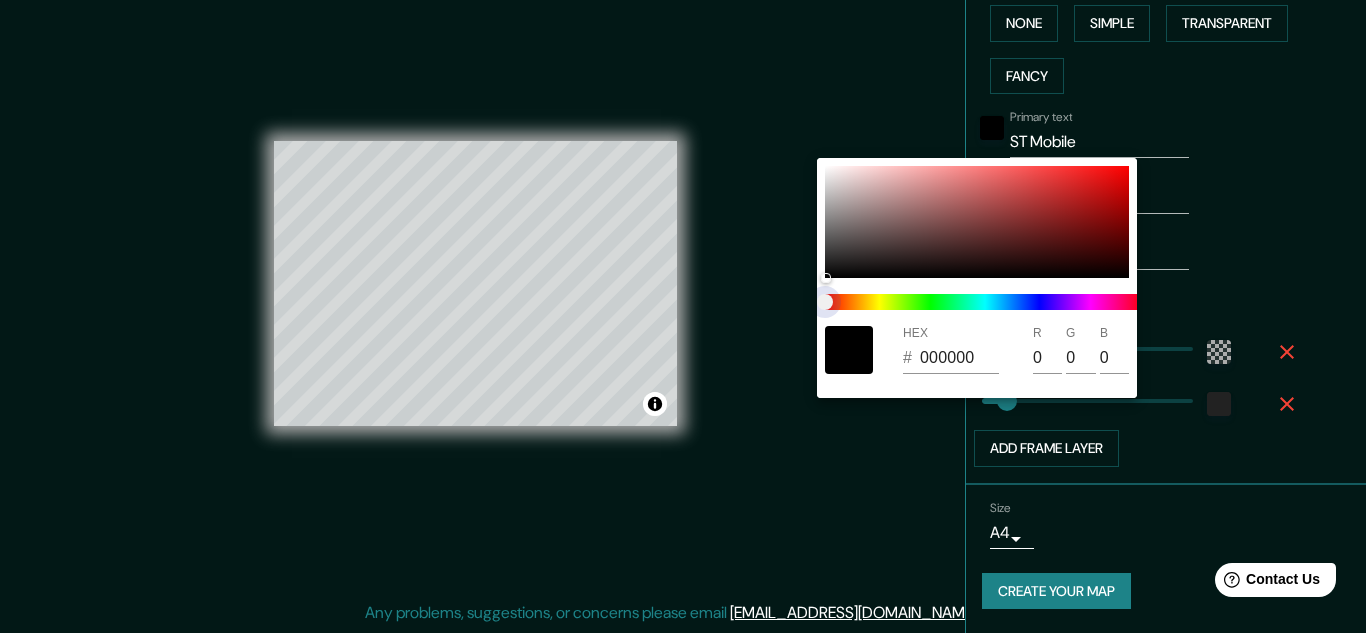 drag, startPoint x: 826, startPoint y: 301, endPoint x: 979, endPoint y: 303, distance: 153.01308 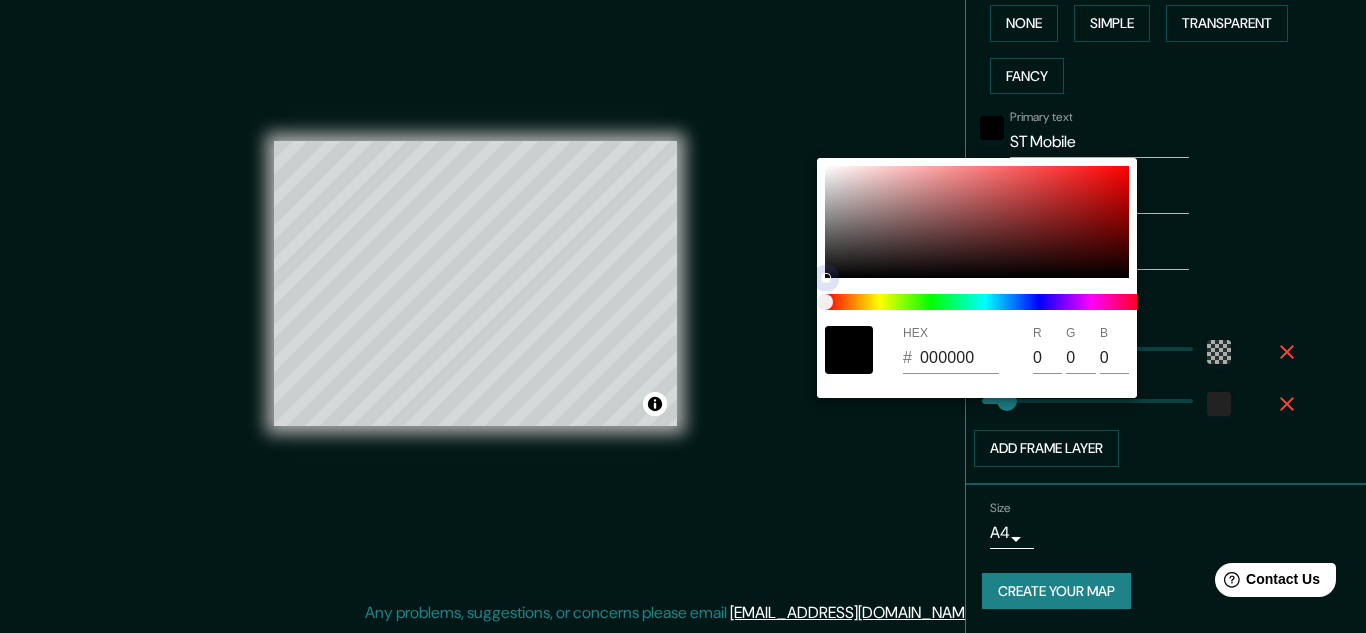 click at bounding box center [977, 222] 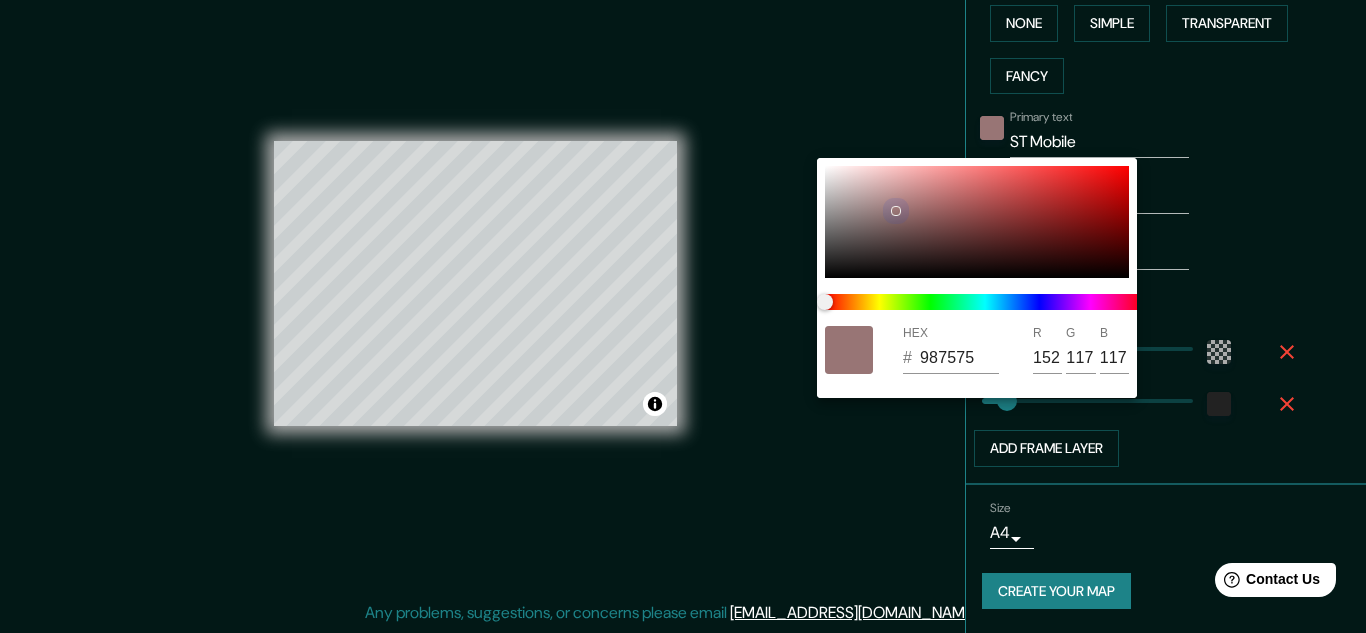 drag, startPoint x: 905, startPoint y: 206, endPoint x: 918, endPoint y: 206, distance: 13 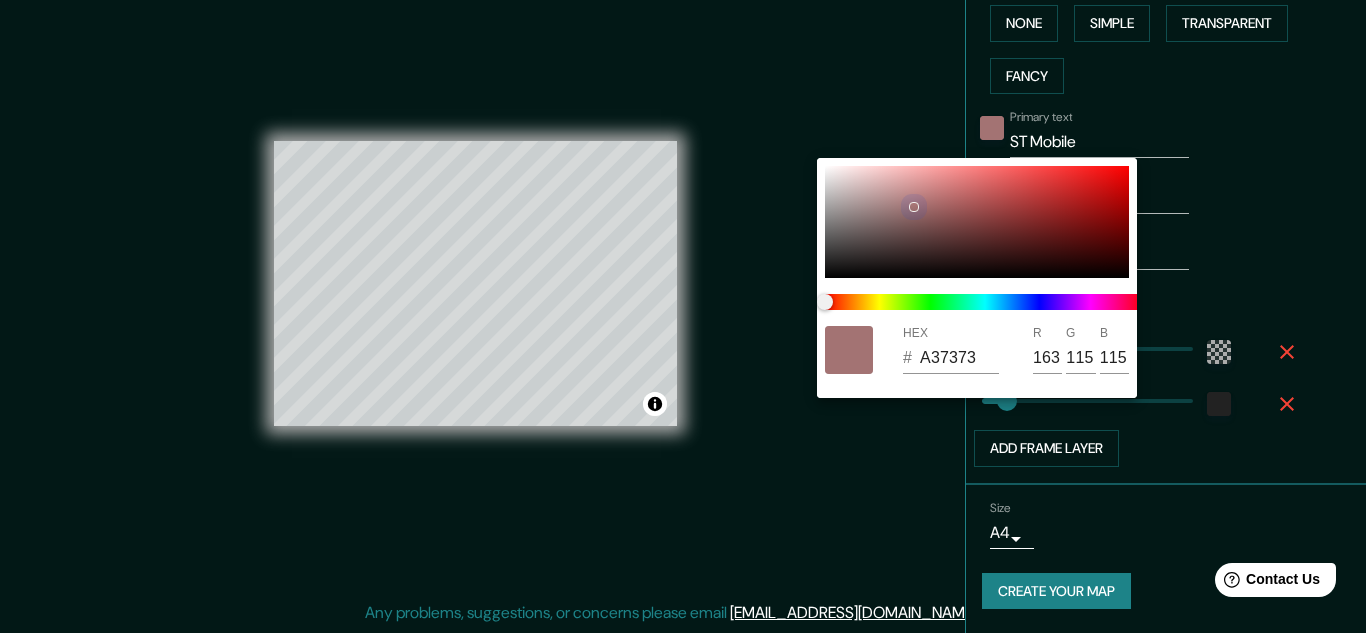 type on "452121" 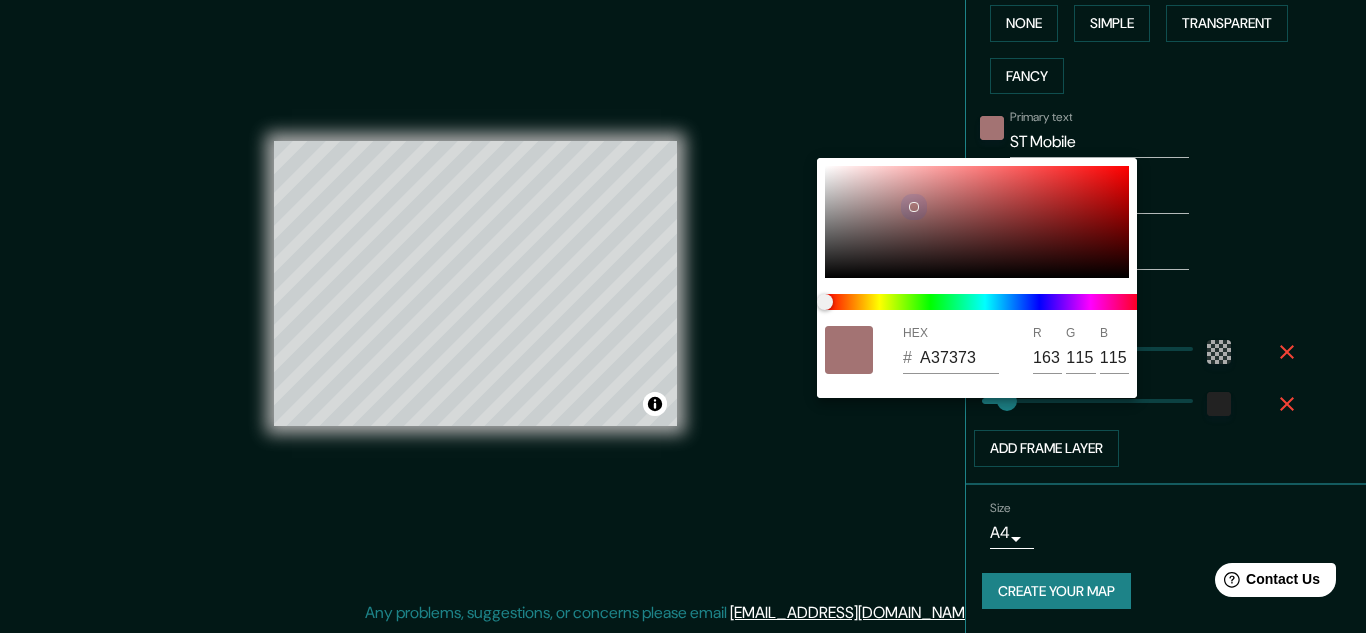 type on "69" 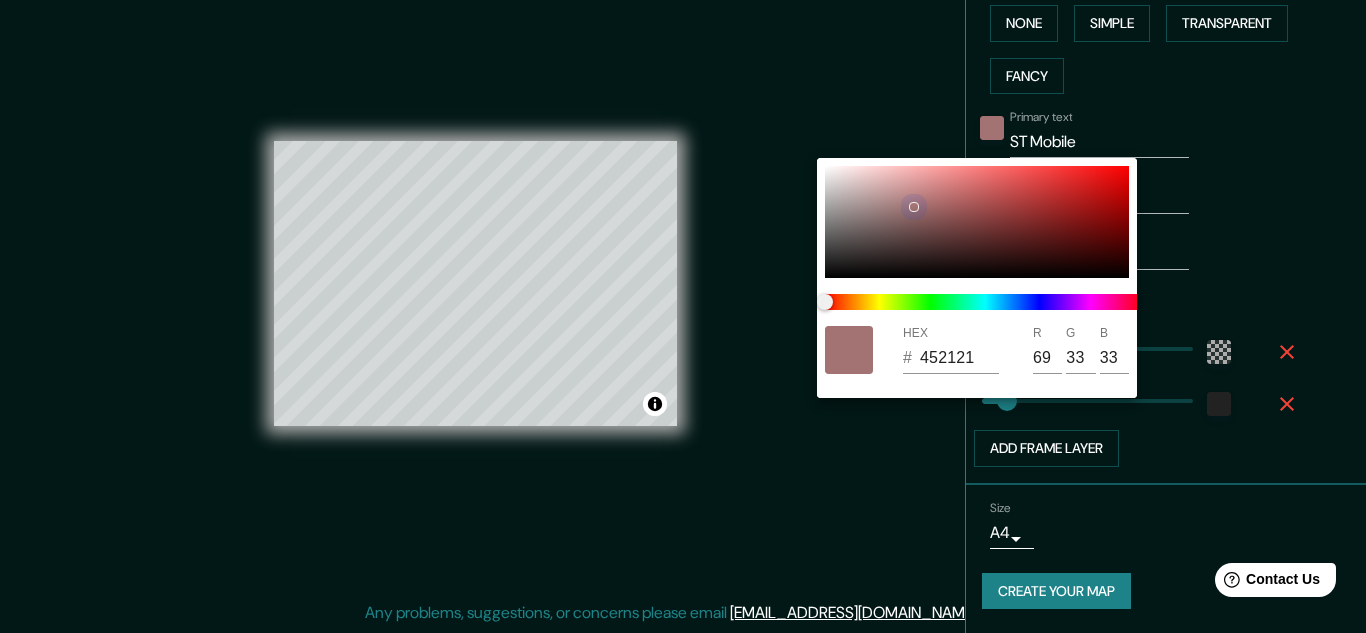 drag, startPoint x: 918, startPoint y: 206, endPoint x: 927, endPoint y: 282, distance: 76.53104 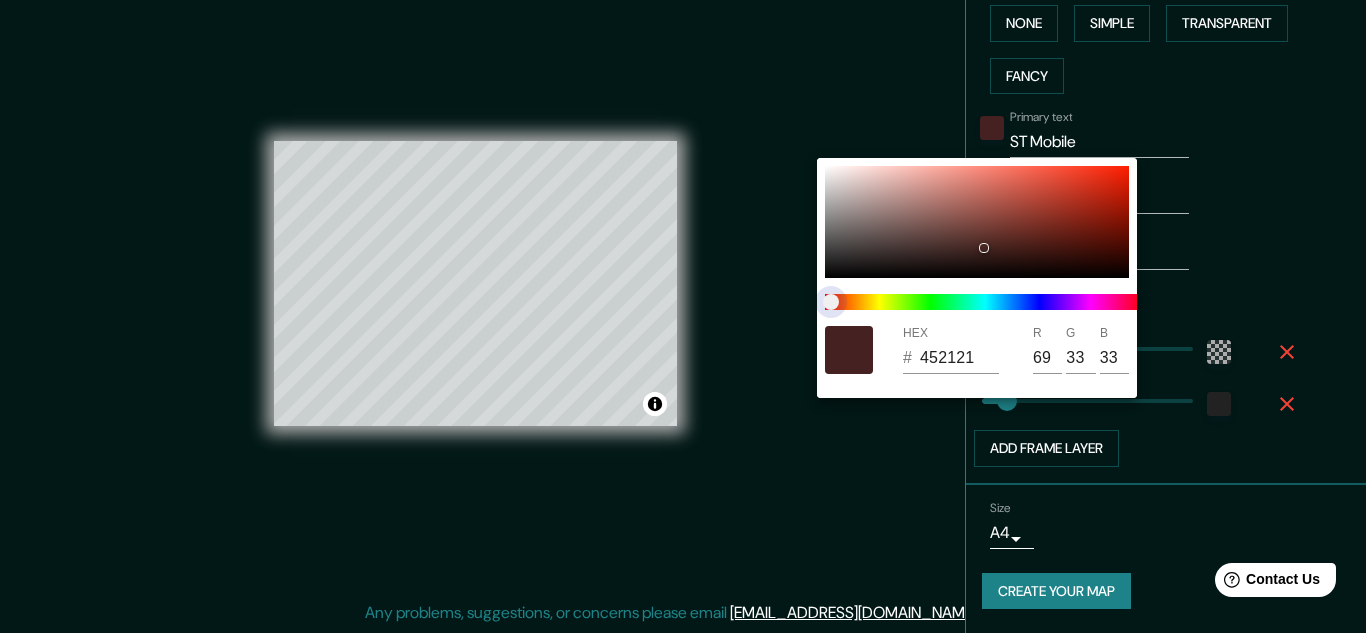 type on "2B4521" 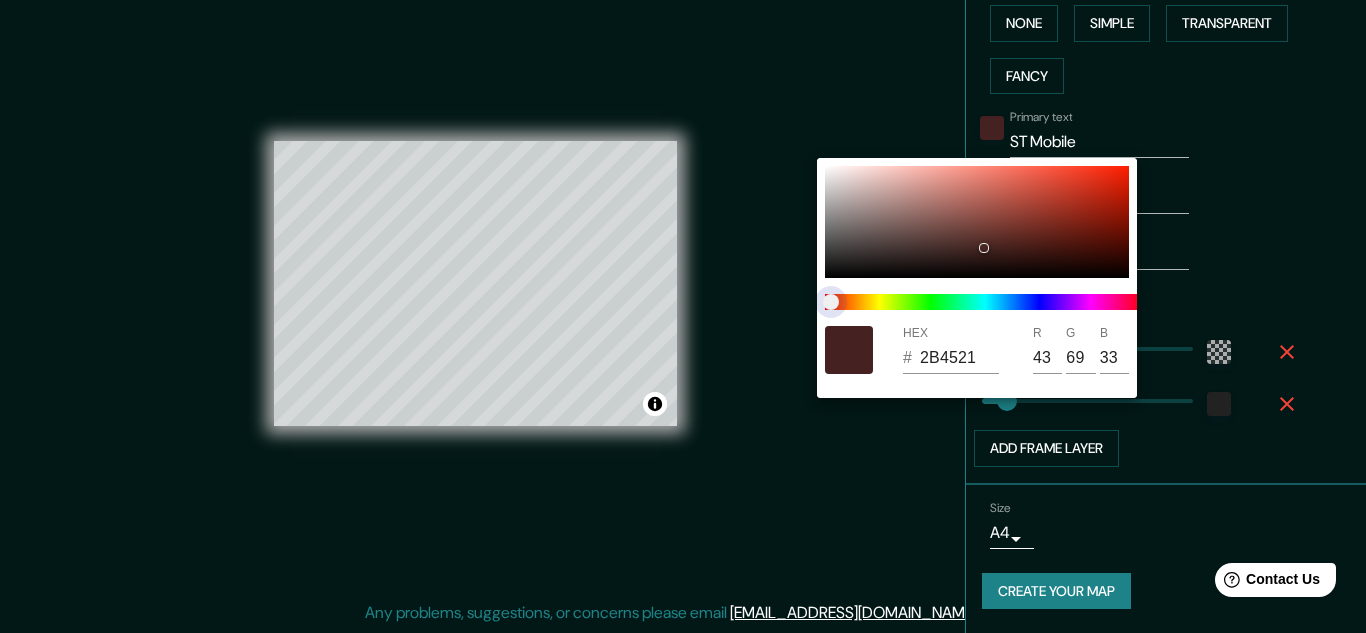 type on "224521" 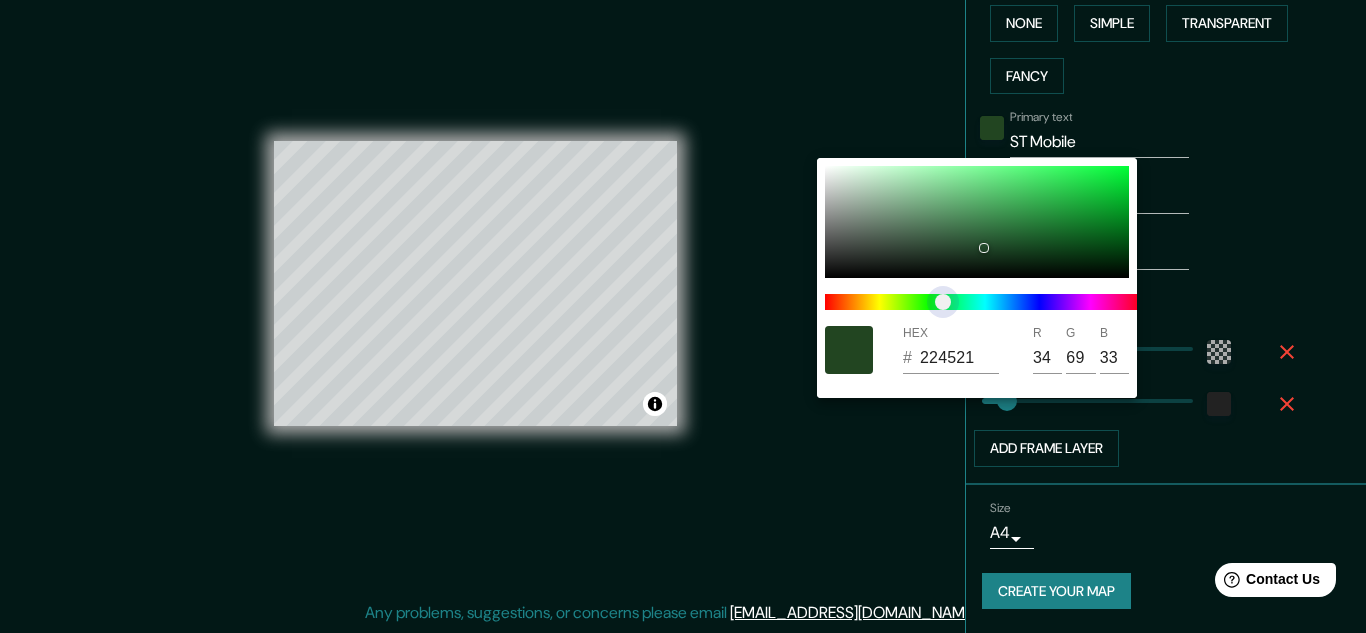 type on "214529" 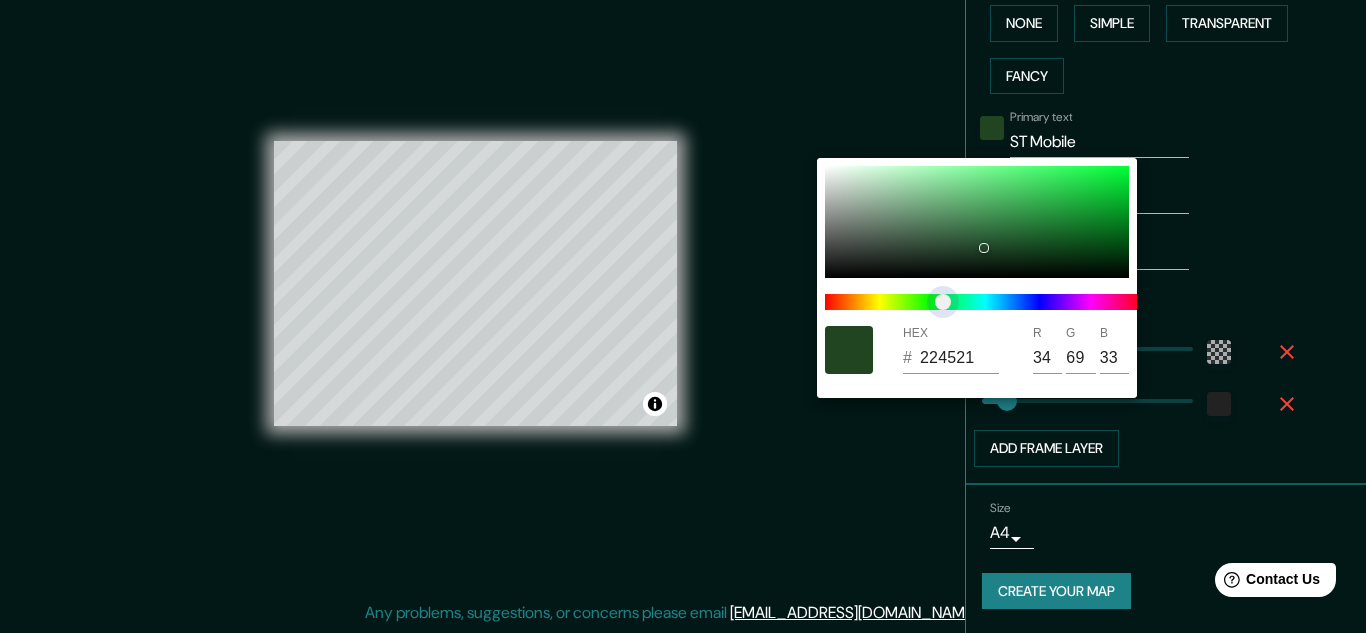 type on "33" 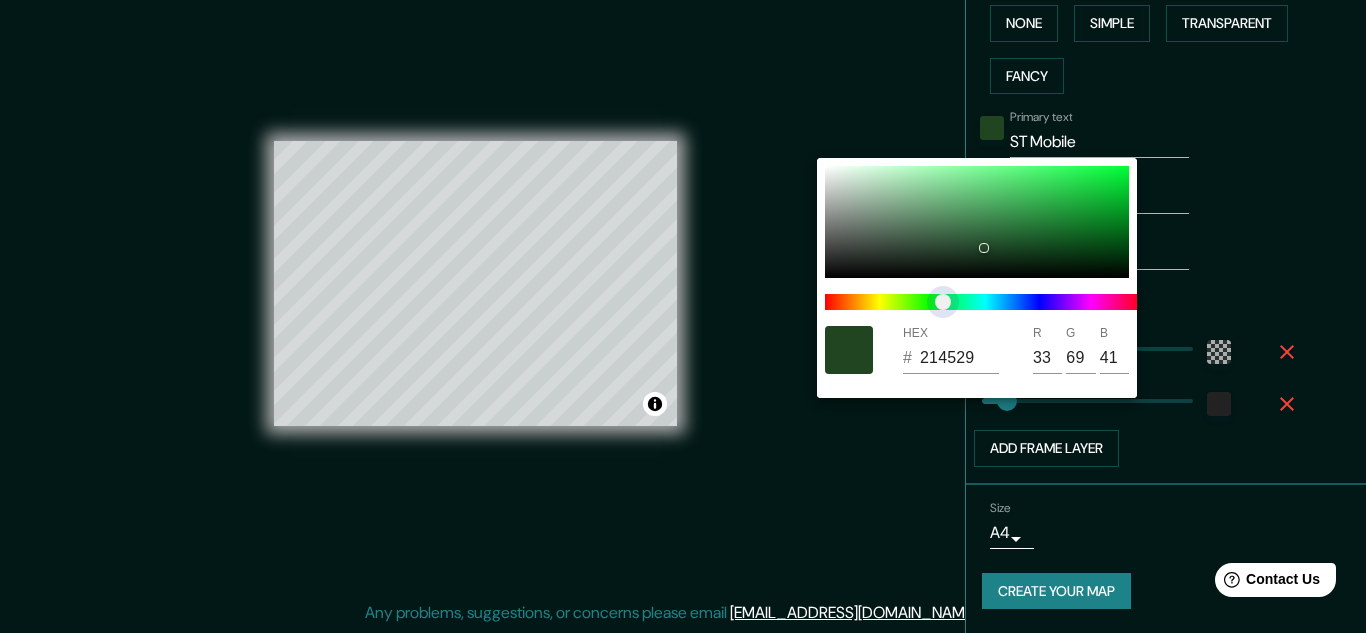 type on "214531" 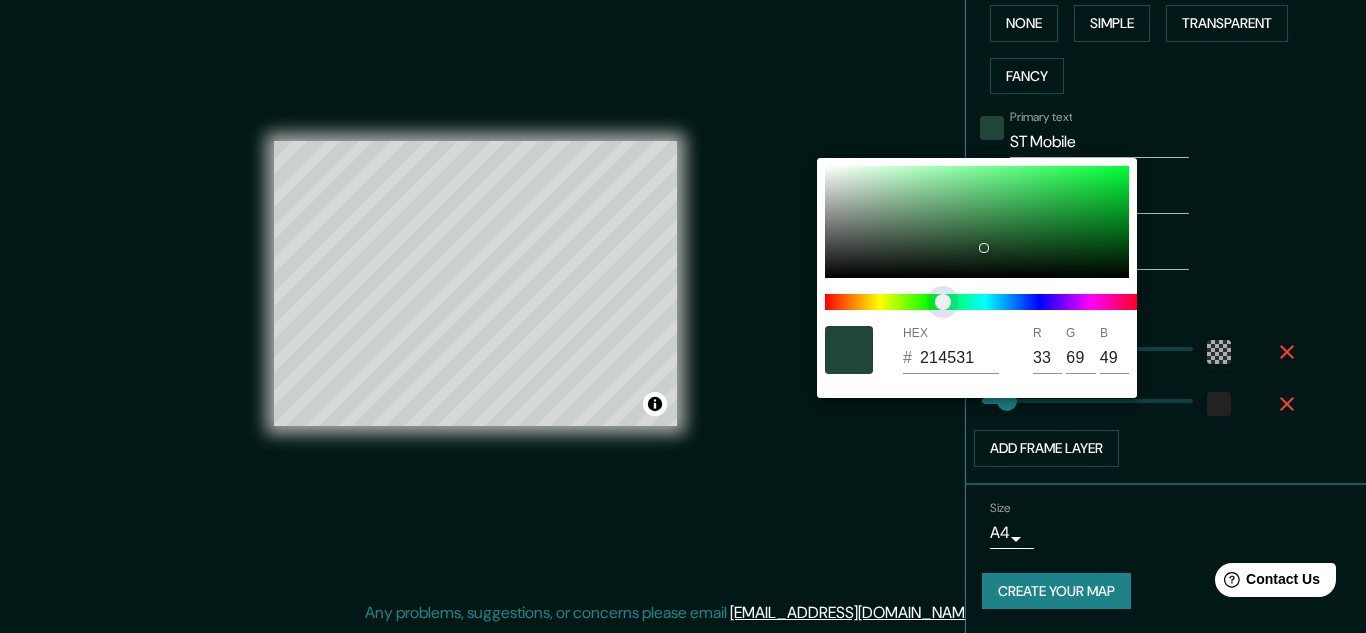 type on "214536" 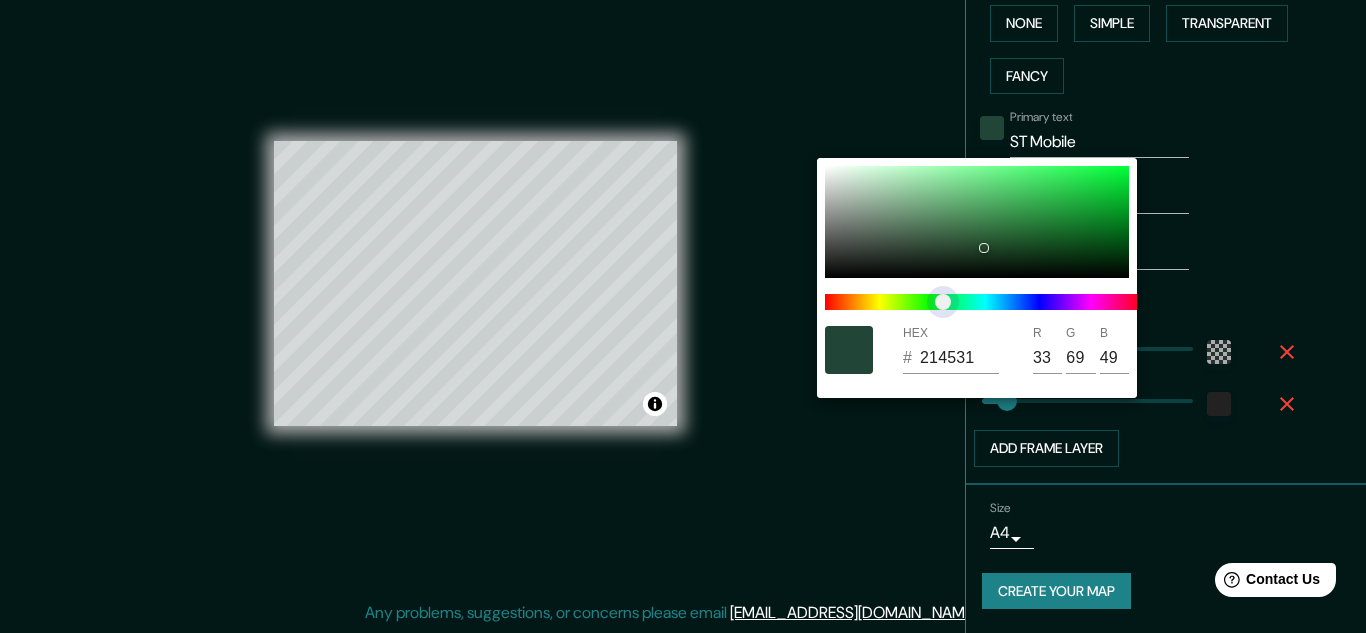 type on "54" 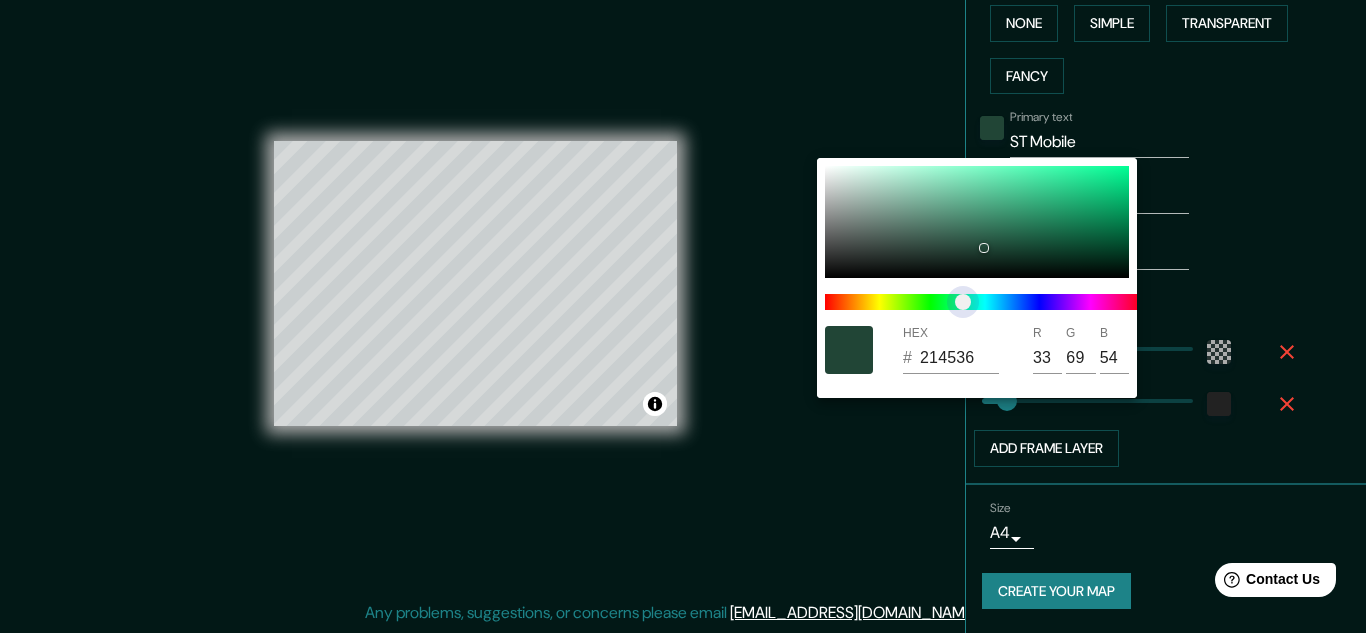 type on "214445" 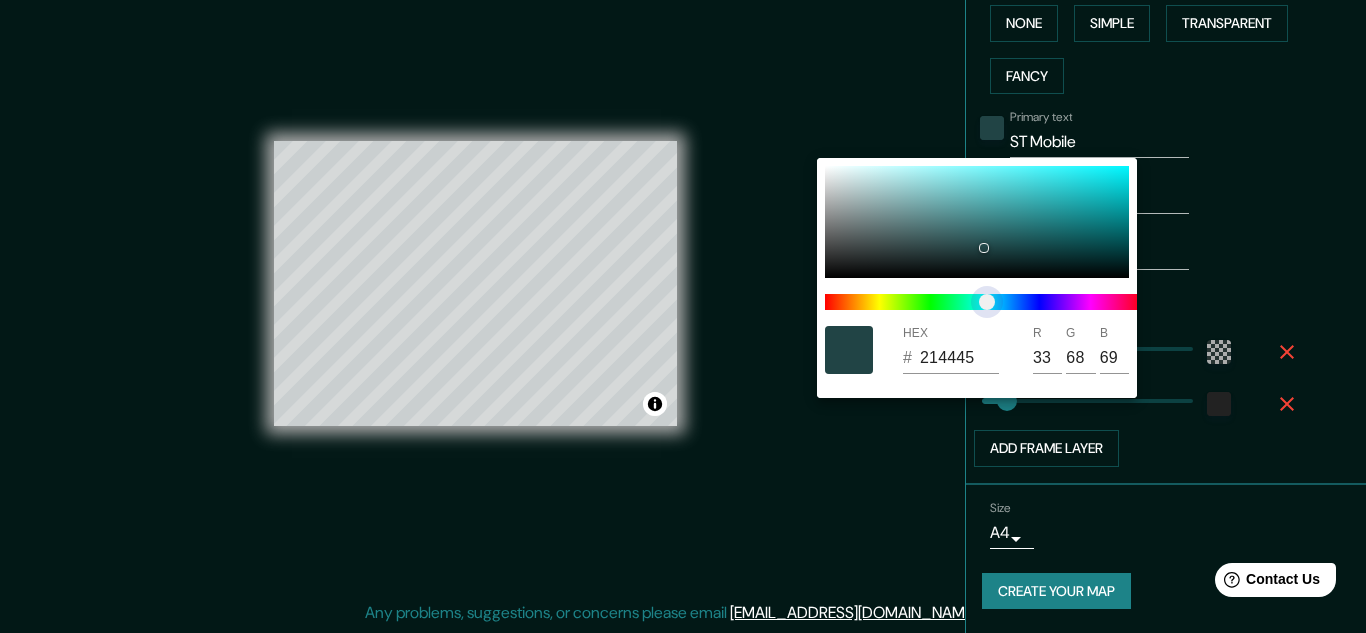 type on "213545" 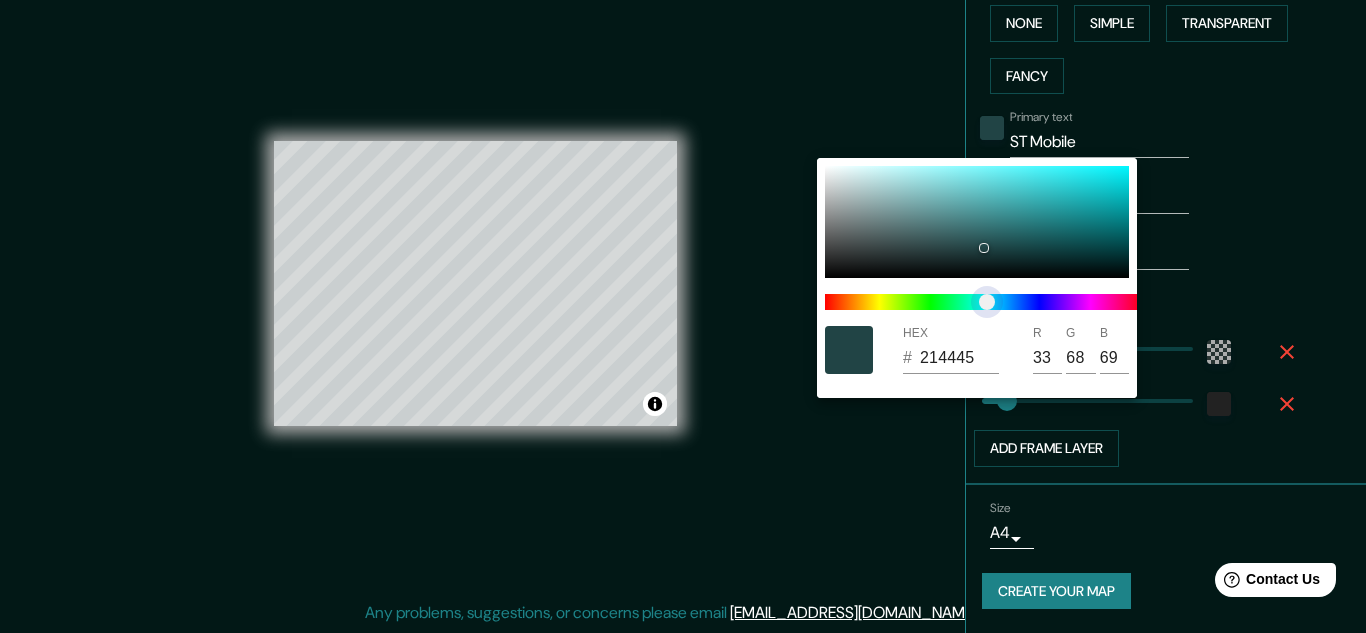 type on "53" 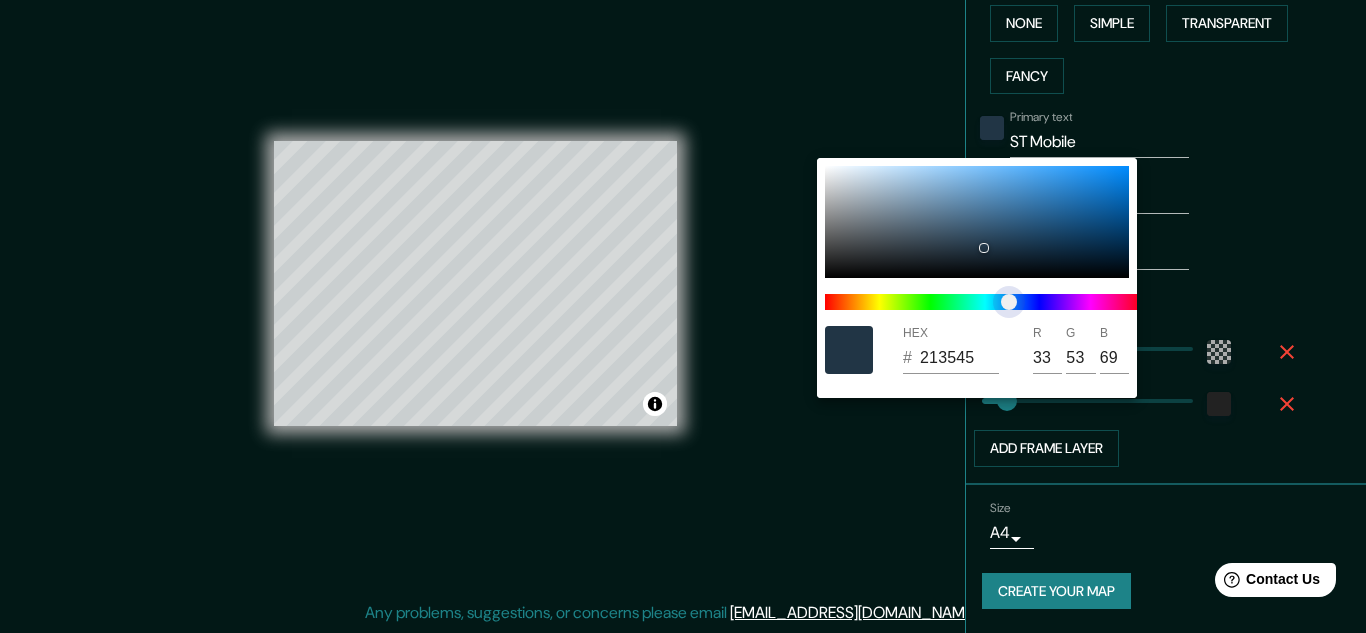 type on "212645" 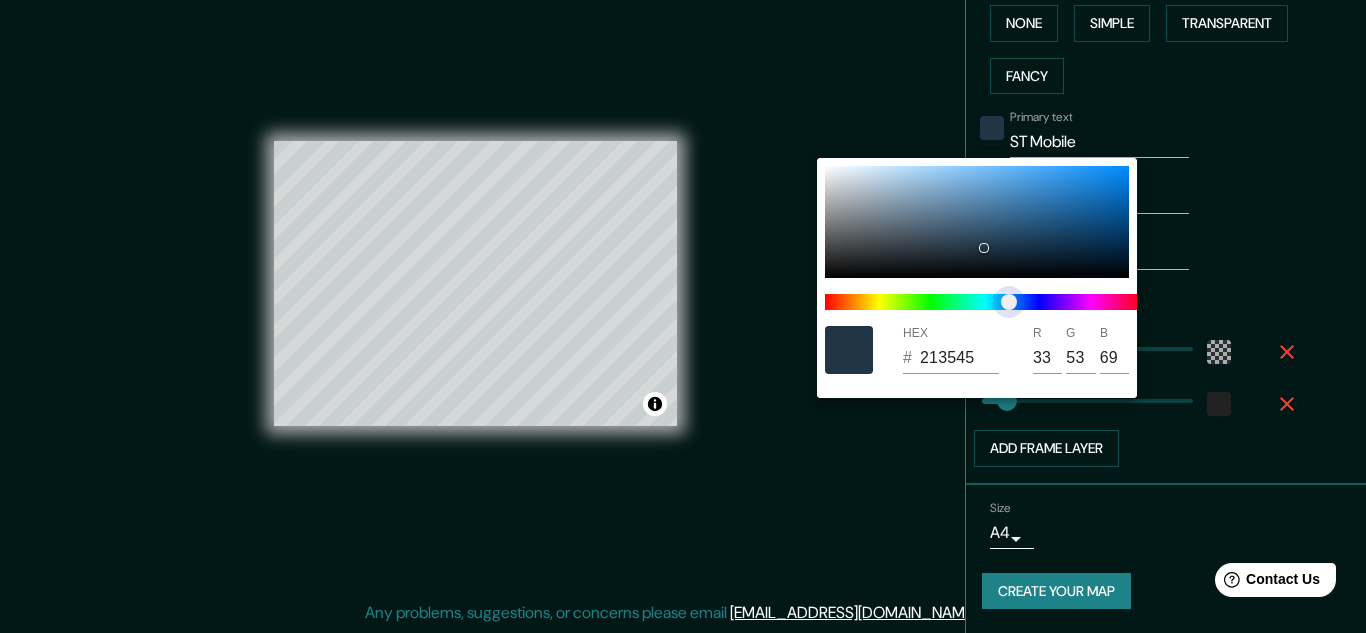 type on "38" 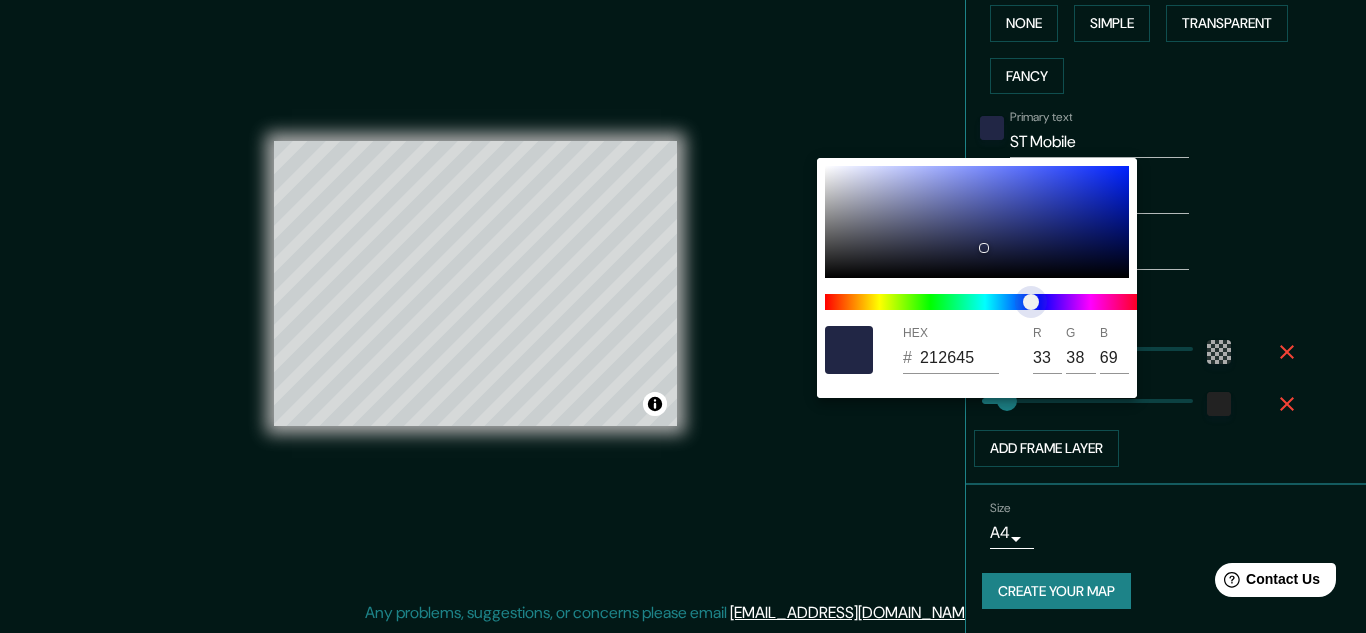 type on "212145" 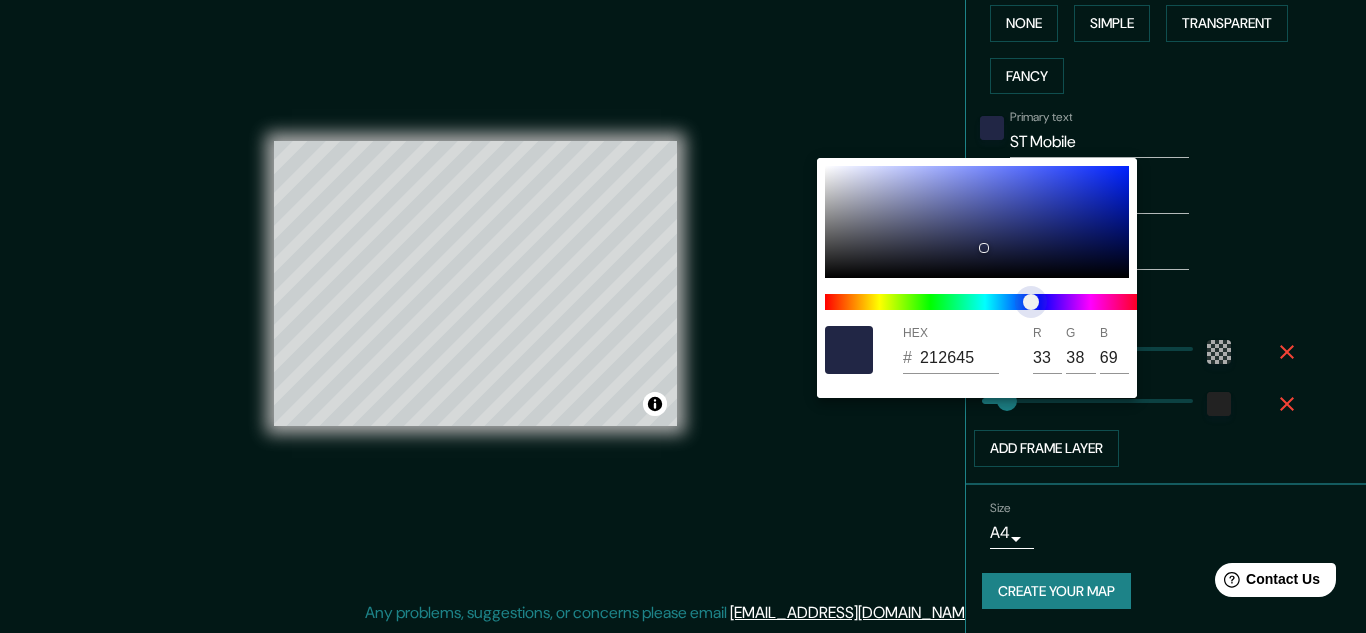 type on "33" 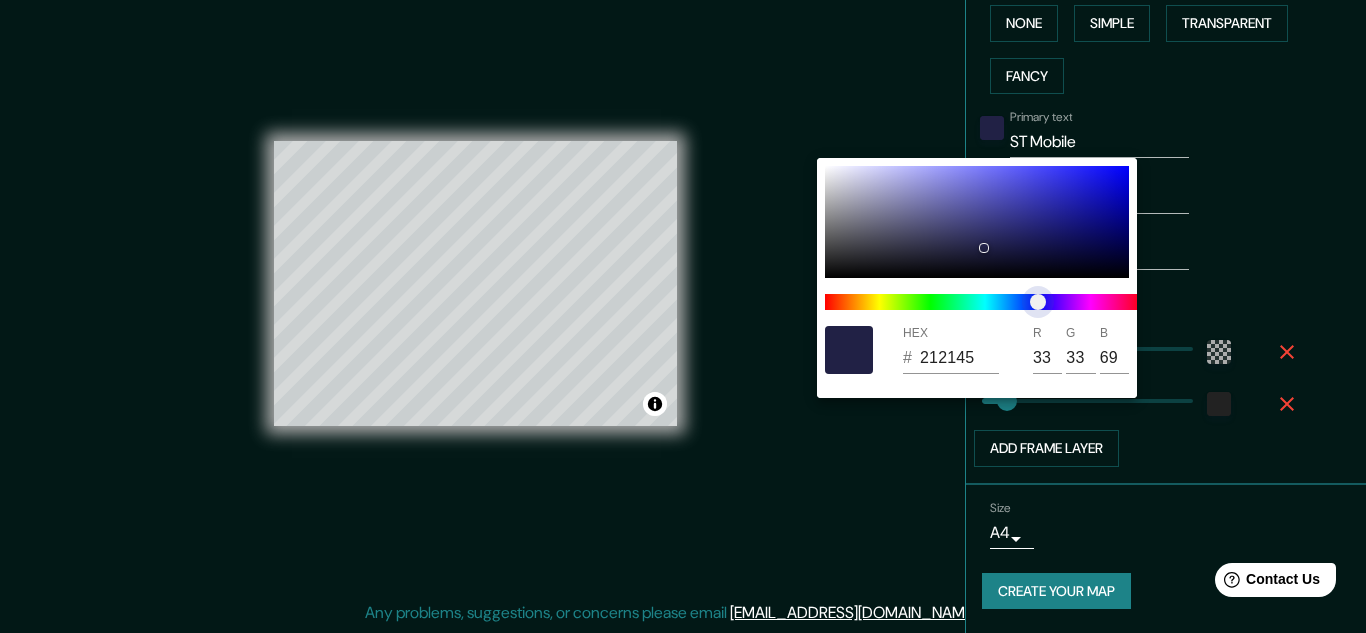 type on "212345" 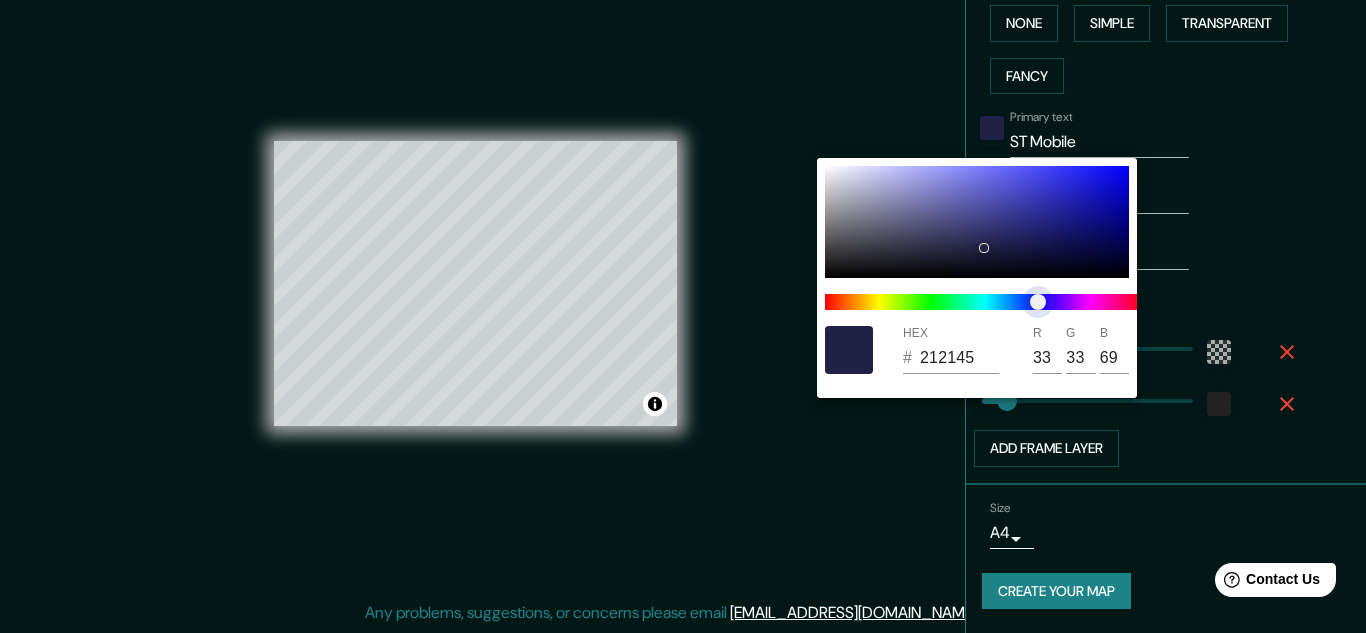 type on "35" 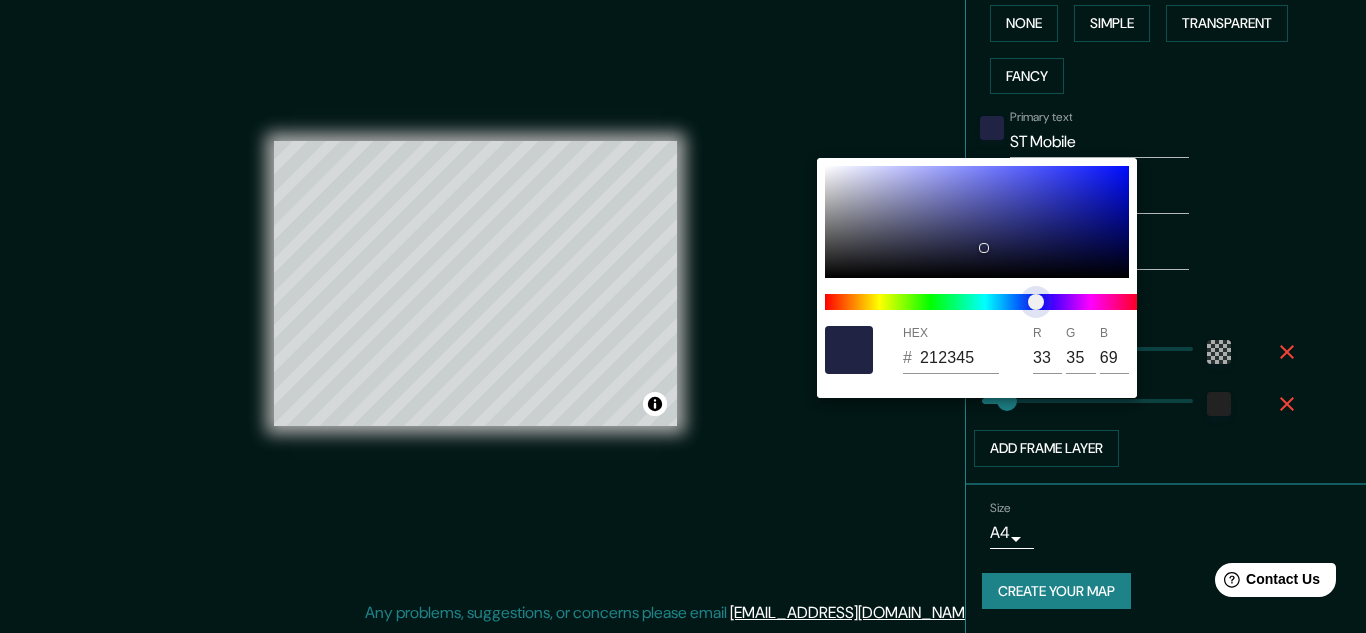 type on "212545" 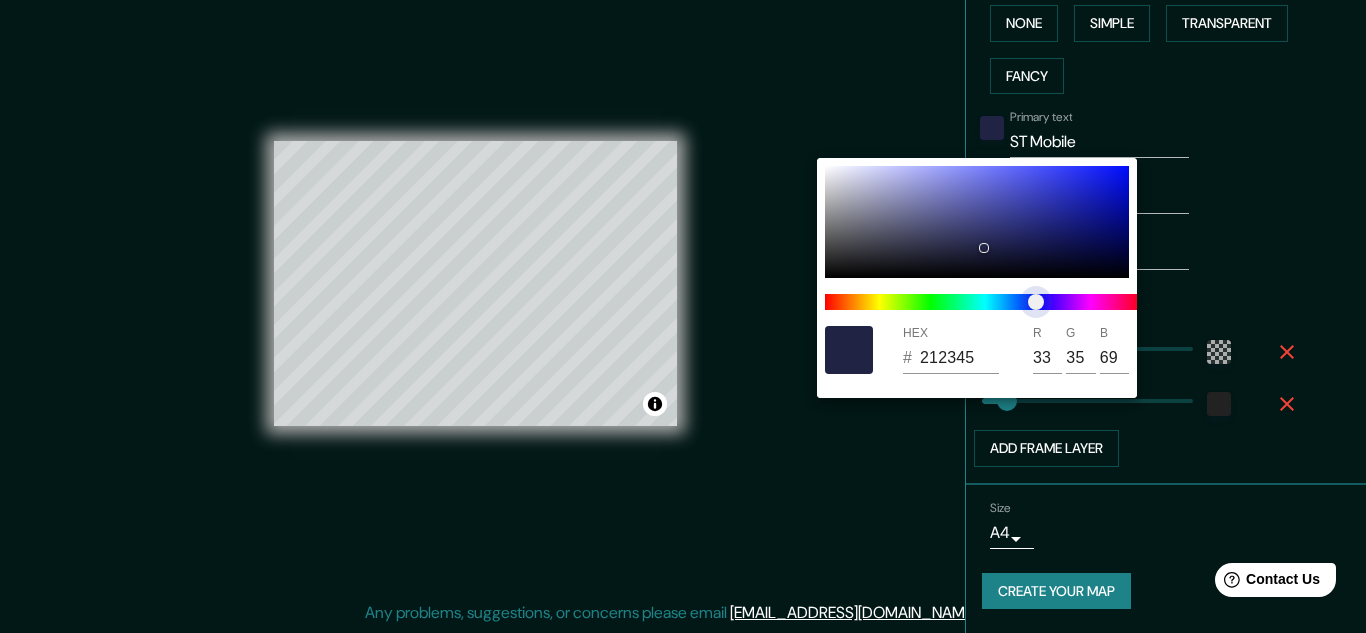 type on "37" 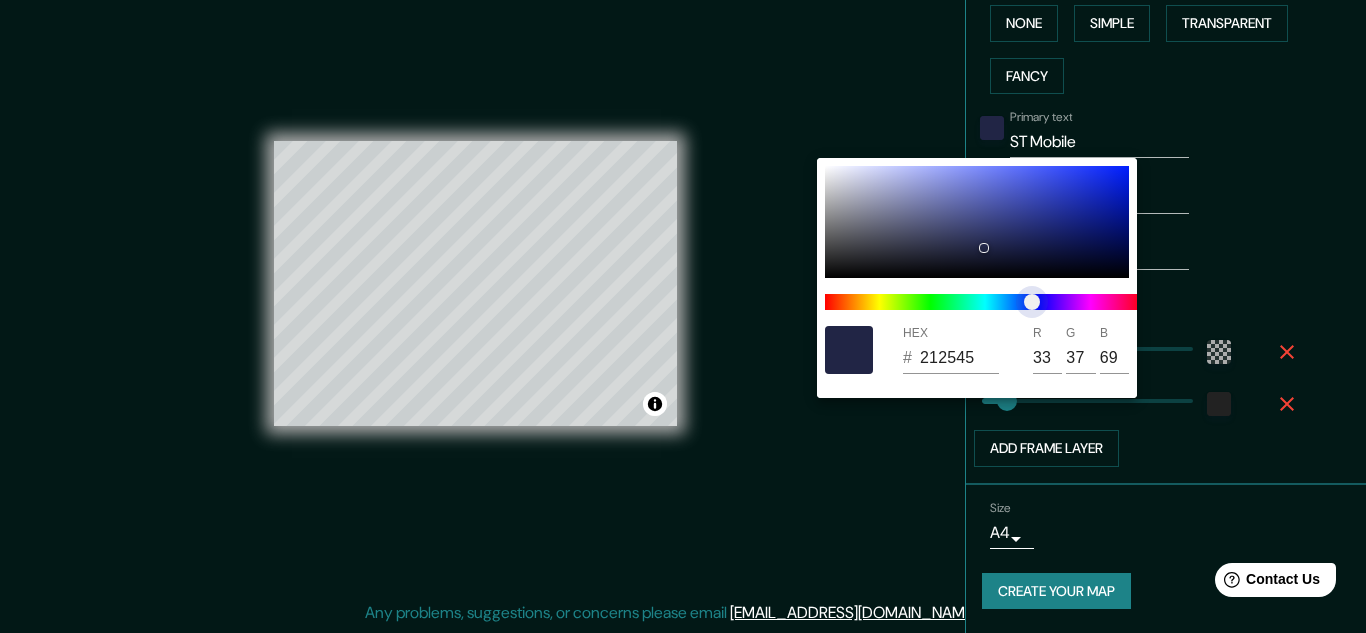 drag, startPoint x: 830, startPoint y: 298, endPoint x: 1032, endPoint y: 308, distance: 202.24738 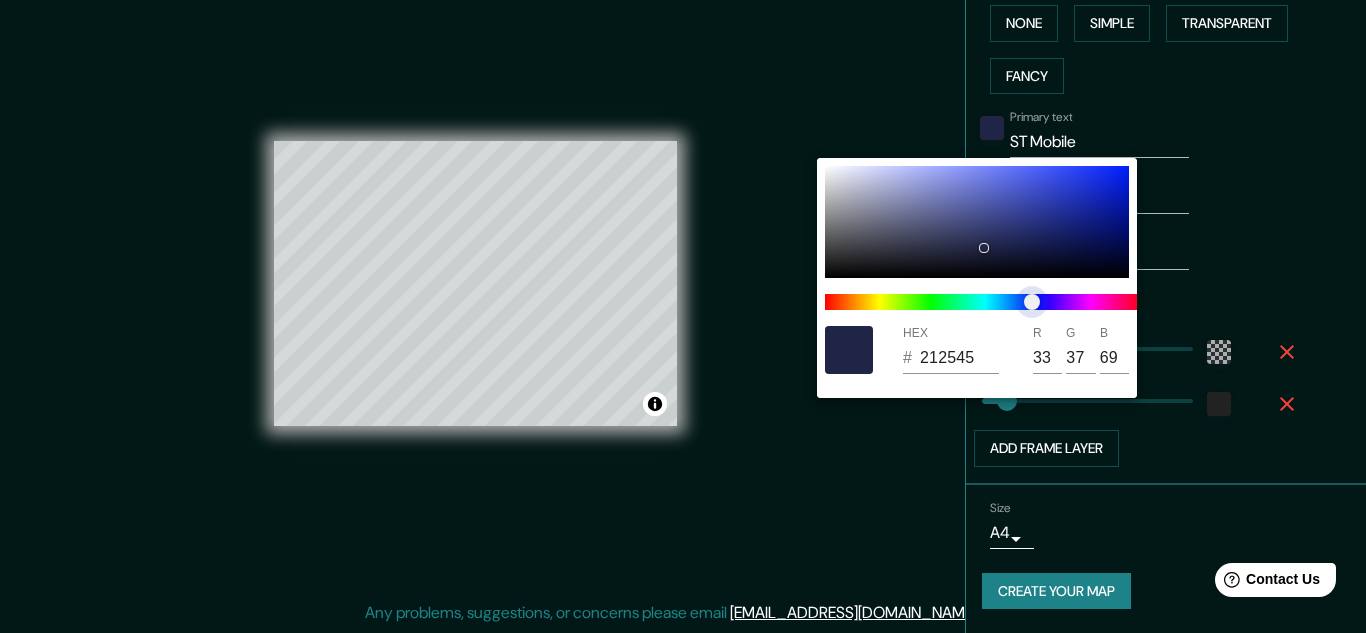 click at bounding box center [1032, 302] 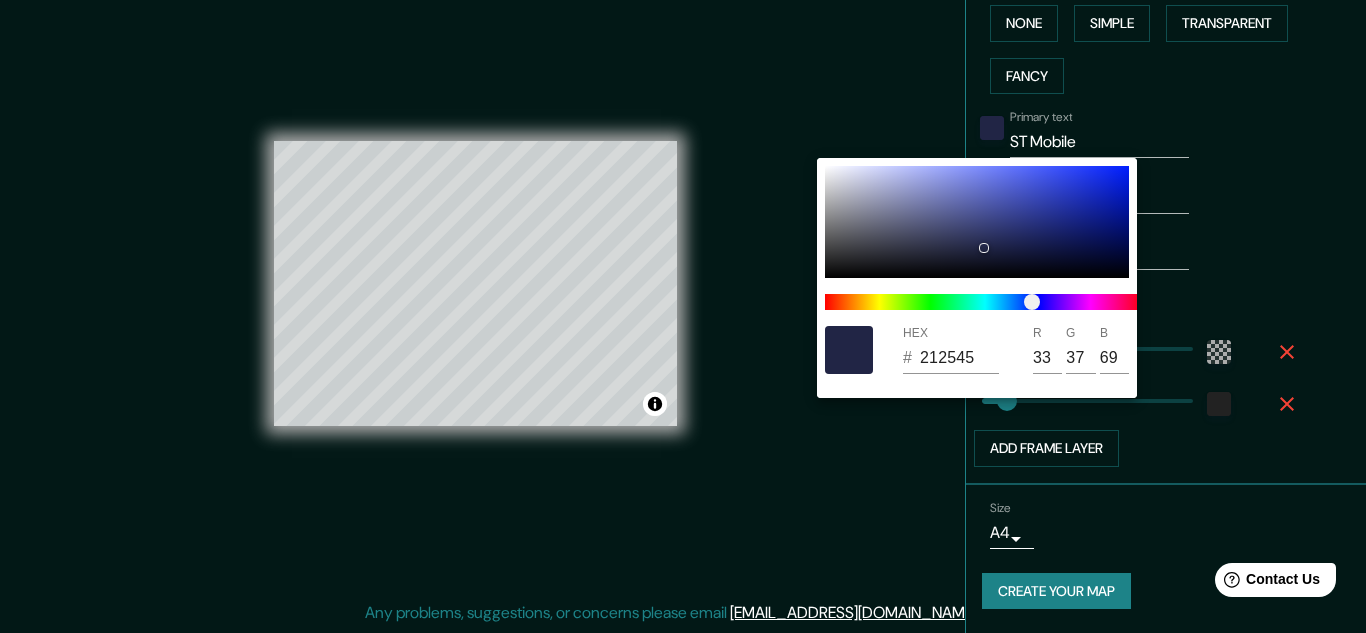 click on "212545" at bounding box center (959, 358) 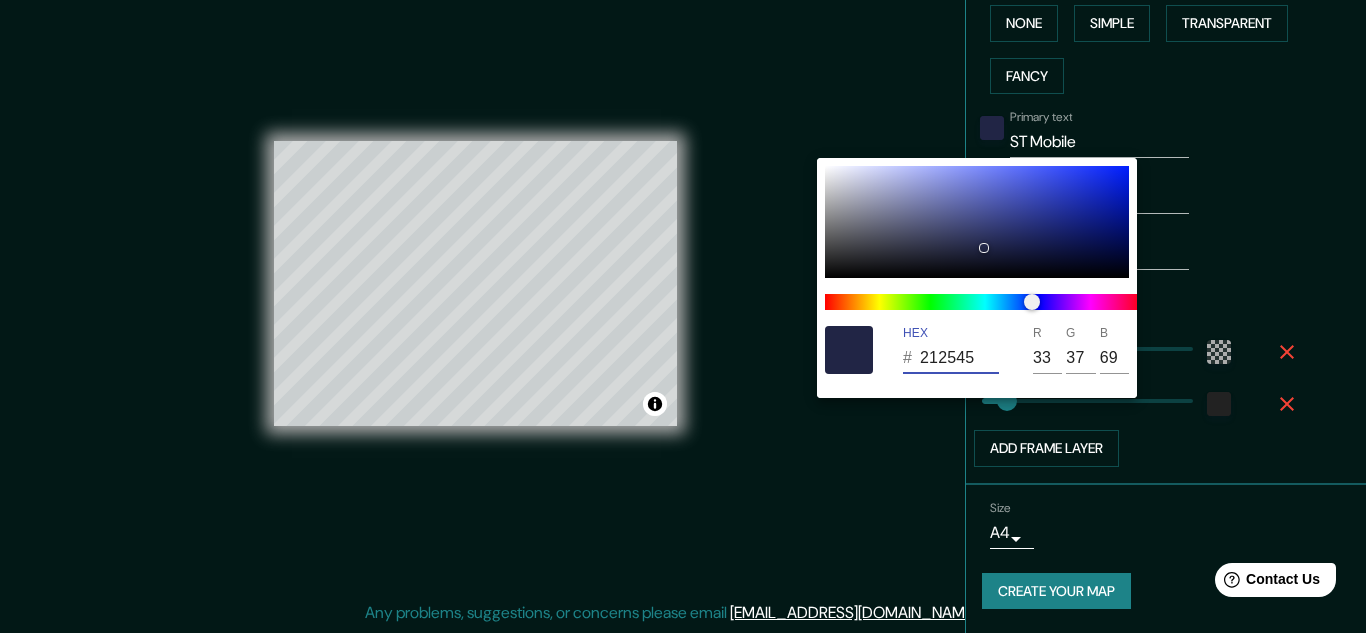 click on "212545" at bounding box center [959, 358] 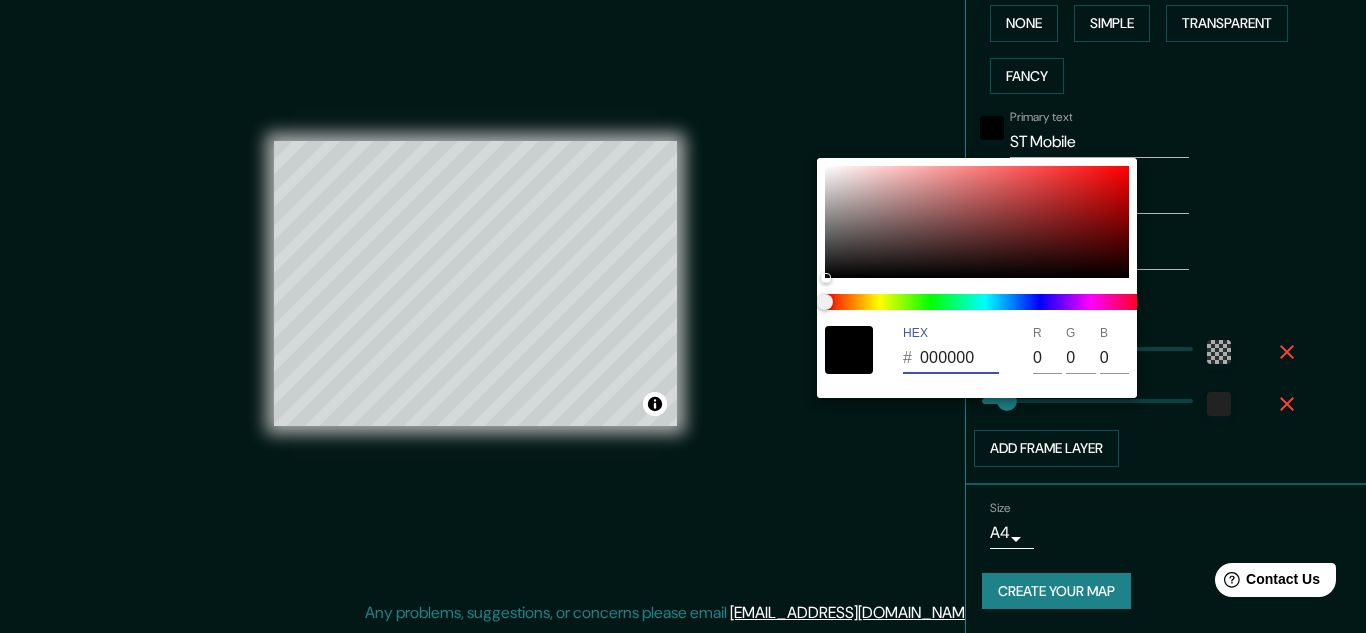 click on "HEX # 000000" at bounding box center (953, 350) 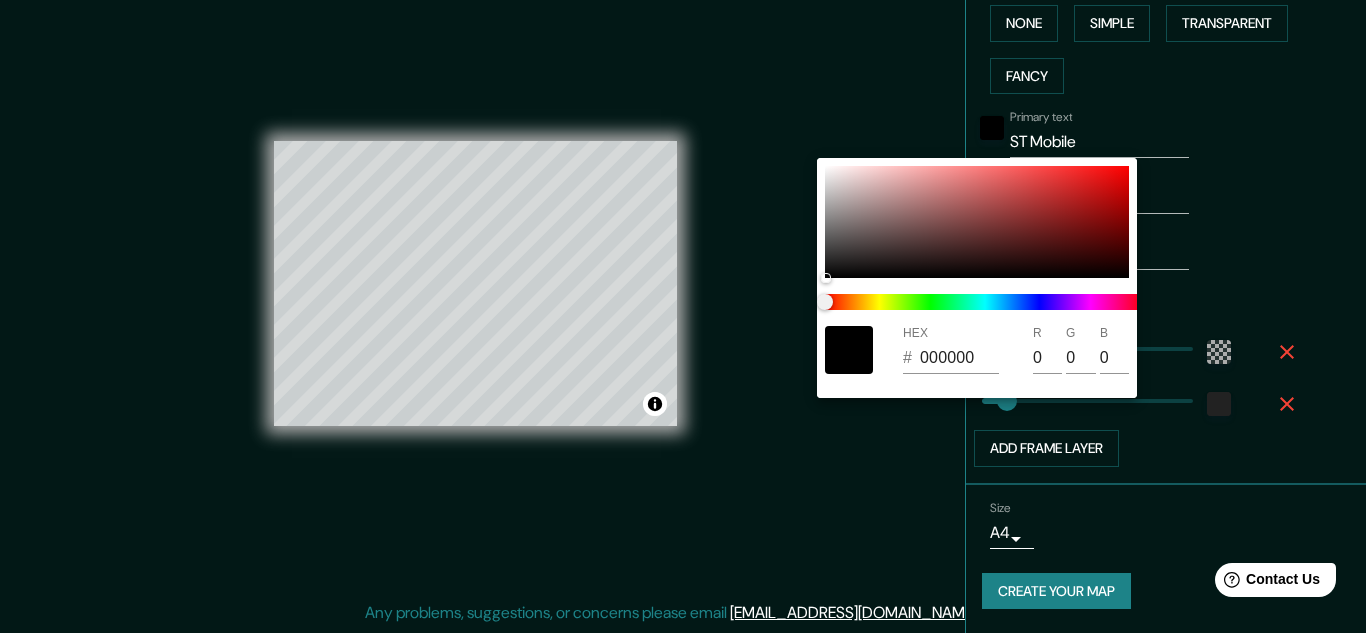click at bounding box center [985, 302] 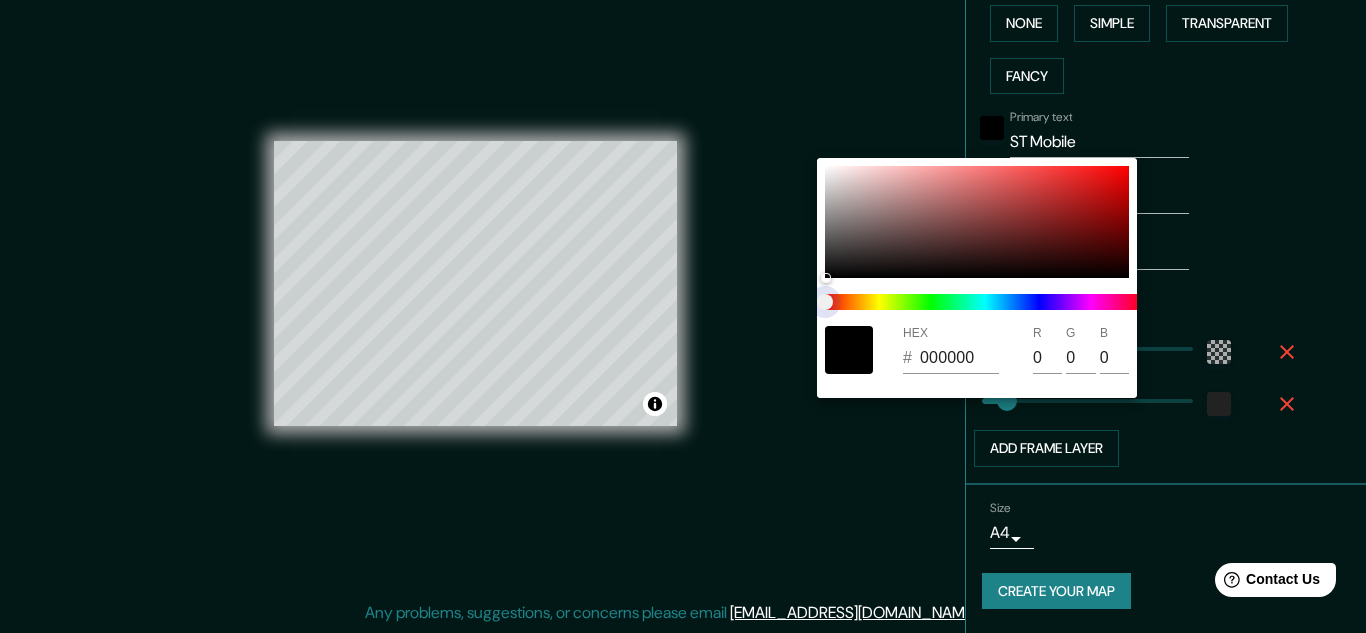 click at bounding box center (985, 302) 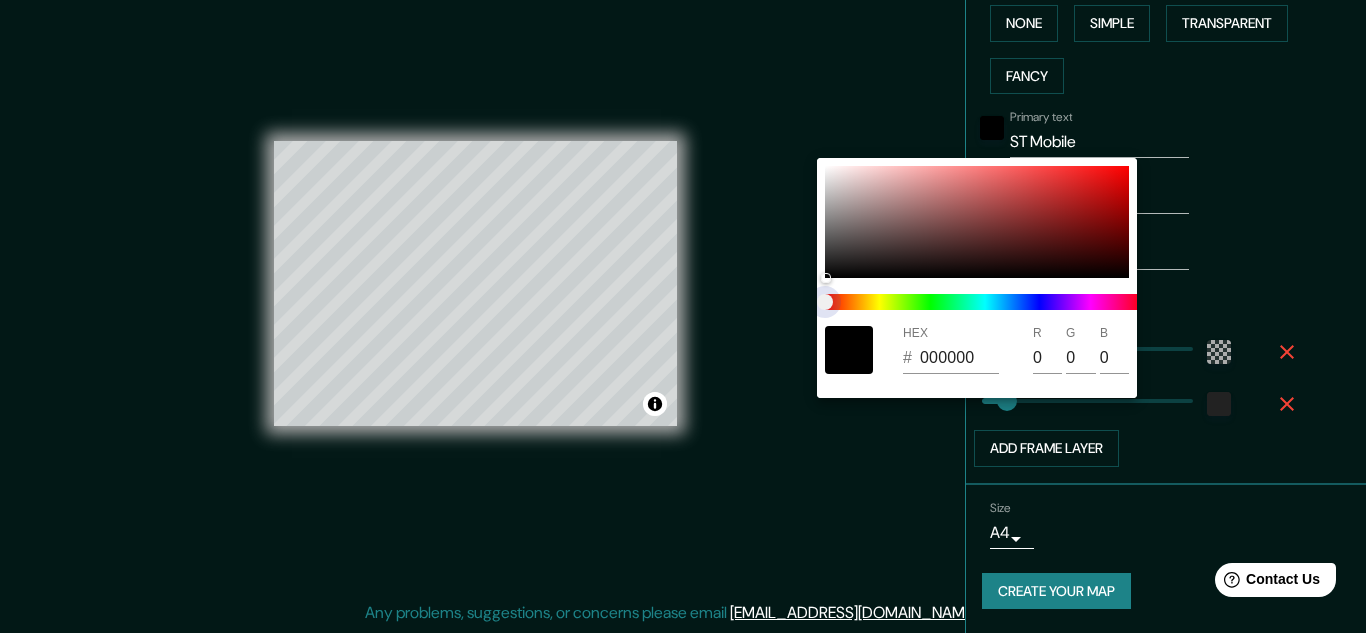 drag, startPoint x: 827, startPoint y: 304, endPoint x: 888, endPoint y: 299, distance: 61.204575 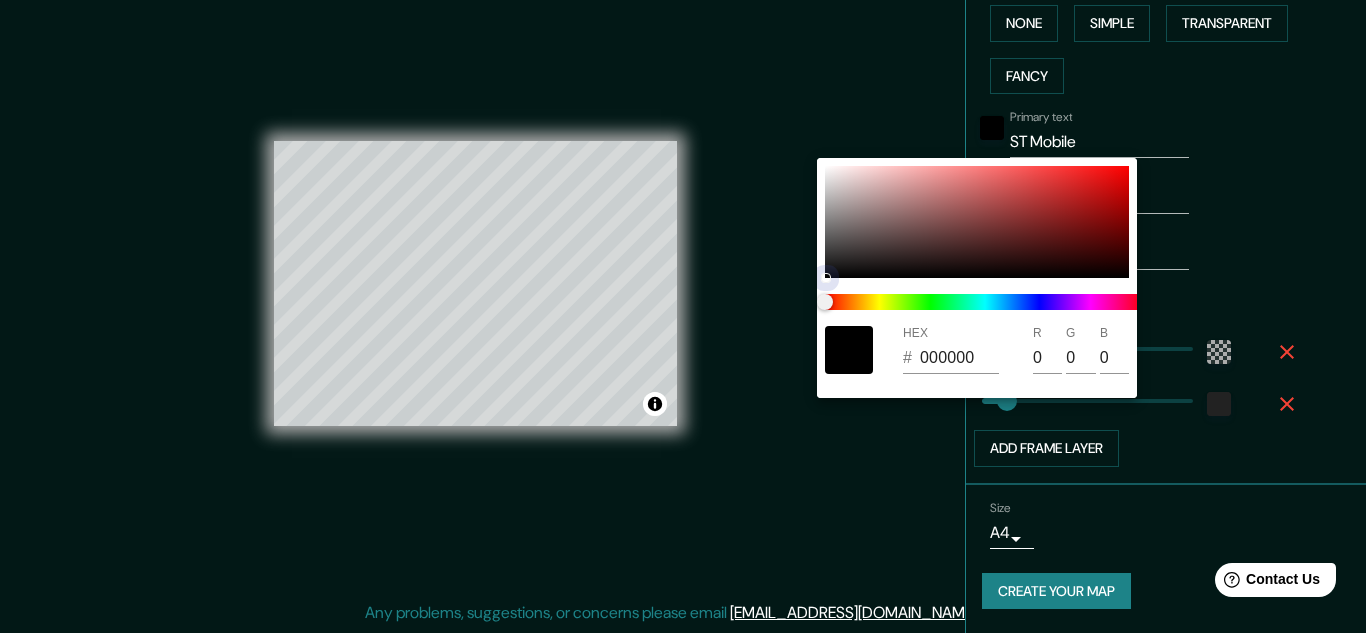 drag, startPoint x: 863, startPoint y: 243, endPoint x: 913, endPoint y: 217, distance: 56.35601 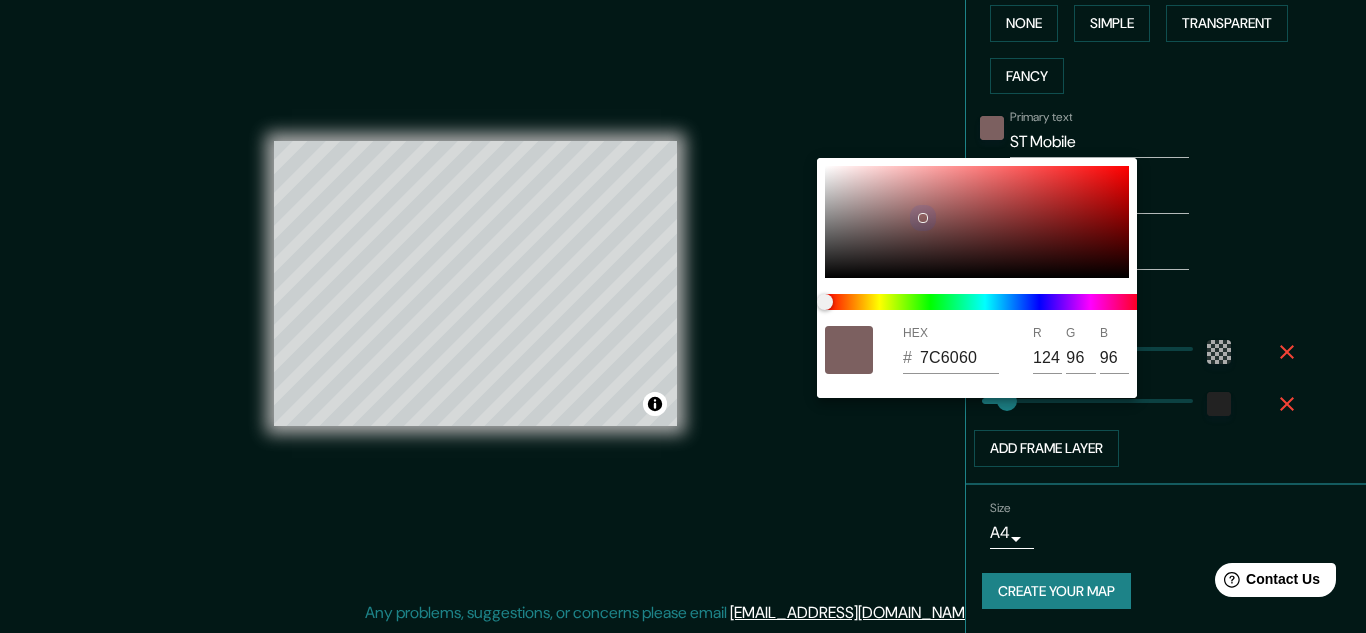 type on "8A5E5E" 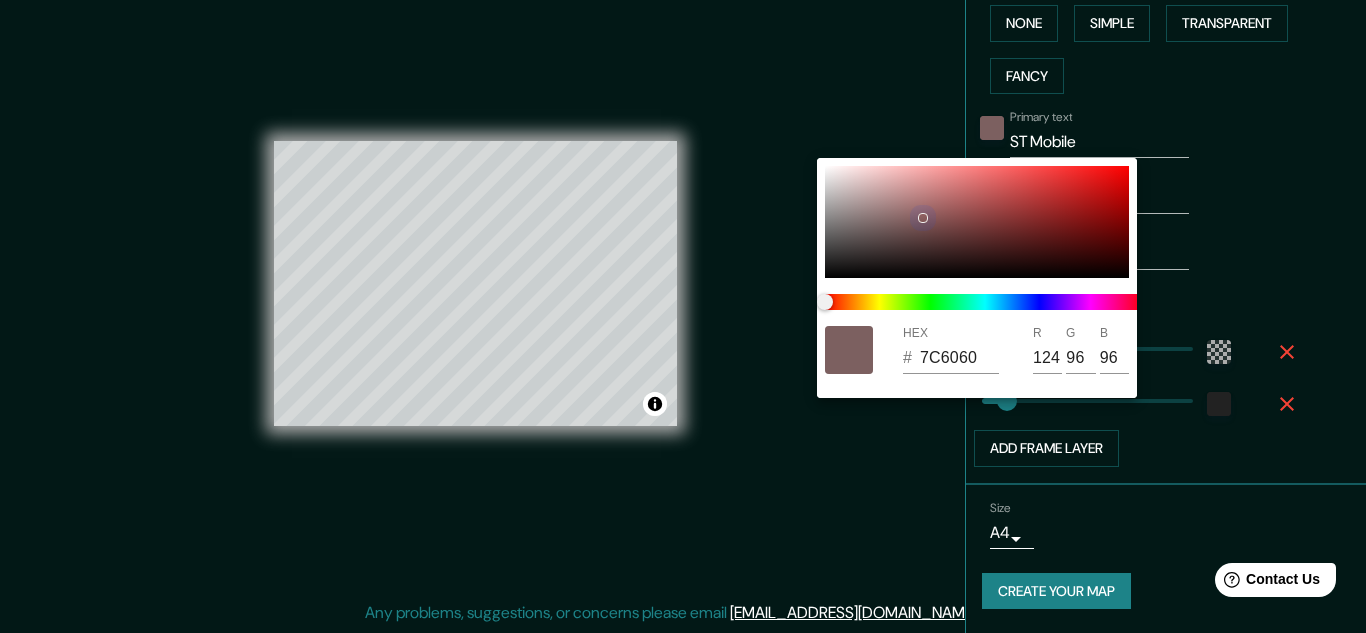 type on "138" 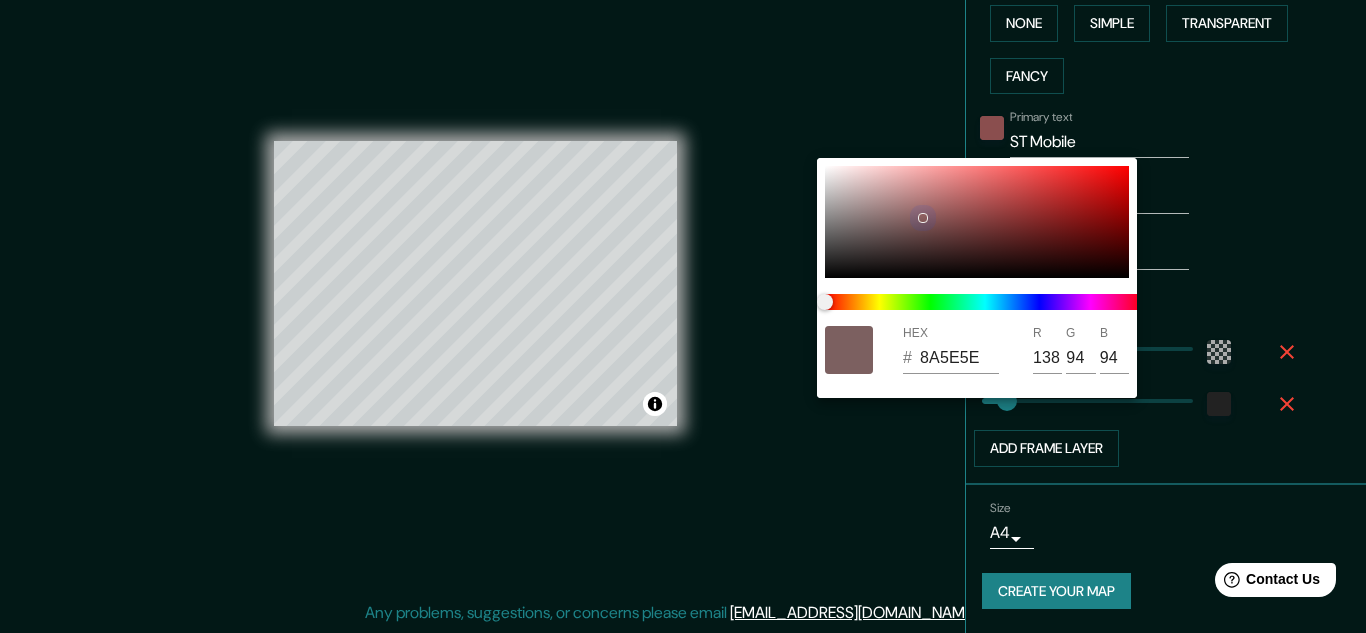 type on "8A4E4E" 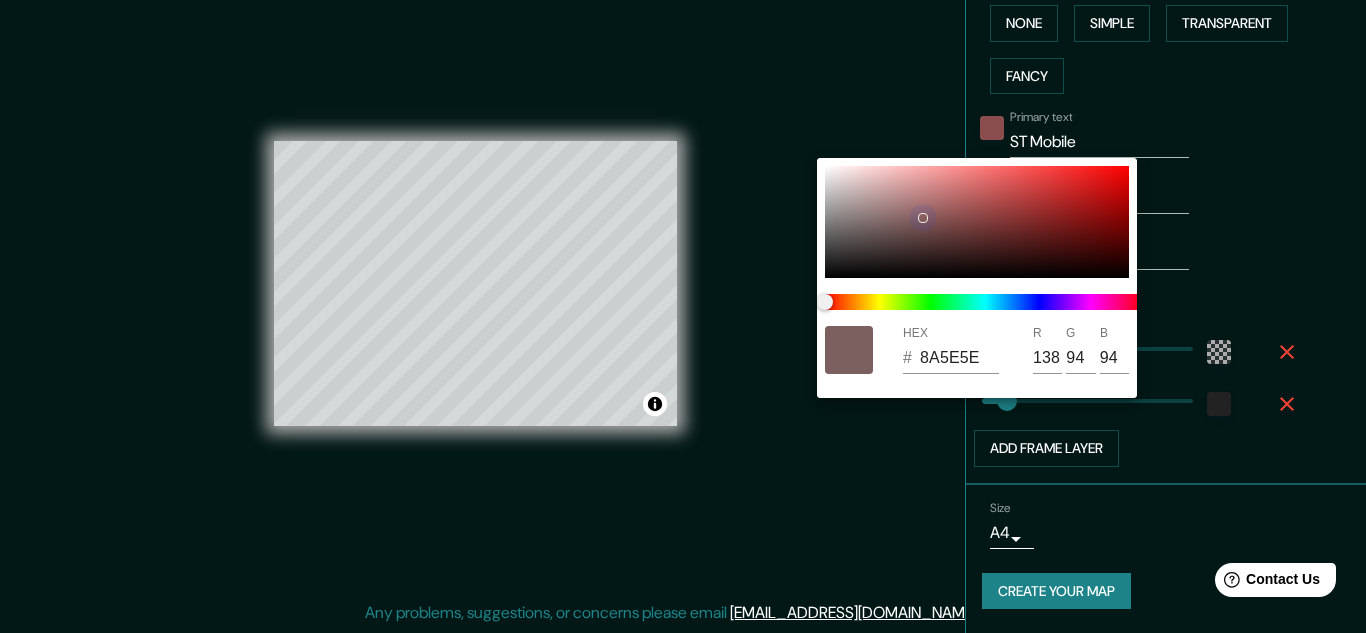 type on "78" 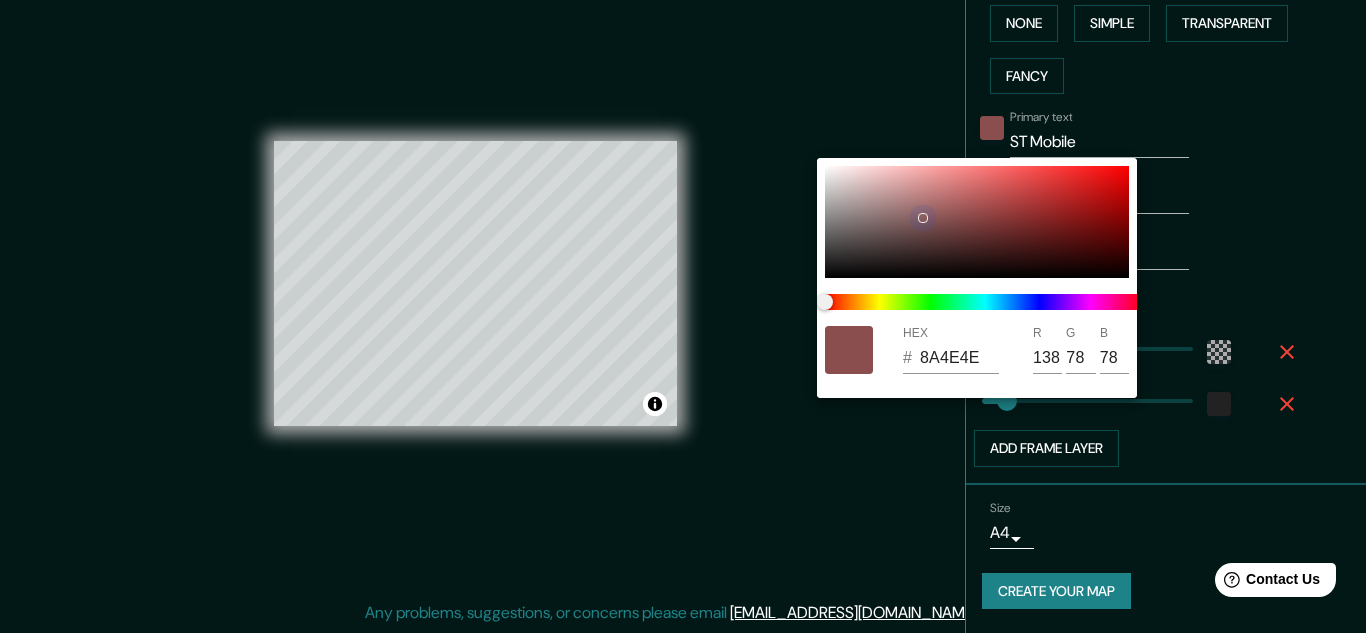 type on "8C4646" 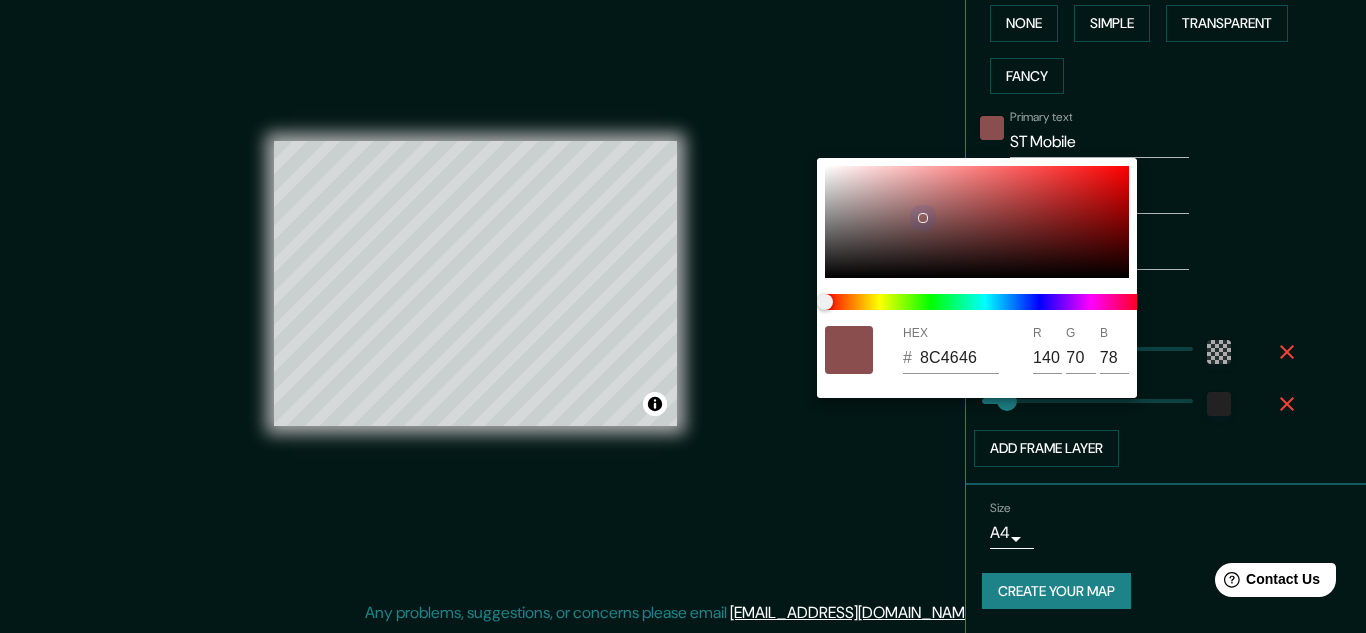 type on "70" 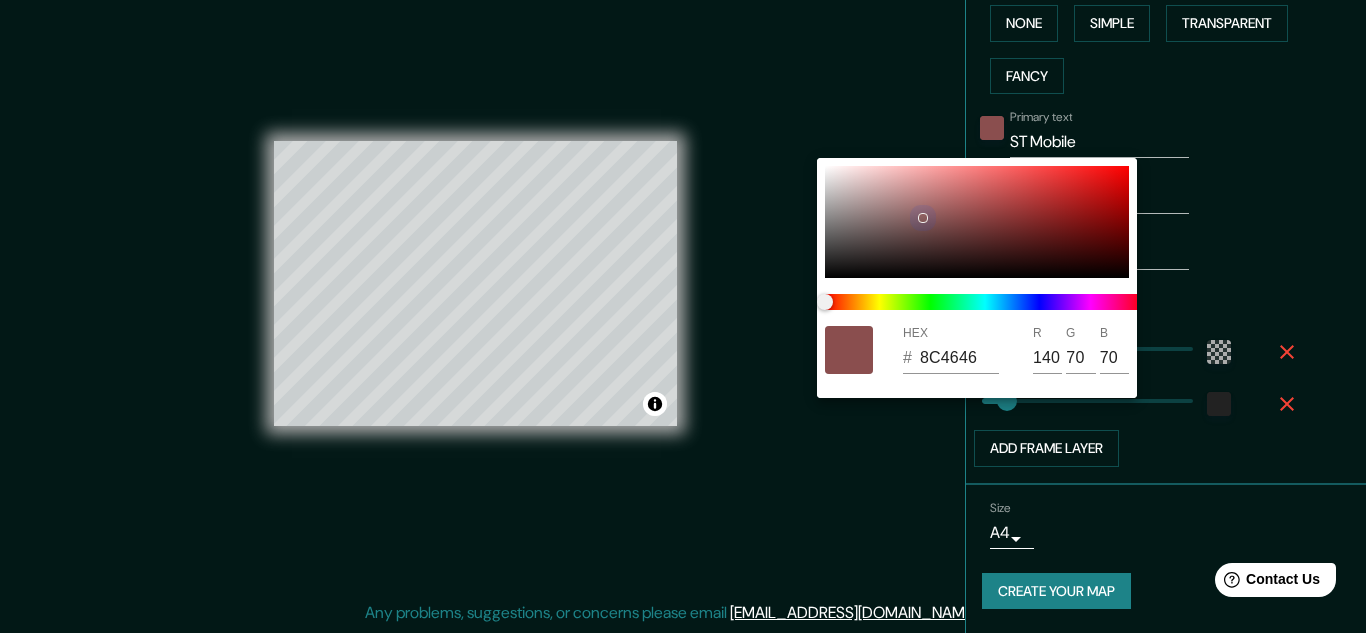 drag, startPoint x: 913, startPoint y: 217, endPoint x: 982, endPoint y: 216, distance: 69.00725 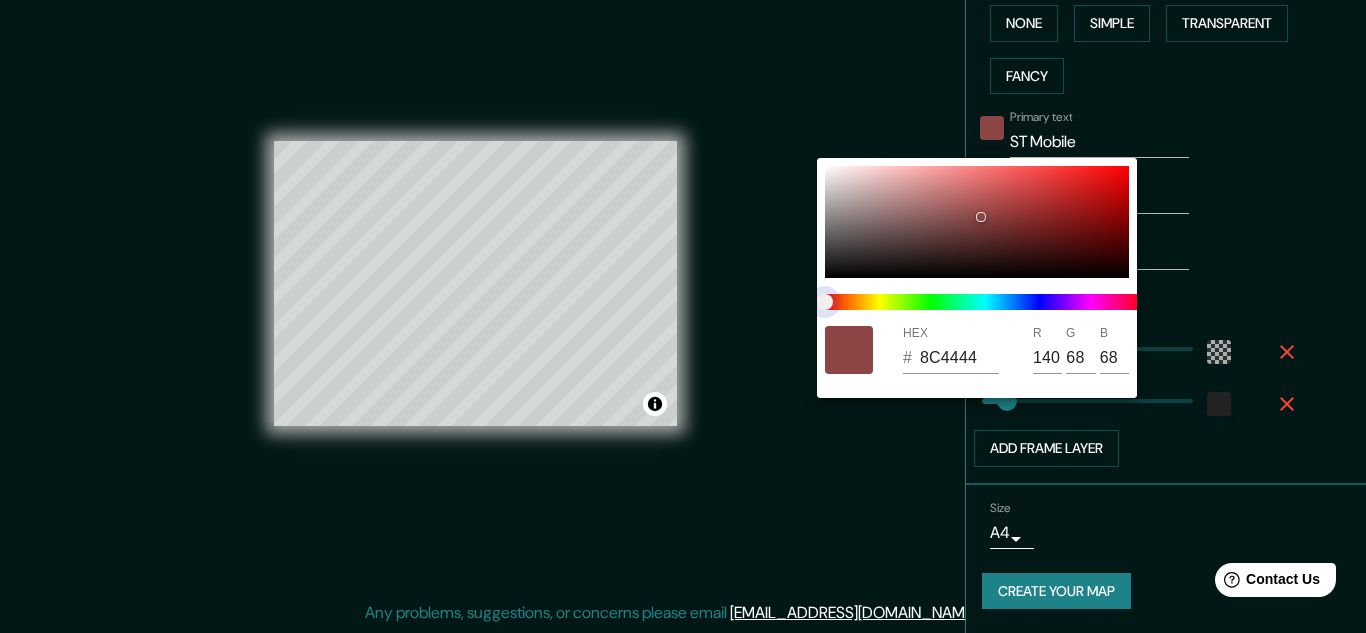 type on "8C6145" 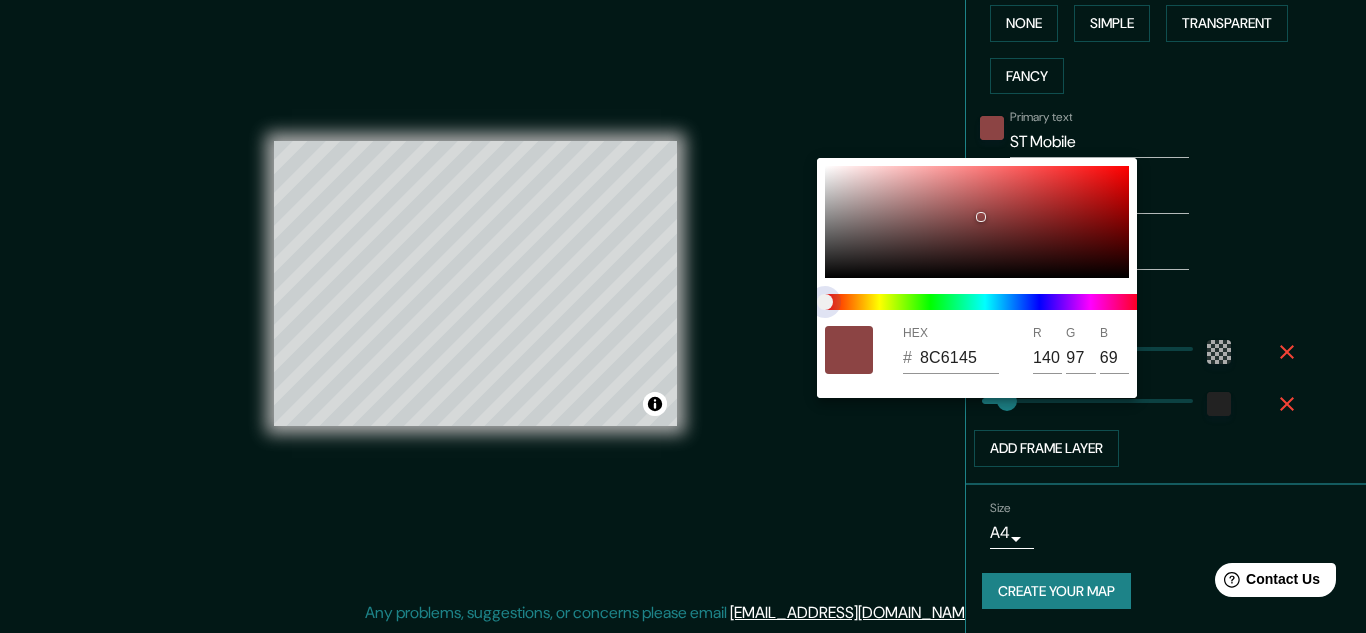 type on "5B8C45" 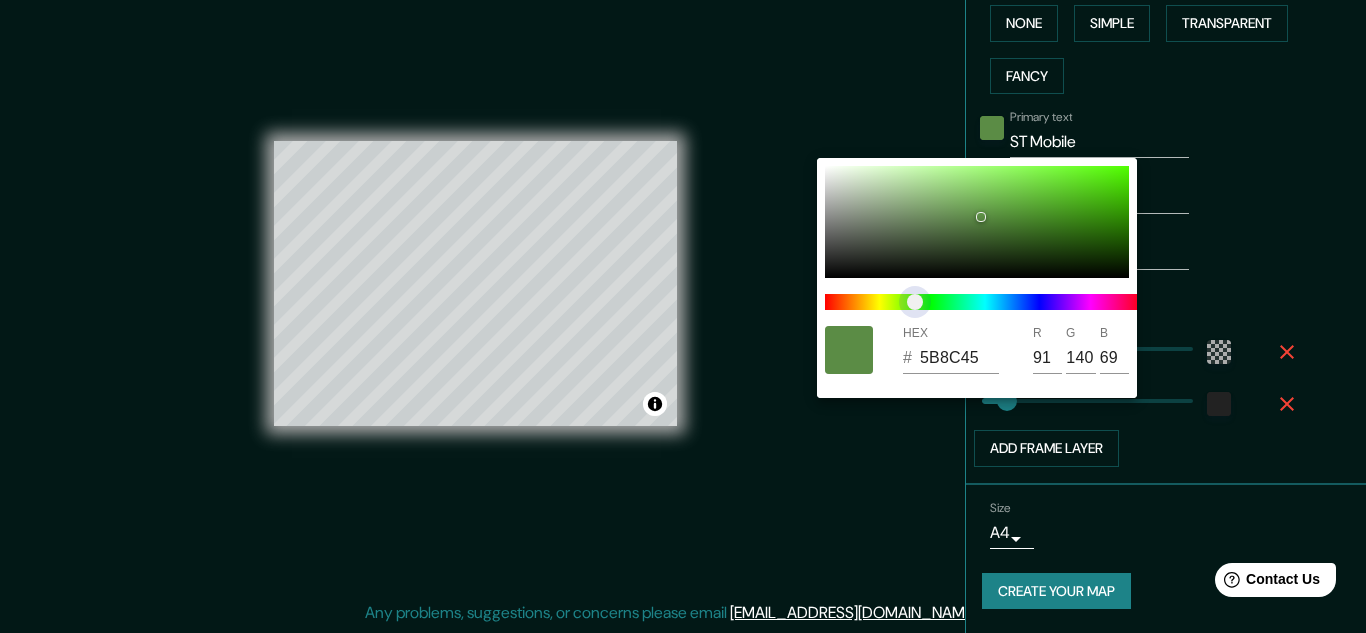 type on "498C45" 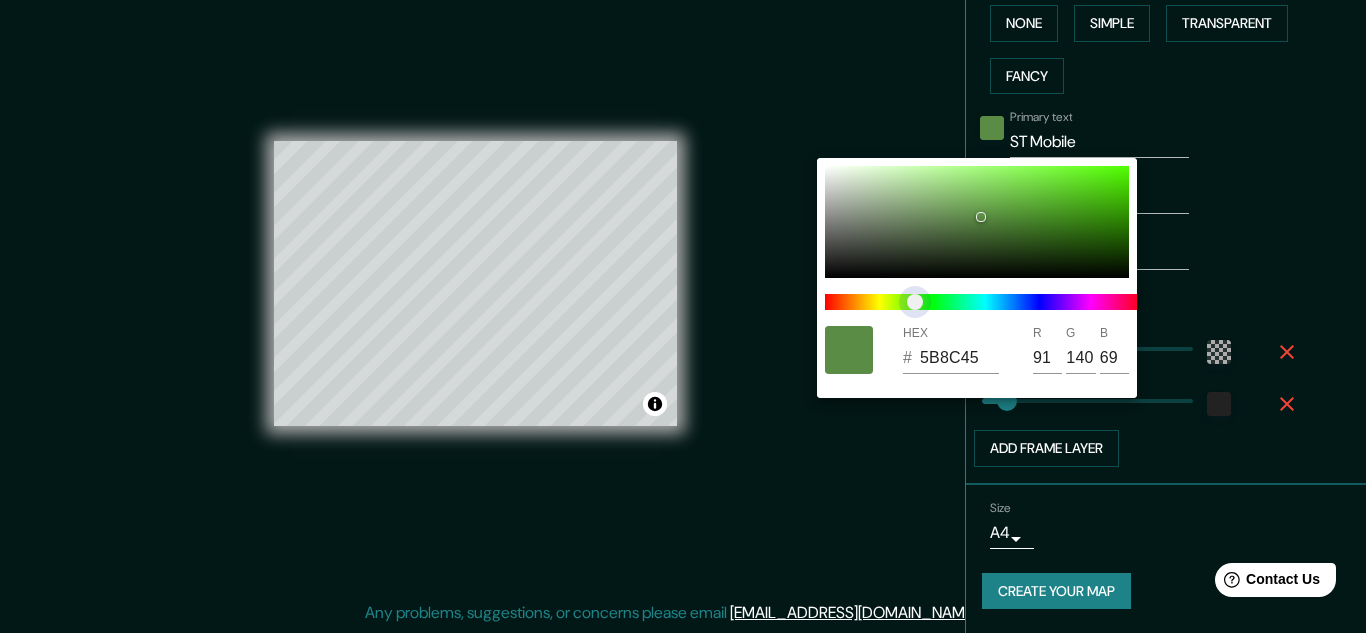 type on "73" 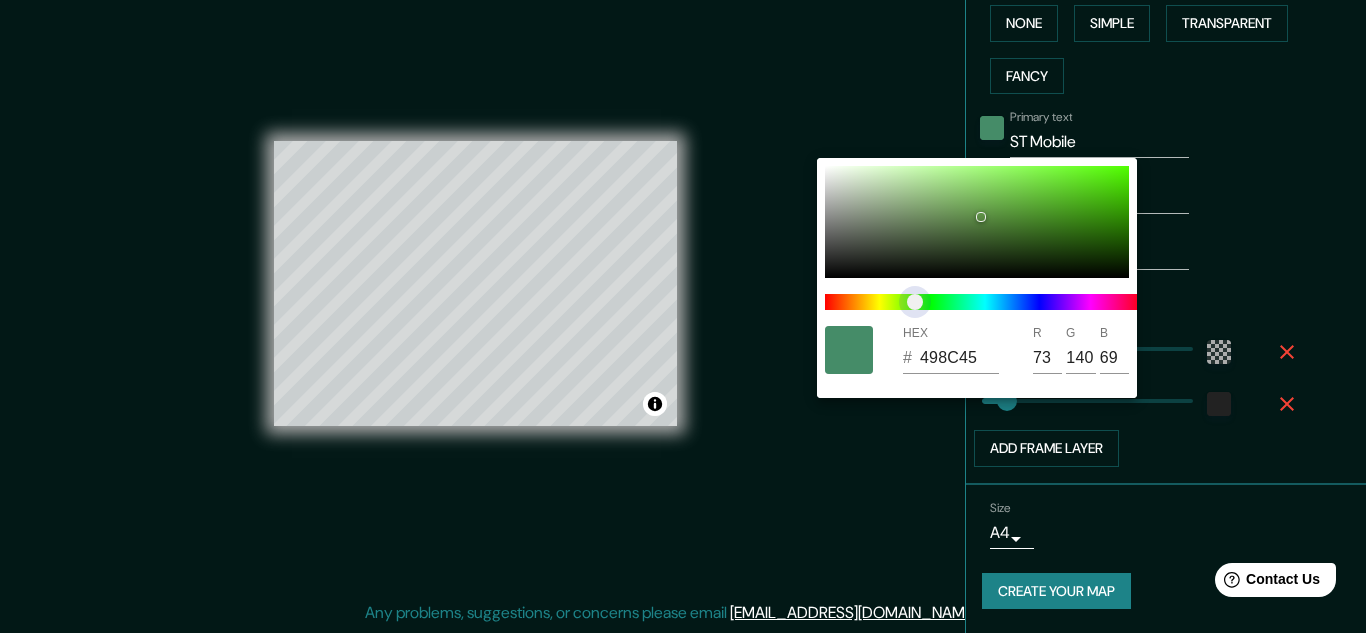 type on "458C68" 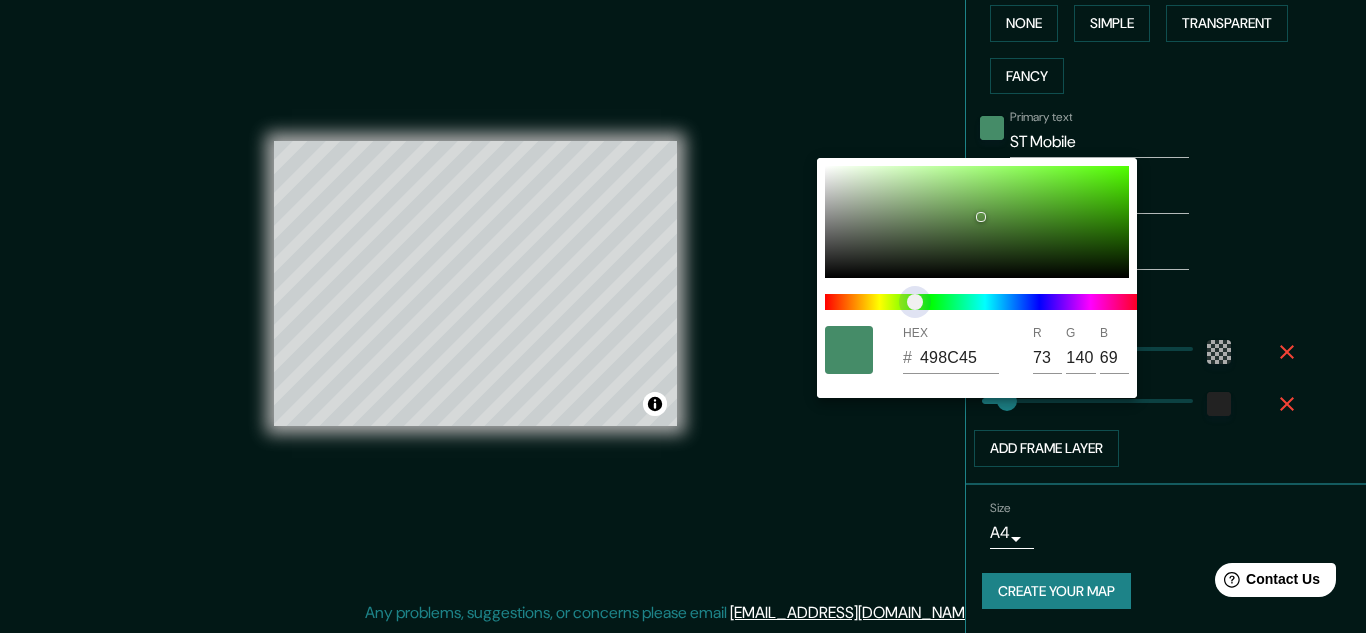 type on "69" 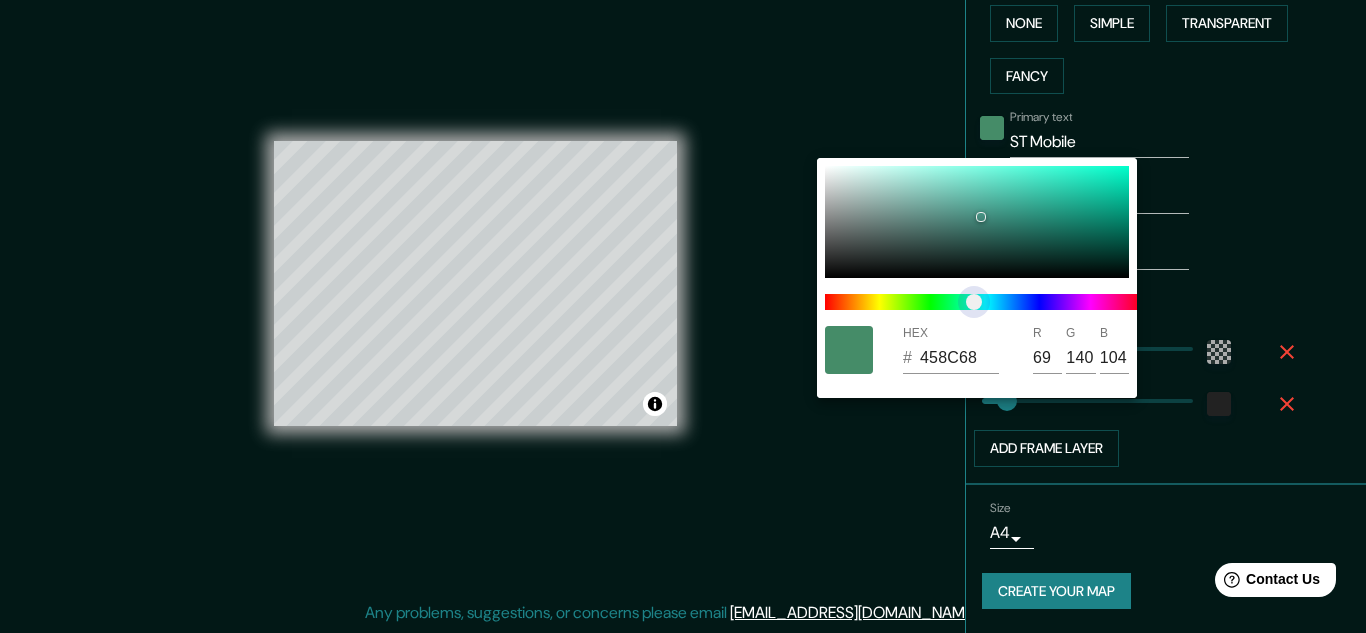 type on "458C7E" 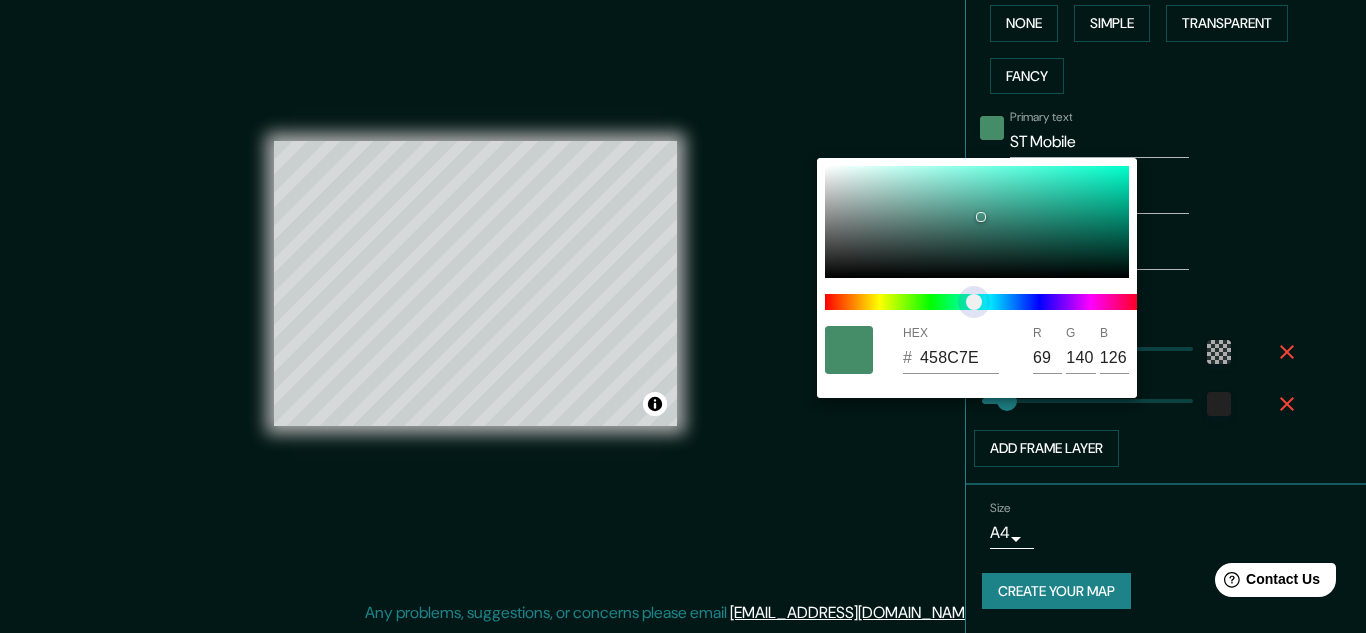 type on "458C89" 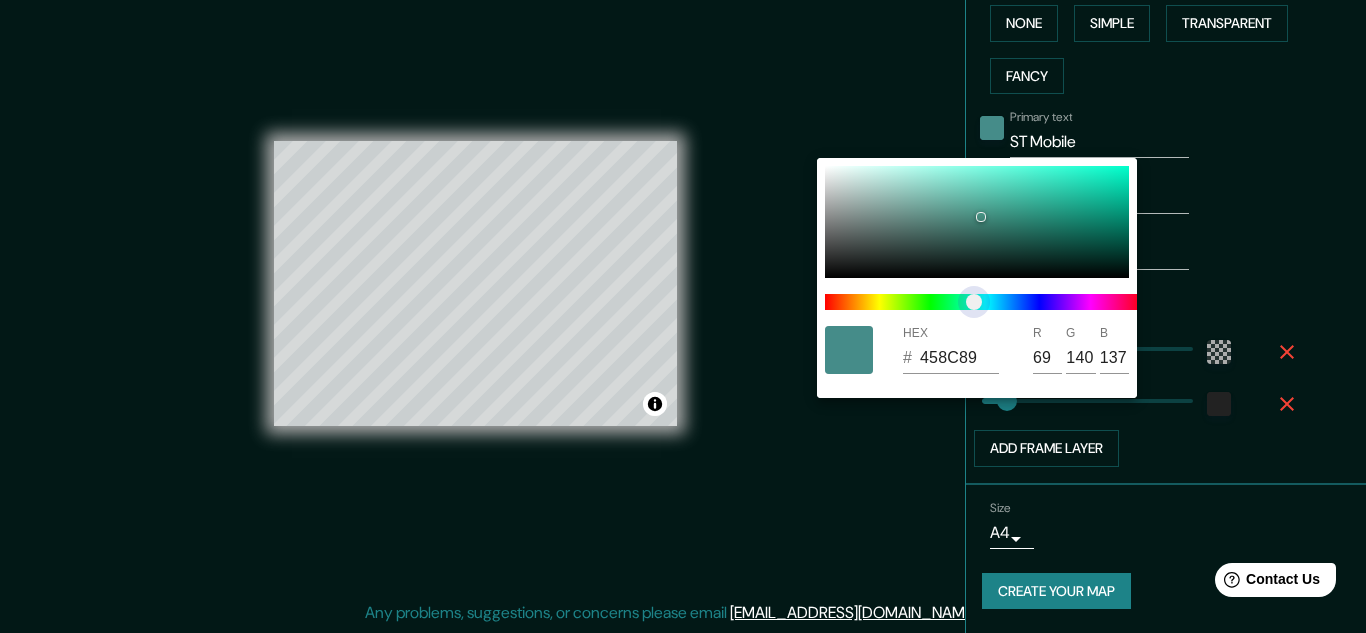 type on "45828C" 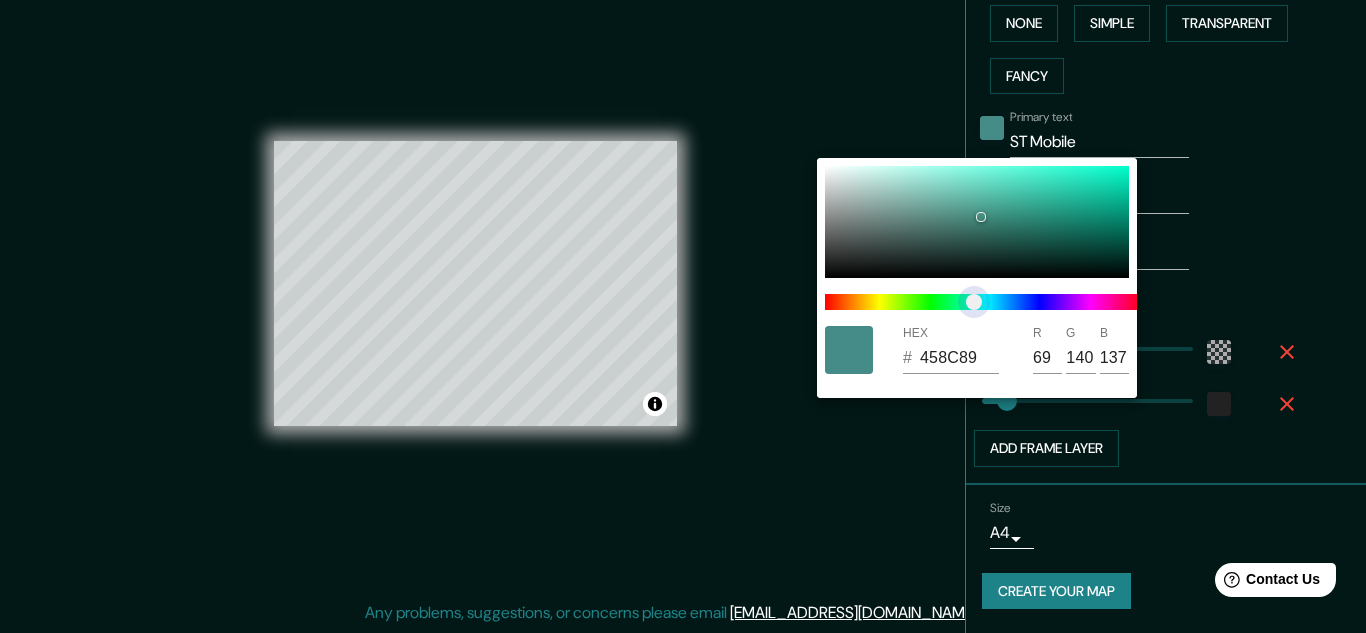 type on "130" 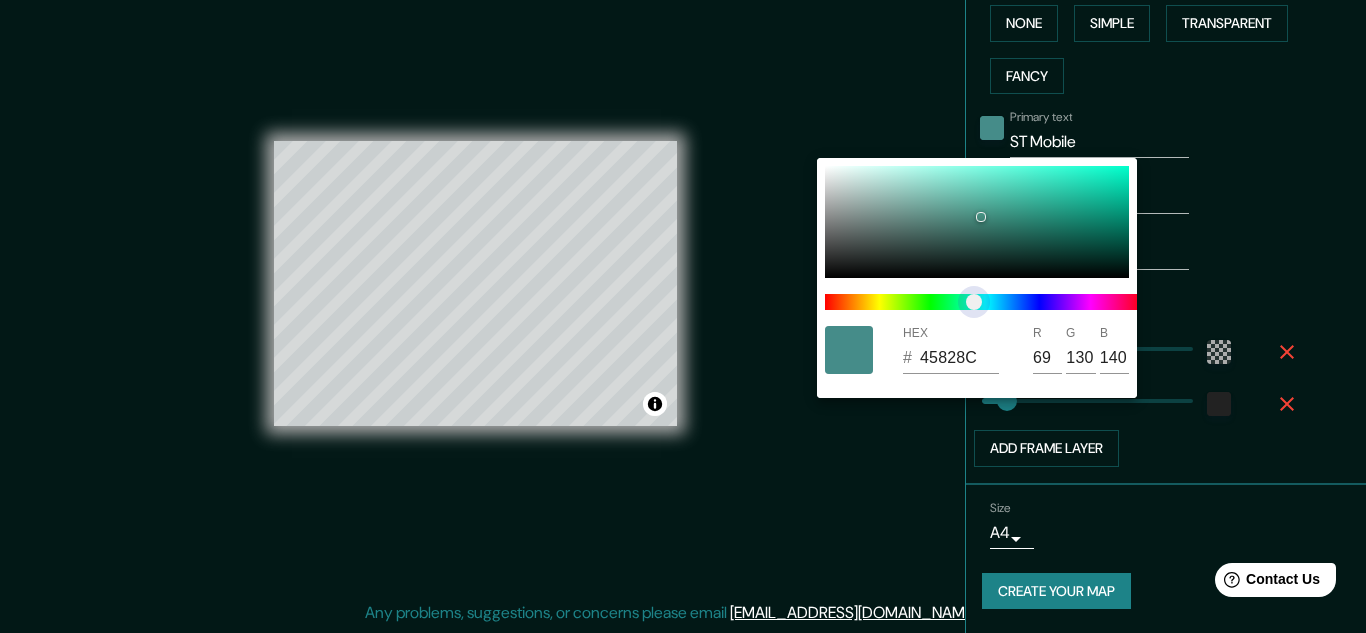 type on "45788C" 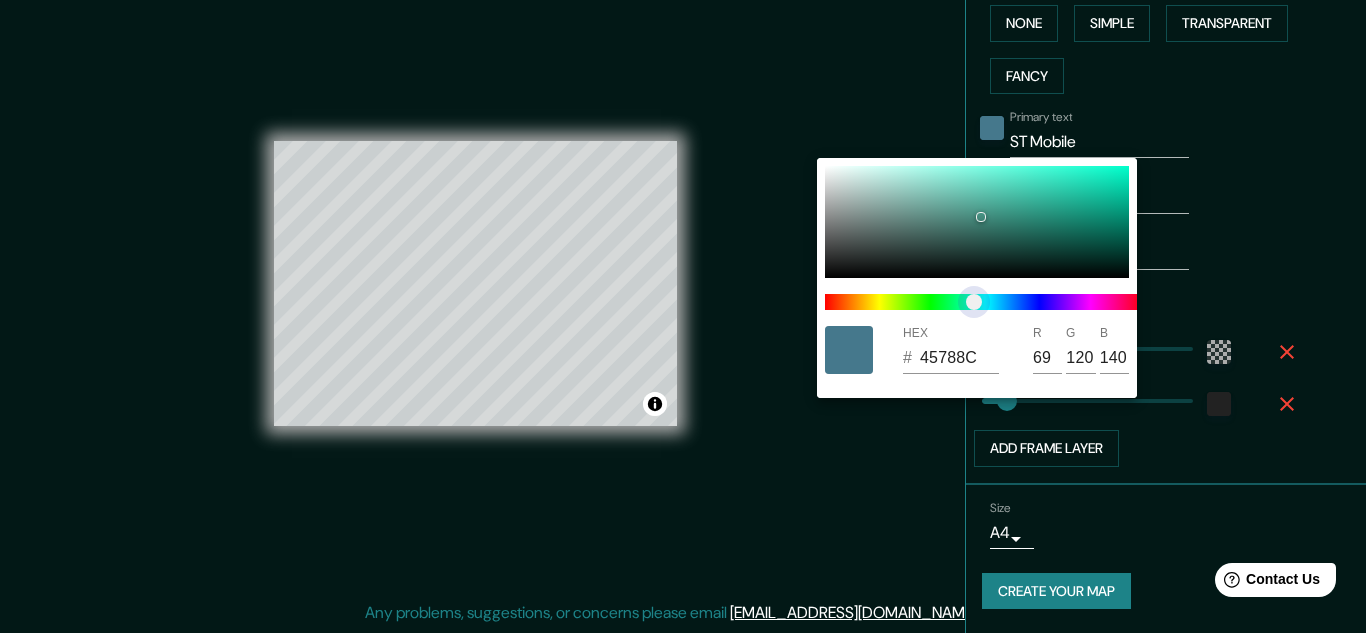 type on "456A8C" 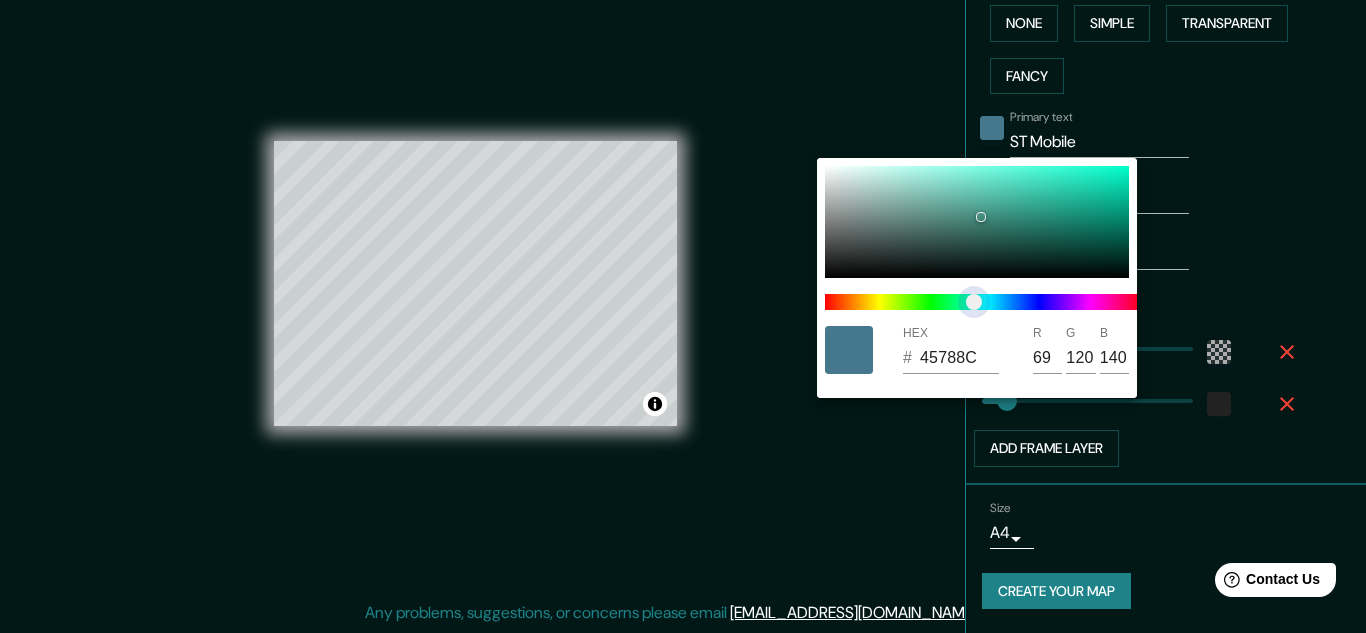 type on "106" 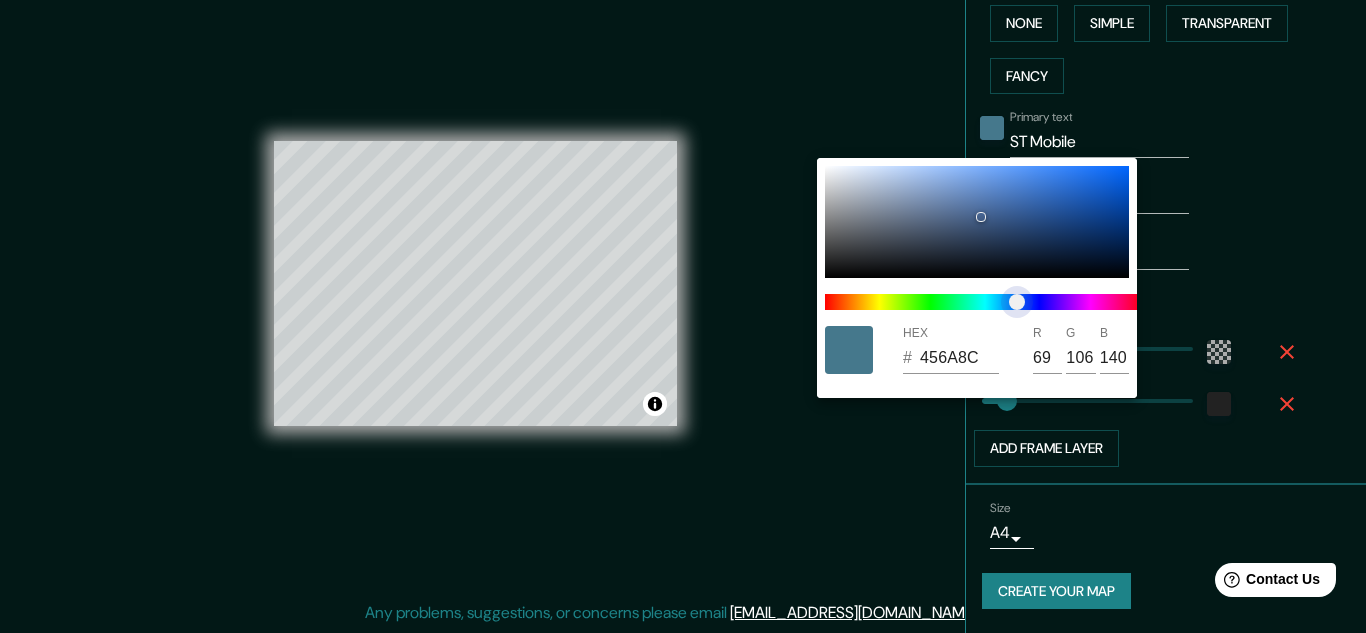 type on "45618C" 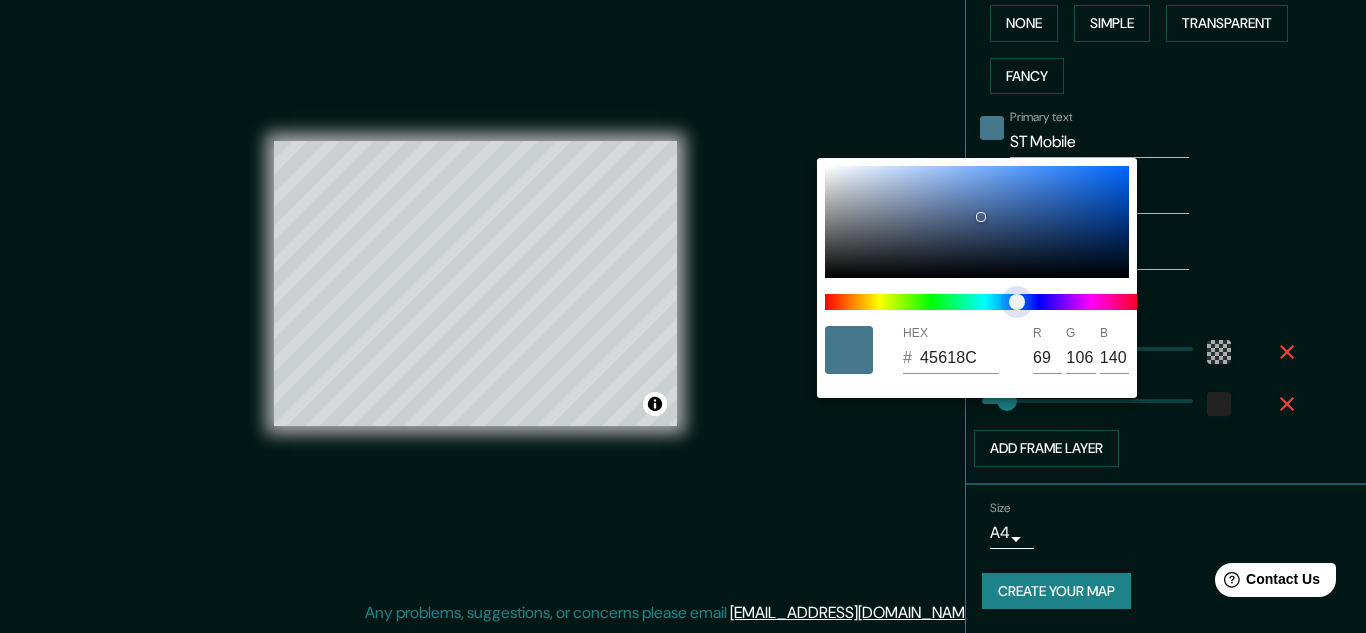 type on "97" 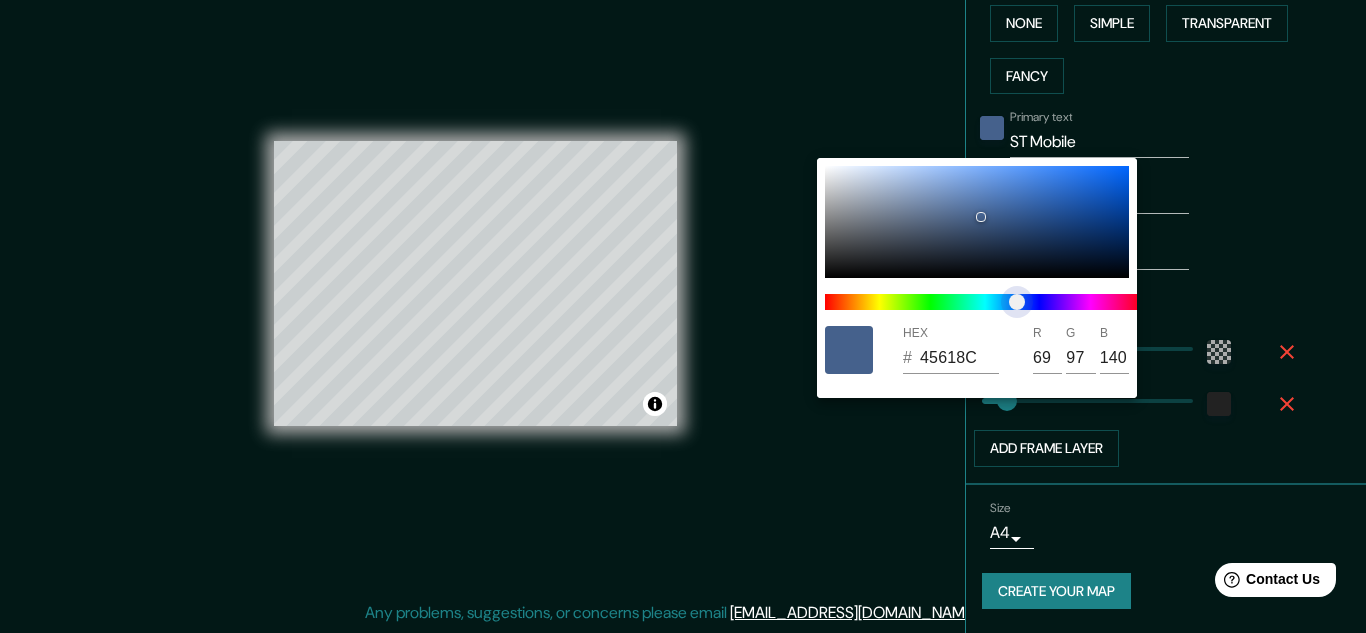 type on "455F8C" 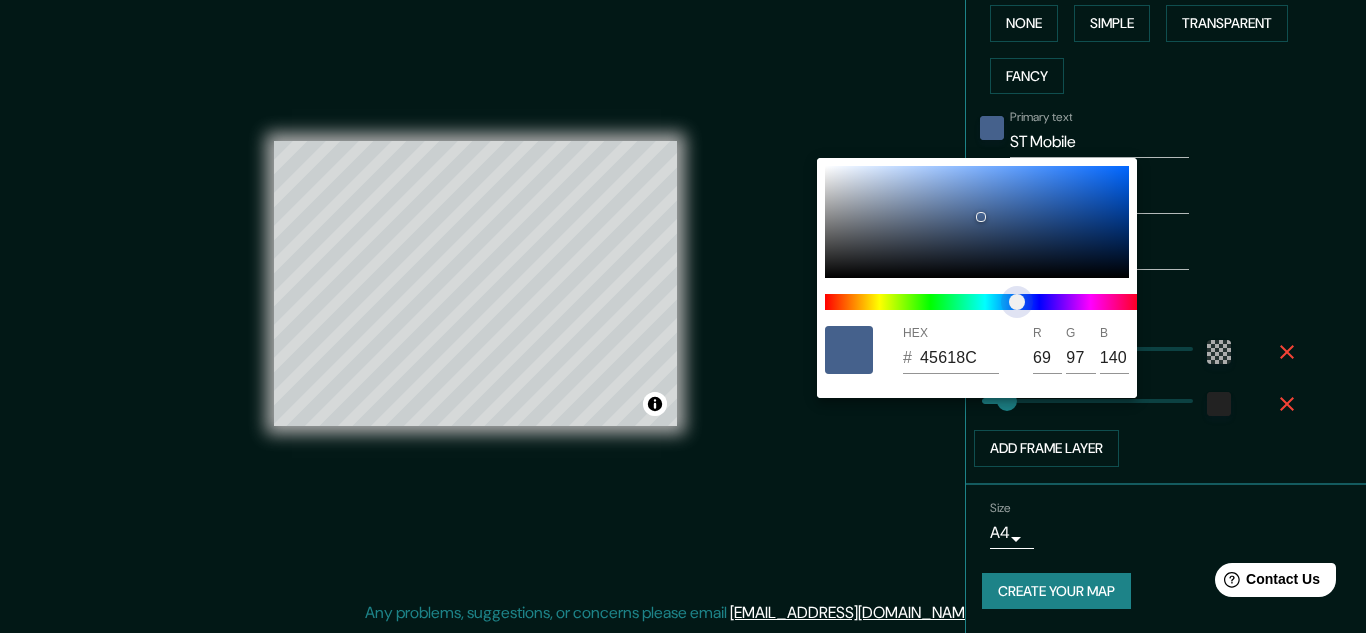 type on "95" 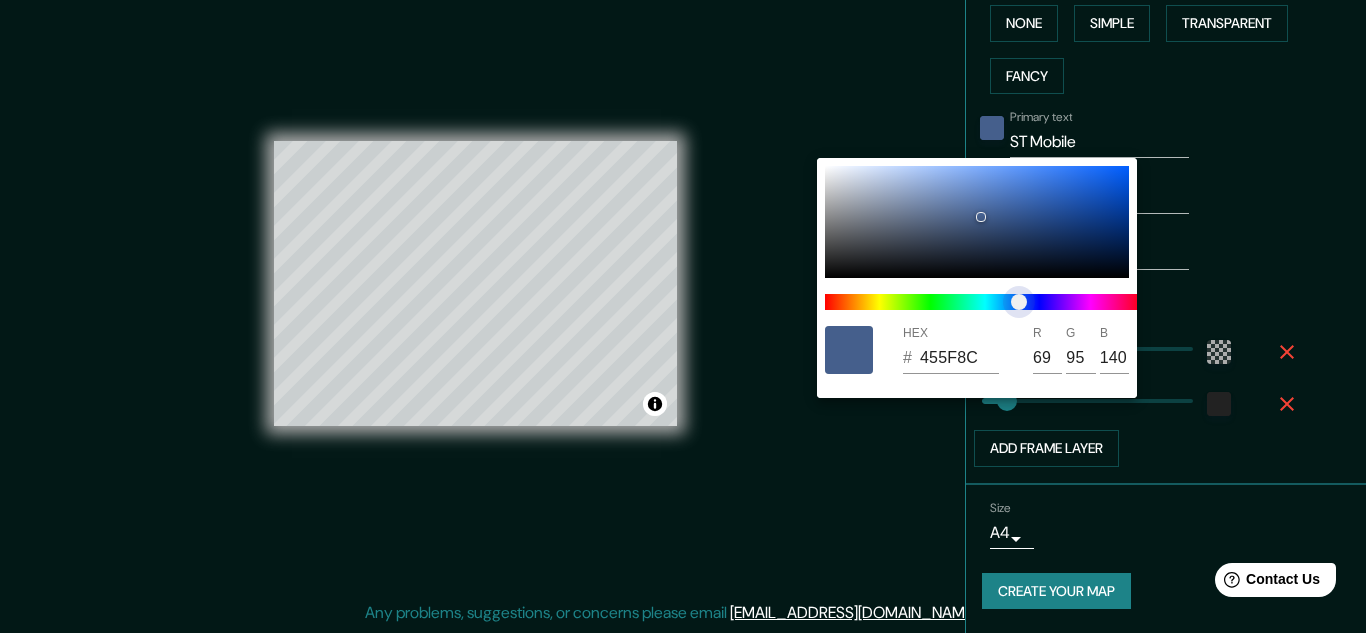 type on "45528C" 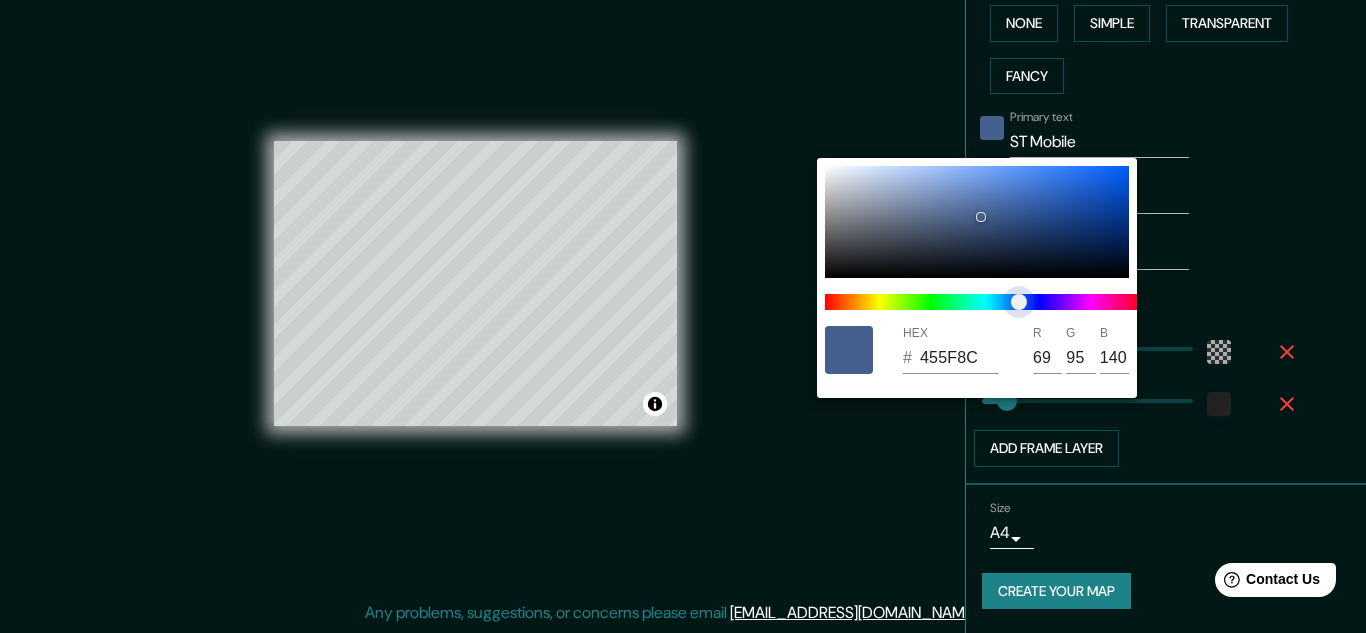 type on "82" 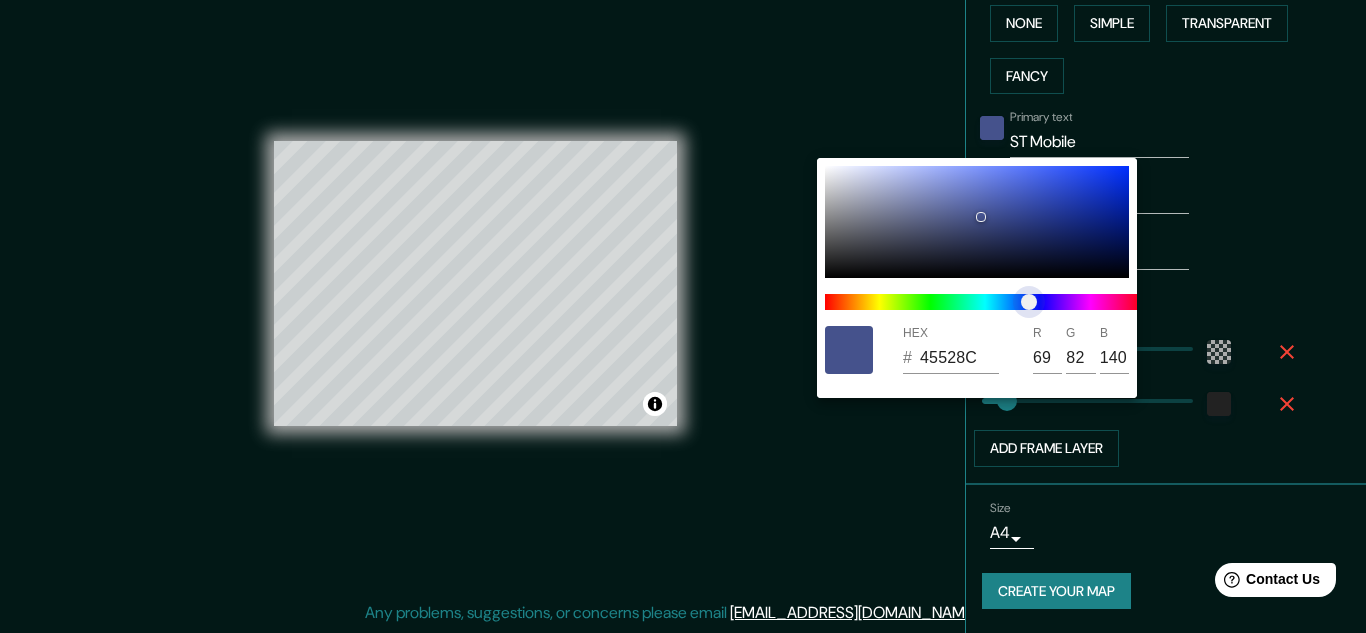 type on "4E458C" 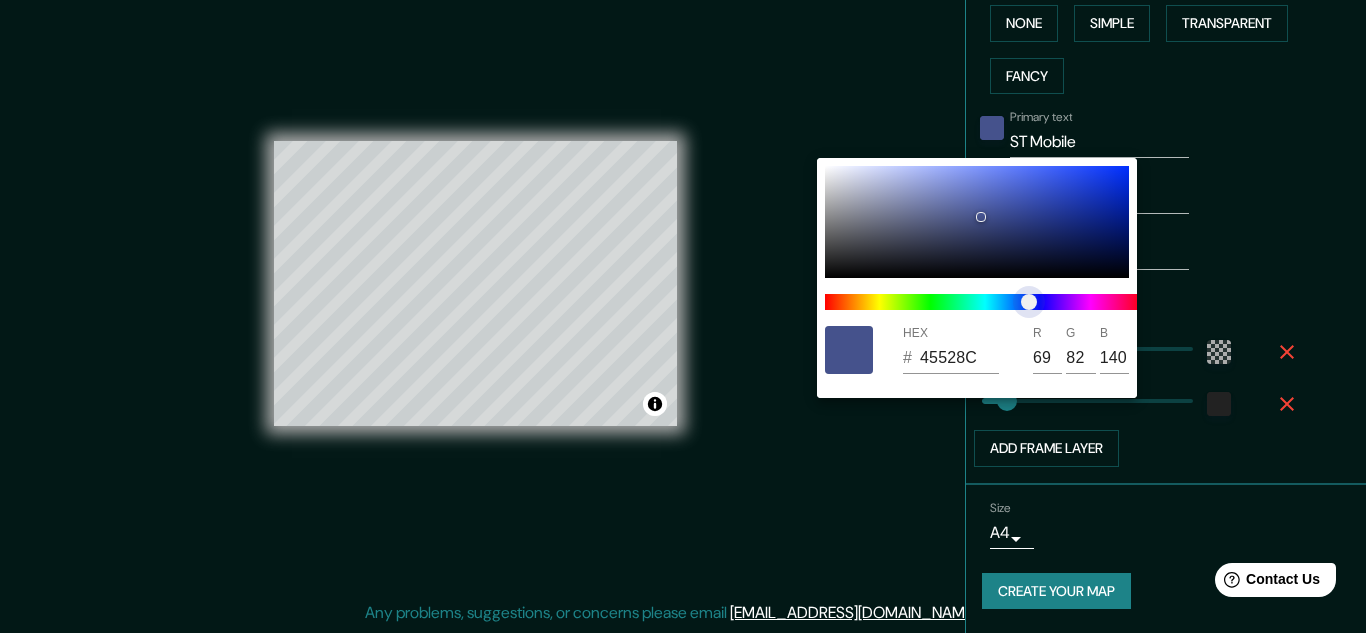 type on "78" 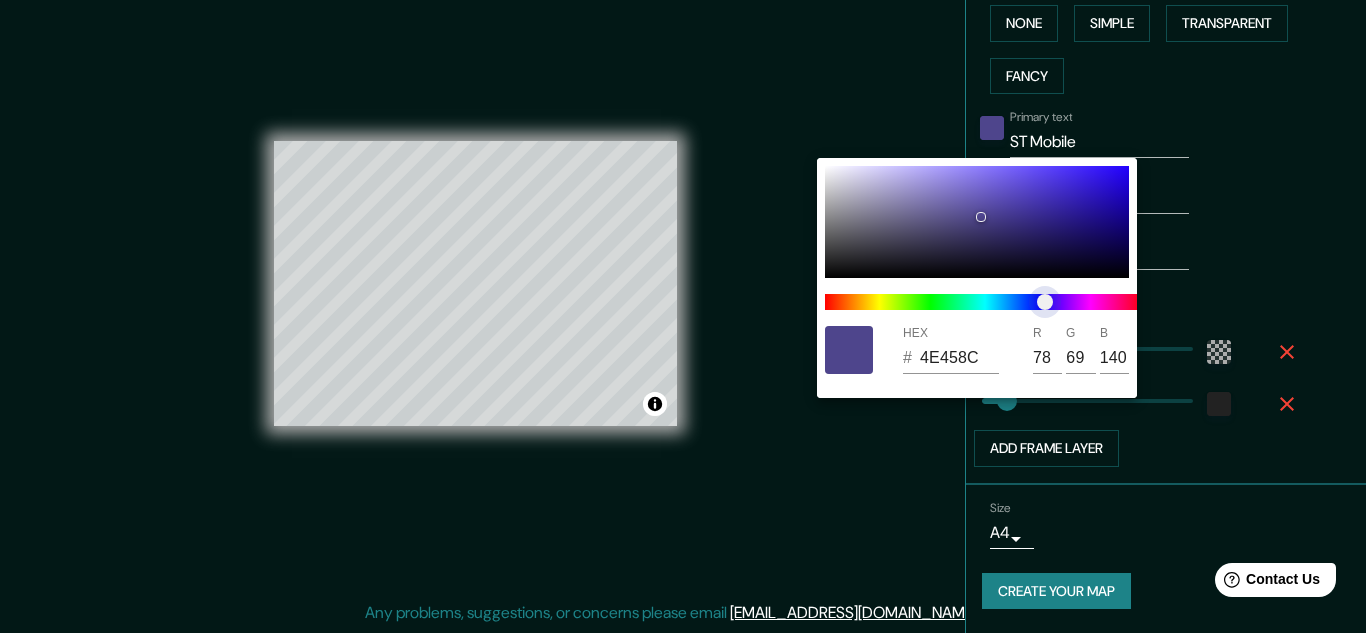 type on "4C458C" 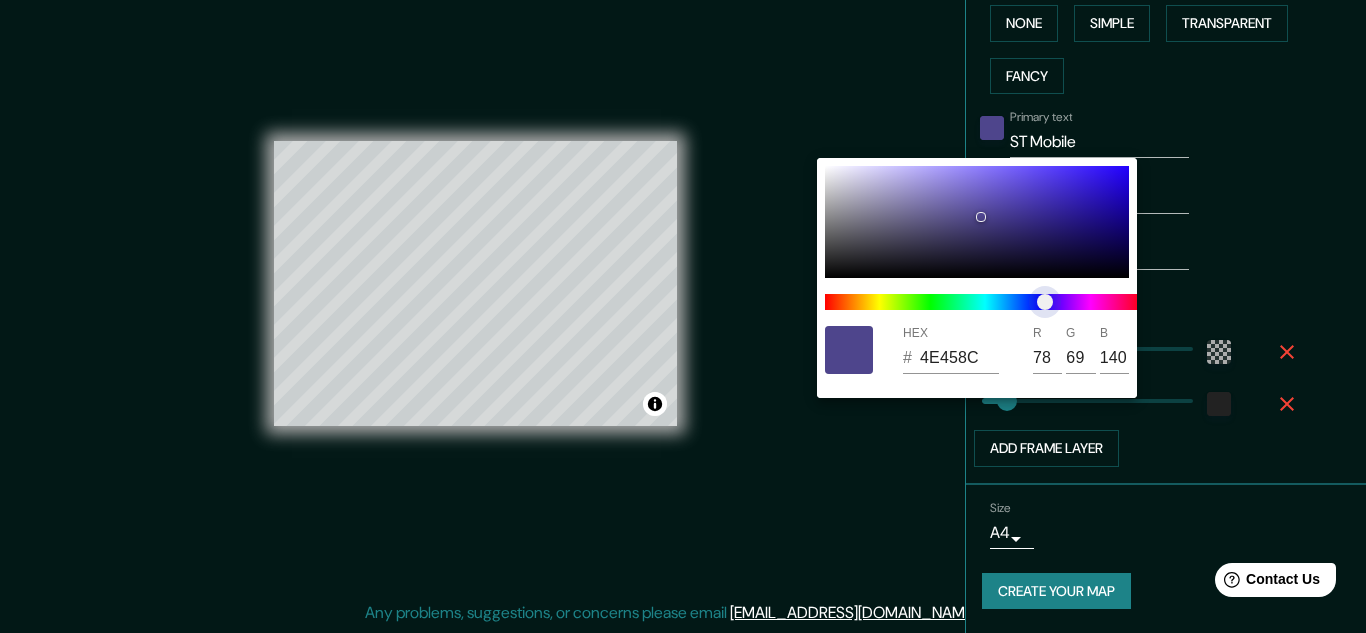 type on "76" 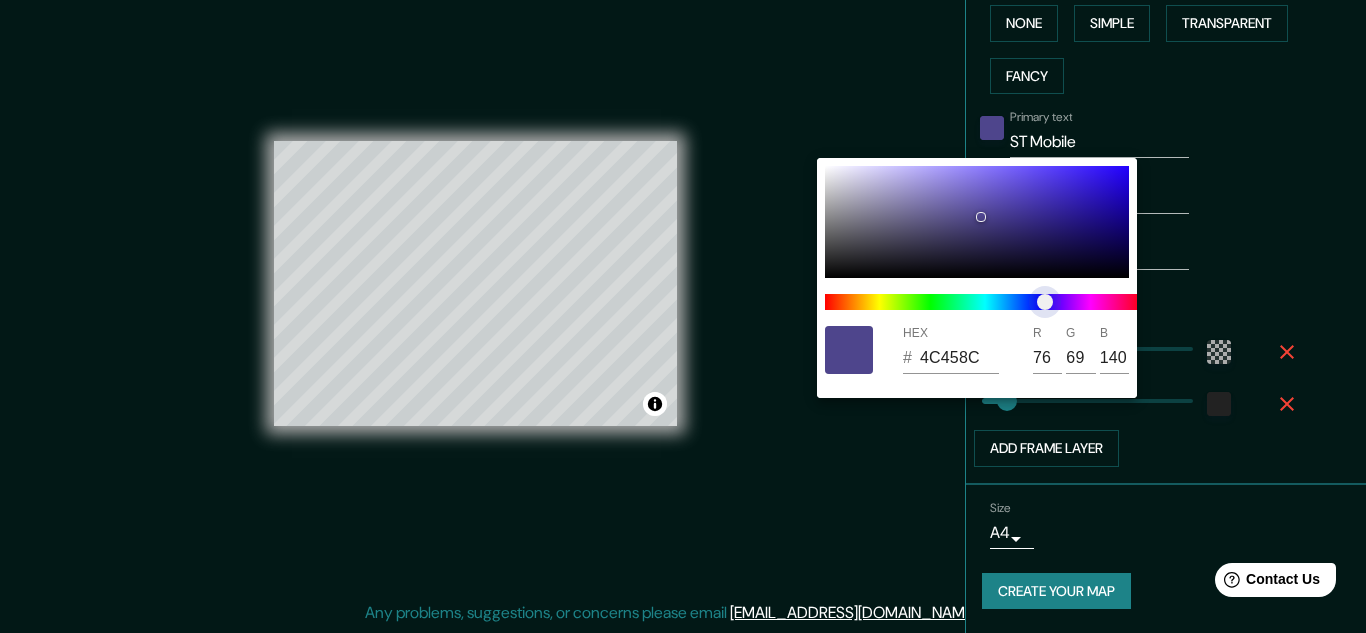 type on "4B458C" 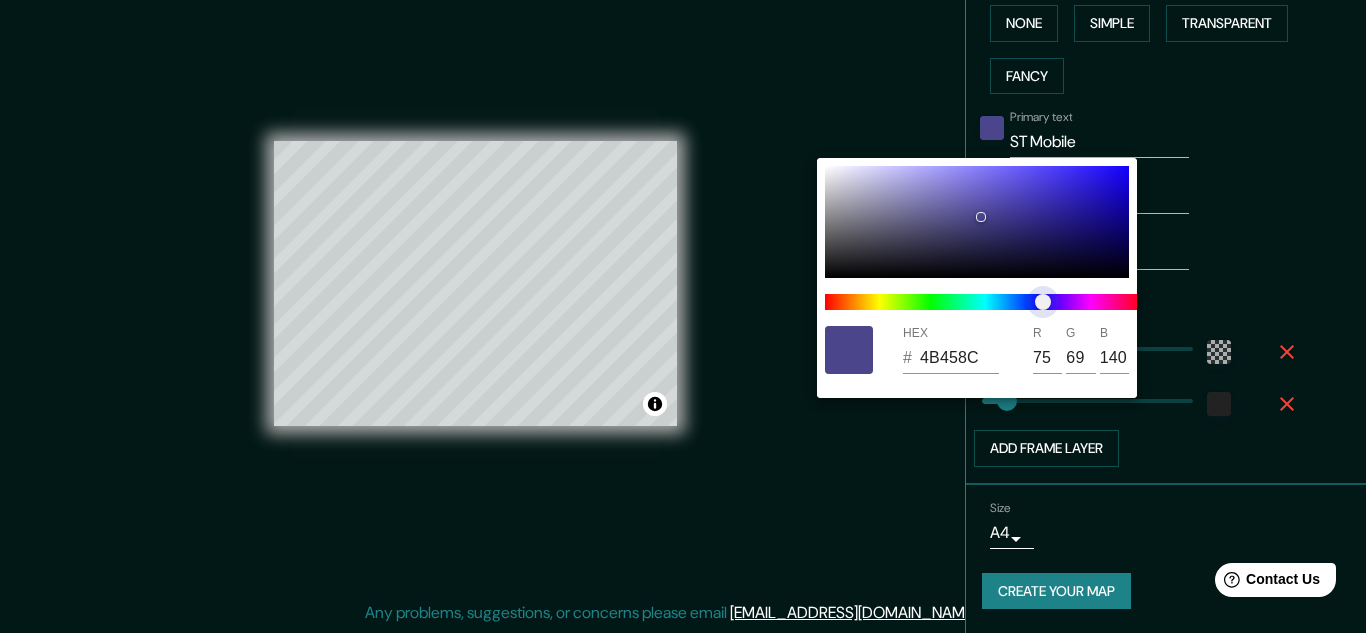type on "49458C" 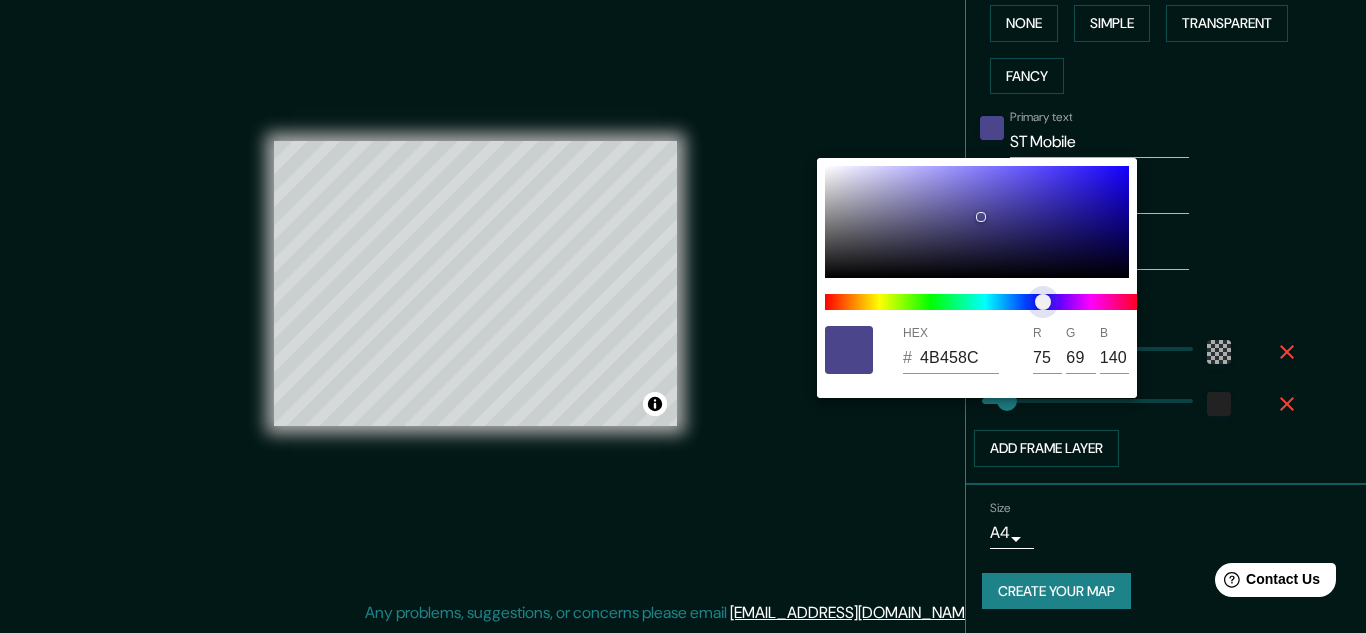 type on "73" 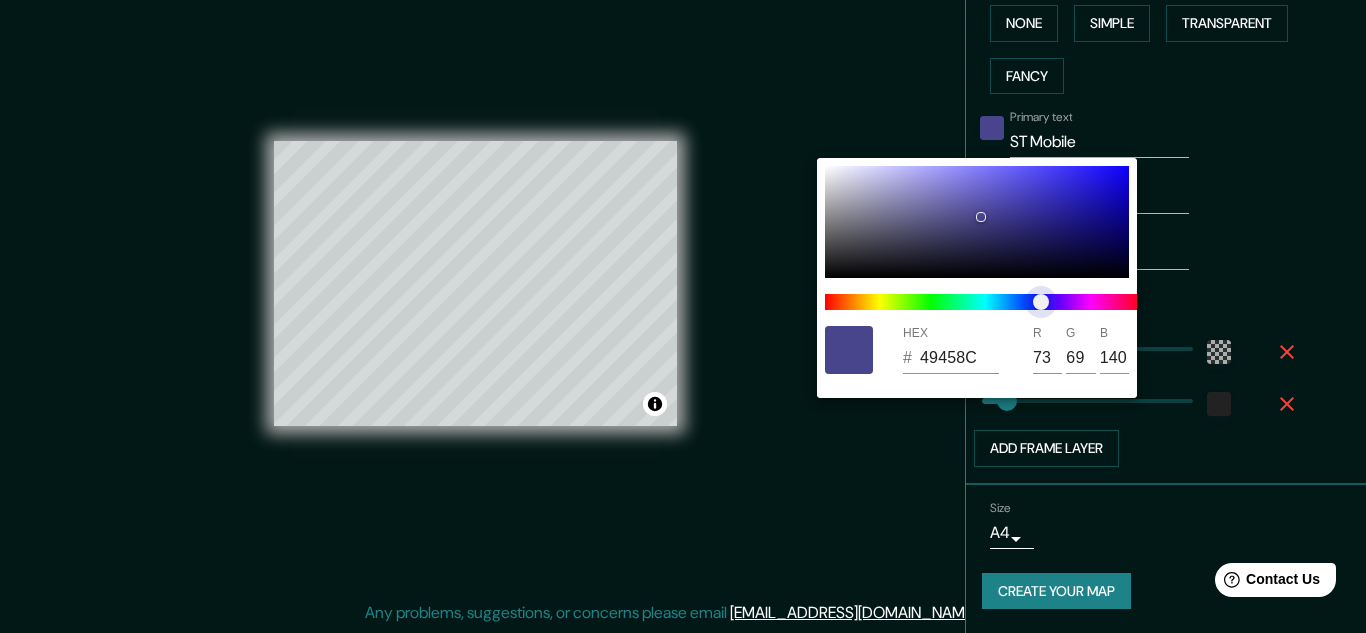 type on "48458C" 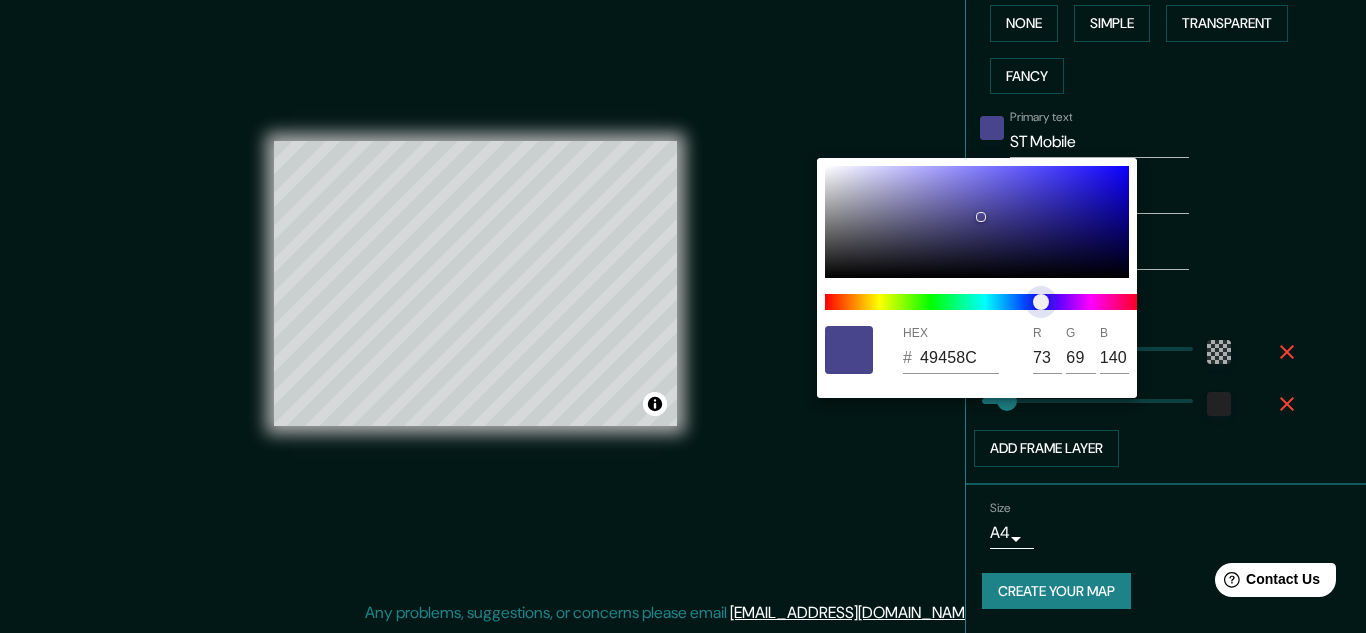type on "72" 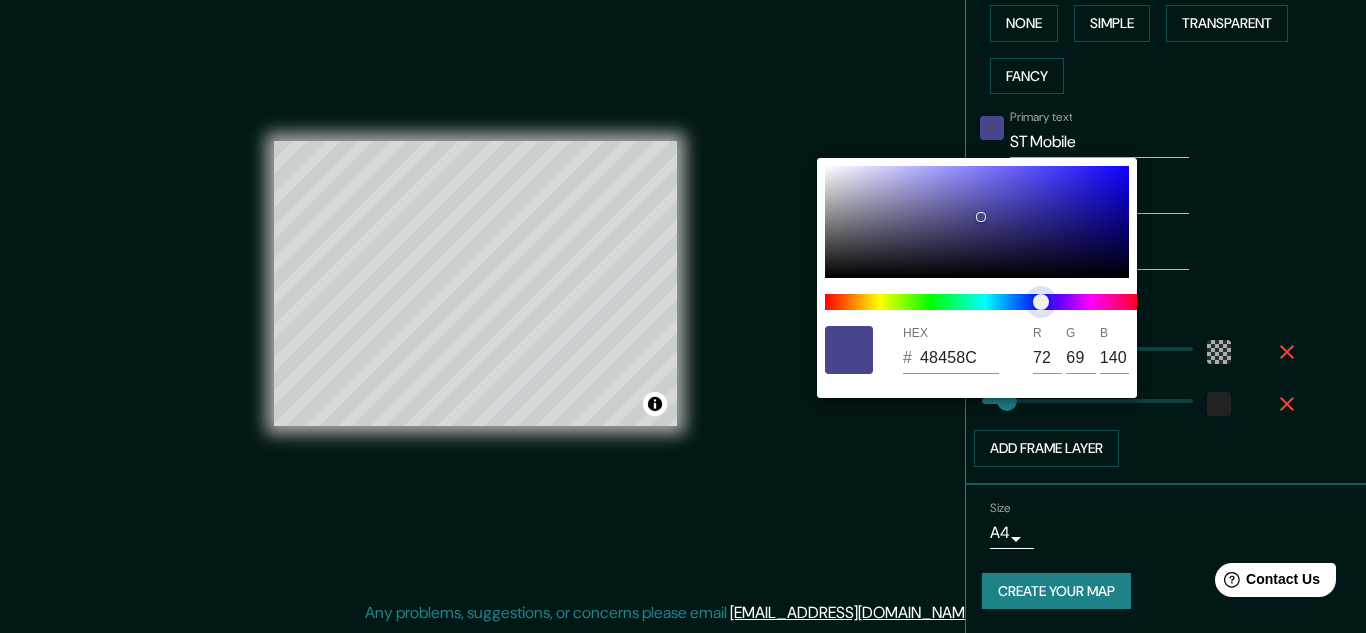 type on "4E458C" 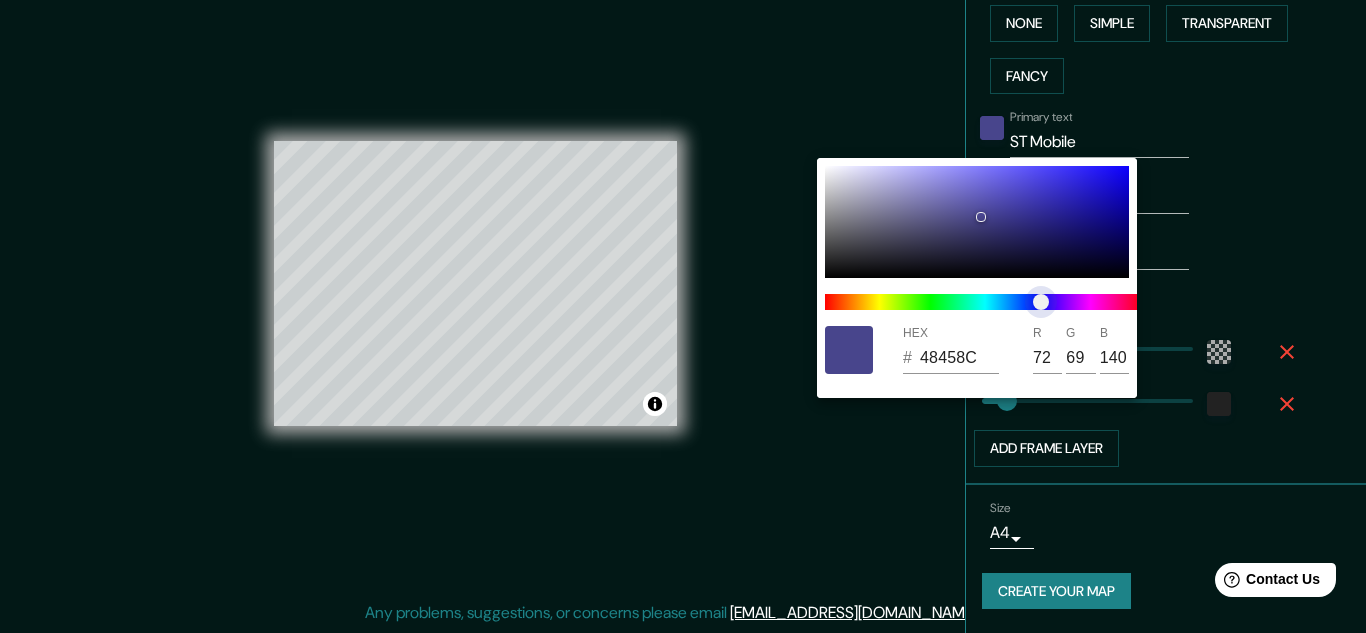 type on "78" 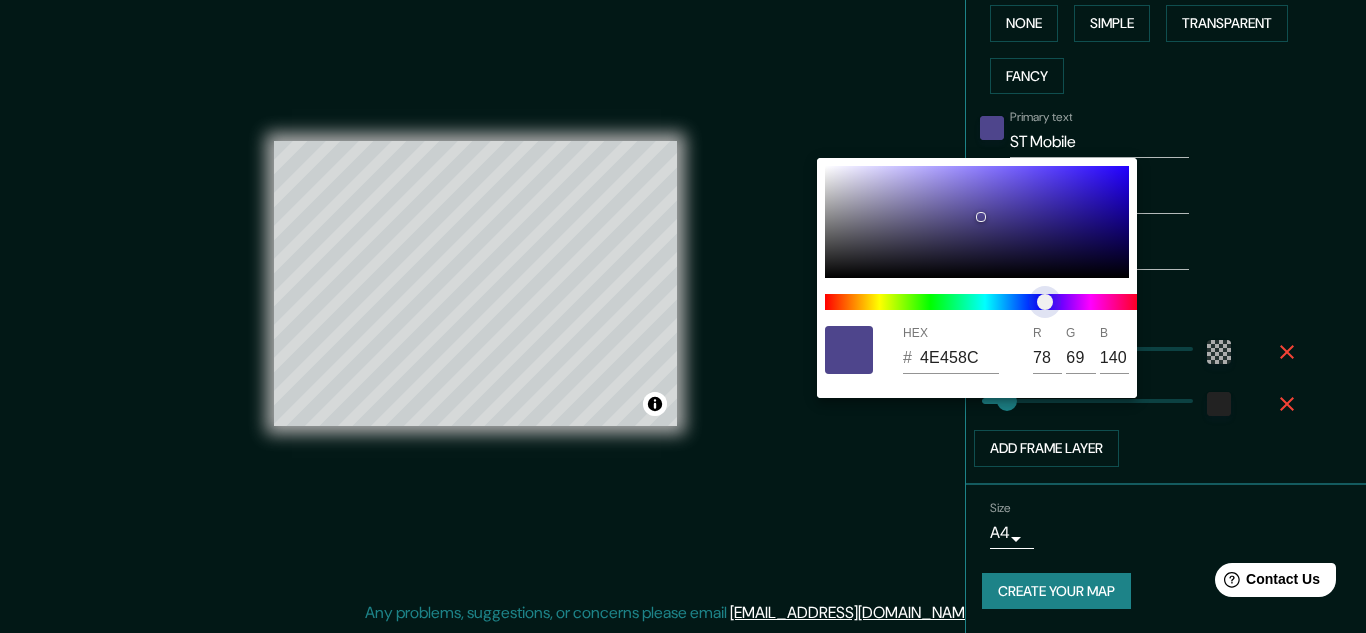 drag, startPoint x: 846, startPoint y: 296, endPoint x: 1045, endPoint y: 310, distance: 199.49185 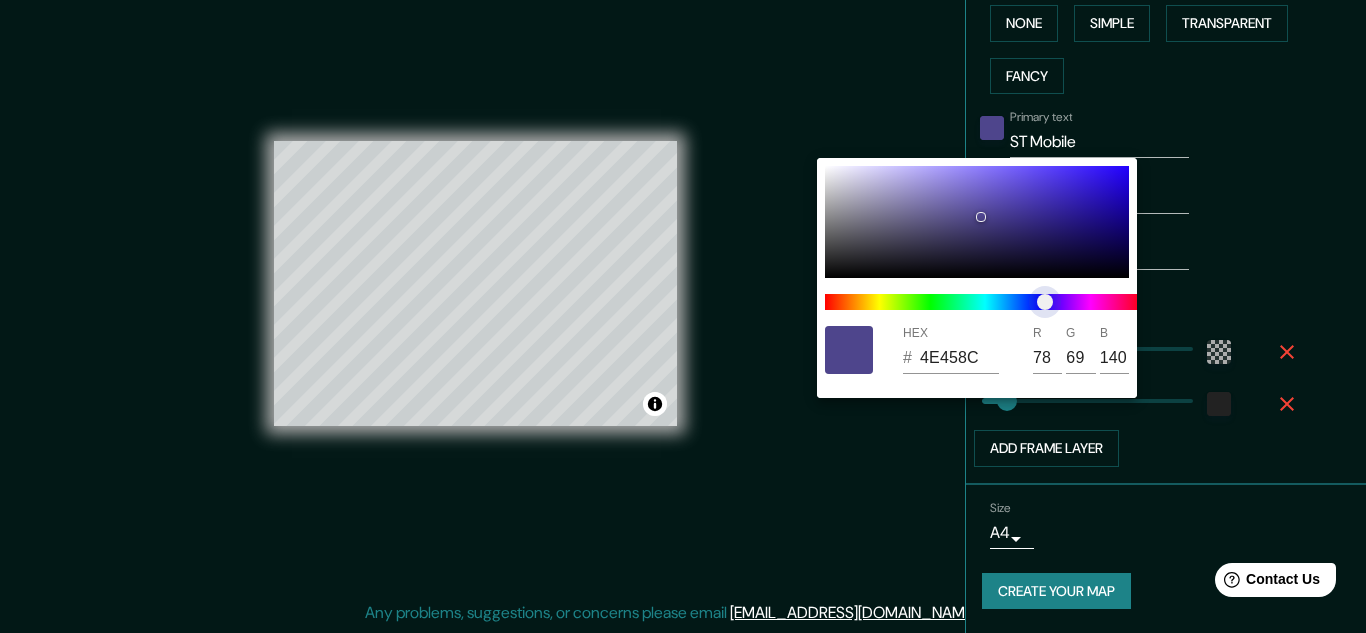 click at bounding box center [1045, 302] 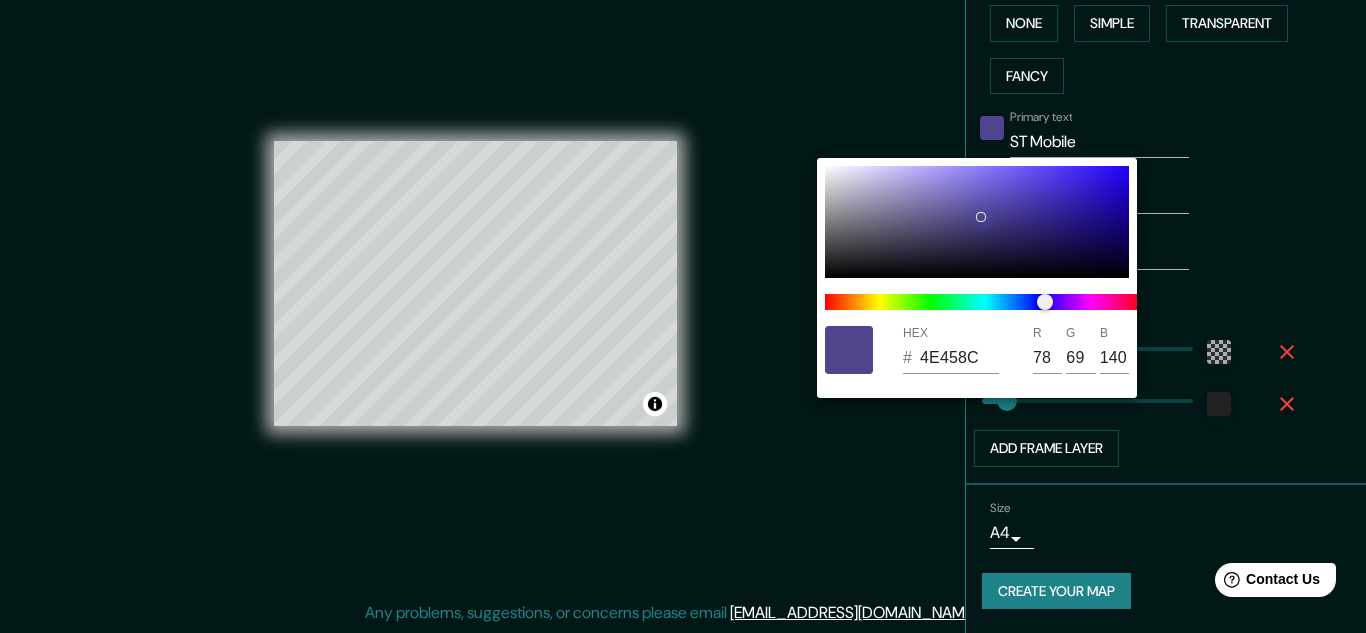 type on "3F2EAA" 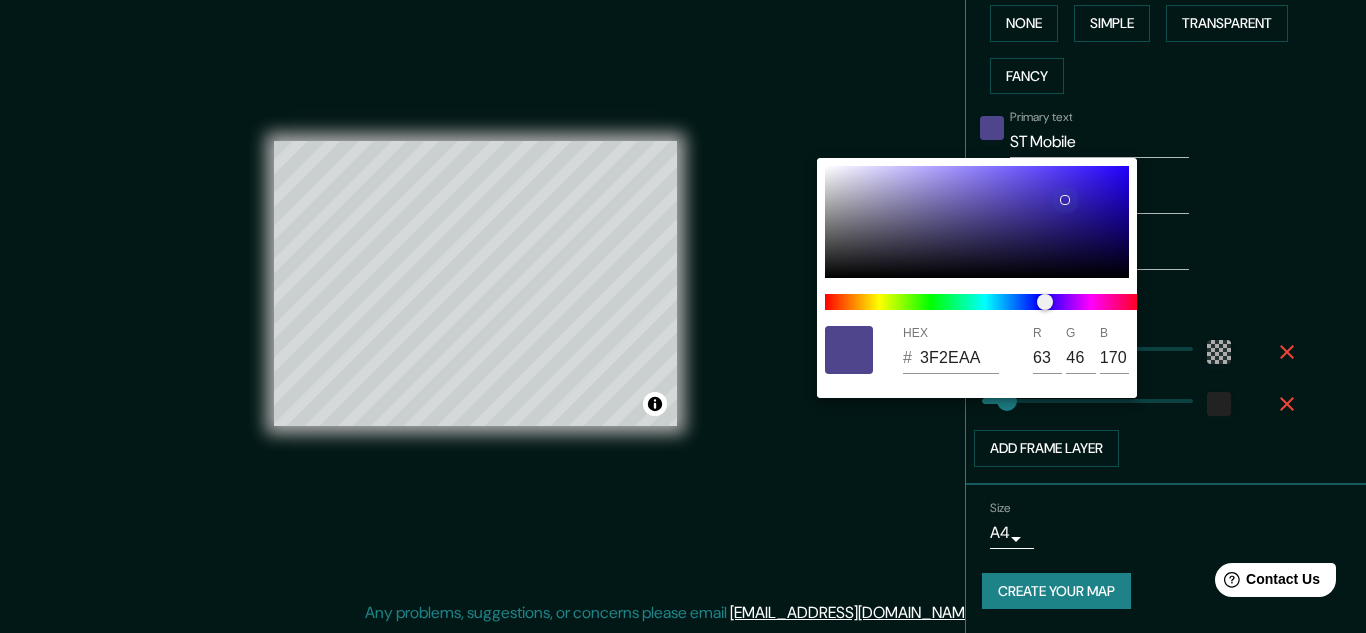 type on "3825B3" 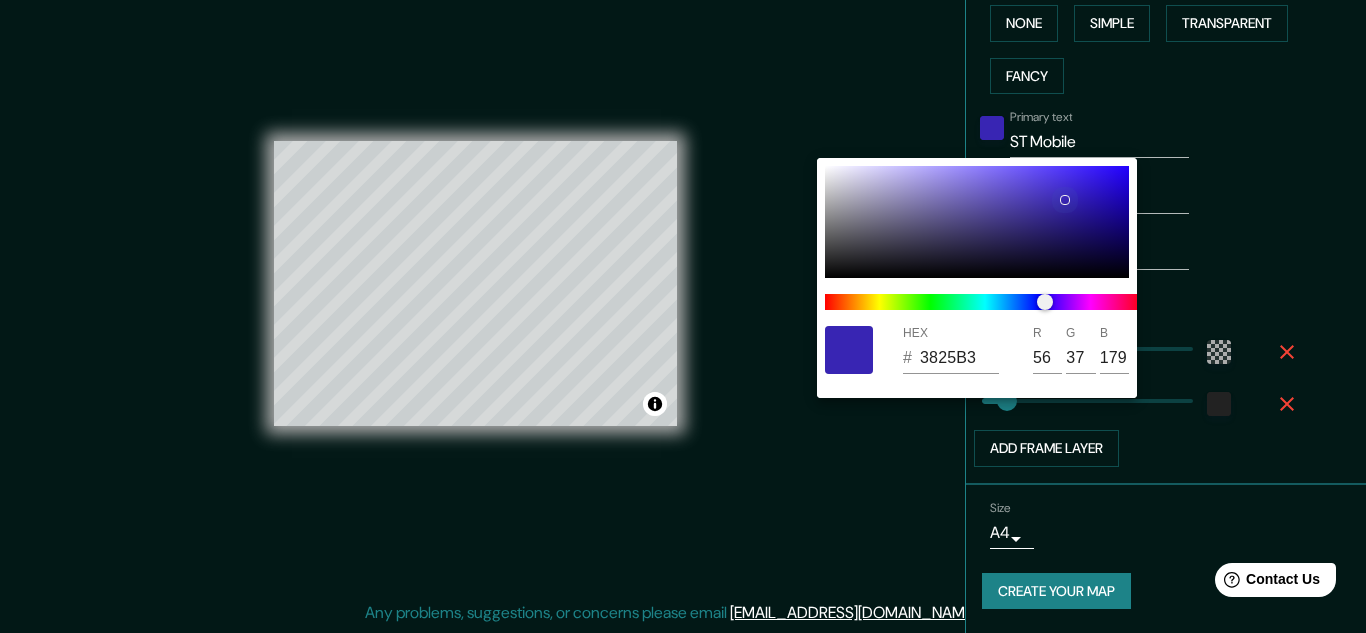 type on "311CB5" 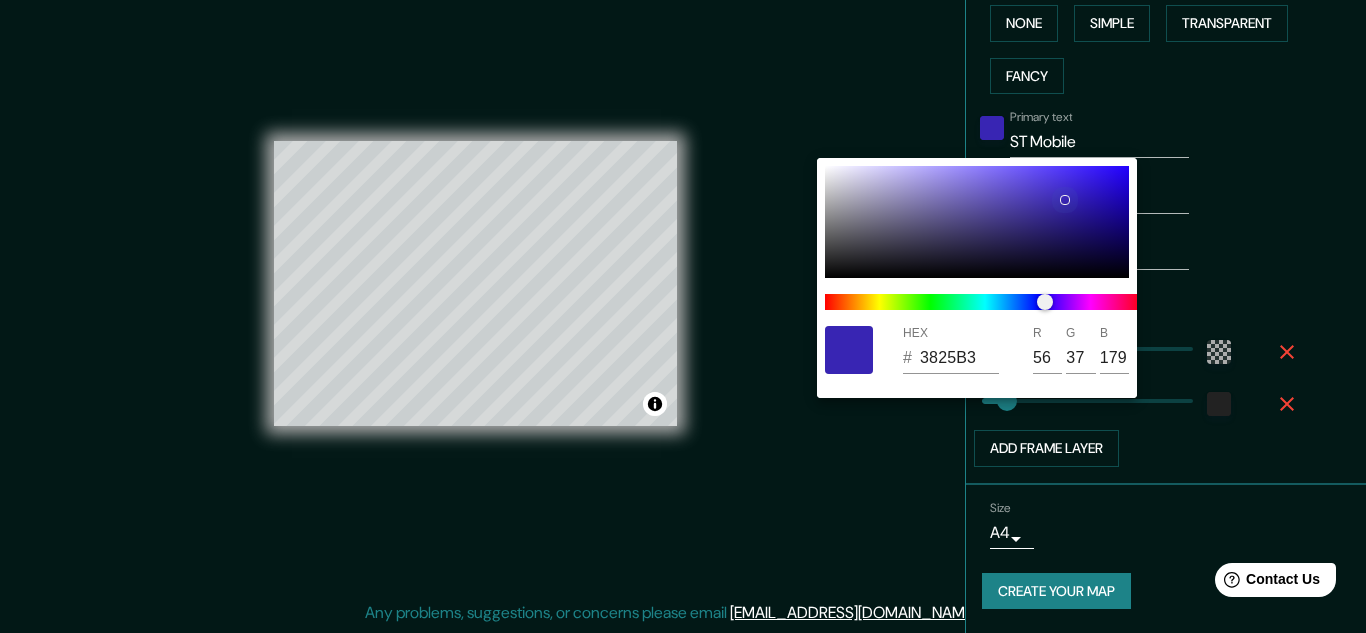 type on "49" 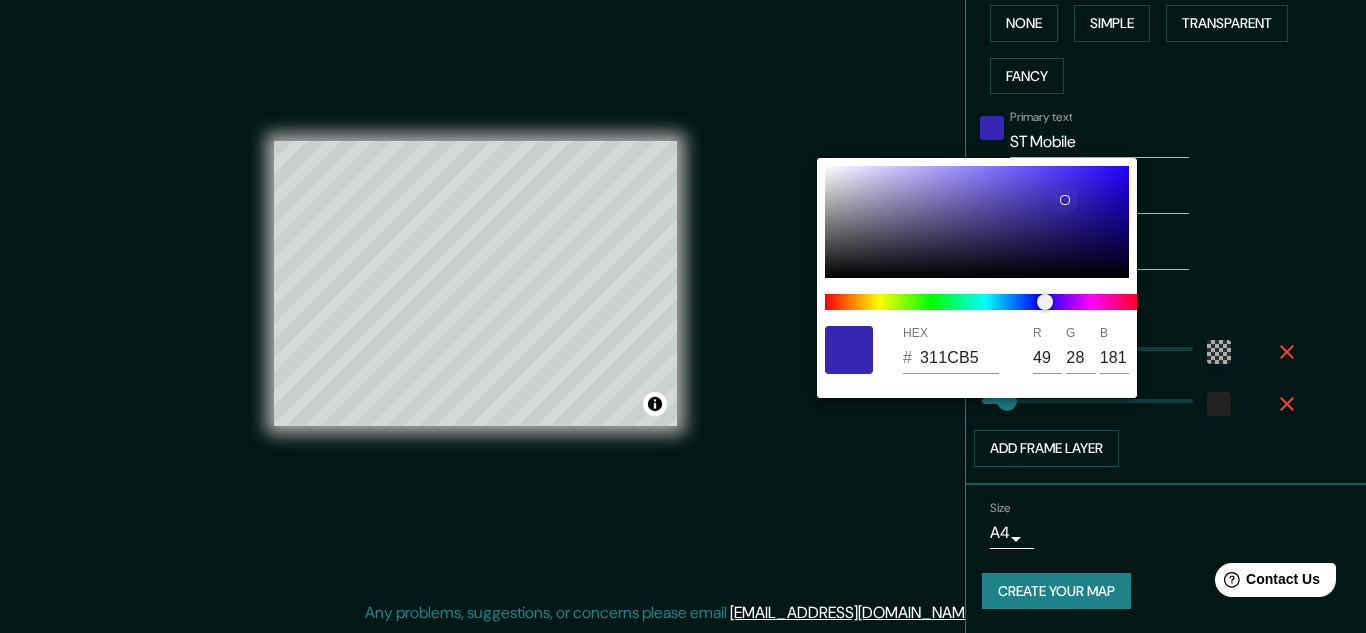 type on "2C16BA" 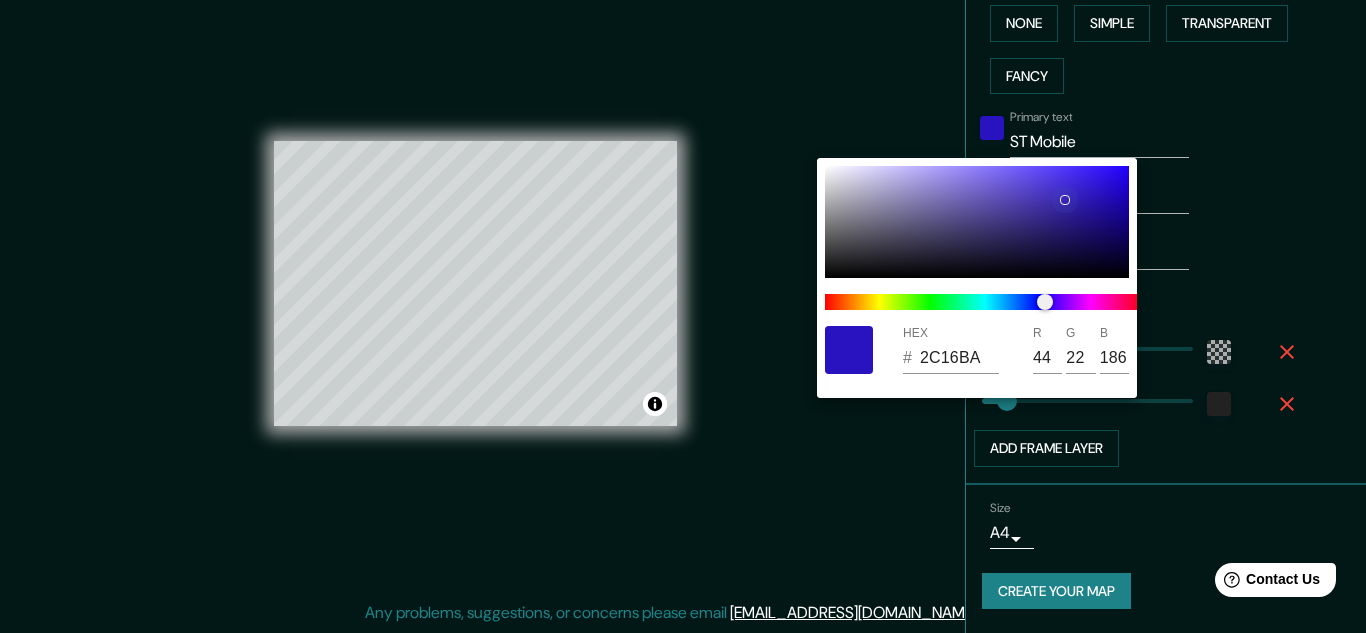 type on "2912BF" 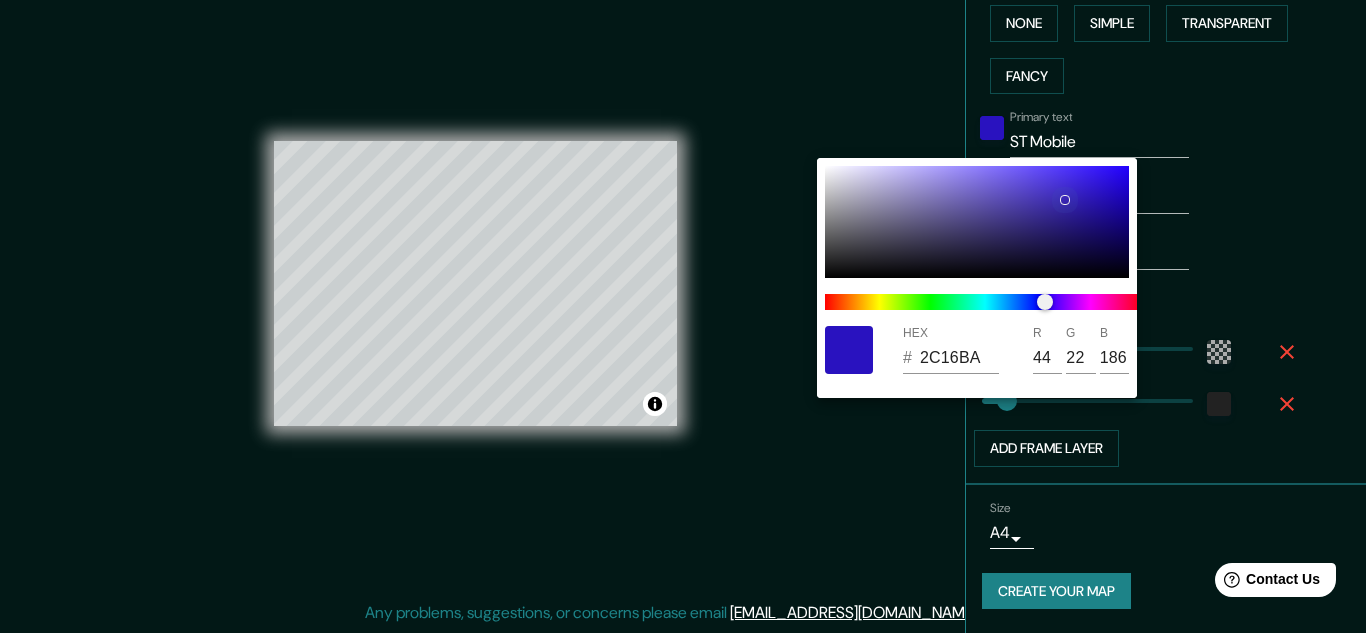 type on "41" 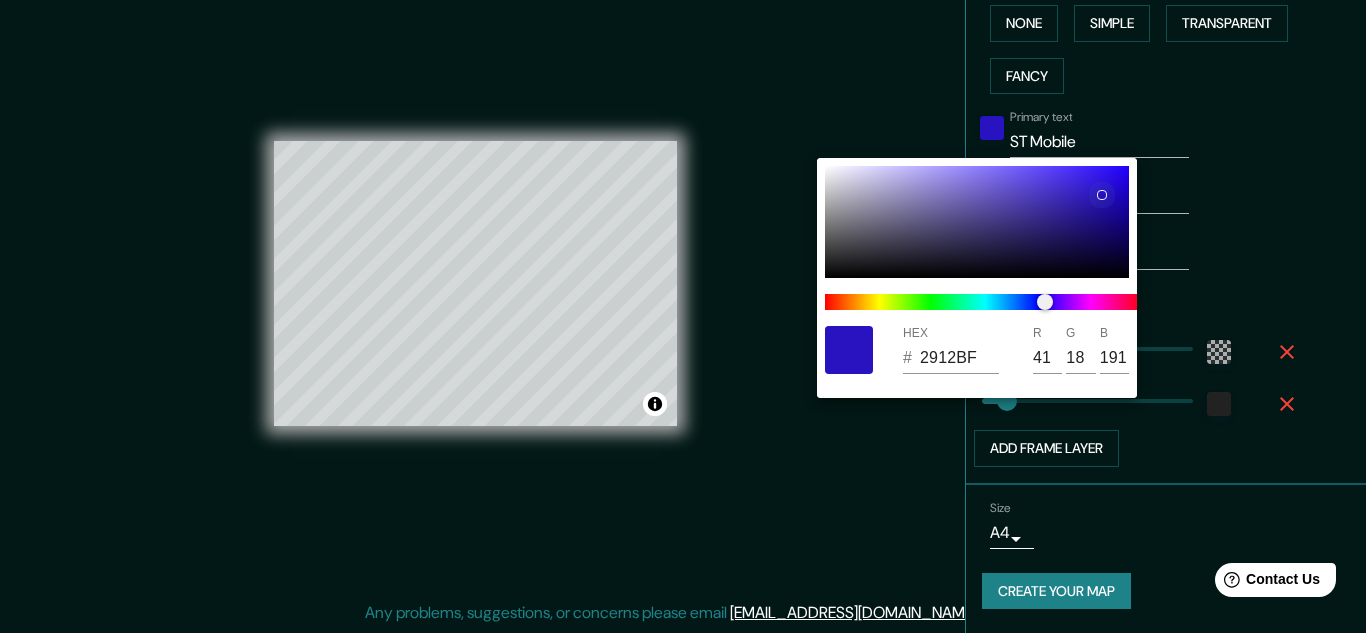 type on "3316F4" 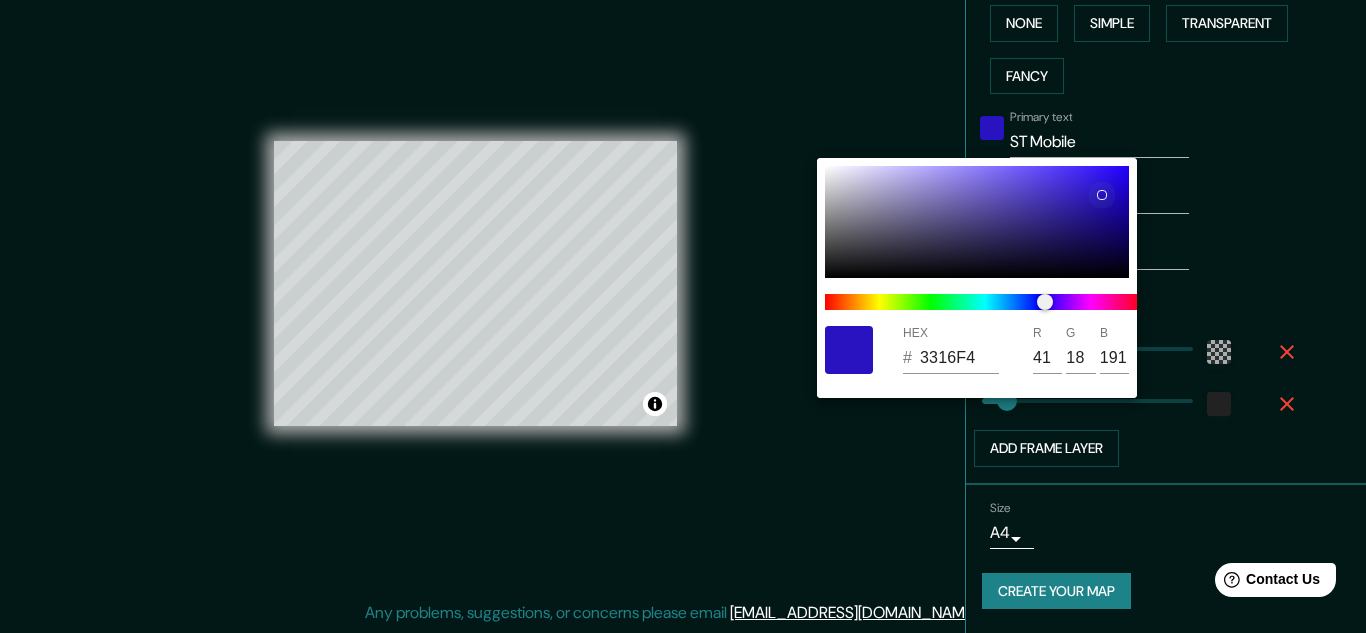 type on "51" 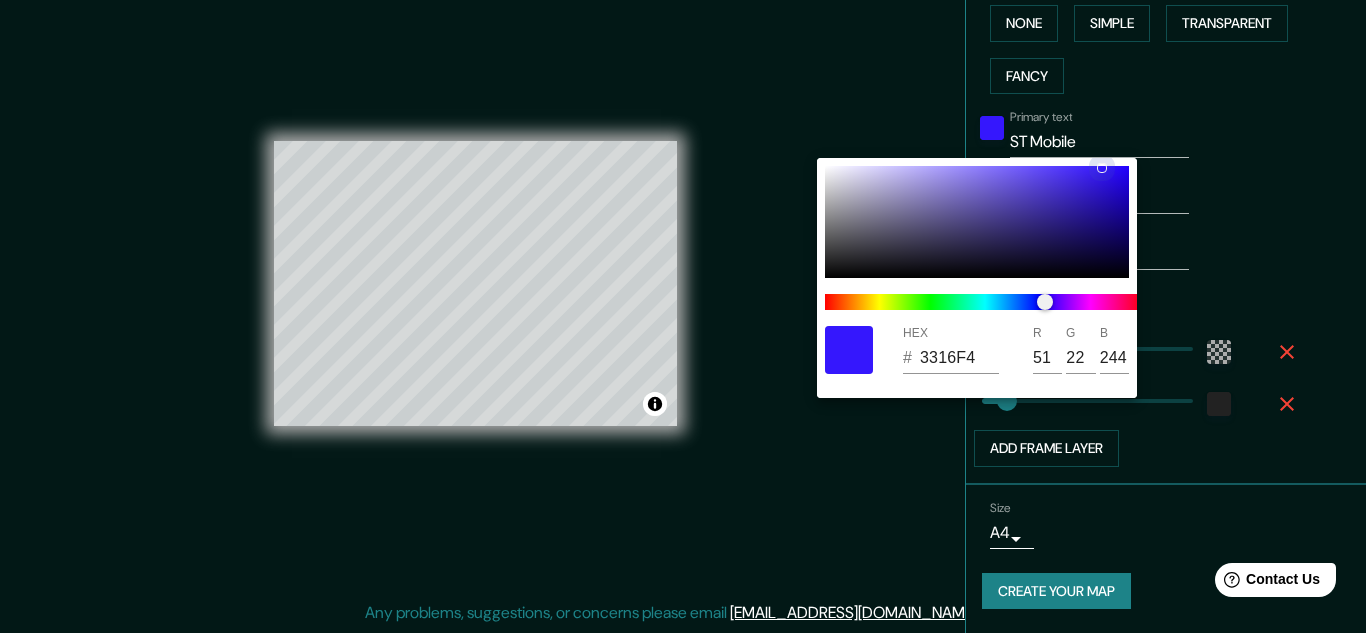 type on "3517FD" 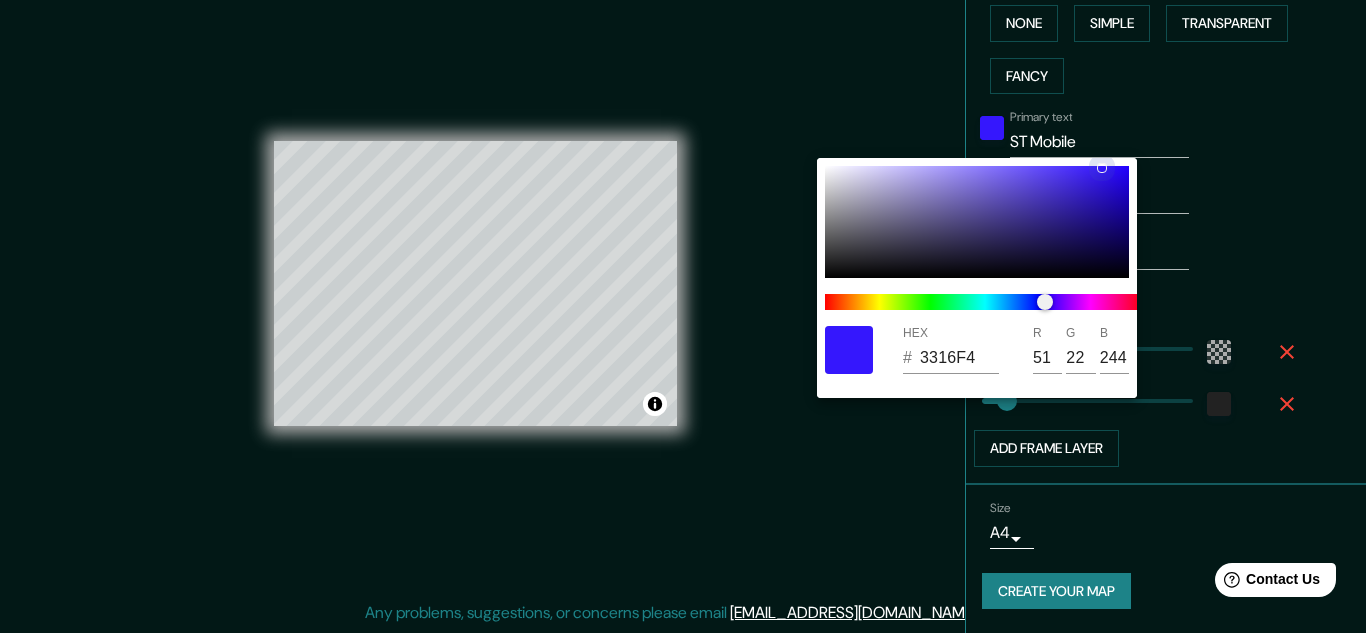 type on "53" 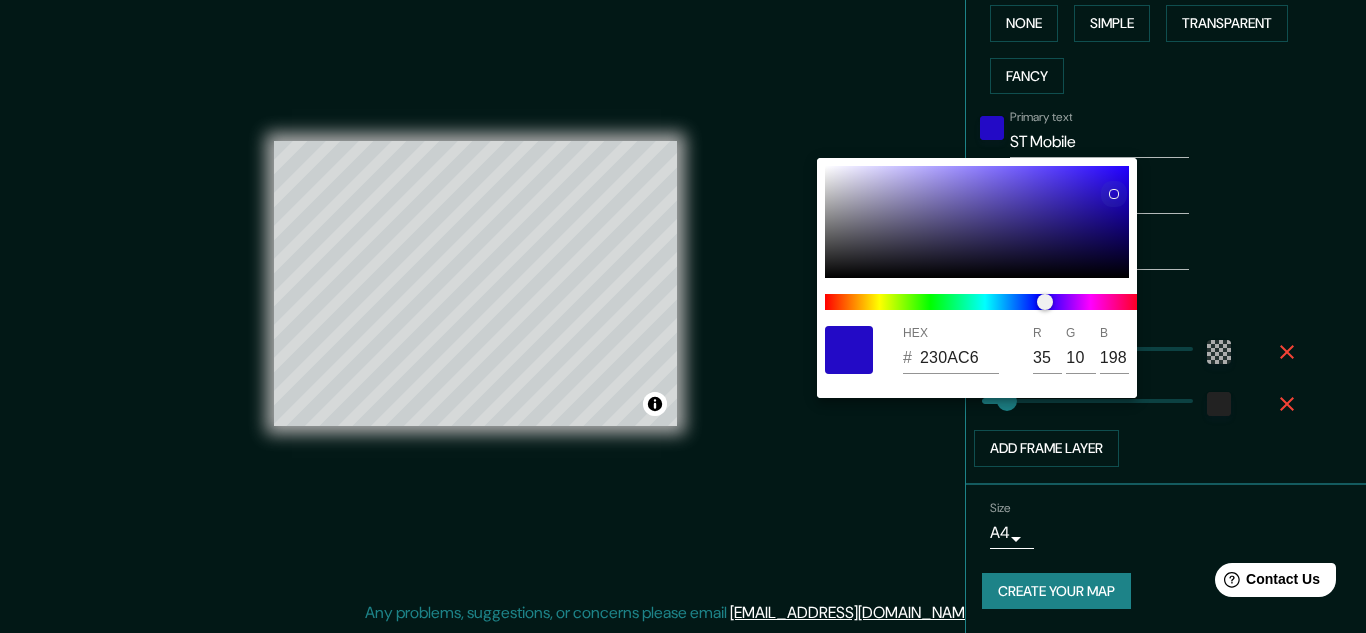 drag, startPoint x: 1014, startPoint y: 206, endPoint x: 1109, endPoint y: 196, distance: 95.524864 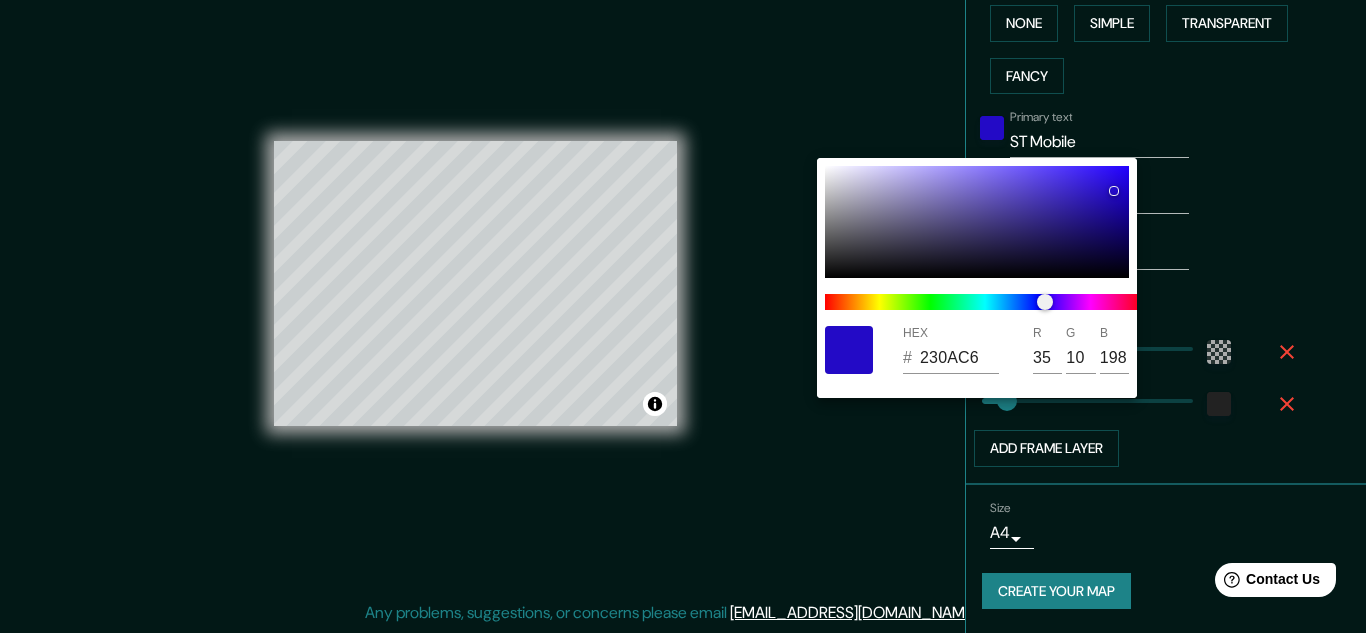 click on "230AC6" at bounding box center (959, 358) 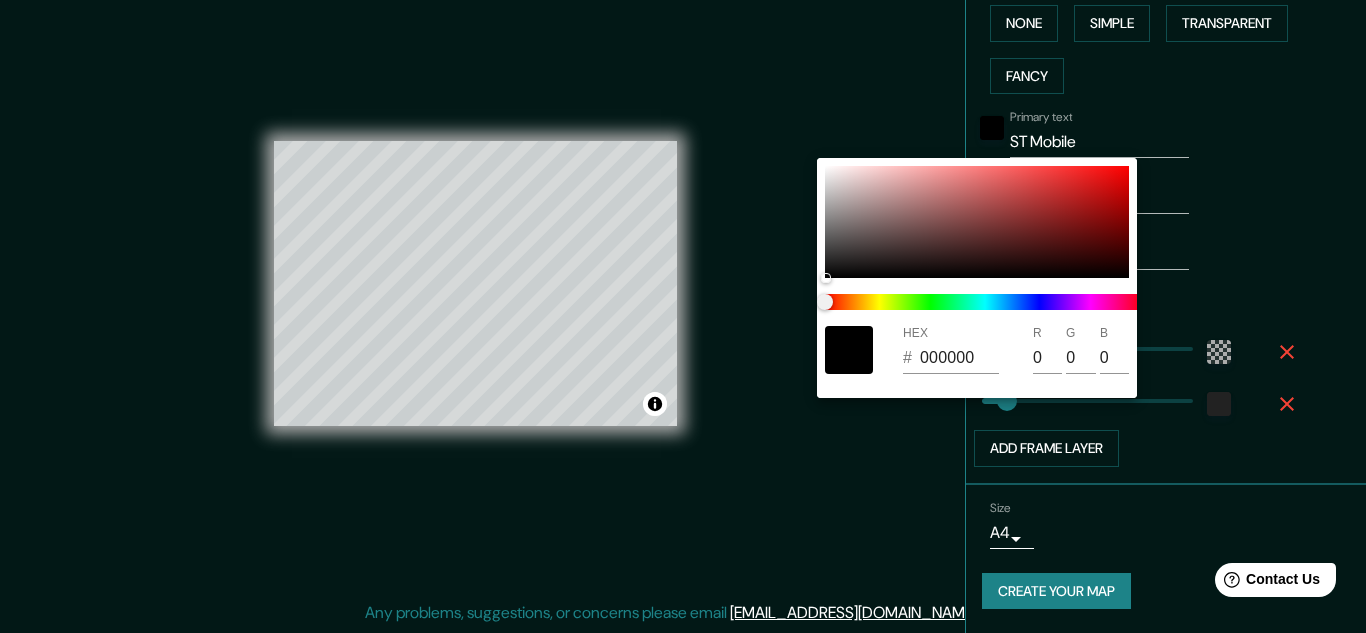 click on "000000" at bounding box center [959, 358] 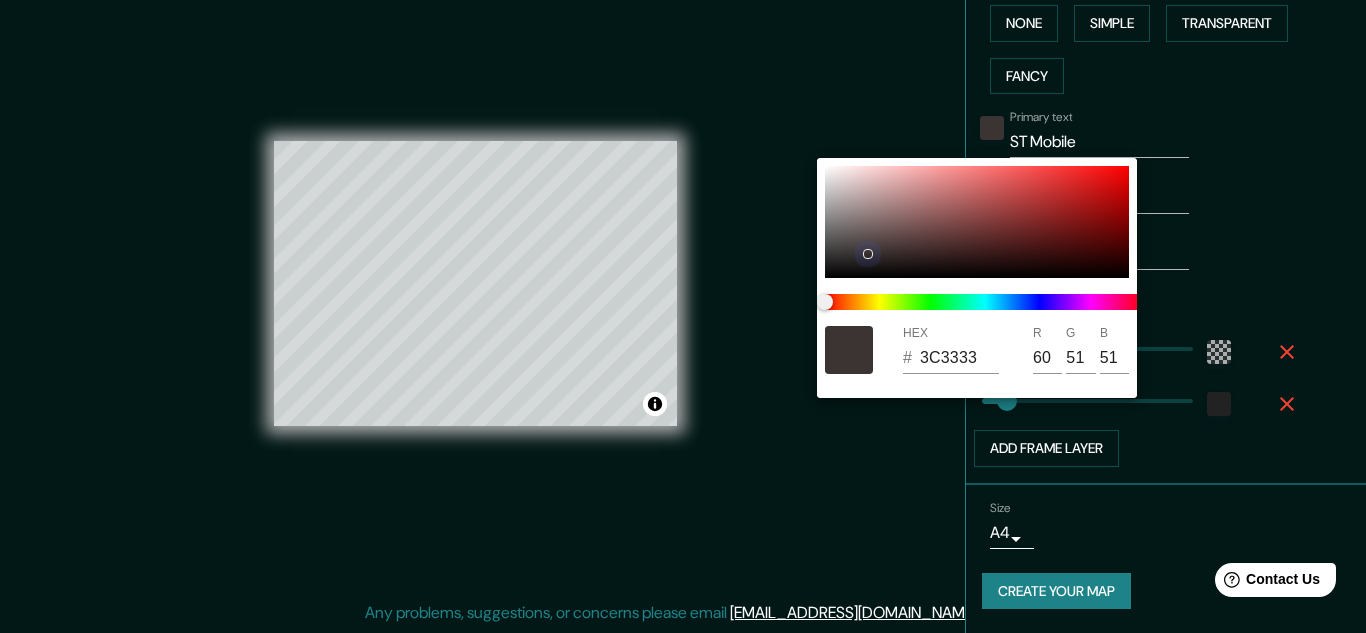 drag, startPoint x: 825, startPoint y: 277, endPoint x: 908, endPoint y: 260, distance: 84.723076 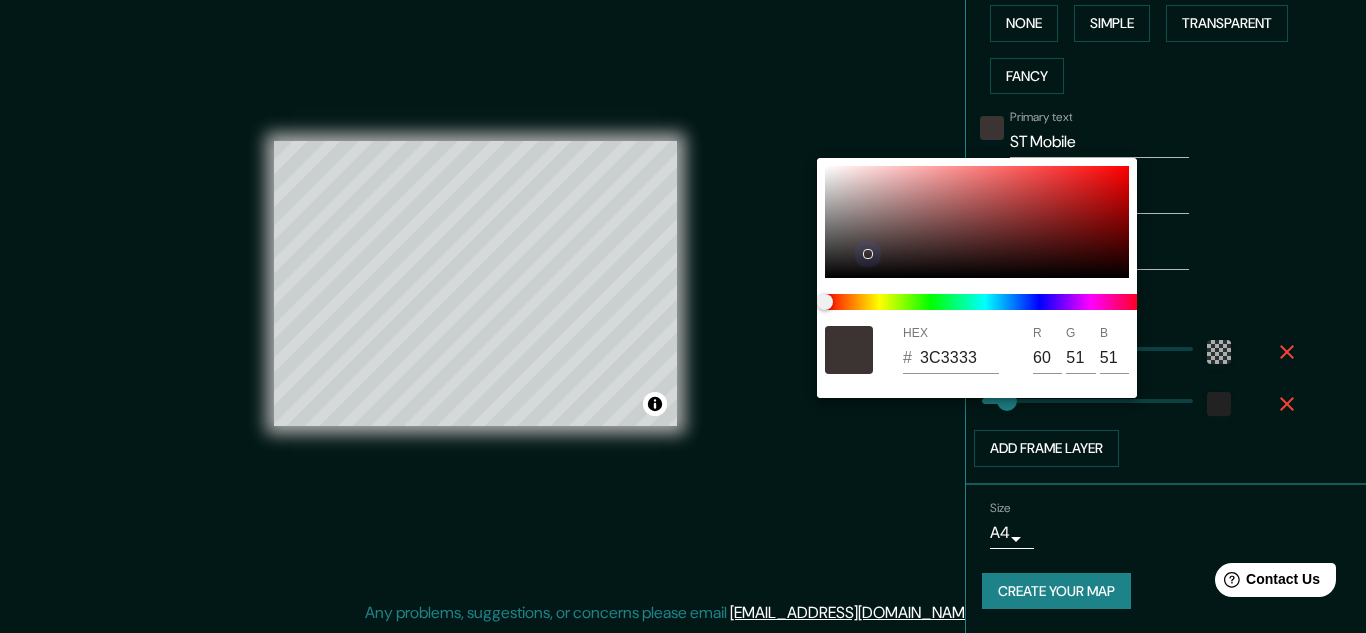 click at bounding box center [868, 254] 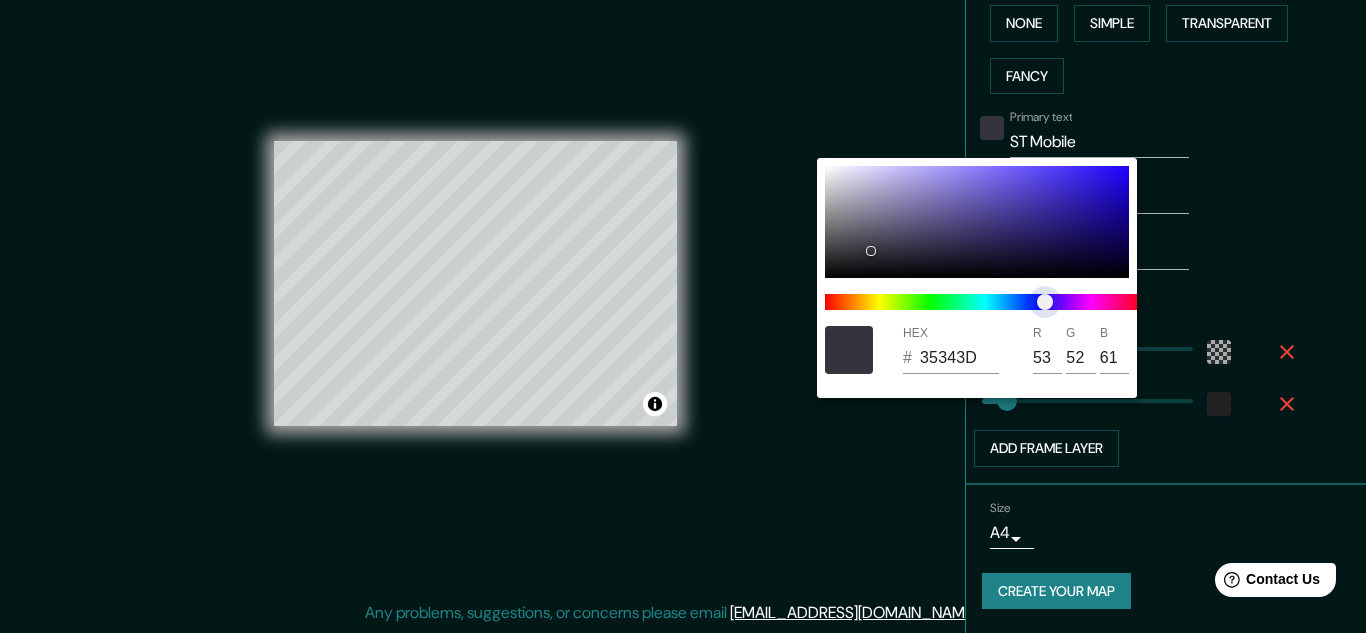 drag, startPoint x: 835, startPoint y: 300, endPoint x: 1044, endPoint y: 308, distance: 209.15306 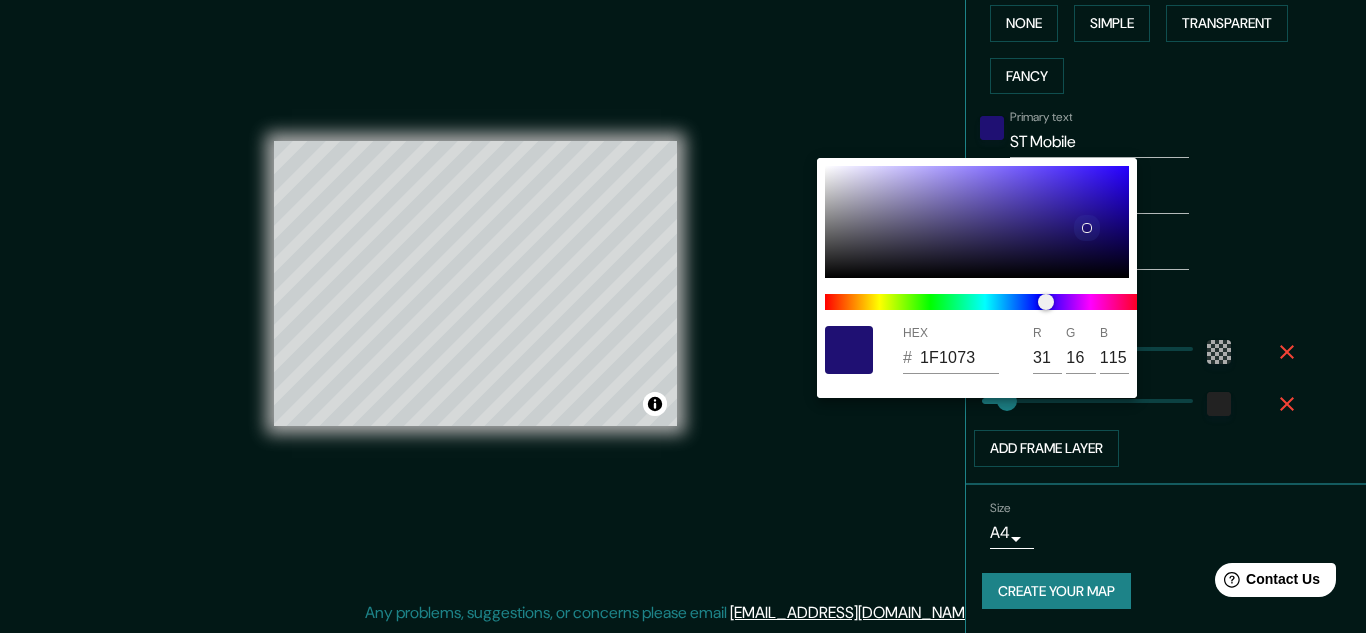 drag, startPoint x: 868, startPoint y: 241, endPoint x: 1085, endPoint y: 227, distance: 217.45114 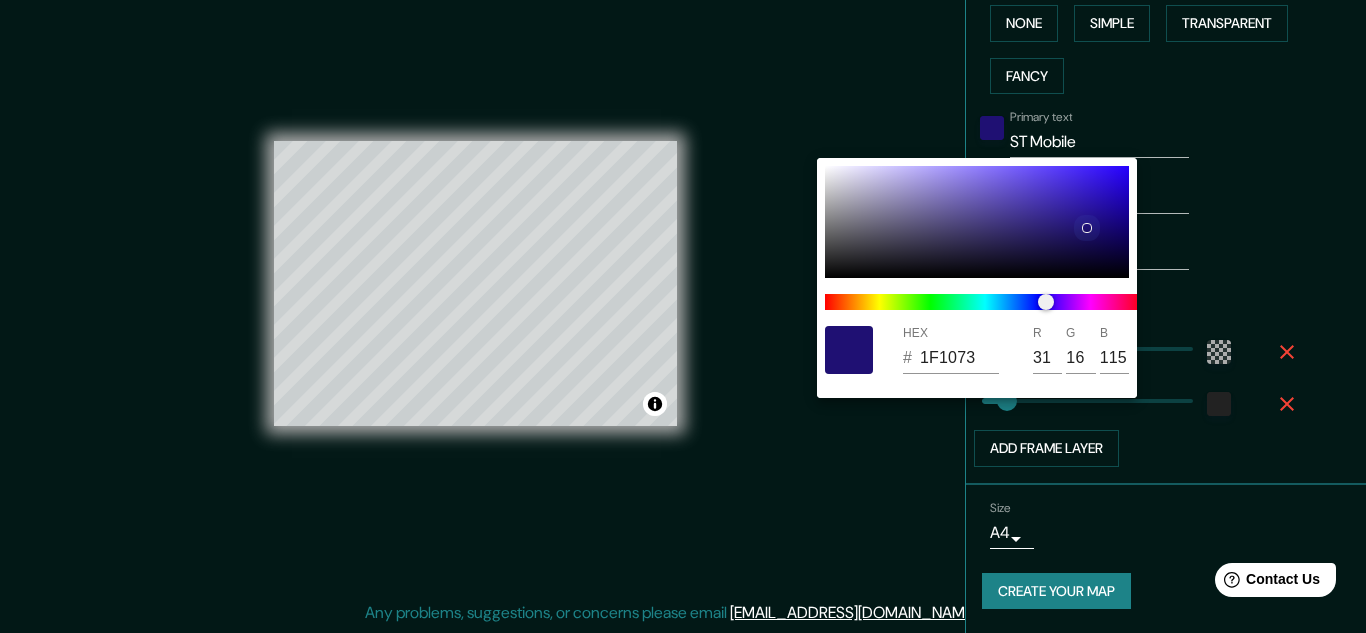 click at bounding box center (977, 222) 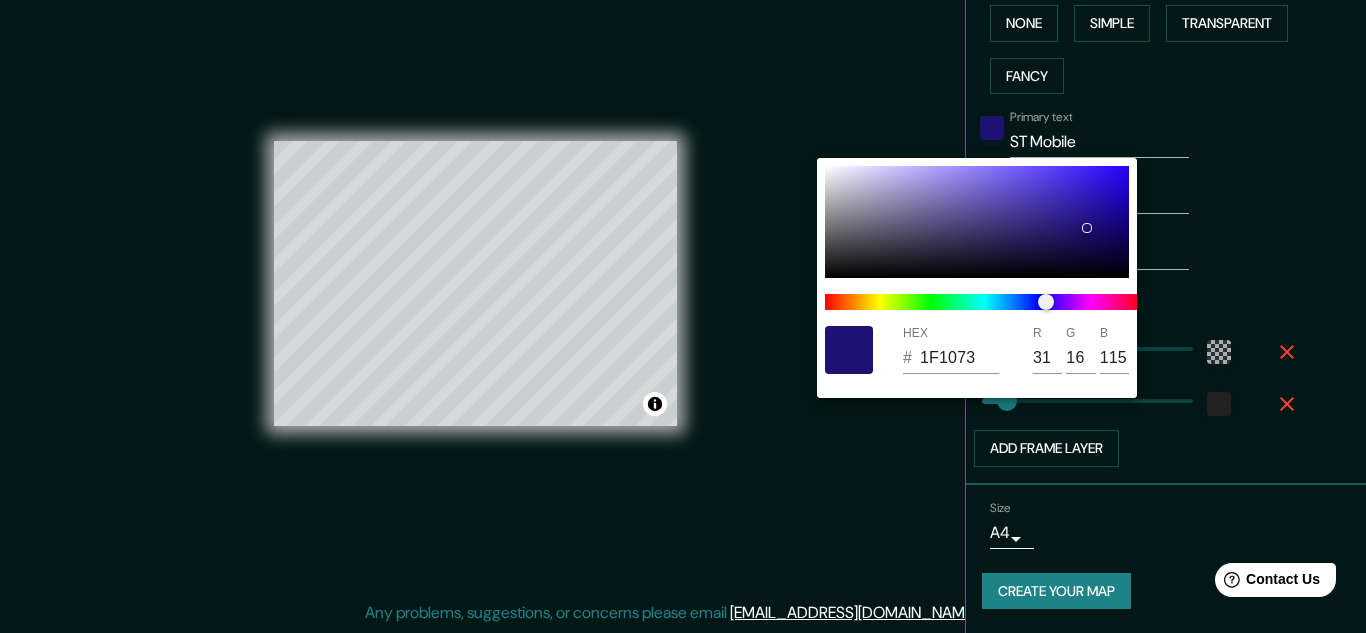 click on "HEX # 1F1073 R 31 G 16 B 115" at bounding box center [977, 350] 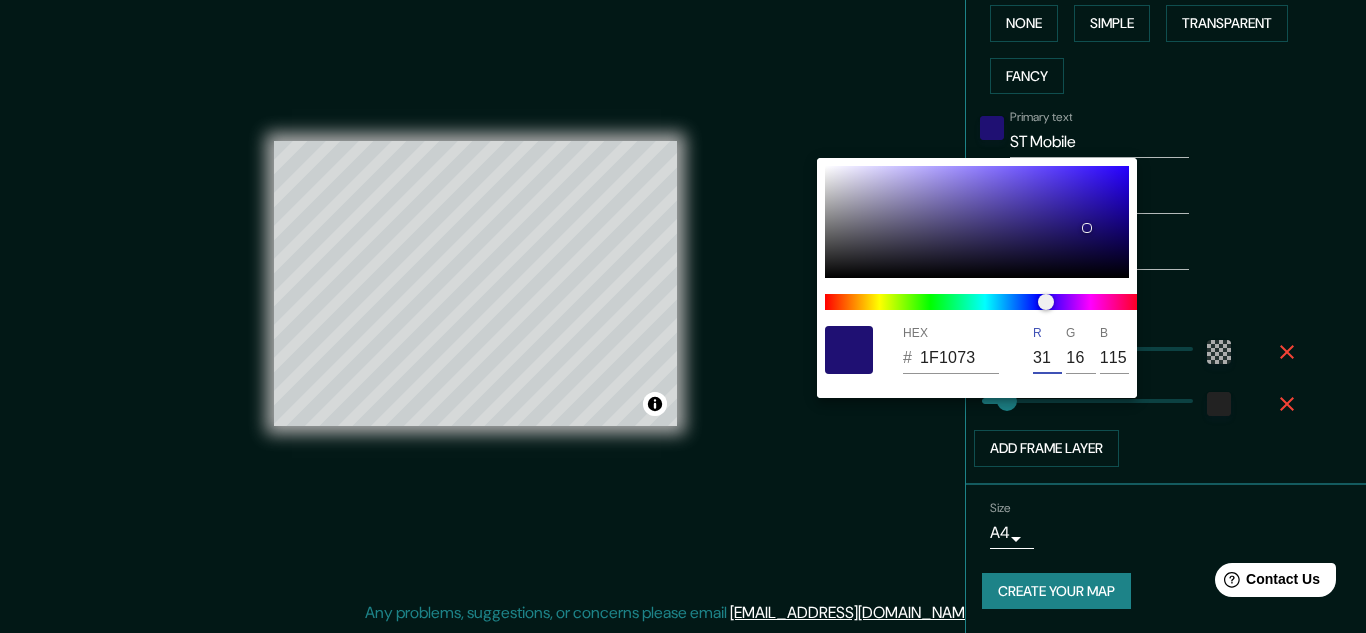 click on "31" at bounding box center [1047, 358] 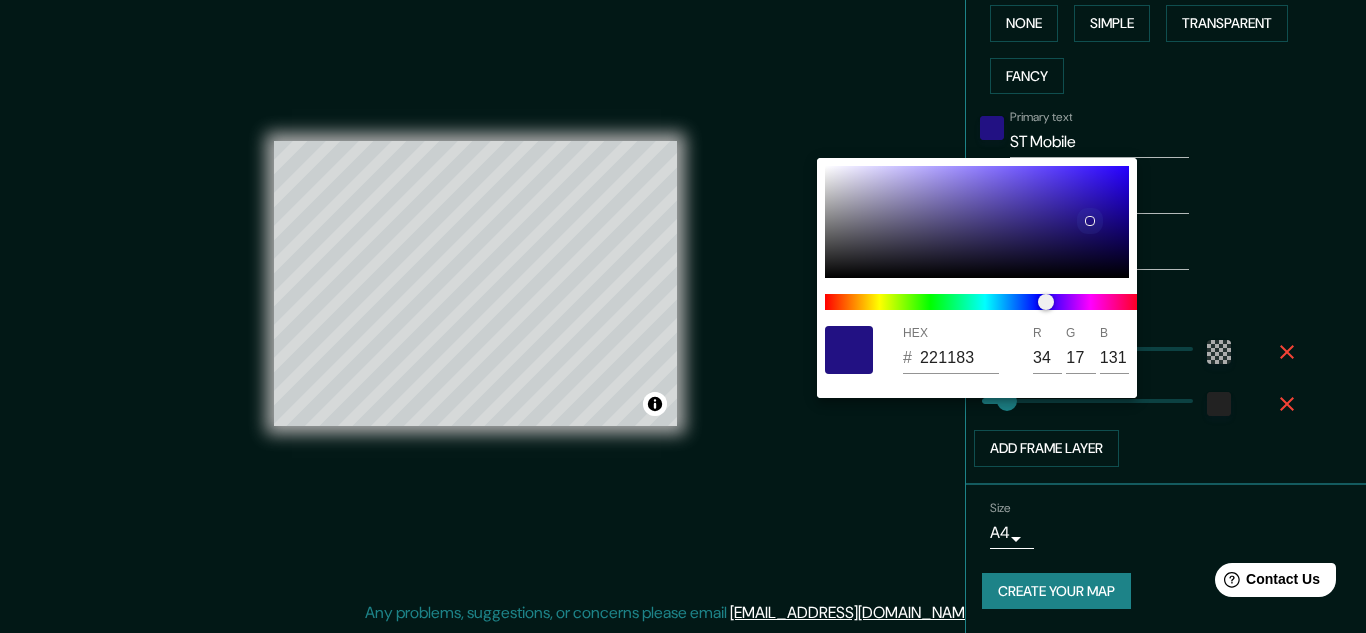 click at bounding box center (1090, 221) 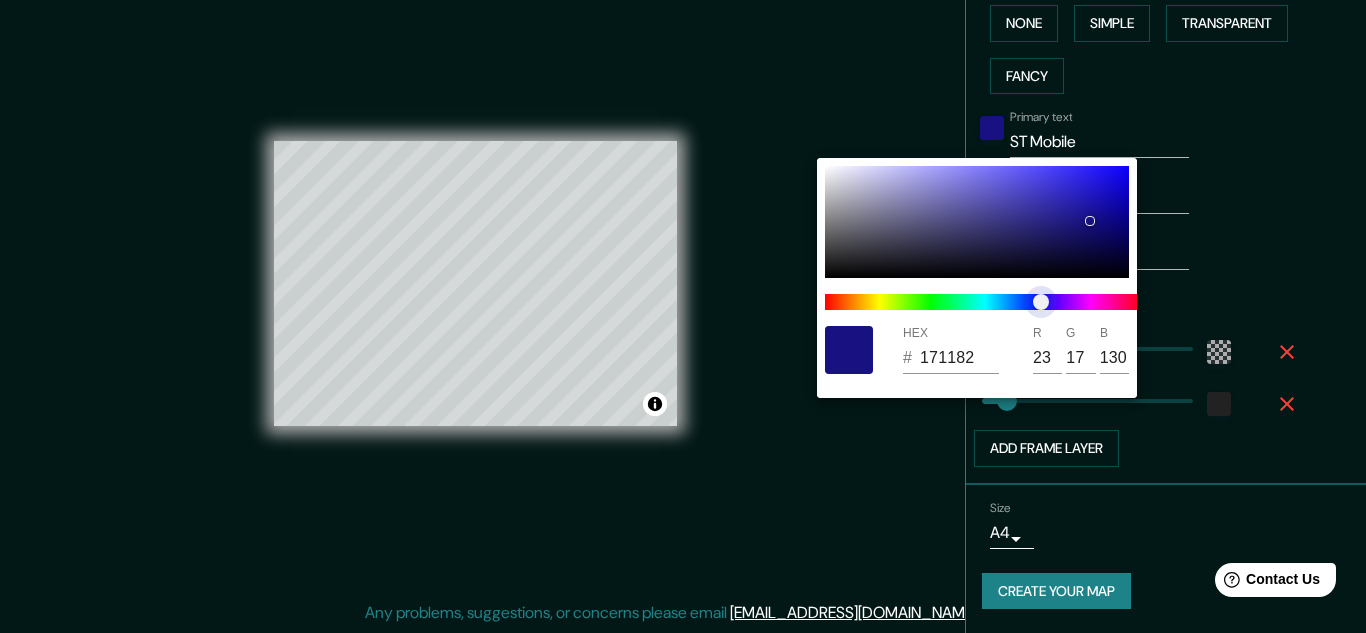 click at bounding box center (1041, 302) 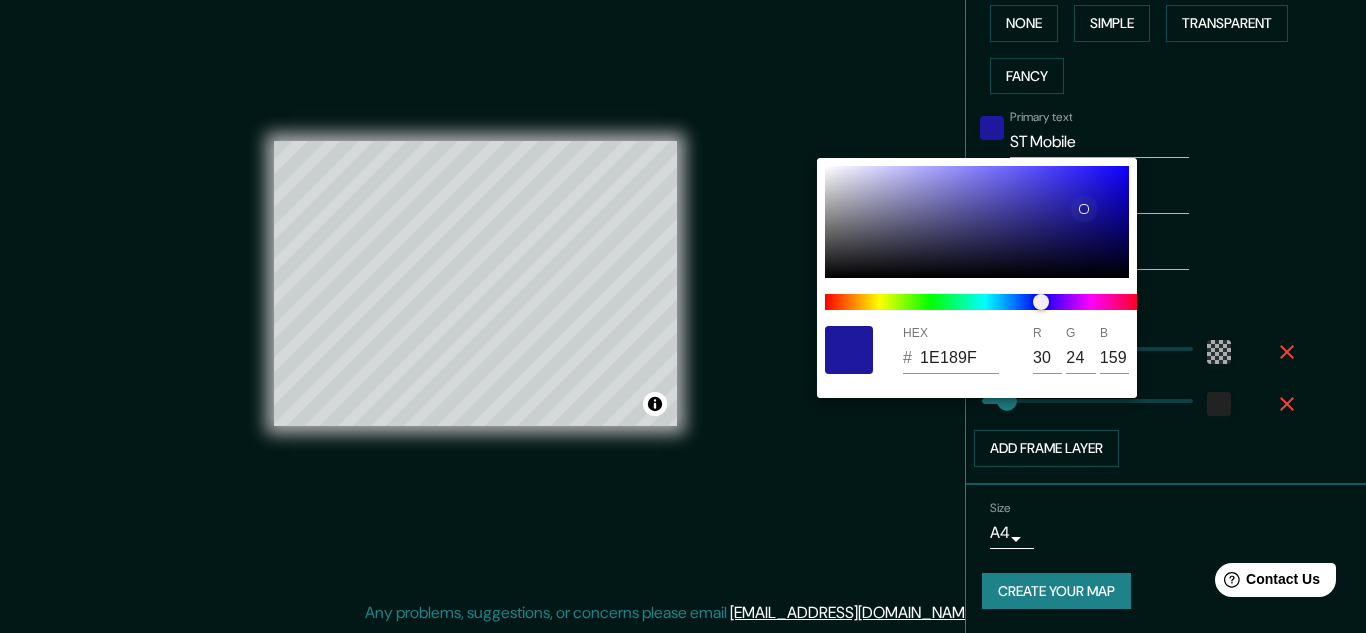 click at bounding box center [977, 222] 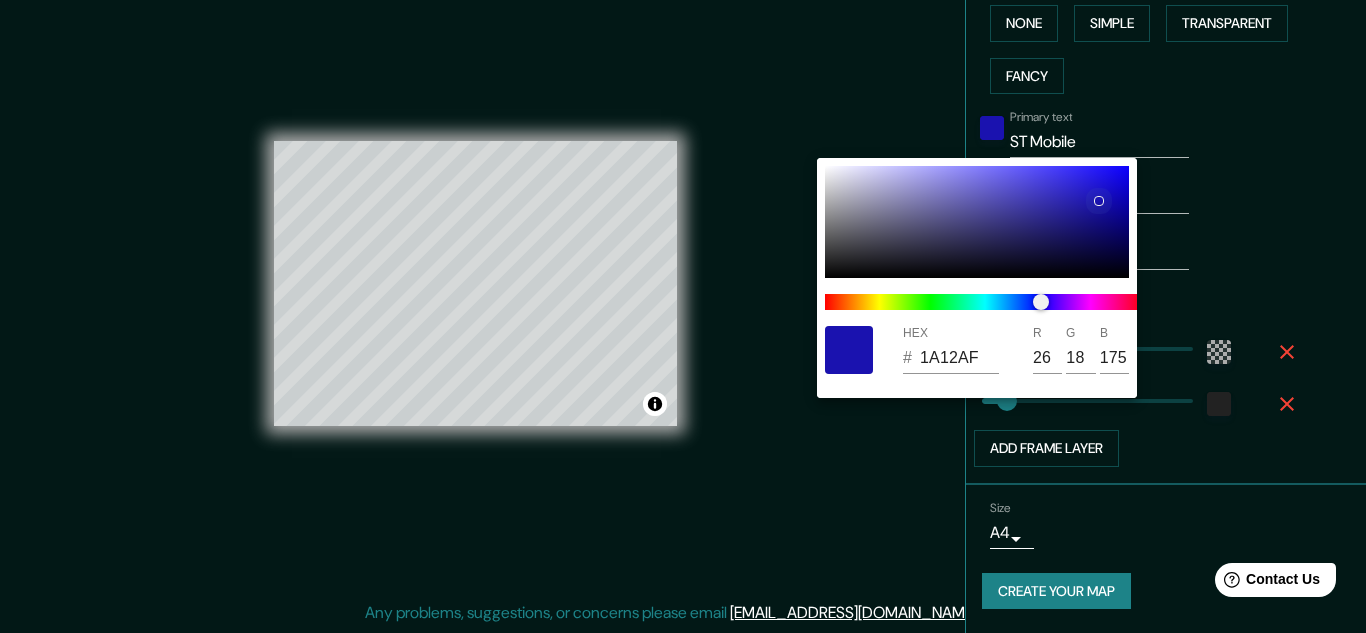 drag, startPoint x: 1085, startPoint y: 206, endPoint x: 1097, endPoint y: 201, distance: 13 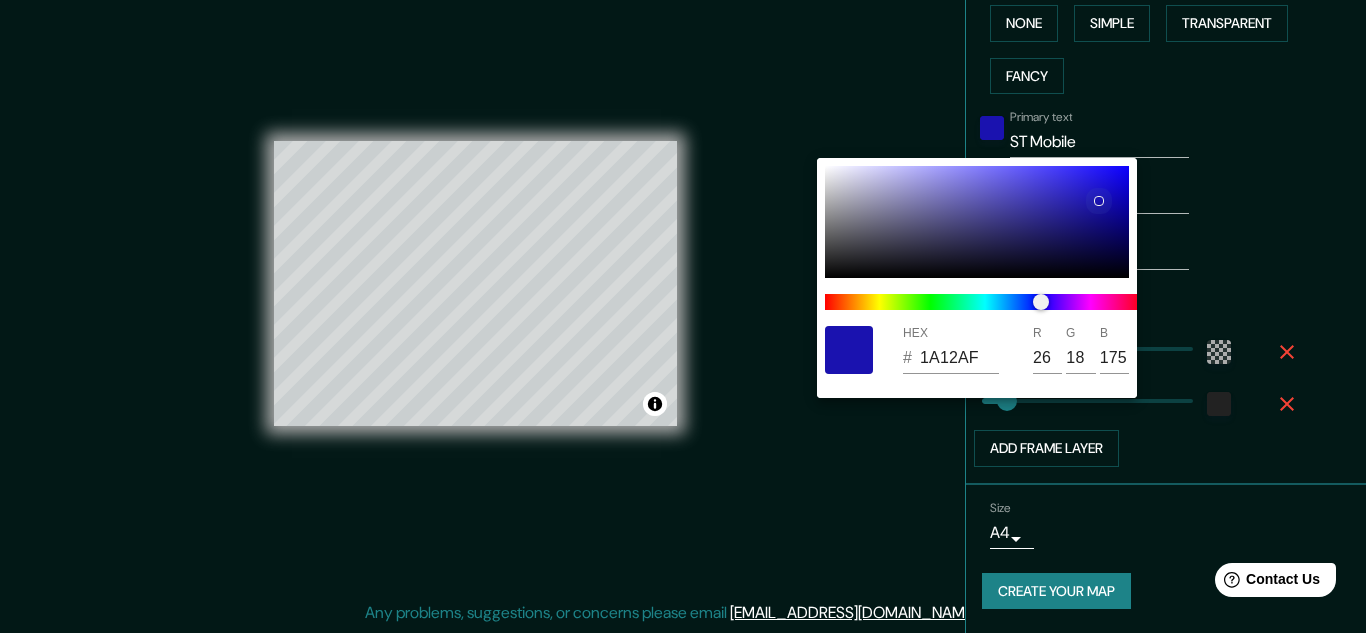 click at bounding box center (1099, 201) 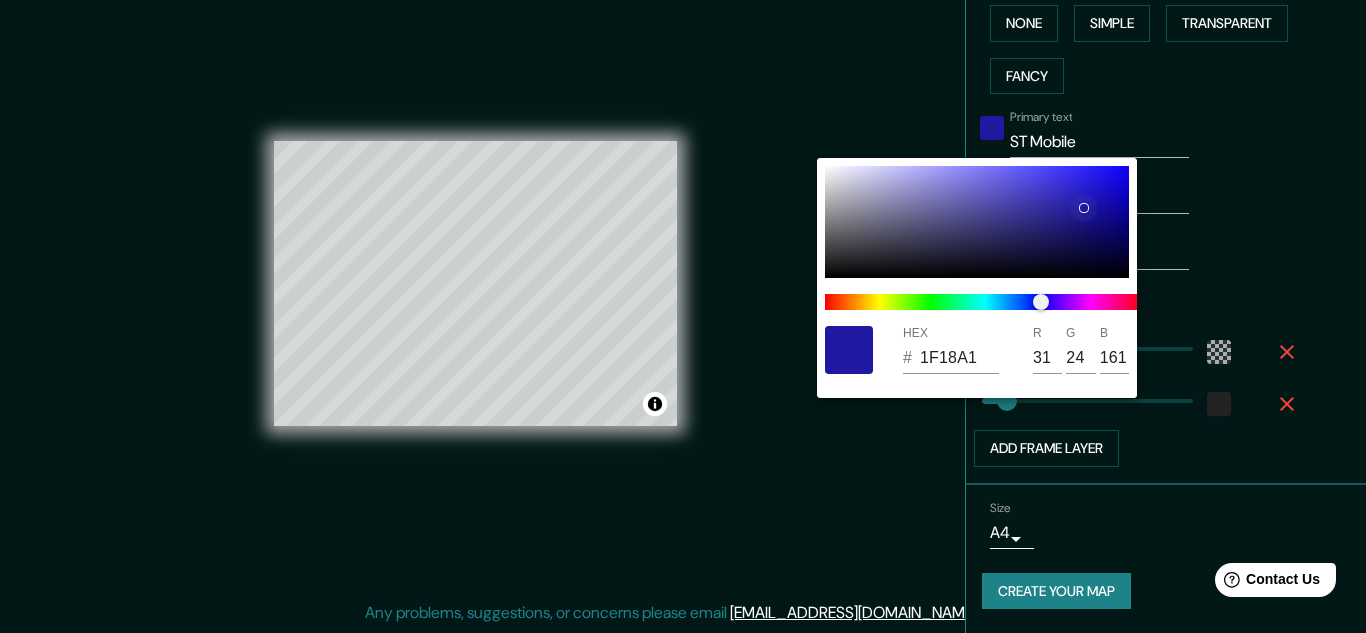 drag, startPoint x: 1104, startPoint y: 207, endPoint x: 1082, endPoint y: 207, distance: 22 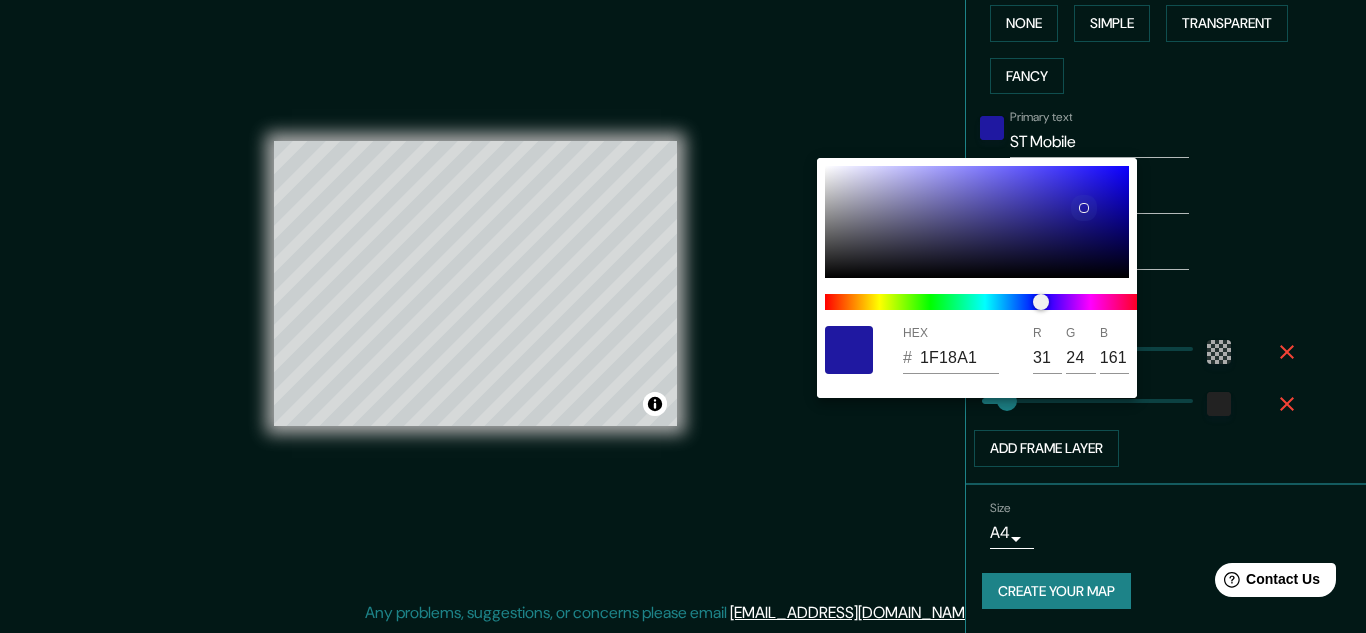 click at bounding box center (977, 222) 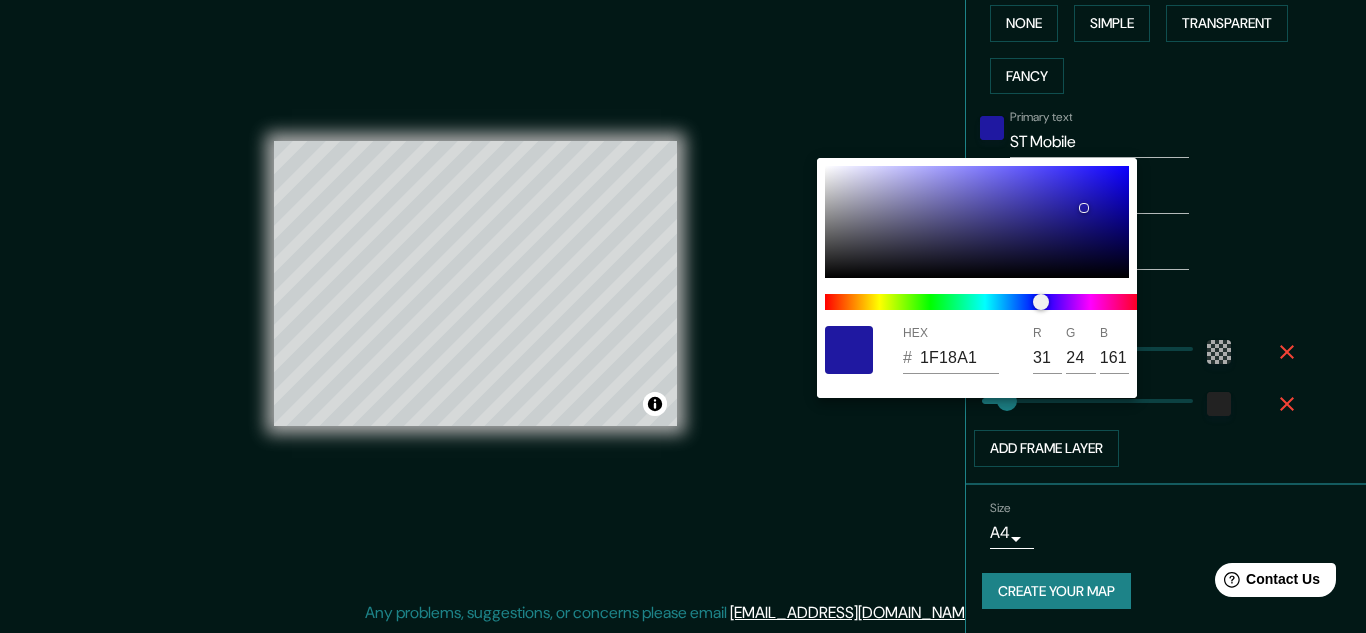 click at bounding box center [683, 316] 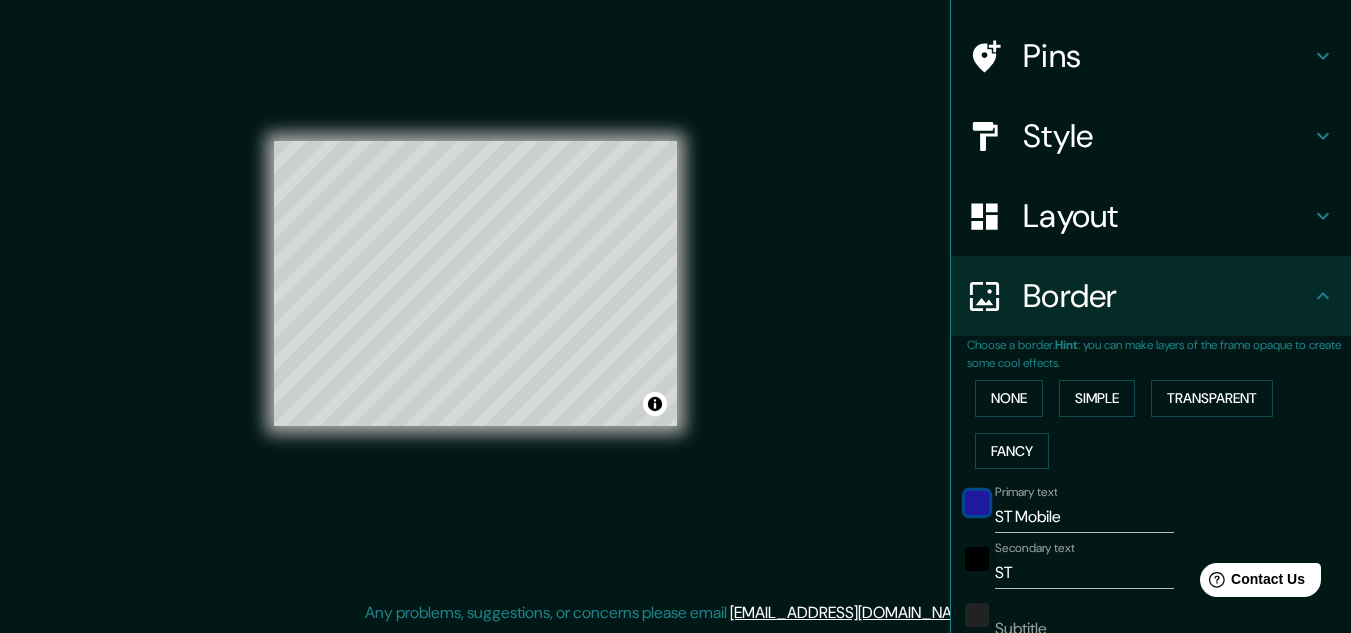scroll, scrollTop: 5, scrollLeft: 0, axis: vertical 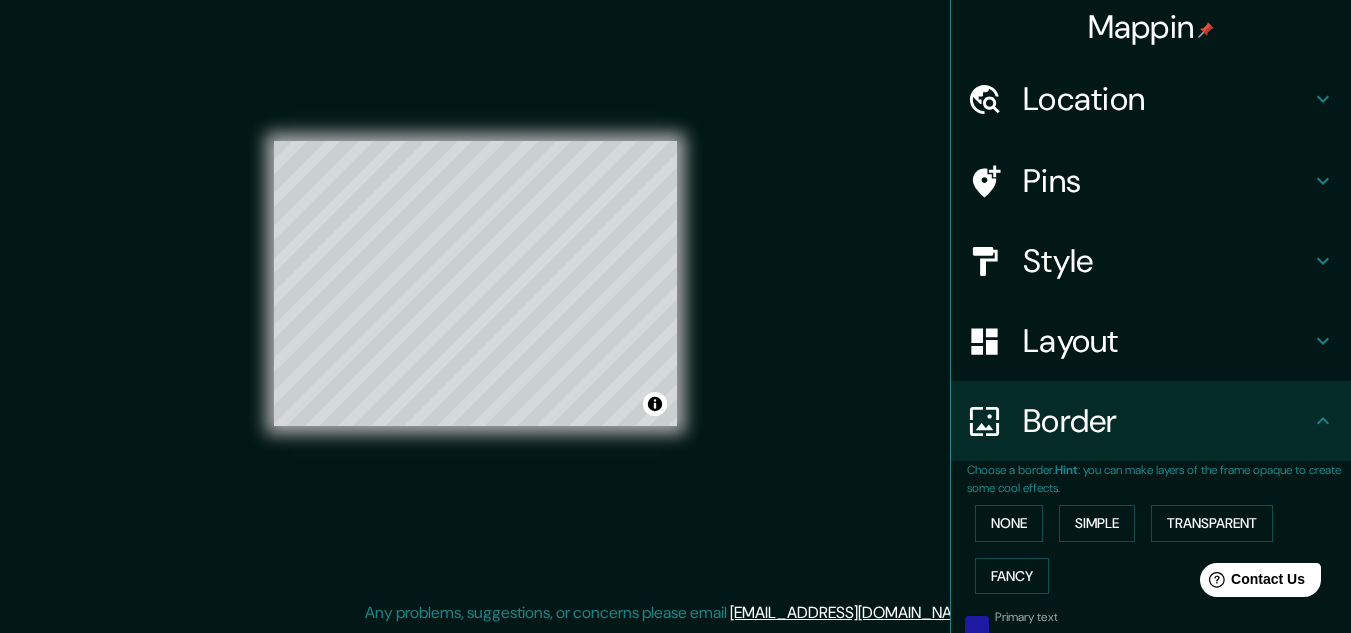 click on "Pins" at bounding box center [1151, 181] 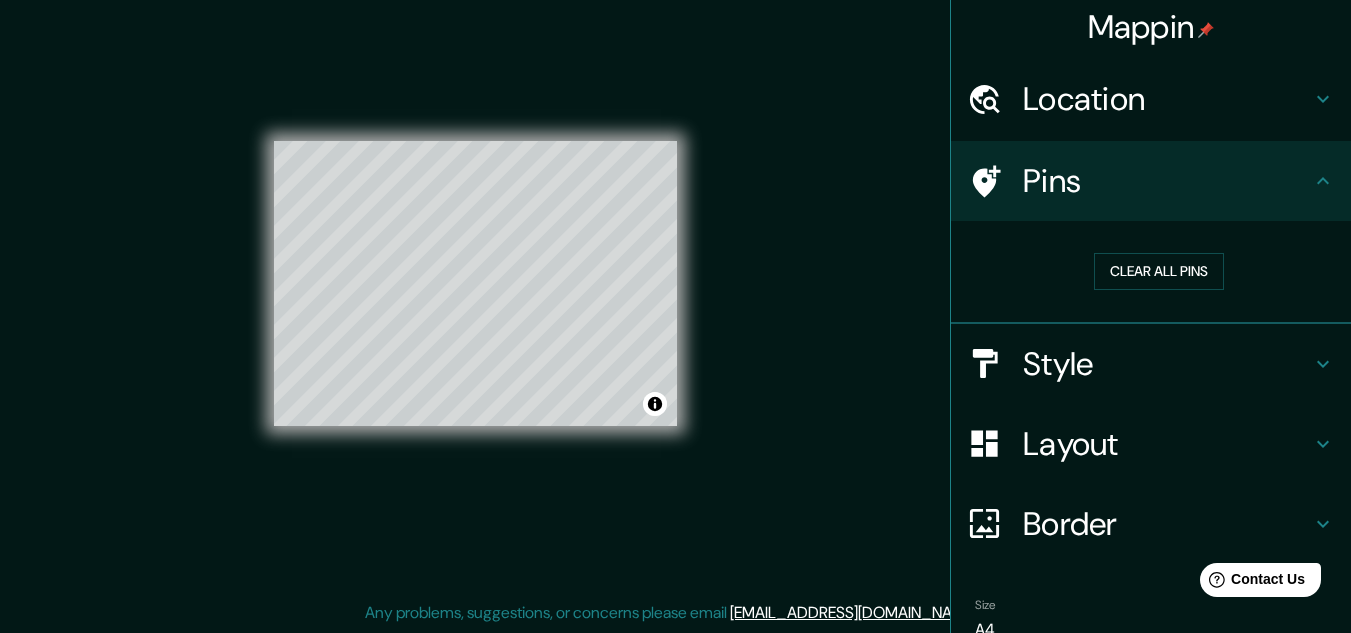 click on "Pins" at bounding box center [1167, 181] 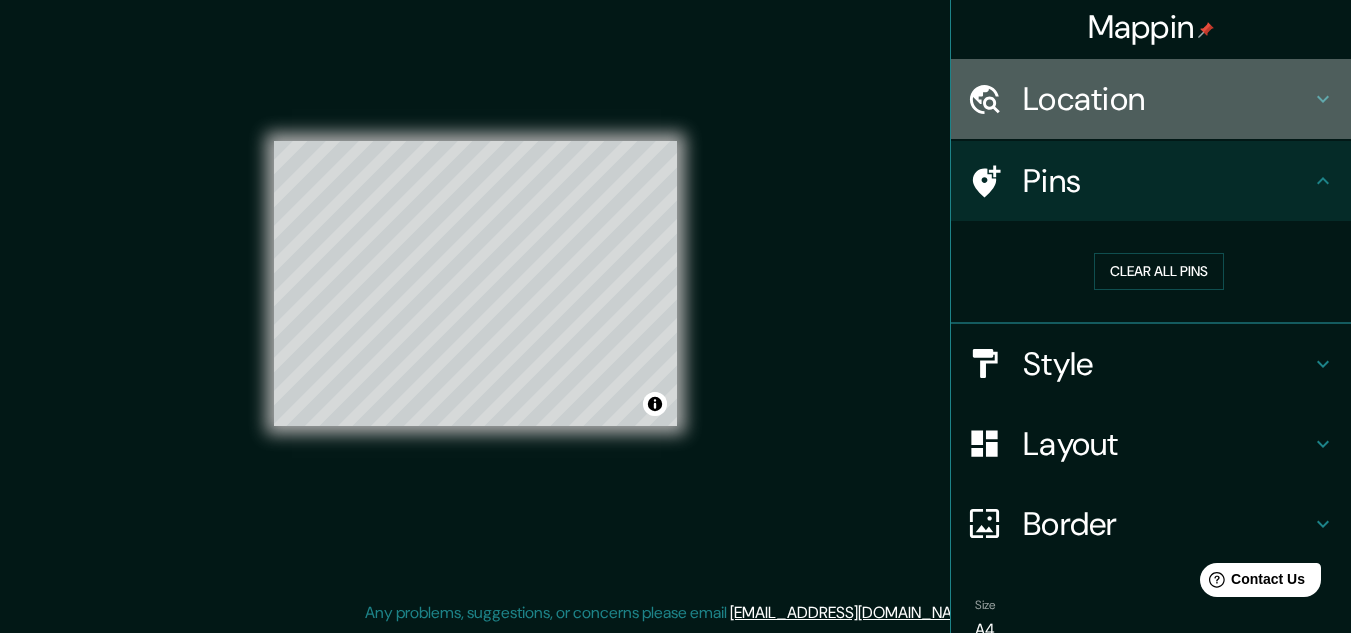 click on "Location" at bounding box center (1151, 99) 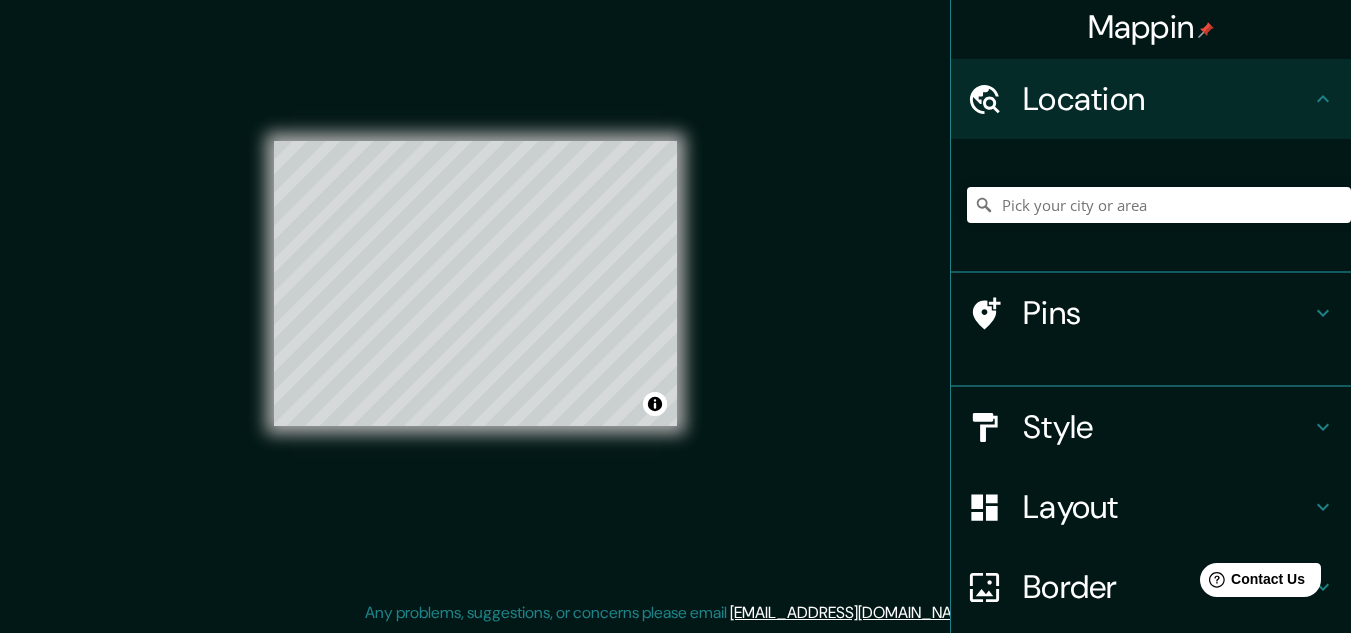 click on "Location" at bounding box center [1167, 99] 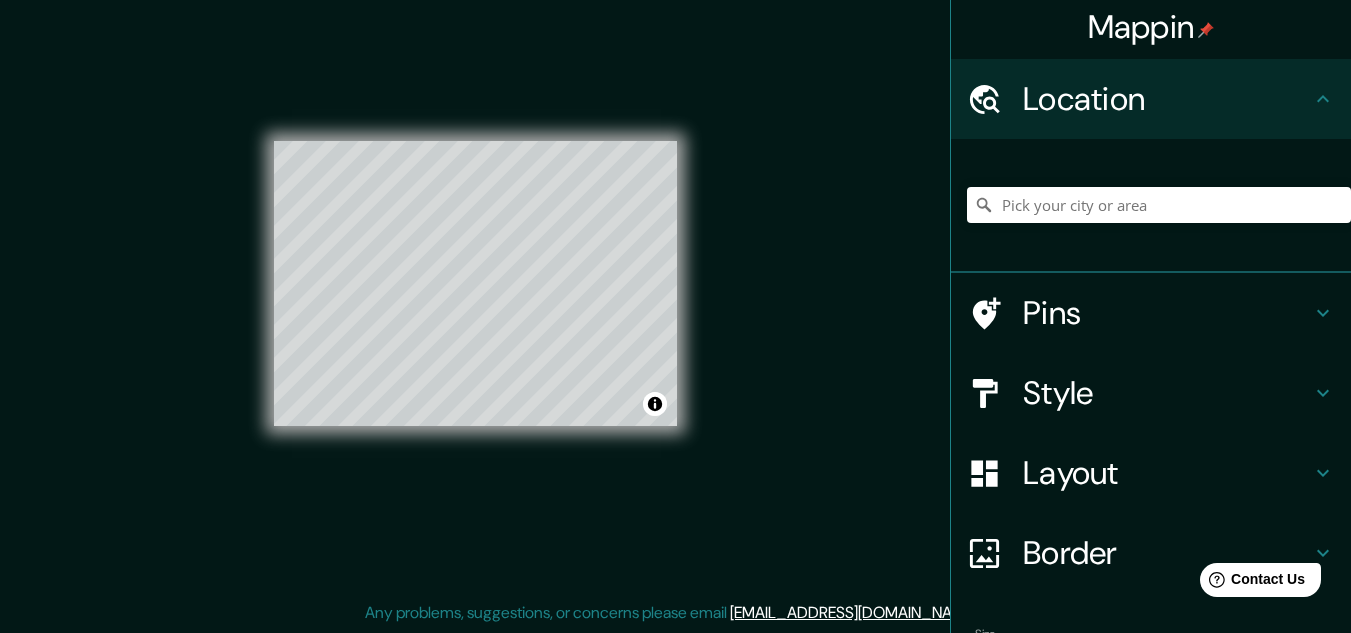 click 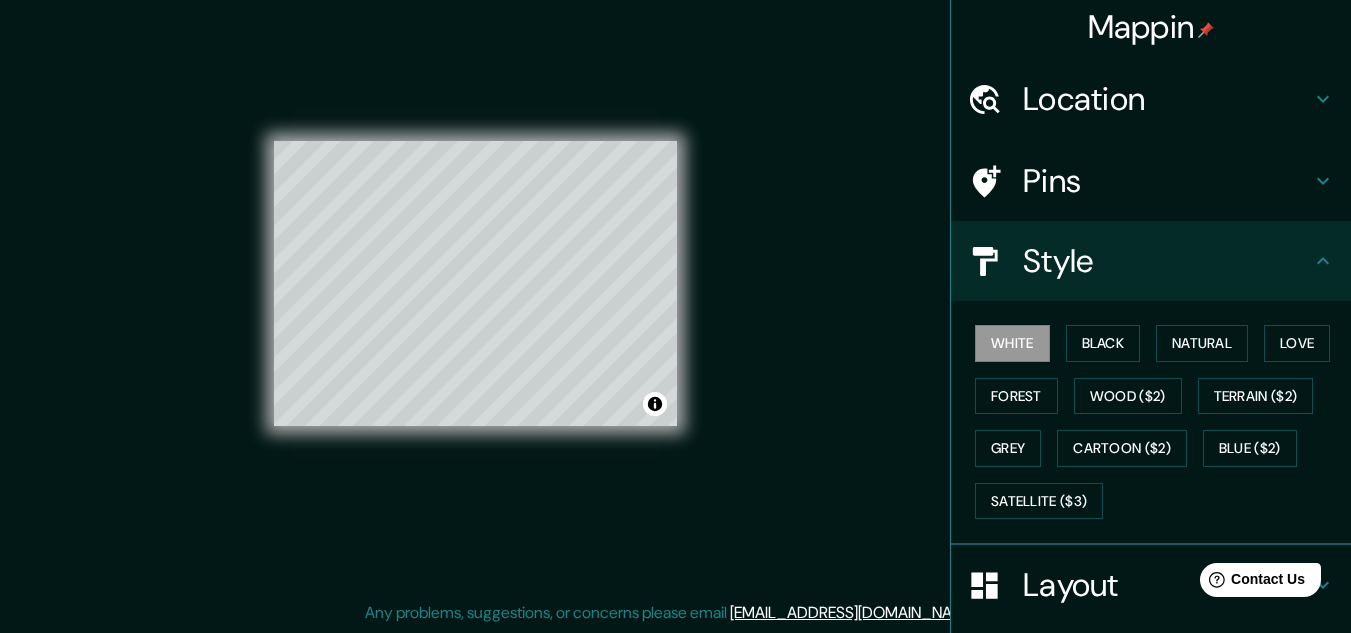 scroll, scrollTop: 105, scrollLeft: 0, axis: vertical 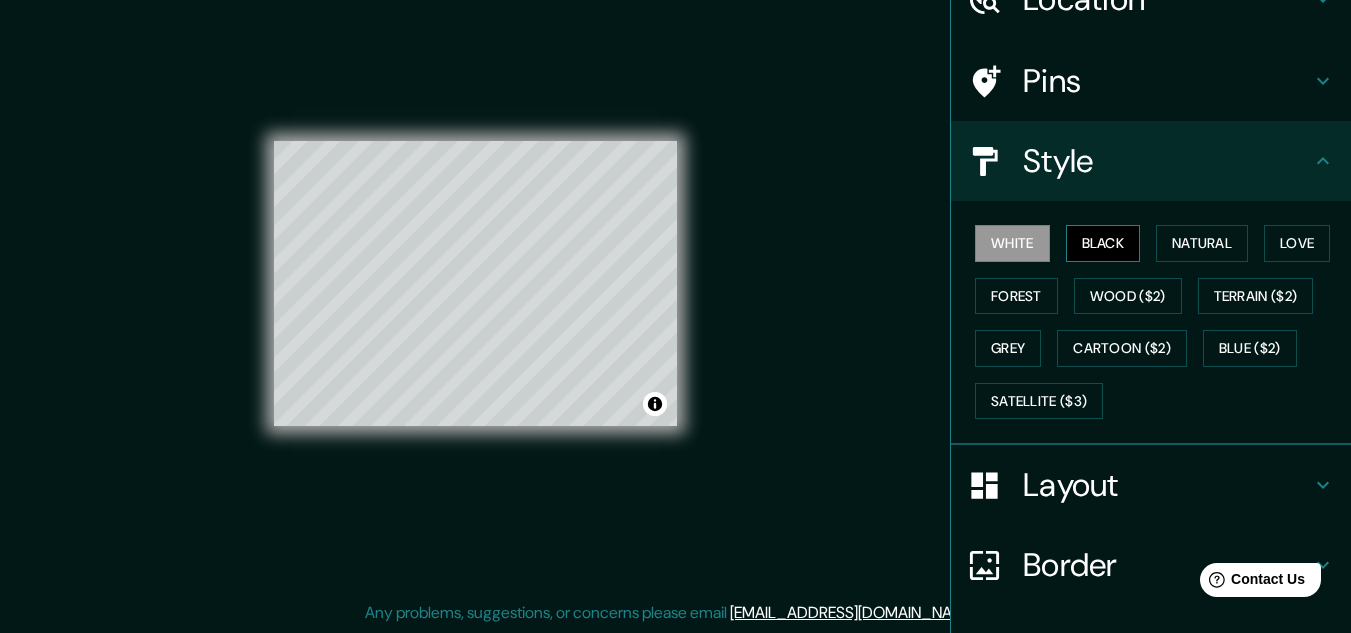 click on "Black" at bounding box center (1103, 243) 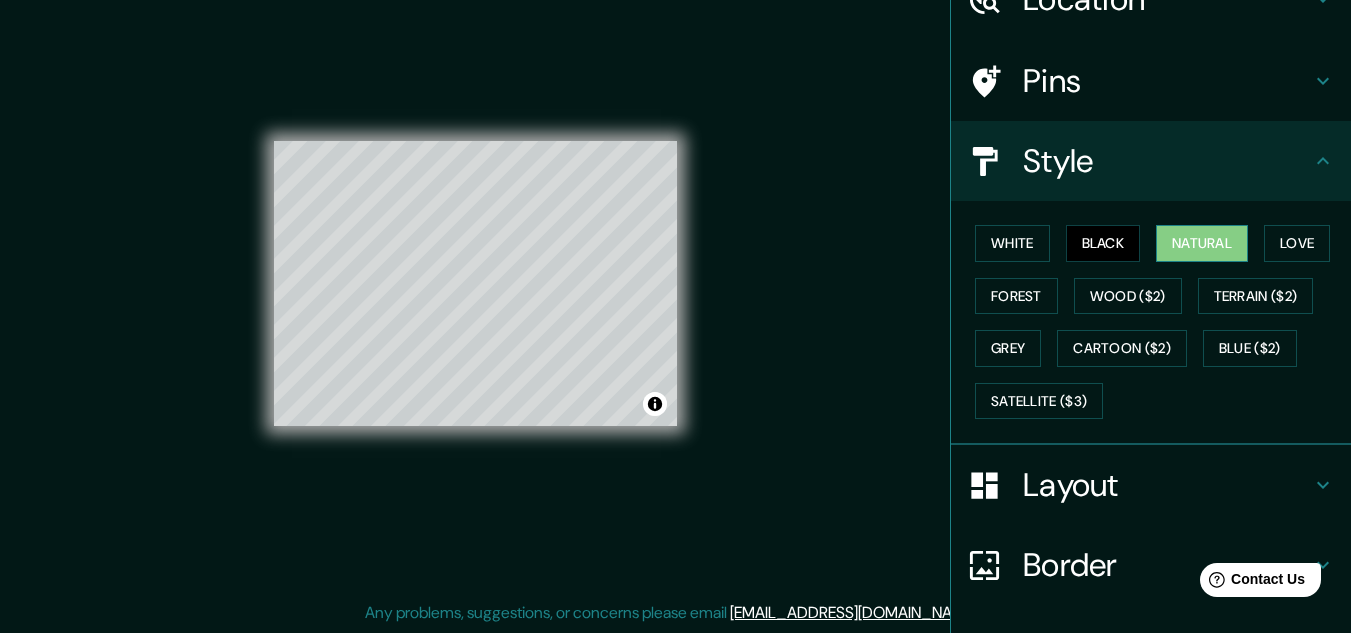 click on "Natural" at bounding box center [1202, 243] 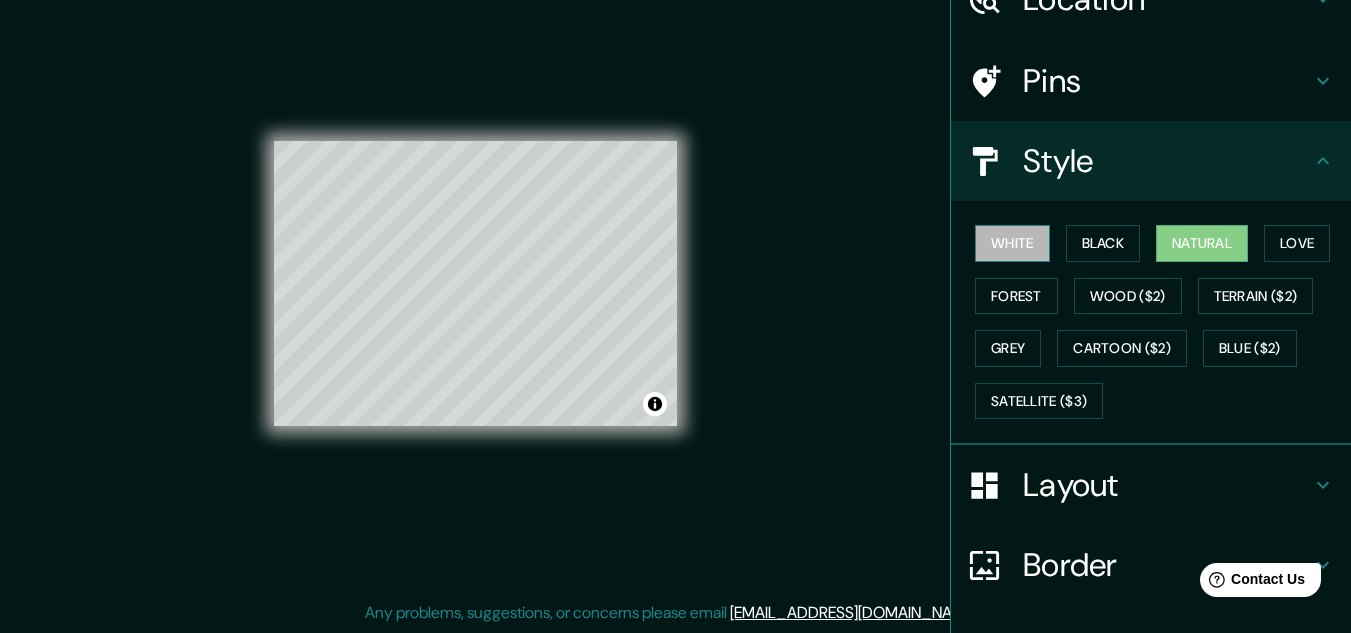 click on "White" at bounding box center (1012, 243) 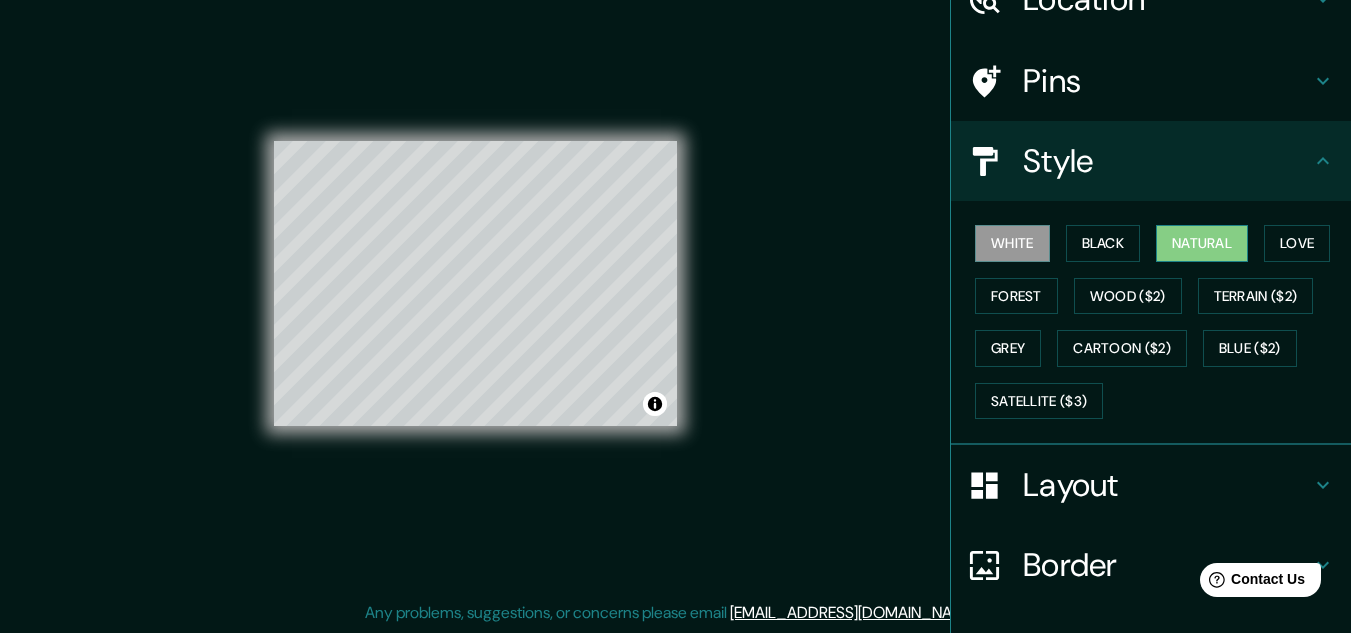 click on "Natural" at bounding box center (1202, 243) 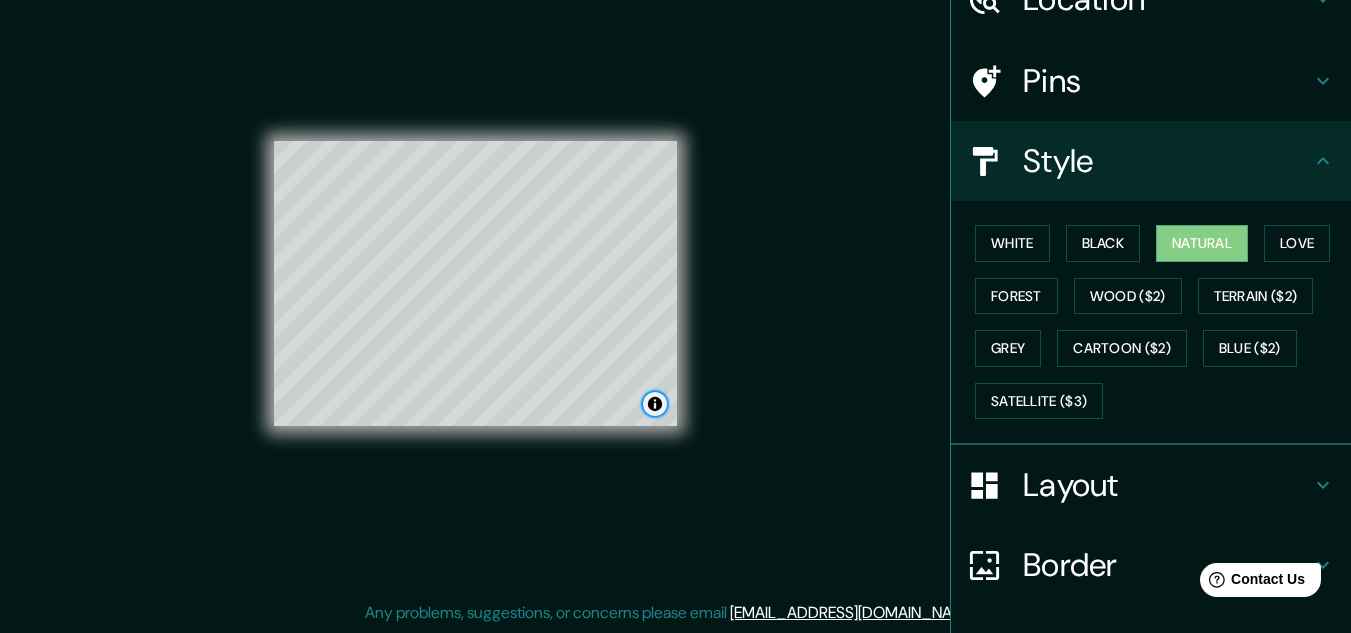 click at bounding box center (655, 404) 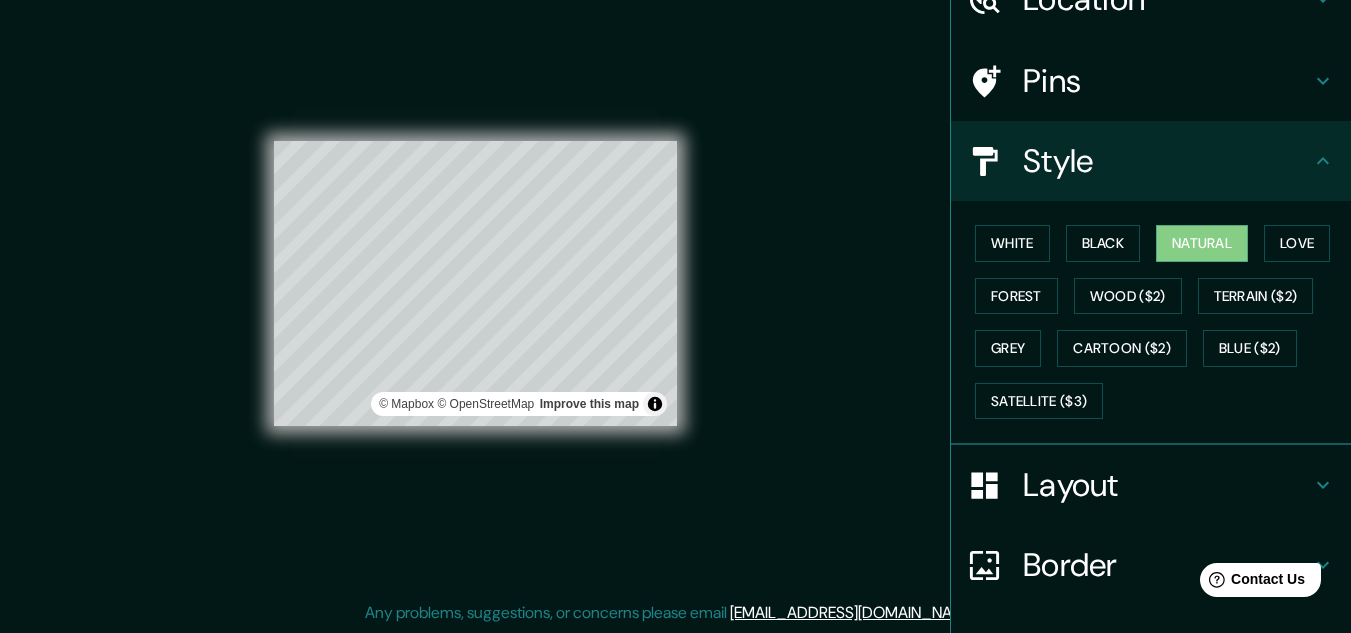 click on "Mappin Location Pins Style White Black Natural Love Forest Wood ($2) Terrain ($2) Grey Cartoon ($2) Blue ($2) Satellite ($3) Layout Border Choose a border.  Hint : you can make layers of the frame opaque to create some cool effects. None Simple Transparent Fancy Primary text ST Mobile Secondary text ST Subtitle Add frame layer Size A4 single Create your map © Mapbox   © OpenStreetMap   Improve this map Any problems, suggestions, or concerns please email    help@mappin.pro . . ." at bounding box center [675, 300] 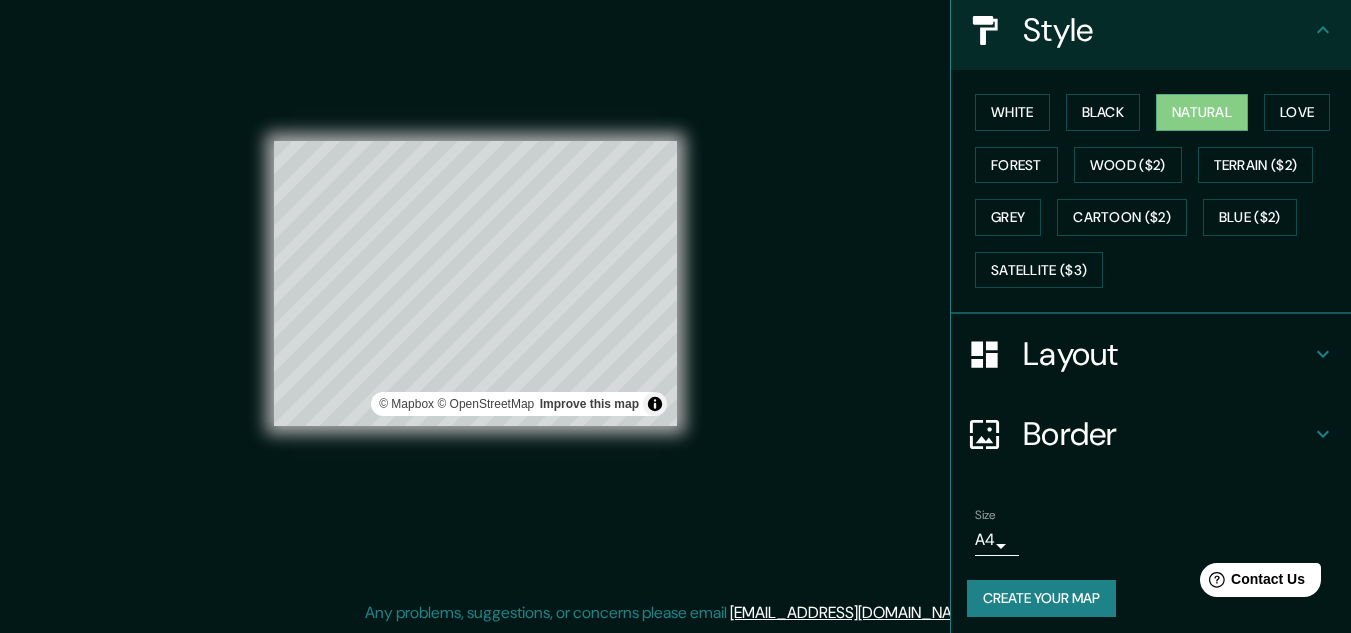 scroll, scrollTop: 244, scrollLeft: 0, axis: vertical 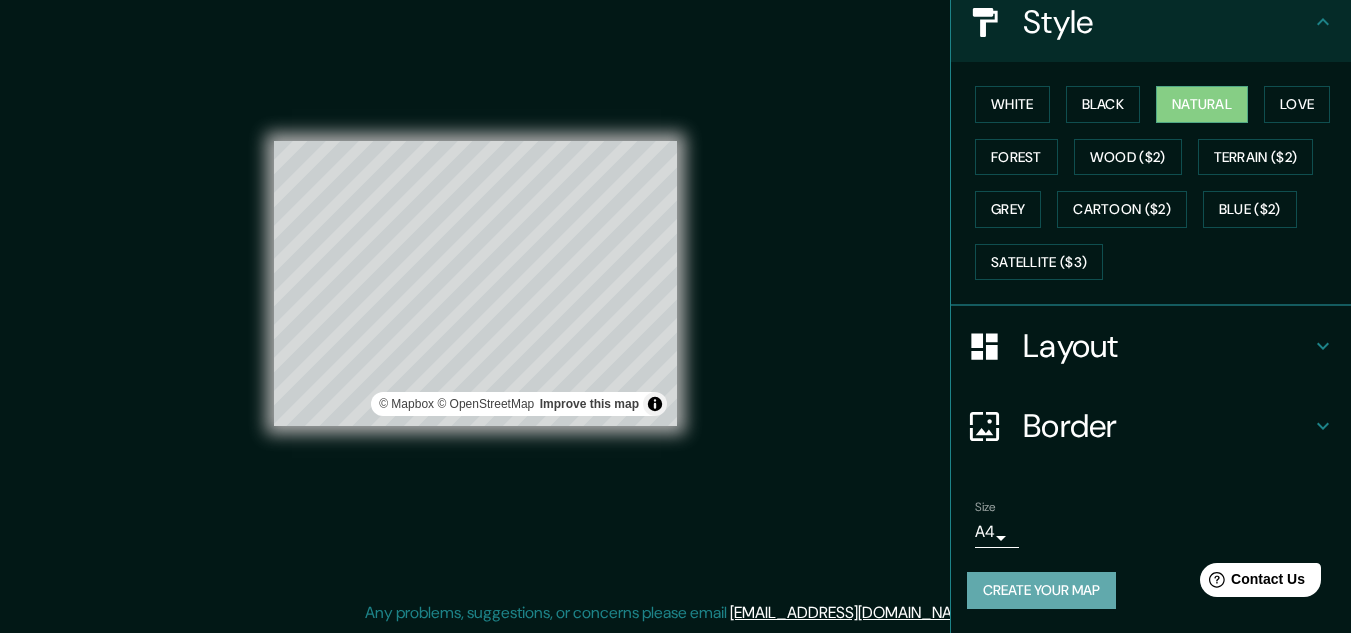 click on "Create your map" at bounding box center [1041, 590] 